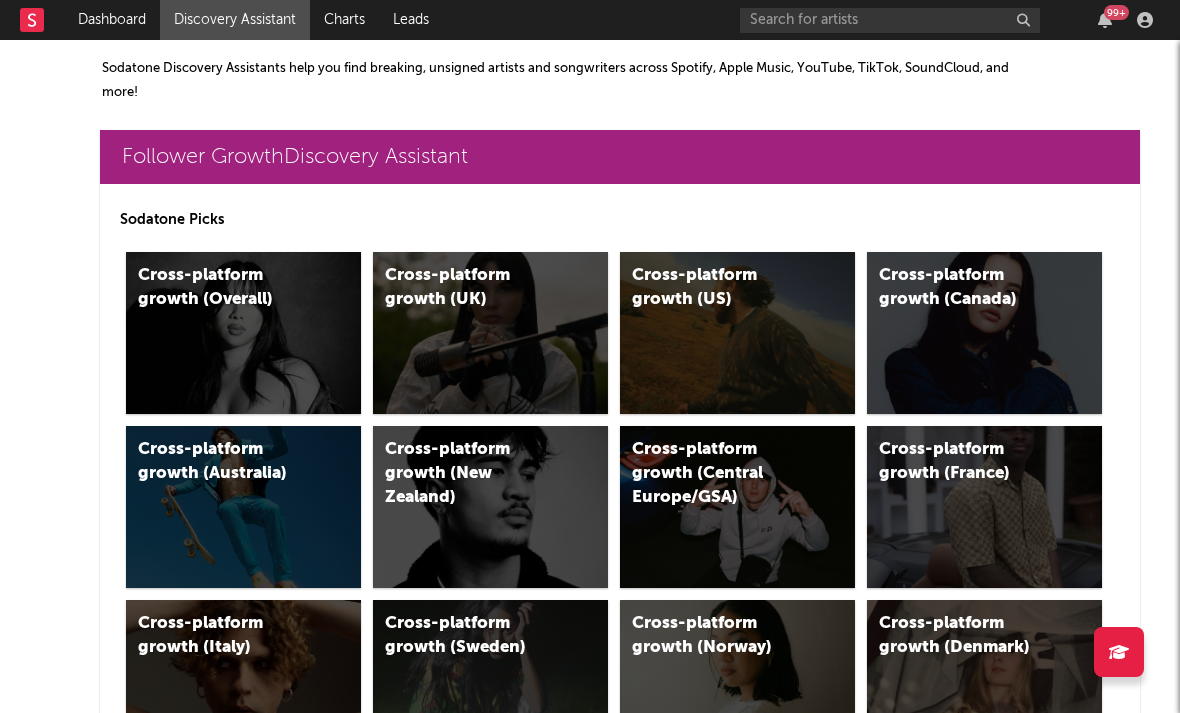 scroll, scrollTop: 0, scrollLeft: 0, axis: both 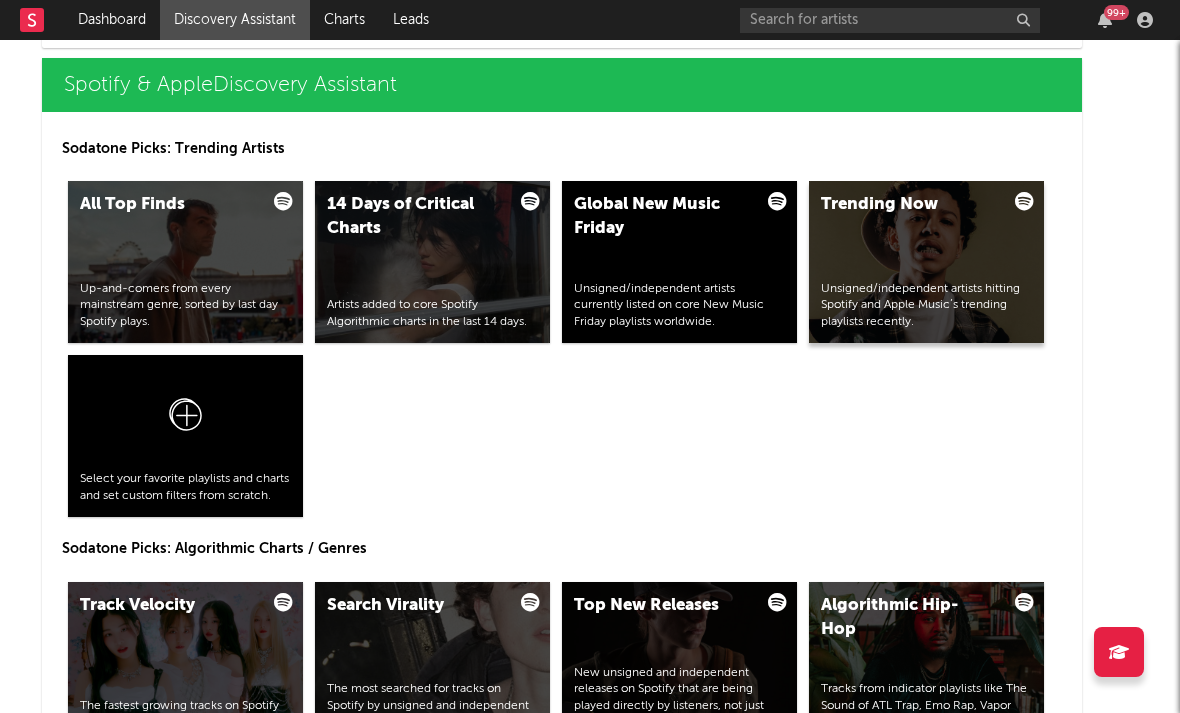 click on "Trending Now Unsigned/independent artists hitting Spotify and Apple Music’s trending playlists recently." at bounding box center [926, 262] 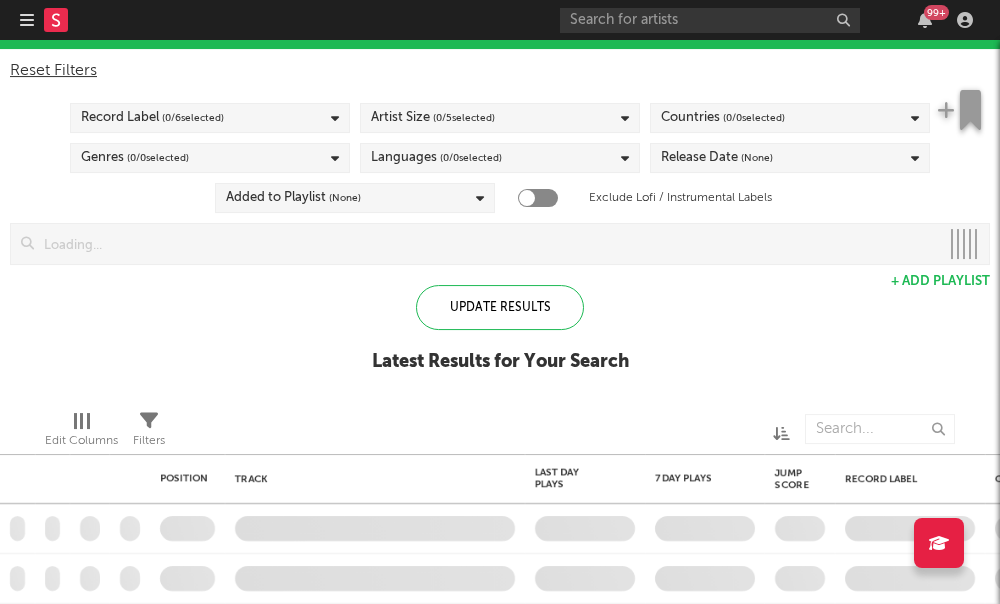 click on "Record Label ( 0 / 6  selected)" at bounding box center (210, 118) 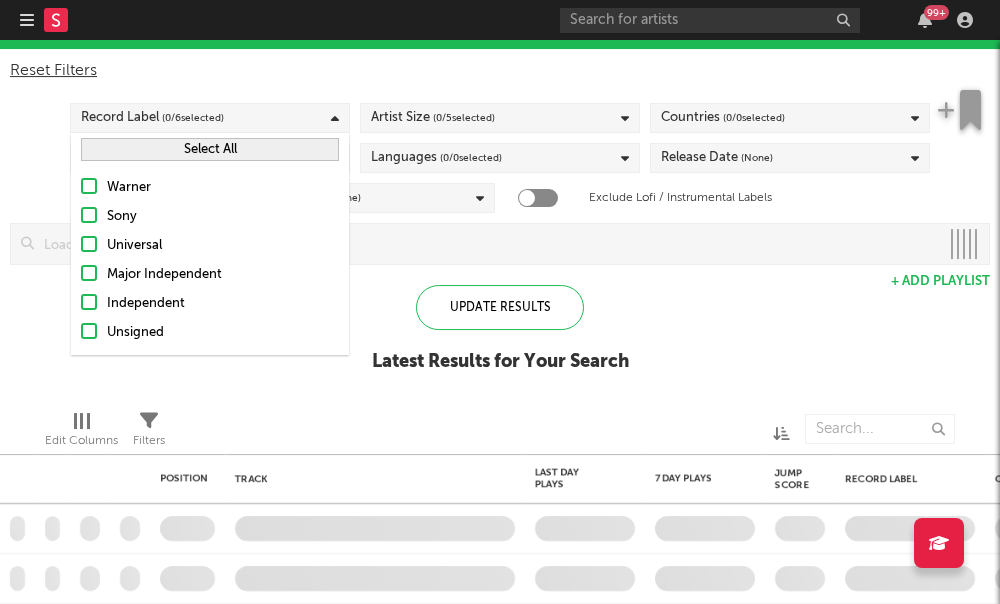 click at bounding box center (89, 302) 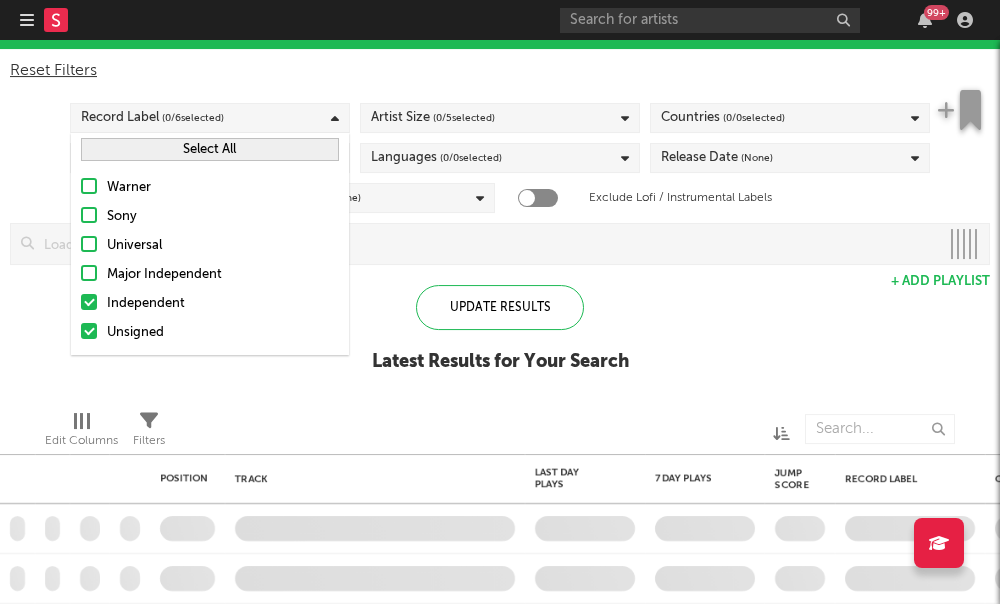 checkbox on "true" 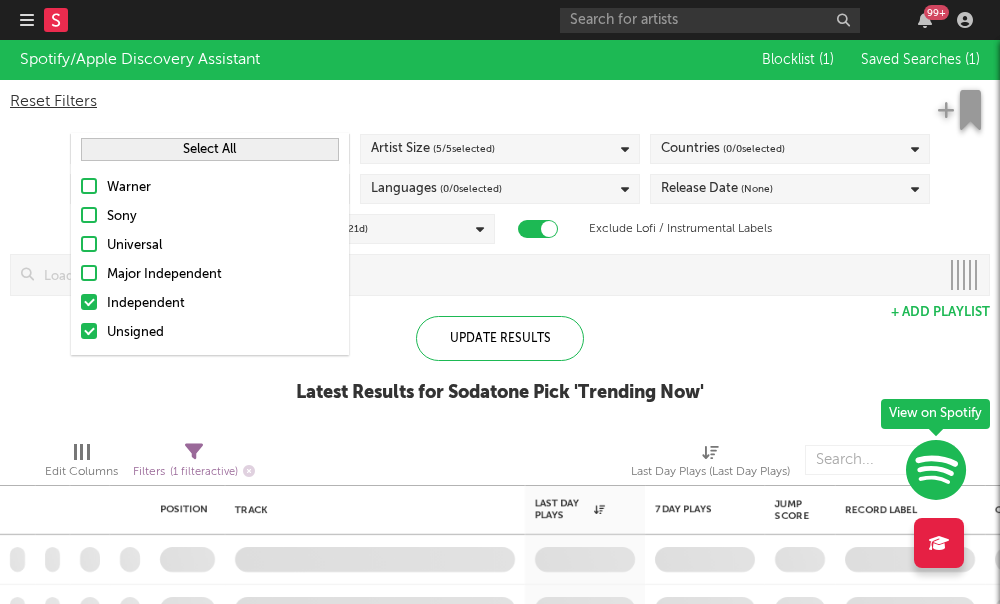 click on "Unsigned" at bounding box center (210, 333) 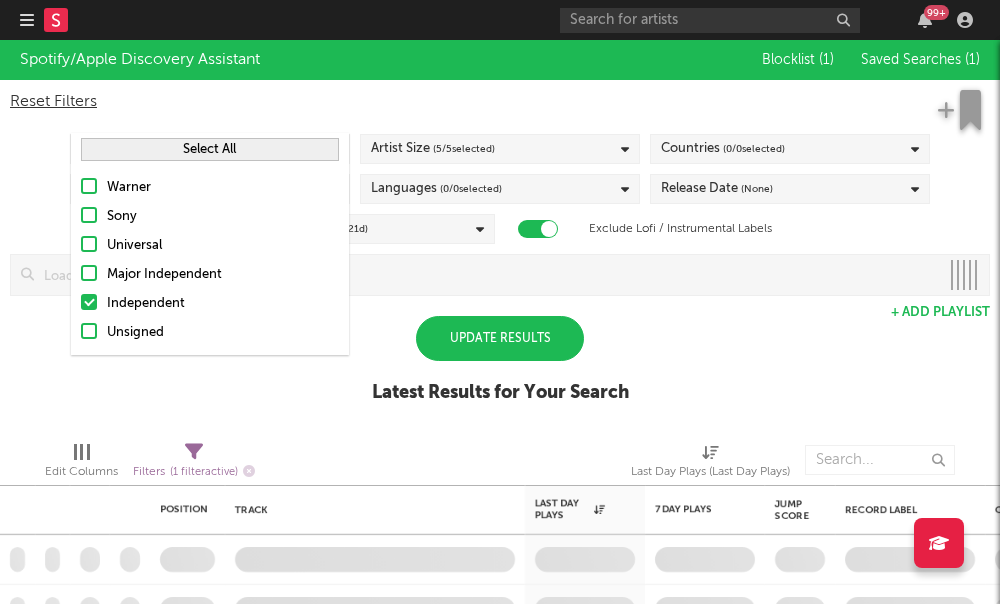 click on "Warner Sony Universal Major Independent Independent Unsigned" at bounding box center (210, 260) 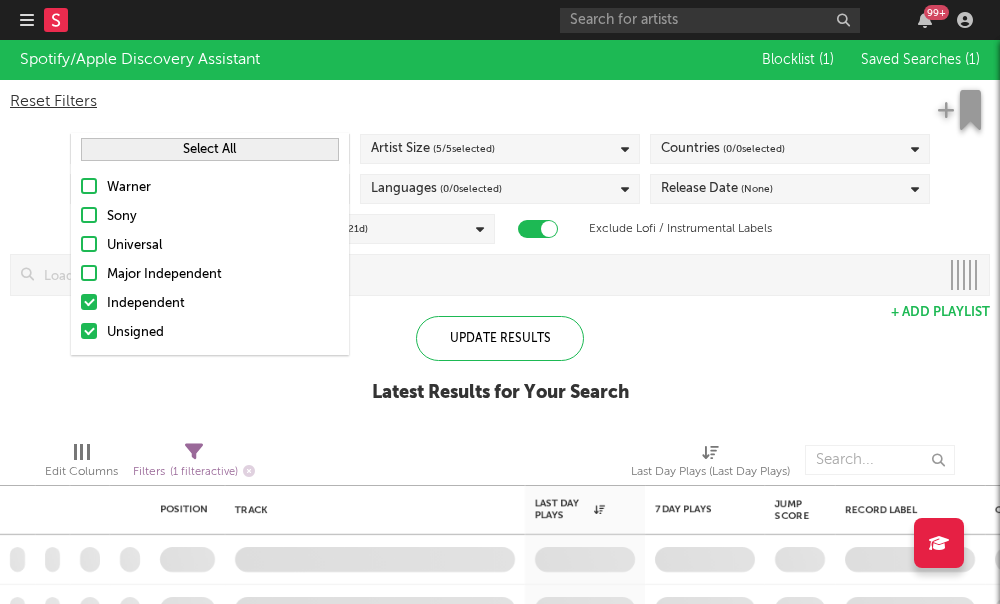 click at bounding box center (89, 331) 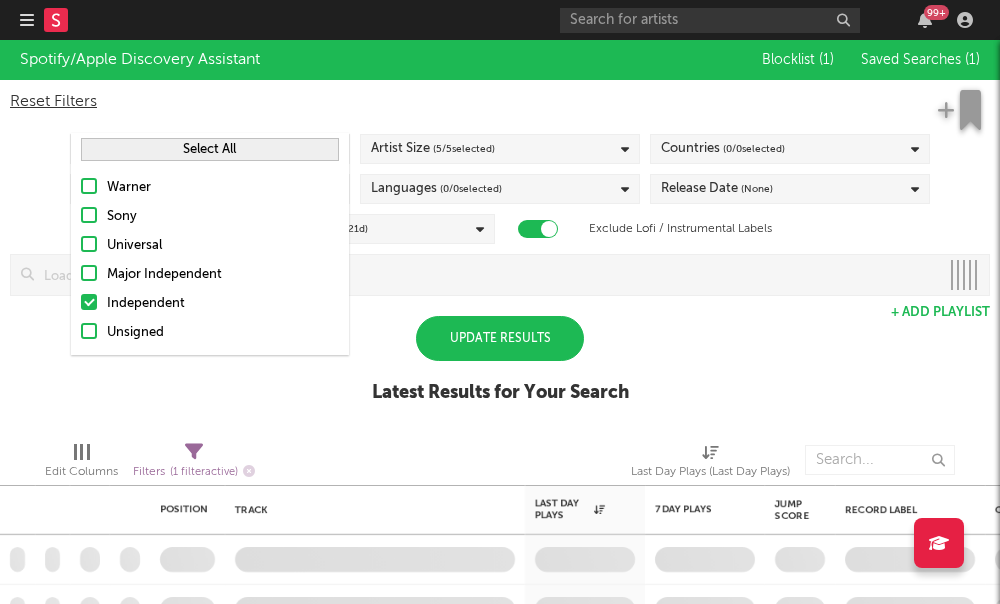 click at bounding box center (89, 331) 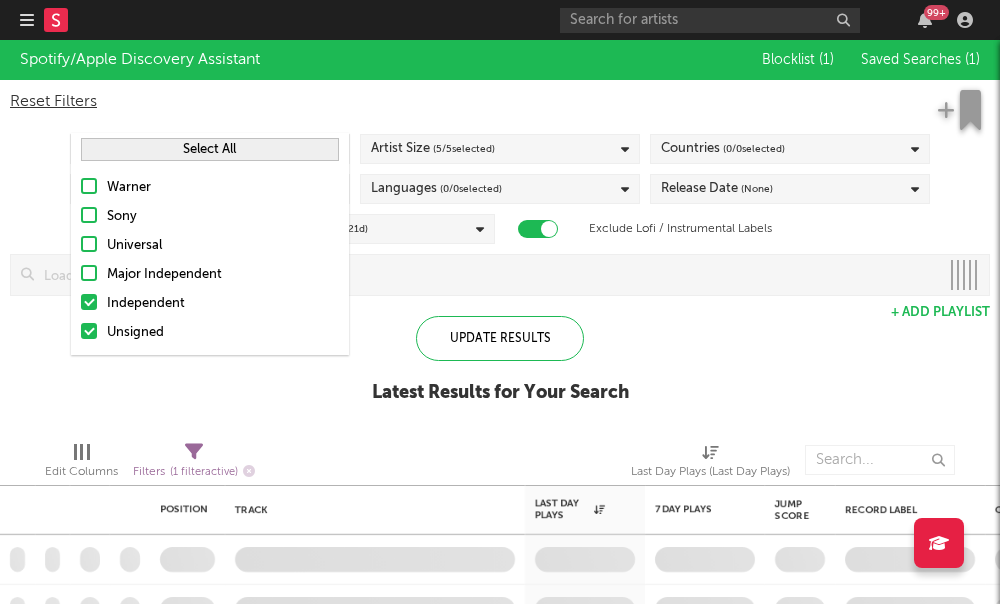 click at bounding box center [89, 331] 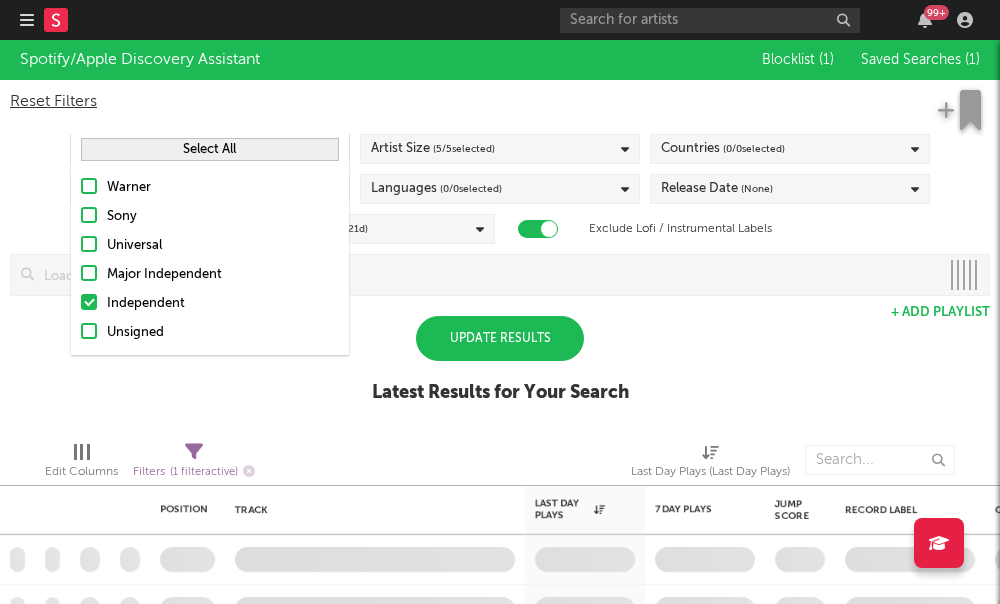 click at bounding box center [89, 331] 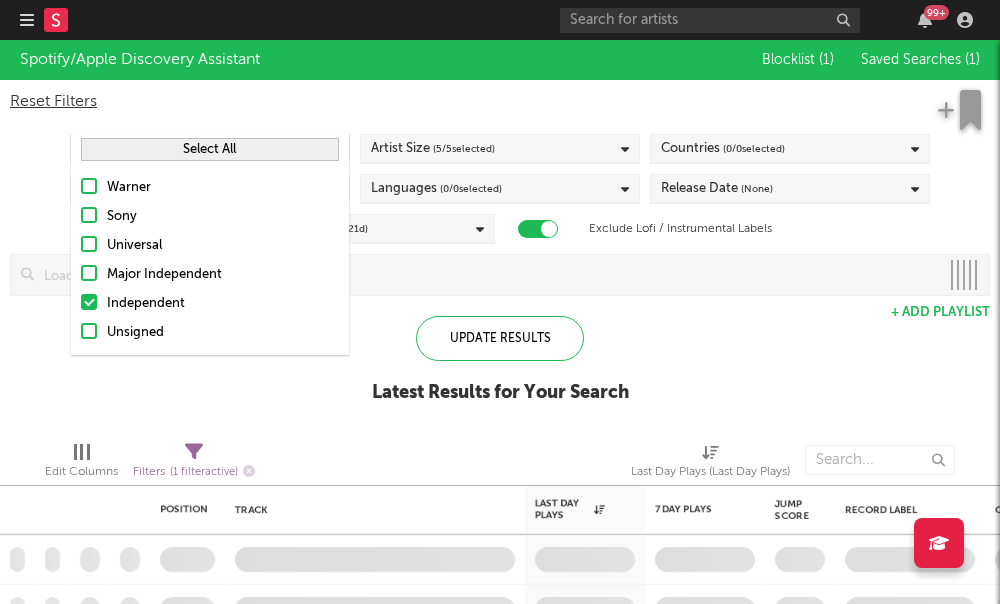 click at bounding box center [89, 331] 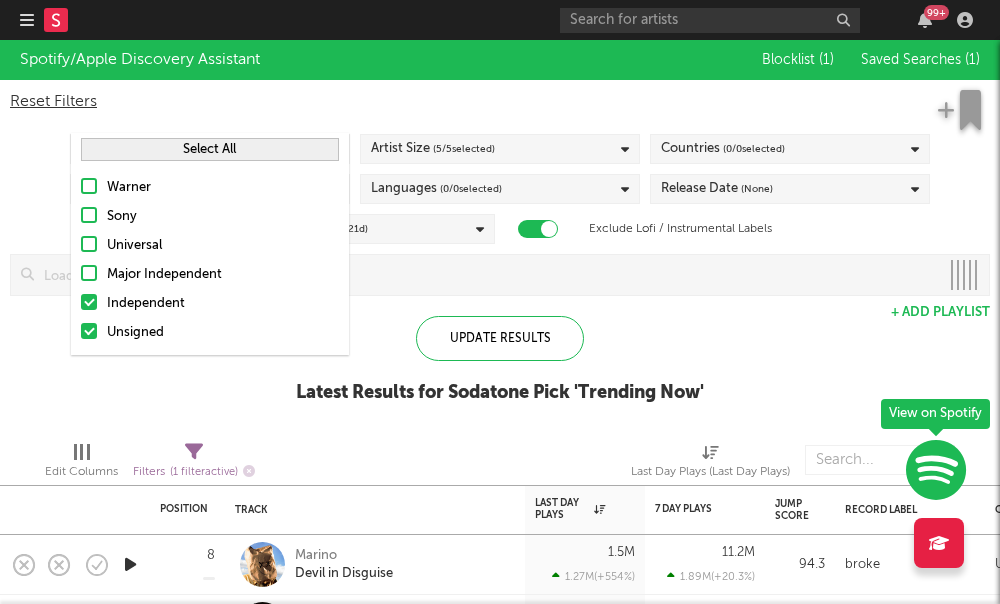 click on "Artist Size ( 5 / 5  selected)" at bounding box center (433, 149) 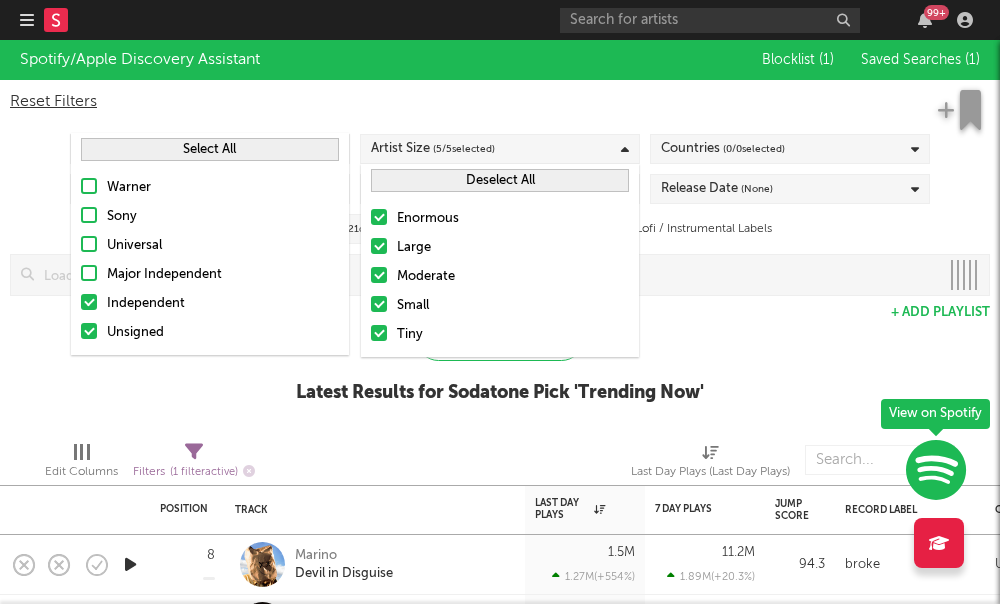 click on "Enormous" at bounding box center (500, 219) 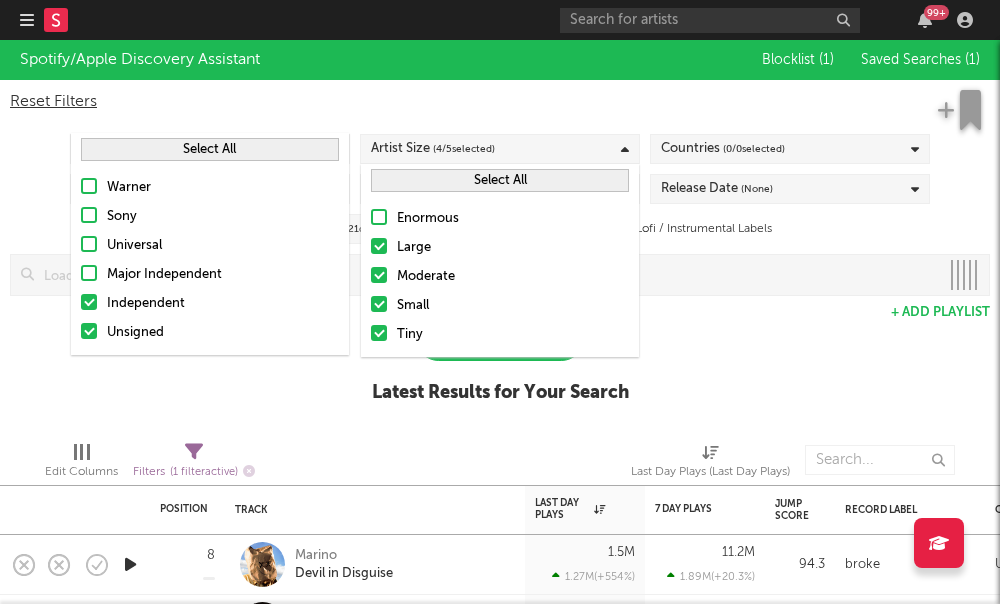 click at bounding box center (379, 246) 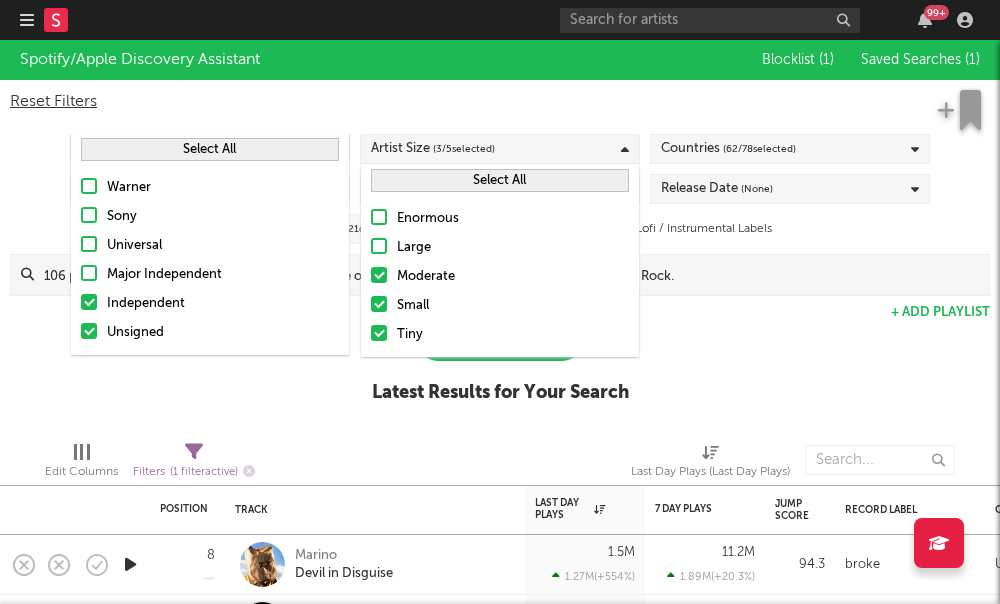 drag, startPoint x: 386, startPoint y: 276, endPoint x: 434, endPoint y: 254, distance: 52.801514 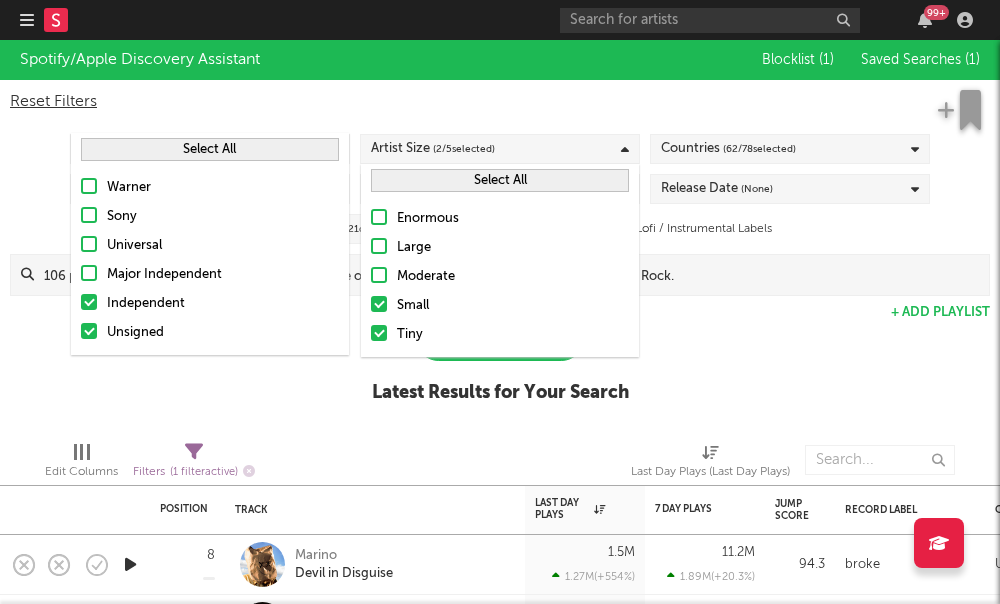 click on "( 62 / 78  selected)" at bounding box center [759, 149] 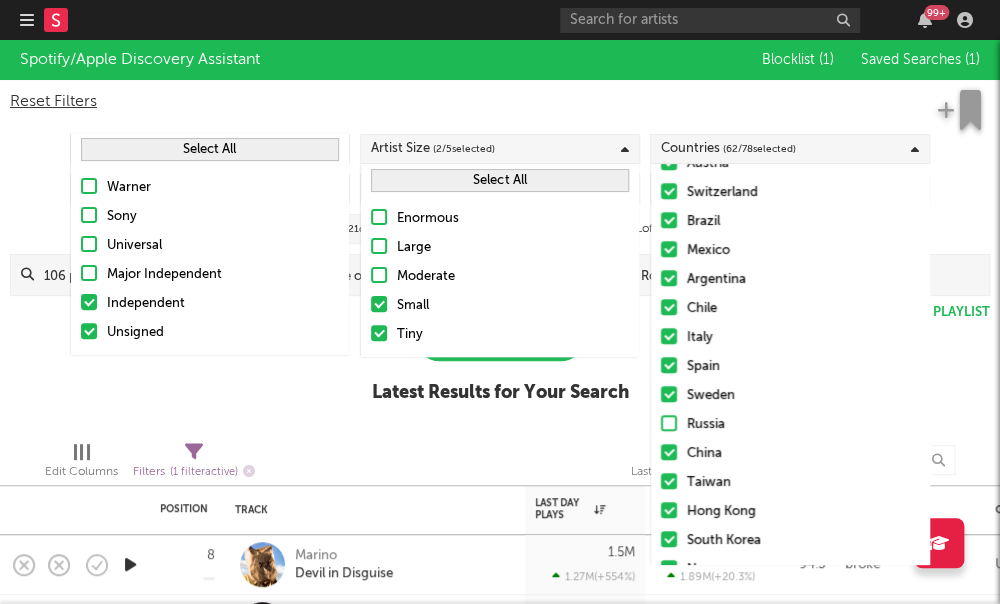 scroll, scrollTop: 357, scrollLeft: 0, axis: vertical 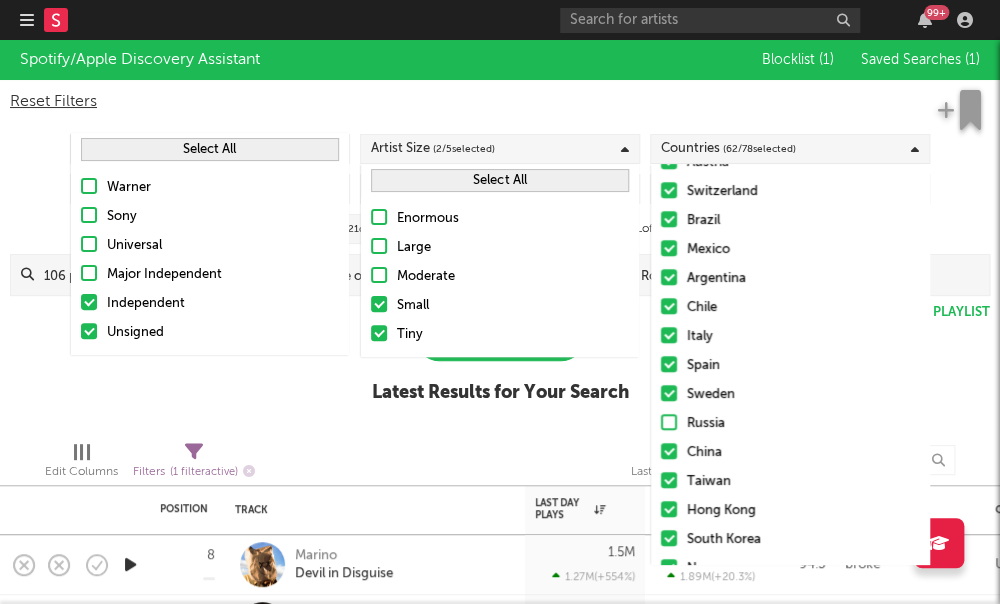 click on "Sweden" at bounding box center (790, 395) 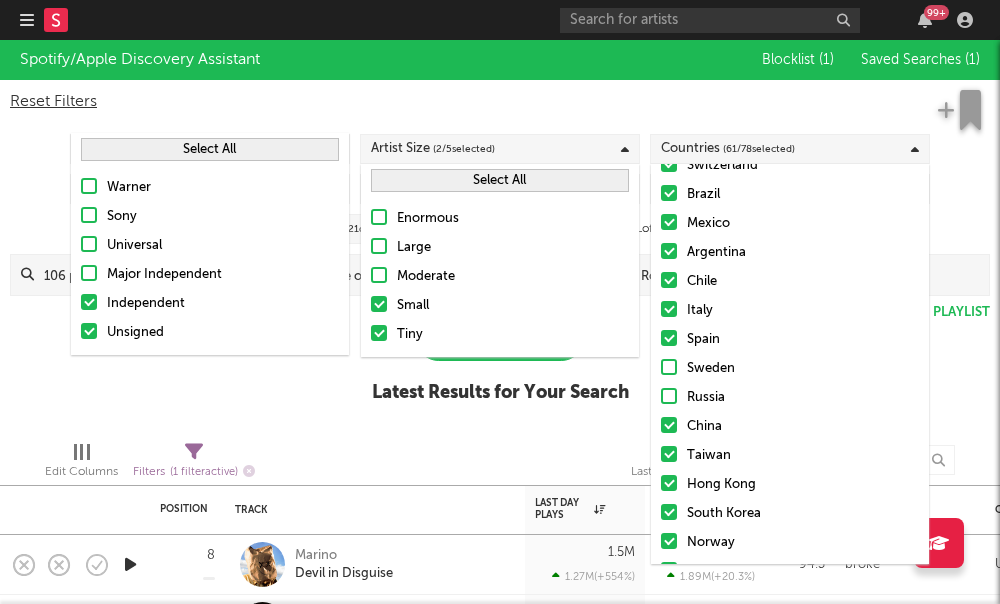 scroll, scrollTop: 385, scrollLeft: 0, axis: vertical 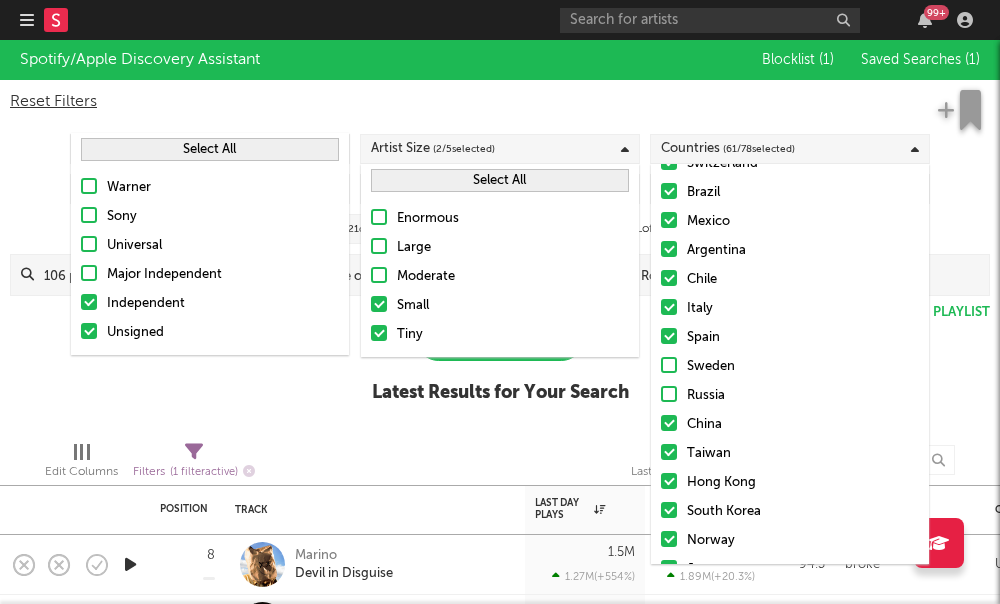 click on "United States Australia Canada United Kingdom Ireland Germany Belgium France Netherlands Austria Switzerland Brazil Mexico Argentina Chile Italy Spain Sweden Russia China Taiwan Hong Kong South Korea Norway Japan India Turkey Denmark Finland Poland Colombia Indonesia South Africa Philippines Portugal New Zealand Greece Hungary Czech Republic Israel Peru Thailand Malaysia Nigeria Iceland Romania Dominican Republic Jamaica Ukraine Vietnam Puerto Rico Bulgaria Serbia Singapore Ecuador Venezuela Croatia Slovakia Latvia Lithuania Ghana Czechia Luxembourg Egypt Lebanon United Arab Emirates Saudi Arabia Bahrain Kuwait Oman Qatar Tunisia Algeria Morocco Libya Sudan Other Uncategorized" at bounding box center (790, 990) 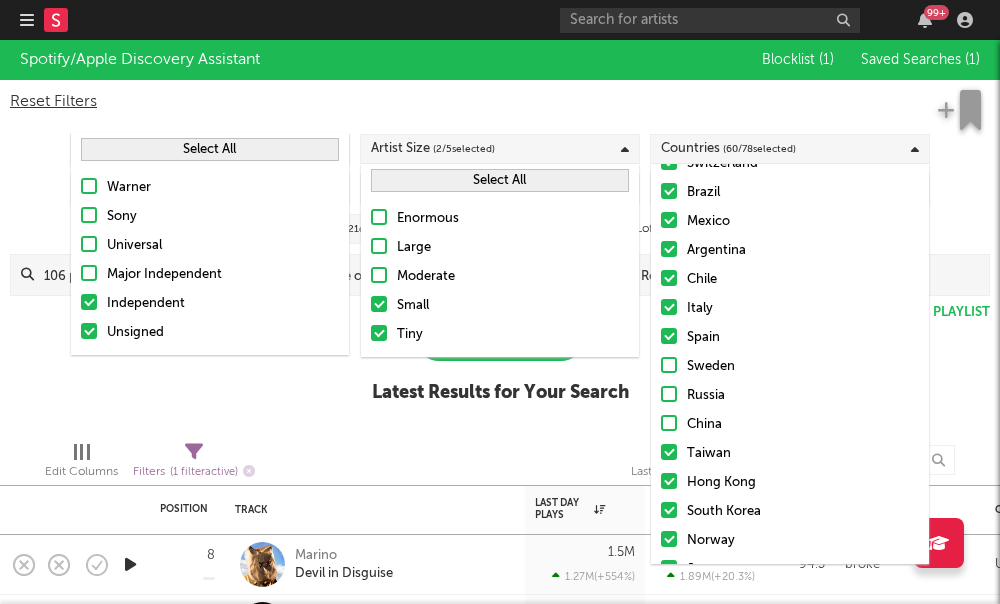click on "United States Australia Canada United Kingdom Ireland Germany Belgium France Netherlands Austria Switzerland Brazil Mexico Argentina Chile Italy Spain Sweden Russia China Taiwan Hong Kong South Korea Norway Japan India Turkey Denmark Finland Poland Colombia Indonesia South Africa Philippines Portugal New Zealand Greece Hungary Czech Republic Israel Peru Thailand Malaysia Nigeria Iceland Romania Dominican Republic Jamaica Ukraine Vietnam Puerto Rico Bulgaria Serbia Singapore Ecuador Venezuela Croatia Slovakia Latvia Lithuania Ghana Czechia Luxembourg Egypt Lebanon United Arab Emirates Saudi Arabia Bahrain Kuwait Oman Qatar Tunisia Algeria Morocco Libya Sudan Other Uncategorized" at bounding box center (790, 990) 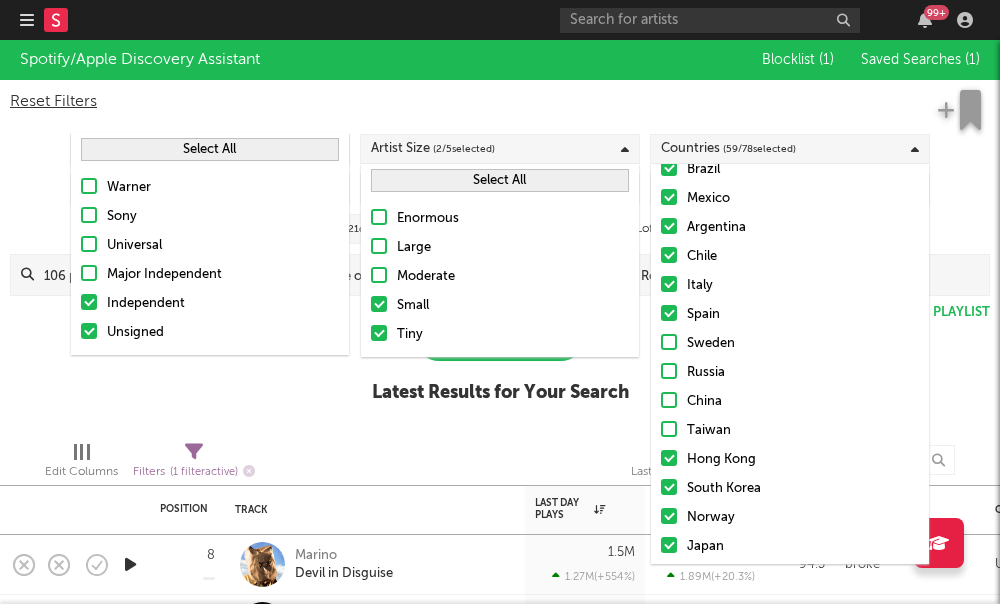 scroll, scrollTop: 418, scrollLeft: 0, axis: vertical 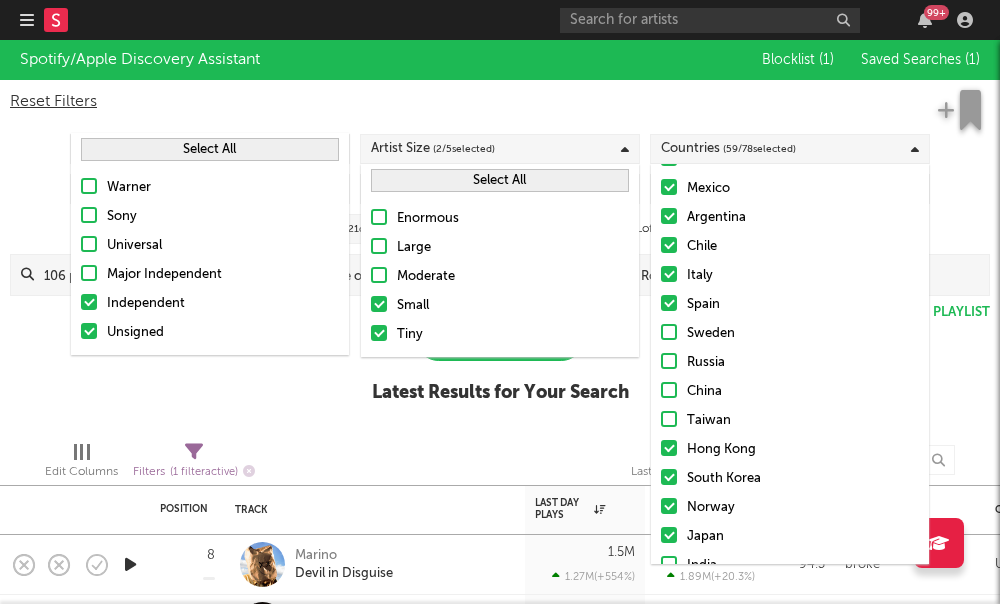 click at bounding box center (669, 448) 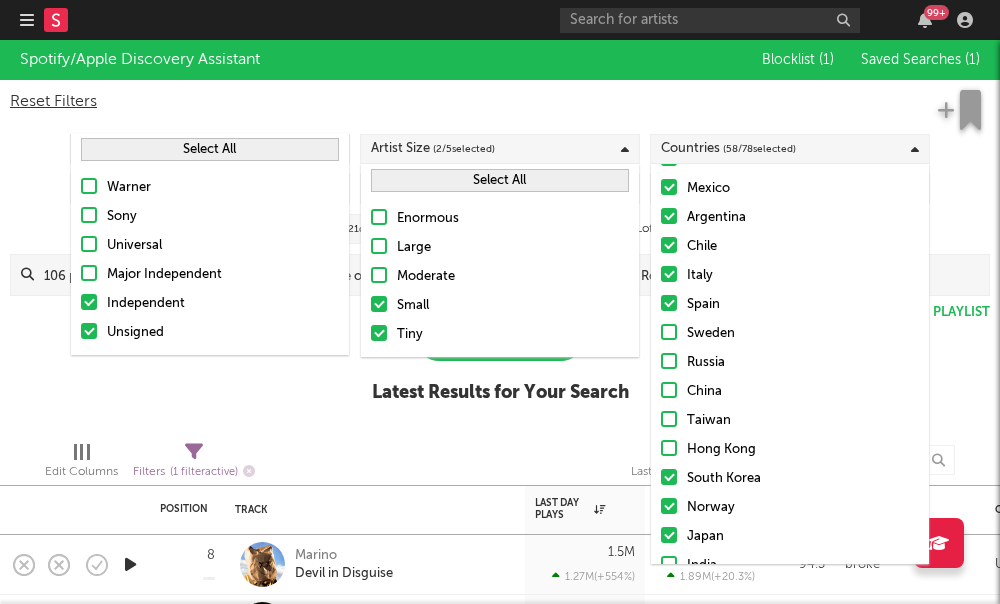 click at bounding box center [669, 477] 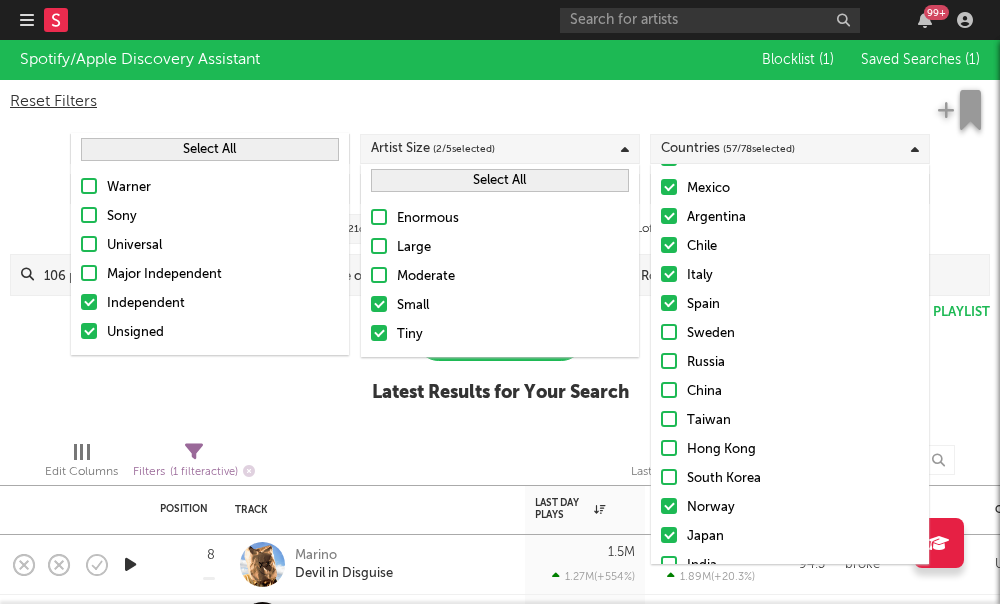 scroll, scrollTop: 449, scrollLeft: 0, axis: vertical 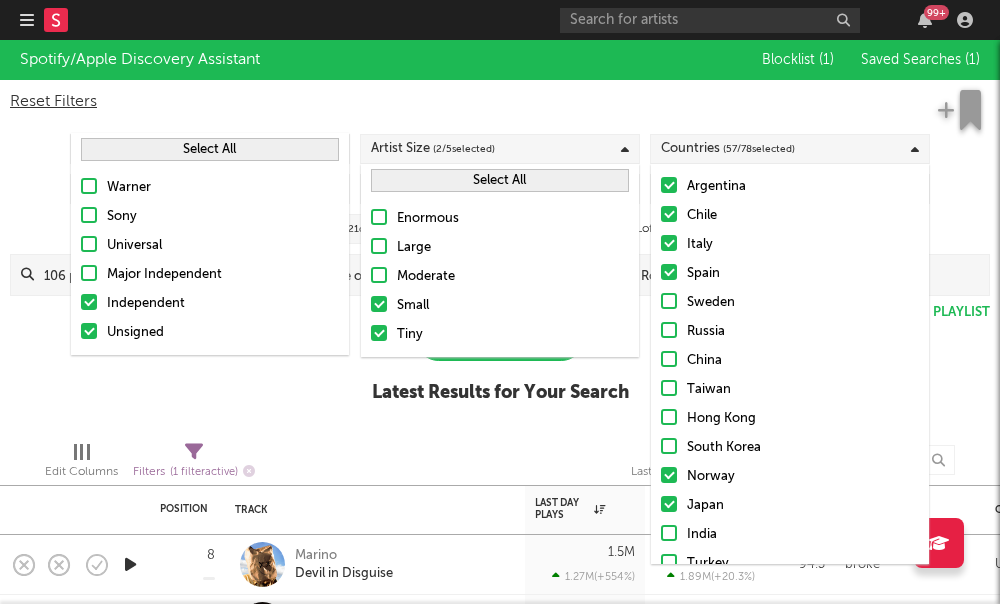 click at bounding box center [669, 475] 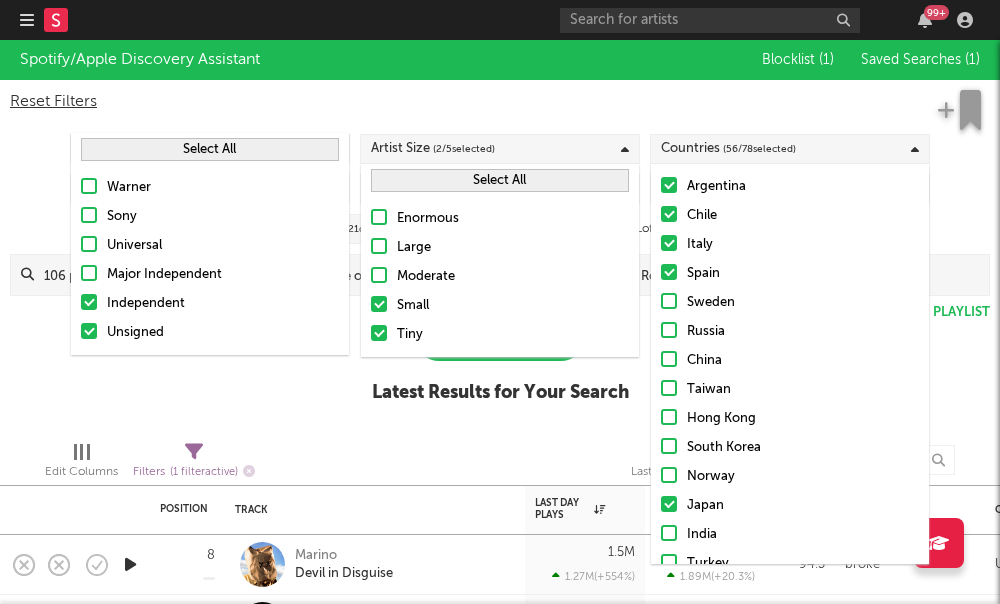 scroll, scrollTop: 481, scrollLeft: 0, axis: vertical 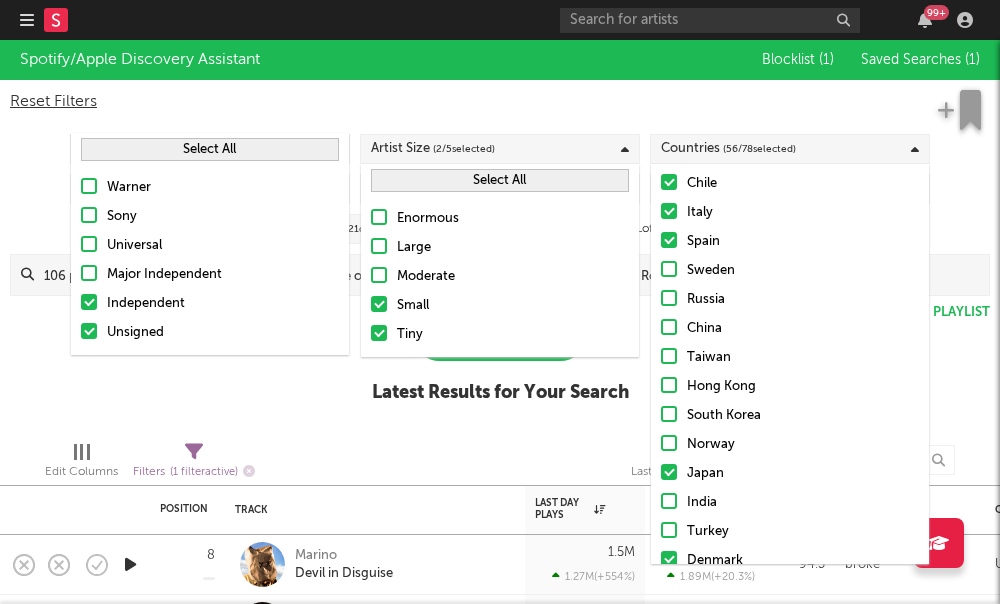 click at bounding box center [669, 472] 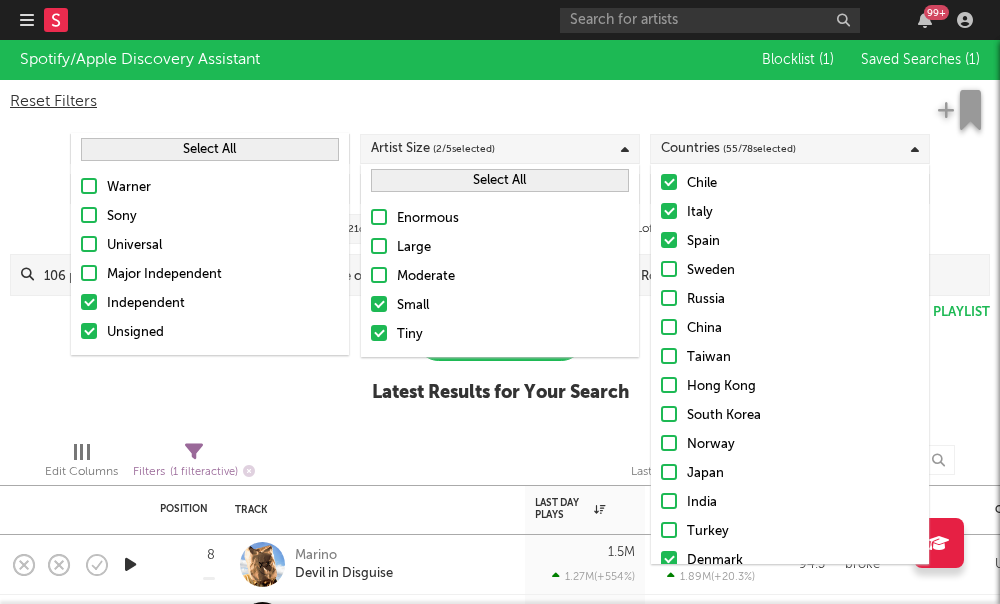 click on "Norway" at bounding box center (790, 445) 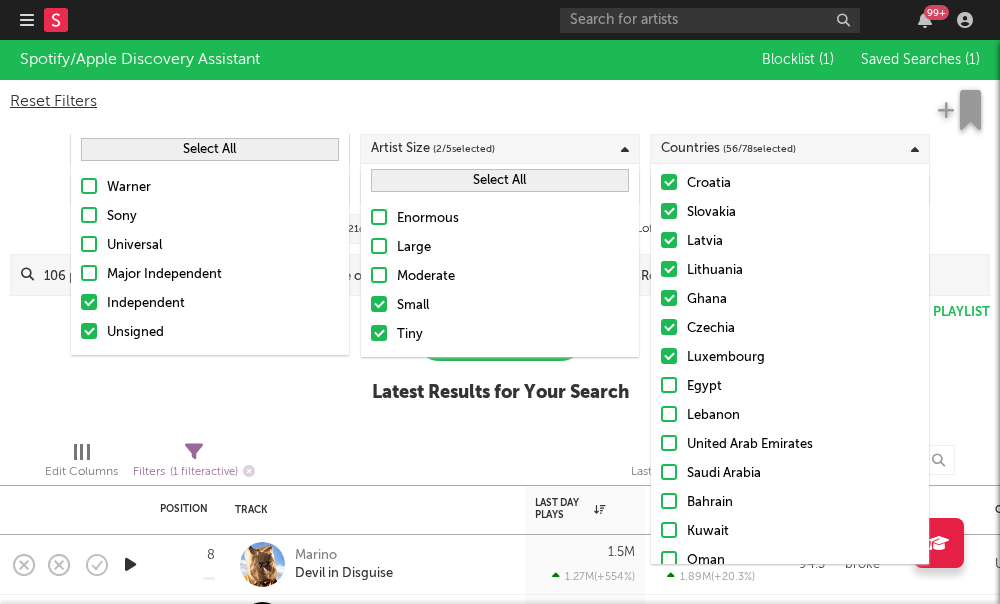 scroll, scrollTop: 1730, scrollLeft: 0, axis: vertical 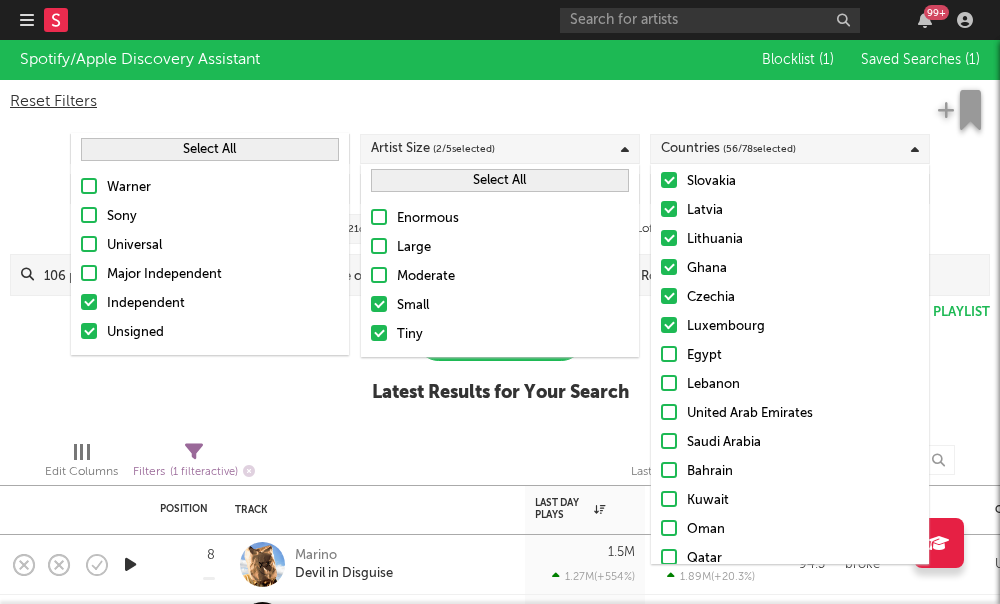 click on "Egypt" at bounding box center [803, 356] 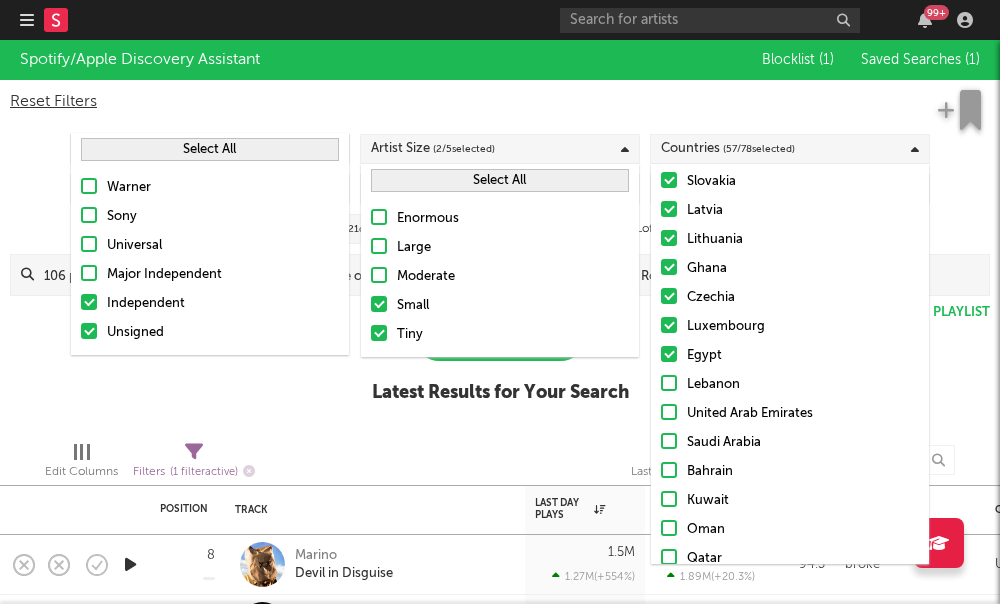 click on "United States Australia Canada United Kingdom Ireland Germany Belgium France Netherlands Austria Switzerland Brazil Mexico Argentina Chile Italy Spain Sweden Russia China Taiwan Hong Kong South Korea Norway Japan India Turkey Denmark Finland Poland Colombia Indonesia South Africa Philippines Portugal New Zealand Greece Hungary Czech Republic Israel Peru Thailand Malaysia Nigeria Iceland Romania Dominican Republic Jamaica Ukraine Vietnam Puerto Rico Bulgaria Serbia Singapore Ecuador Venezuela Croatia Slovakia Latvia Lithuania Ghana Czechia Luxembourg Egypt Lebanon United Arab Emirates Saudi Arabia Bahrain Kuwait Oman Qatar Tunisia Algeria Morocco Libya Sudan Other Uncategorized" at bounding box center [790, -355] 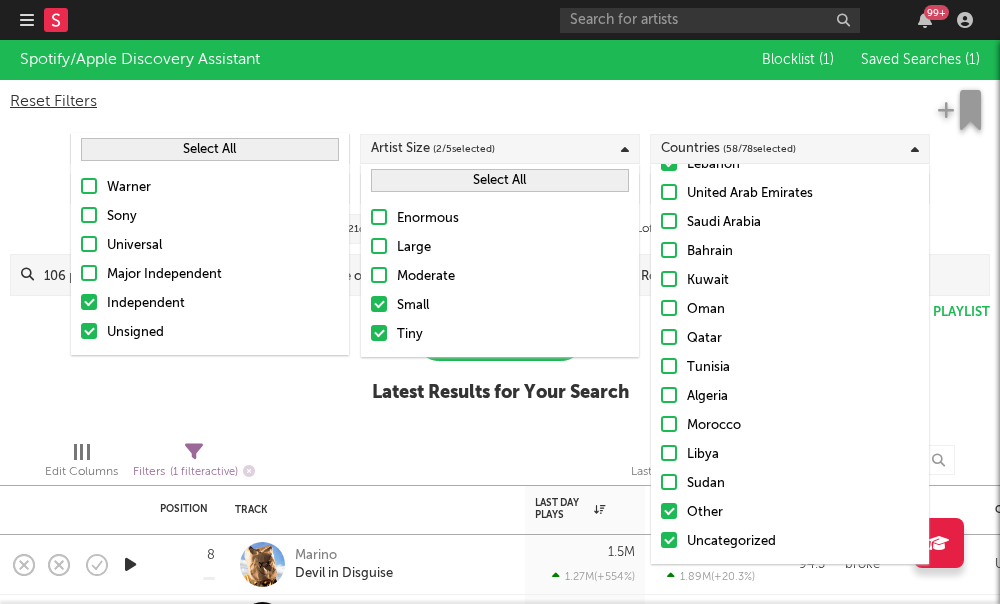 scroll, scrollTop: 1950, scrollLeft: 0, axis: vertical 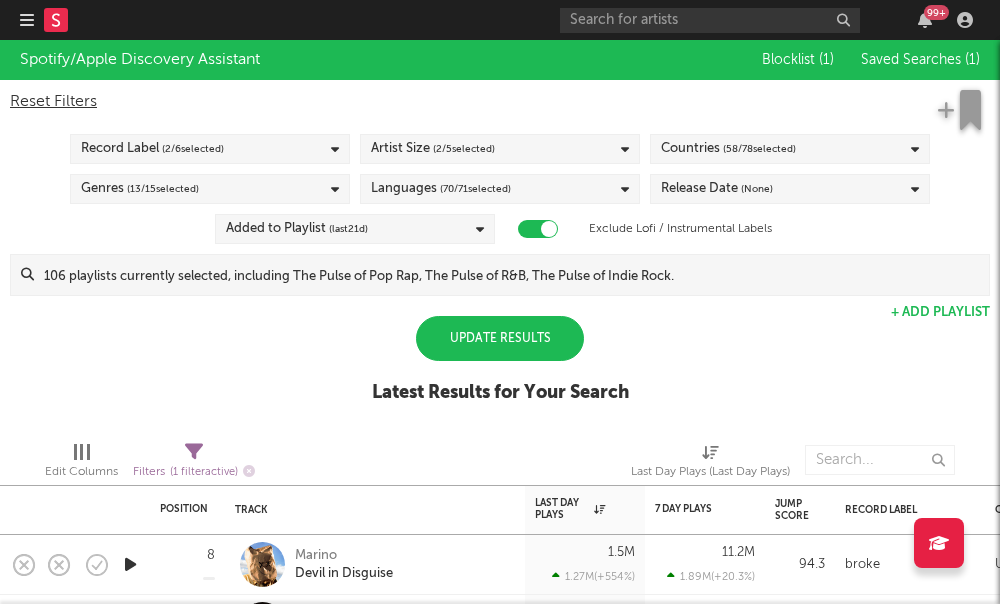 click on "Edit Columns Filters ( 1   filter  active) Last Day Plays (Last Day Plays)" at bounding box center [500, 455] 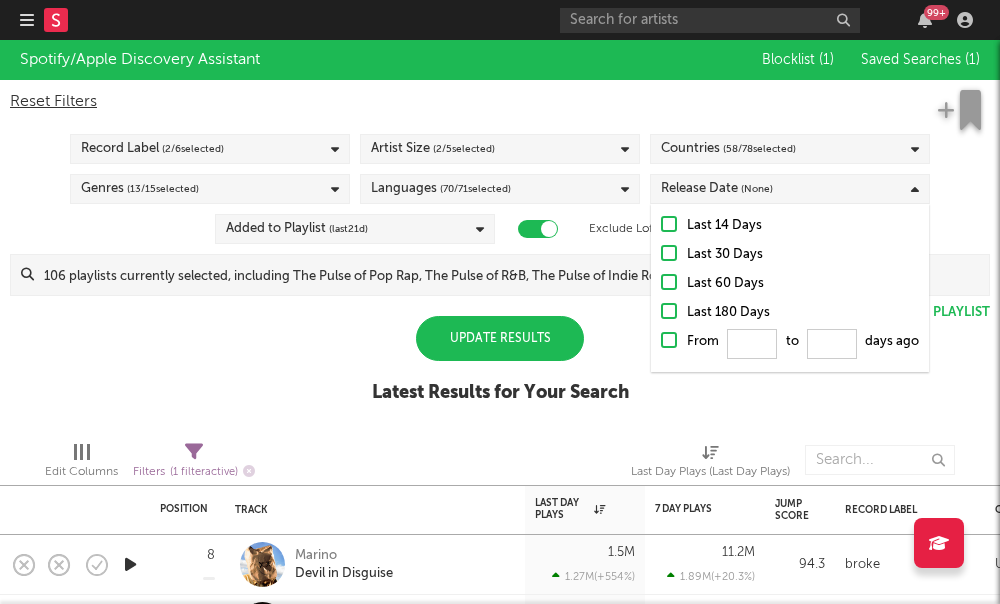click at bounding box center (669, 282) 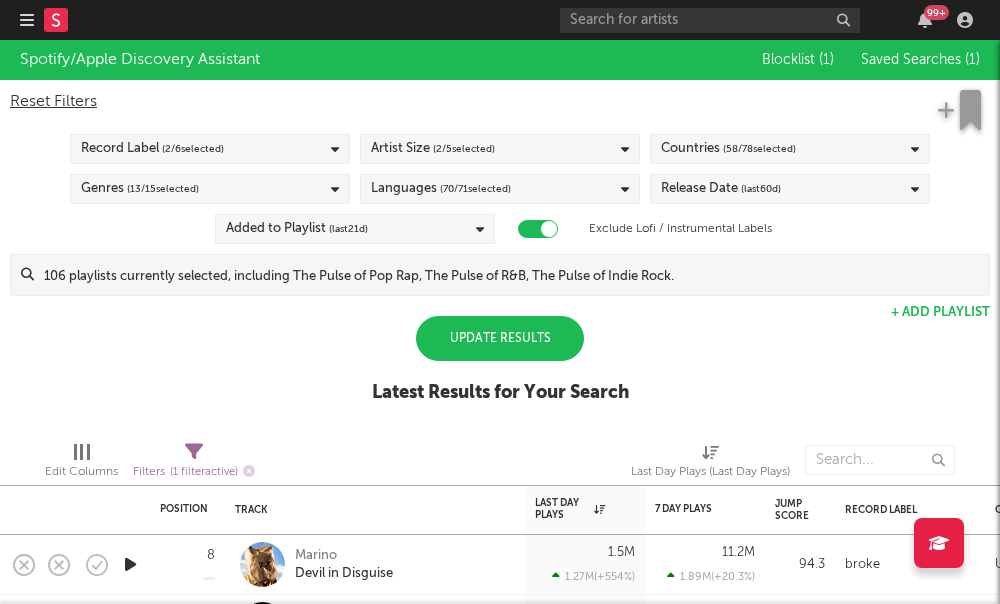 click on "Update Results Latest Results for Your Search" at bounding box center [500, 370] 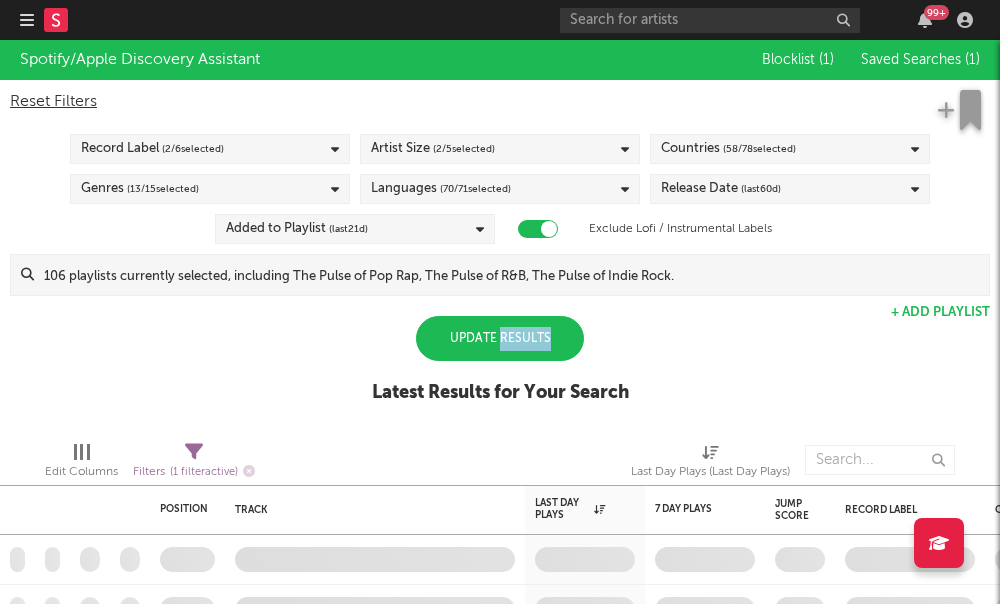 click on "Update Results" at bounding box center (500, 338) 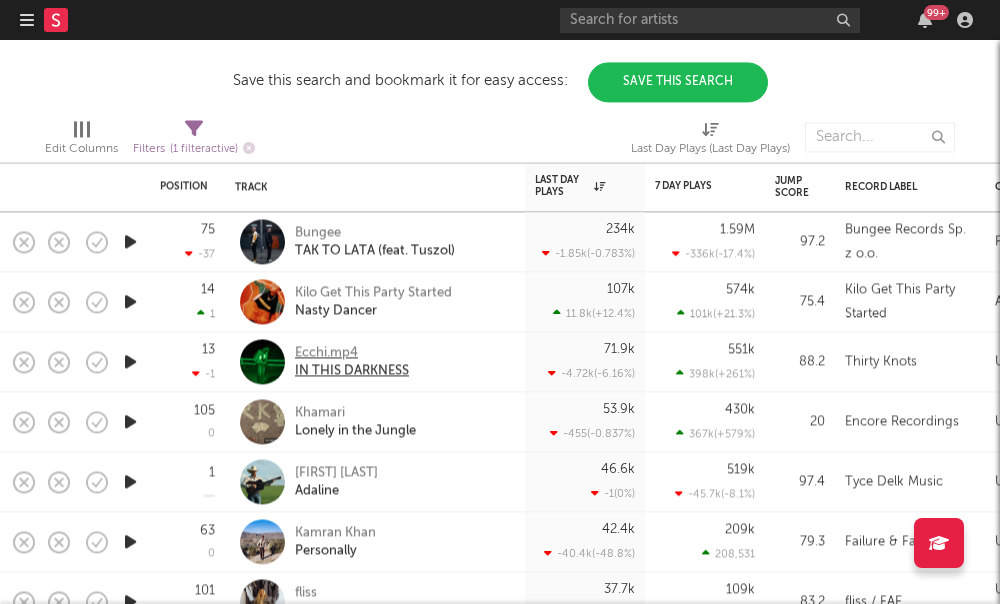 click on "Ecchi.mp4" at bounding box center [352, 353] 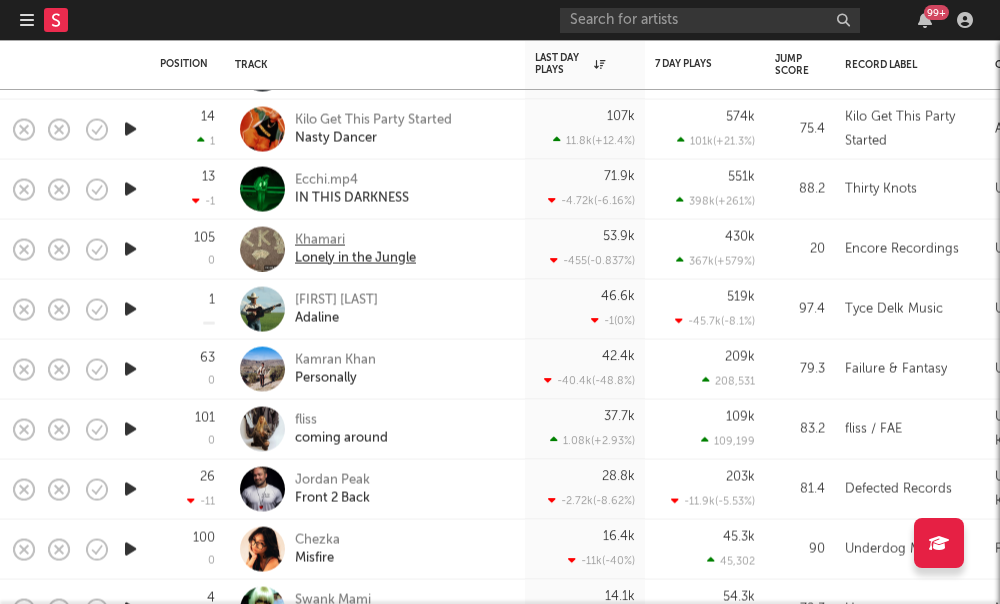 click on "Lonely in the Jungle" at bounding box center (355, 258) 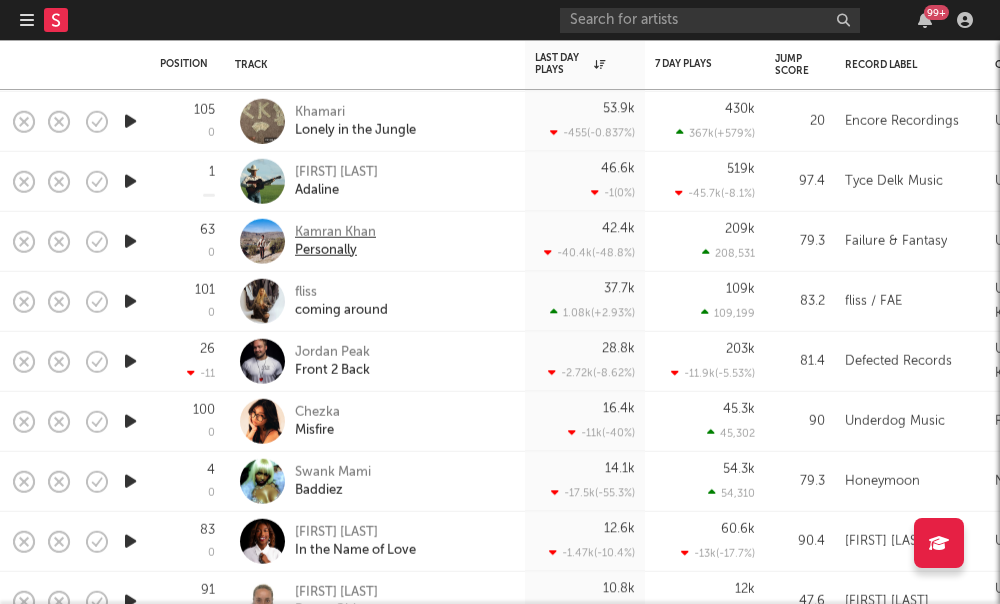 click on "Kamran Khan" at bounding box center (335, 232) 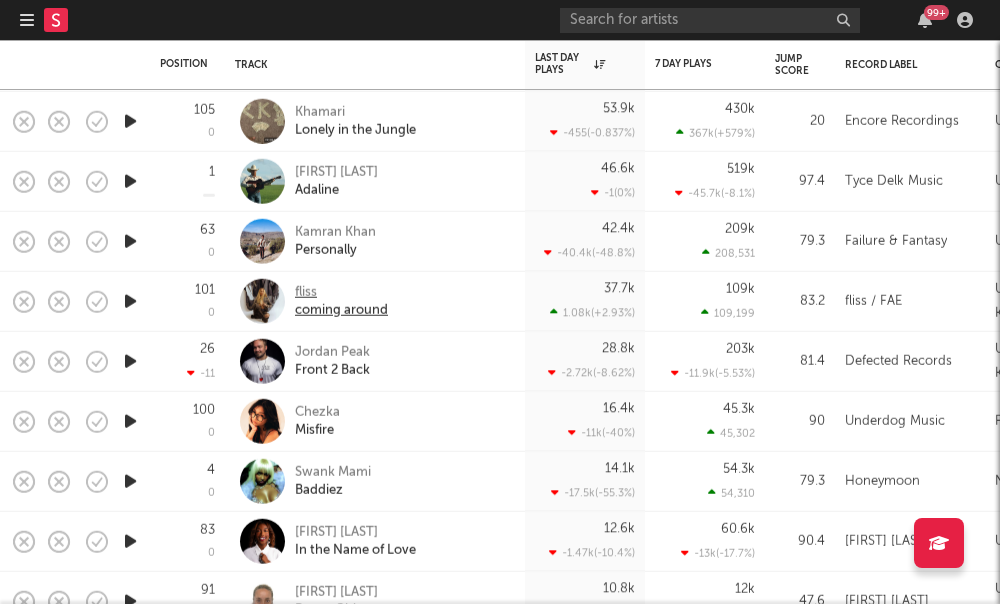 click on "fliss" at bounding box center (341, 292) 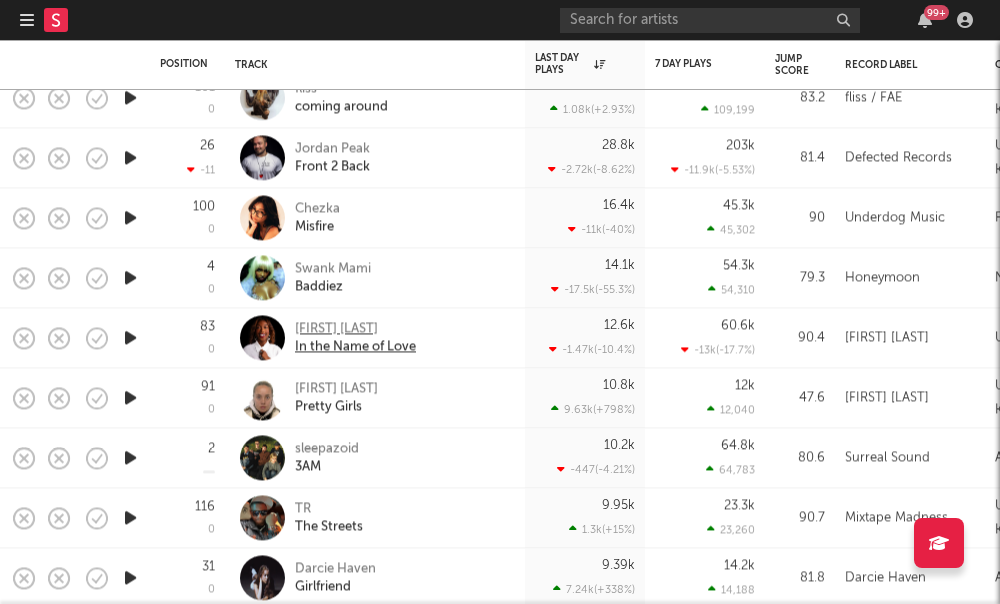 click on "Victoria Noelle" at bounding box center (355, 329) 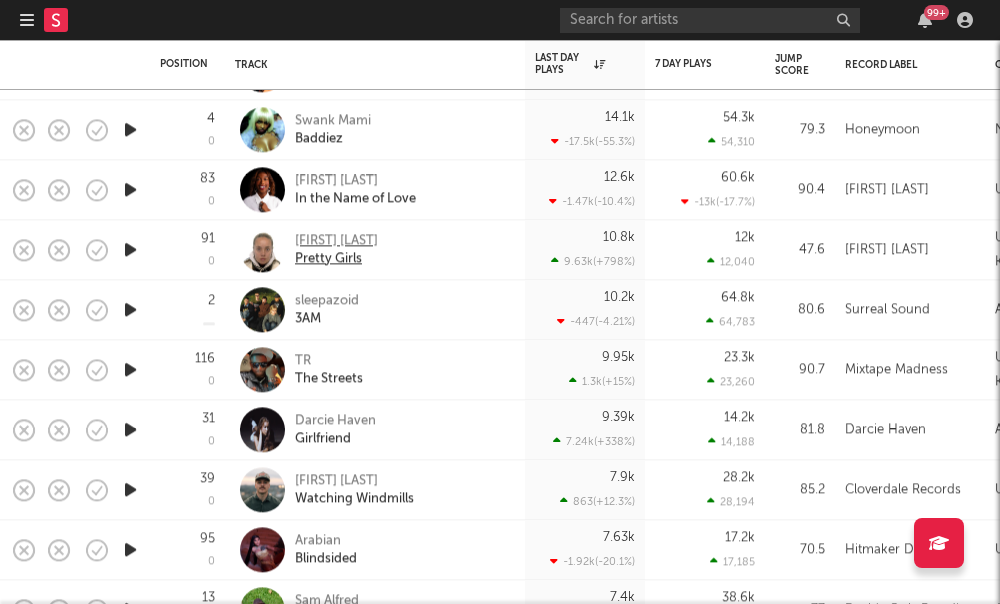 click on "Josie Man" at bounding box center (336, 241) 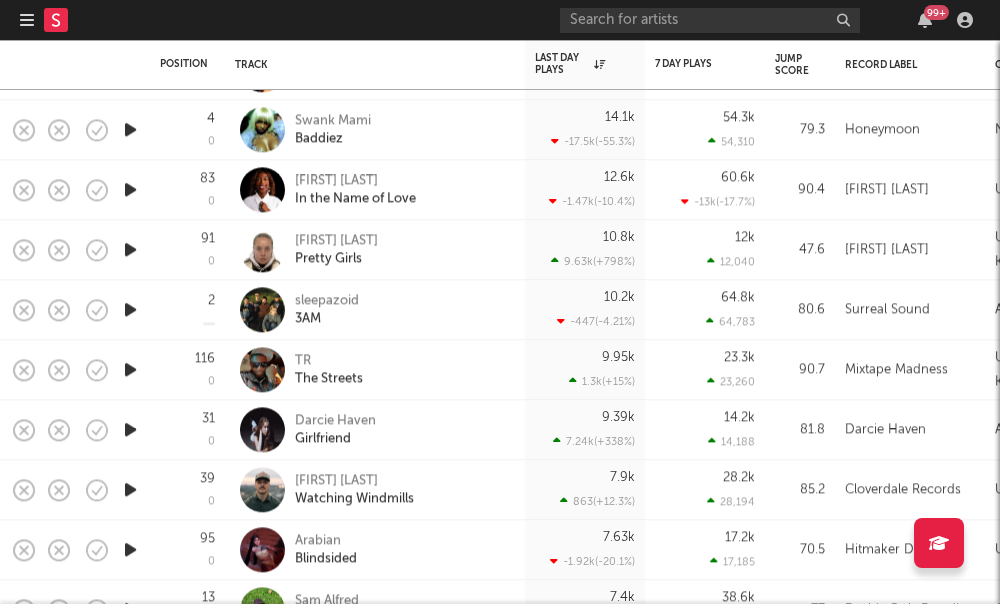 click at bounding box center (500, 322) 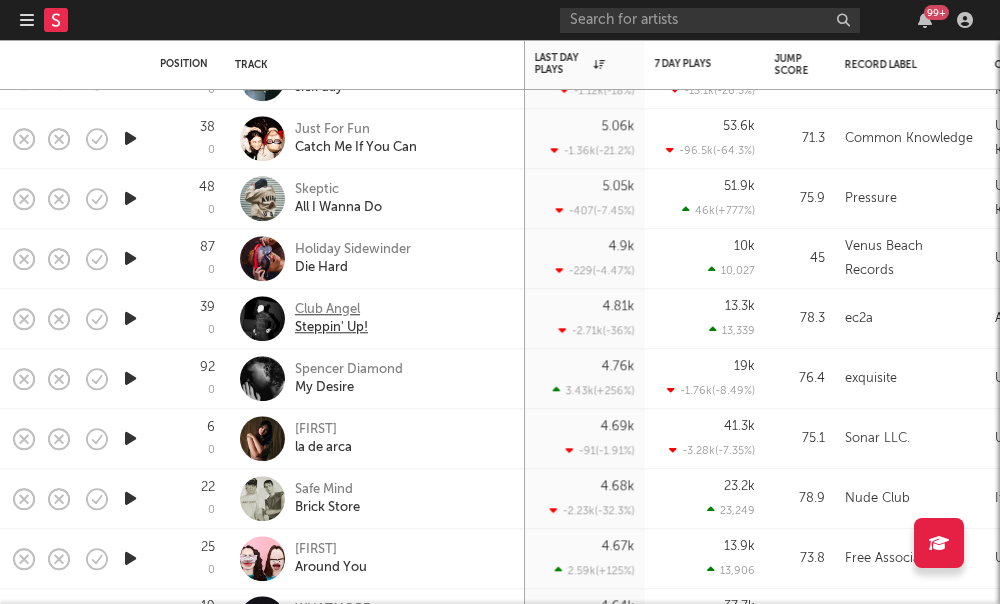 click on "Club Angel" at bounding box center [331, 310] 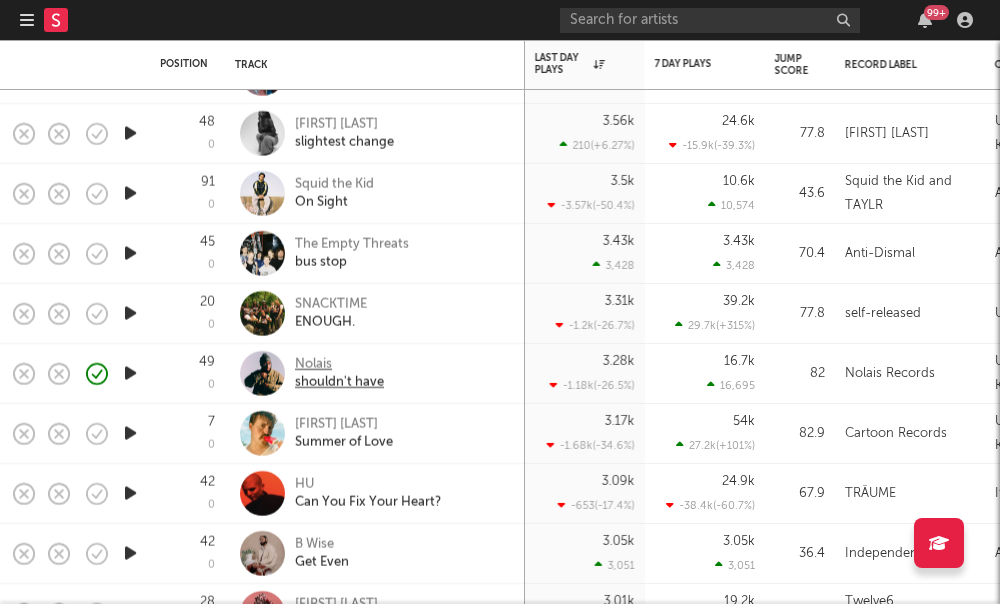 click on "Nolais" at bounding box center (339, 364) 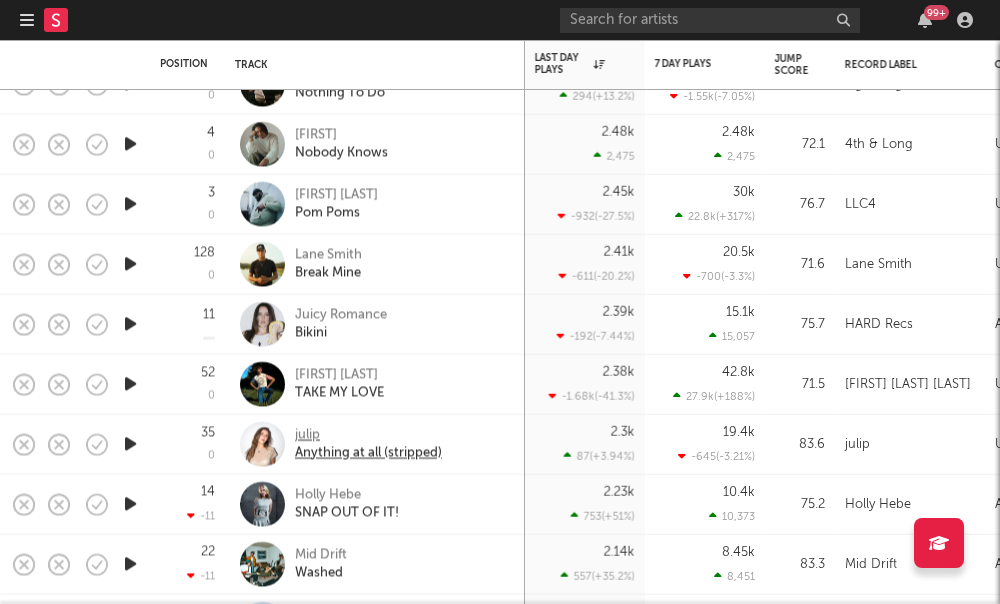 click on "julip" at bounding box center (368, 435) 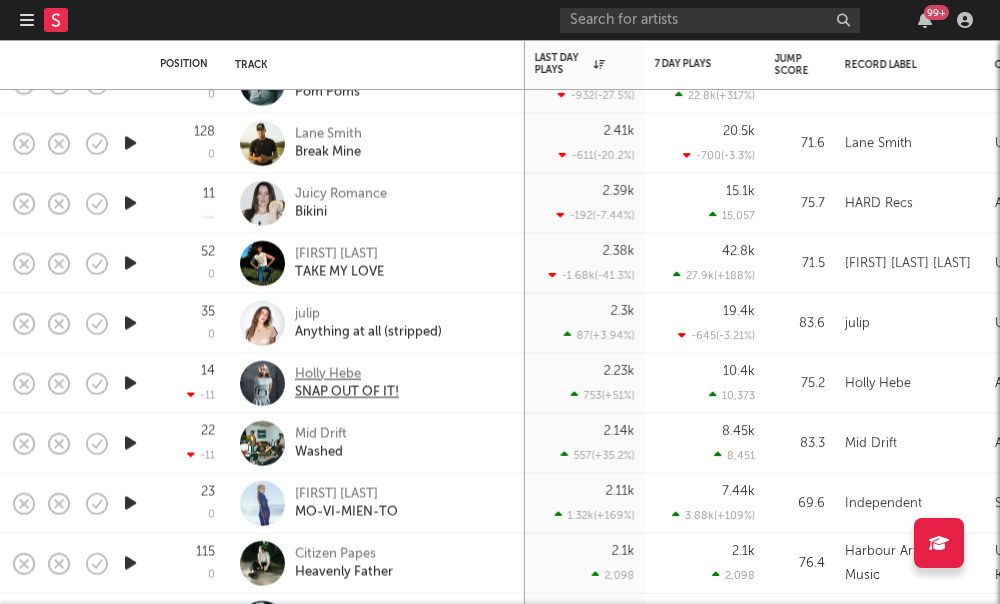 click on "SNAP OUT OF IT!" at bounding box center (347, 392) 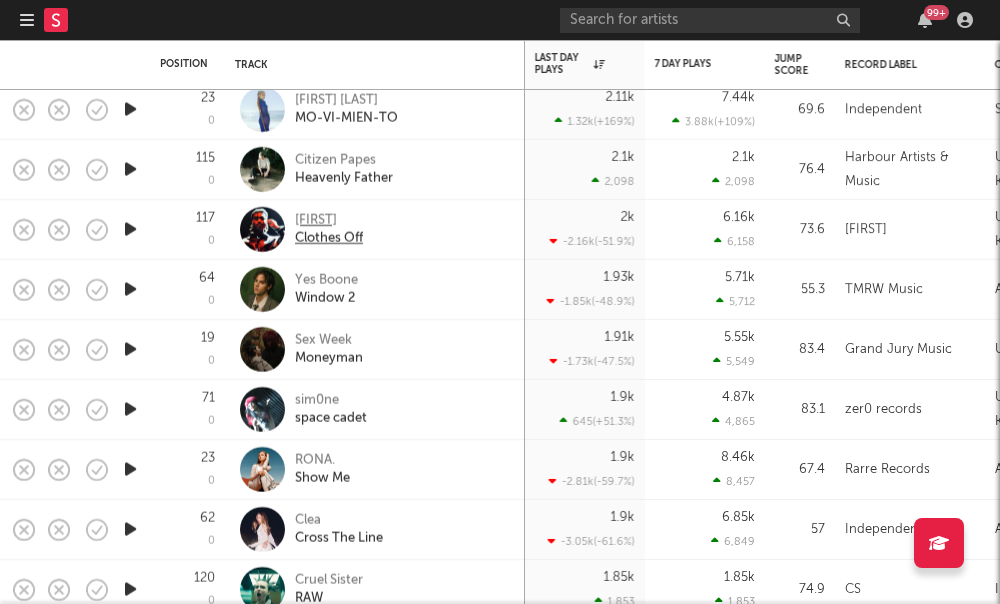 click on "Aidan" at bounding box center (329, 220) 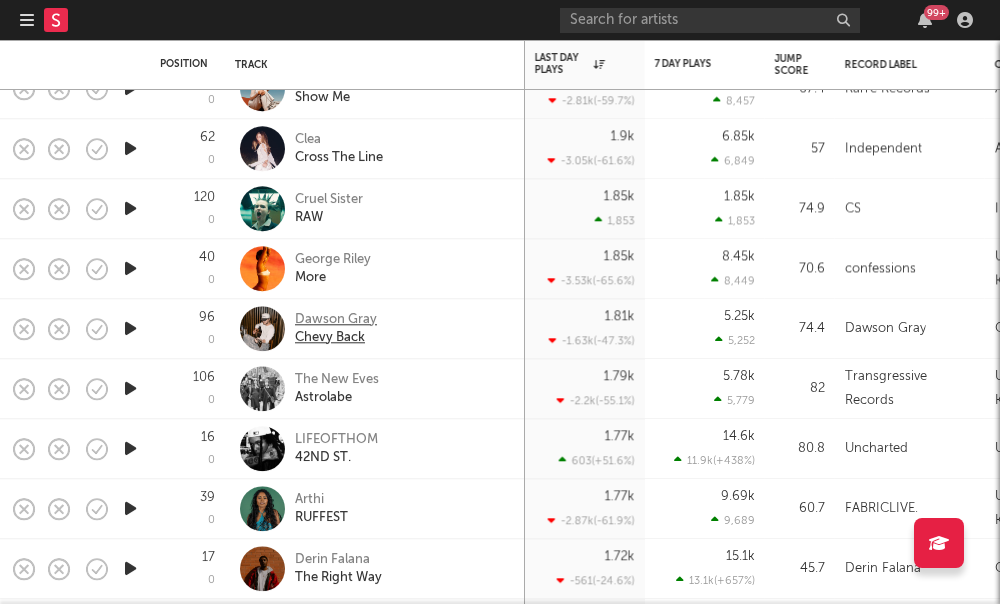 click on "Dawson Gray" at bounding box center [336, 320] 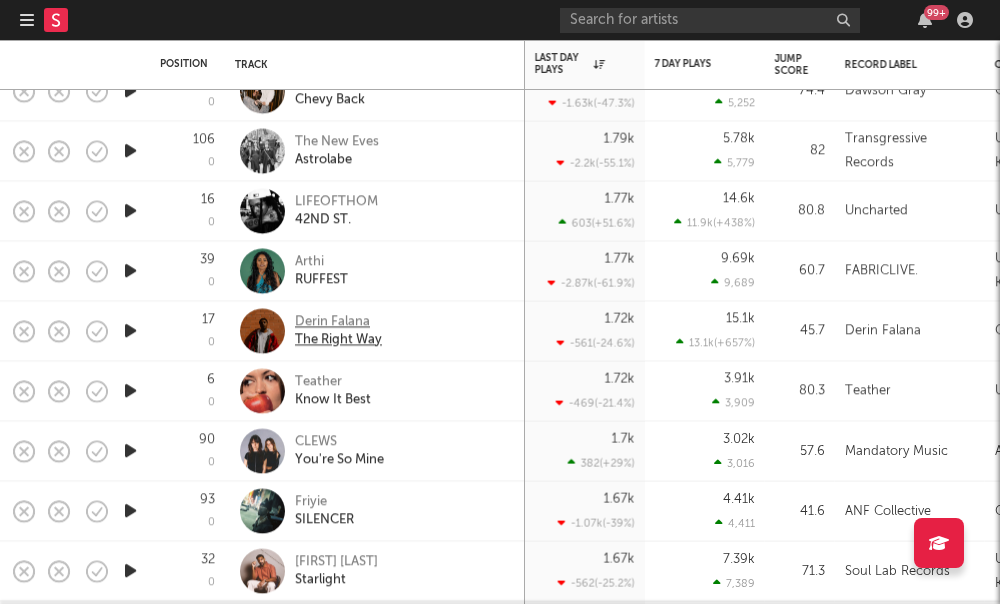 click on "The Right Way" at bounding box center (338, 340) 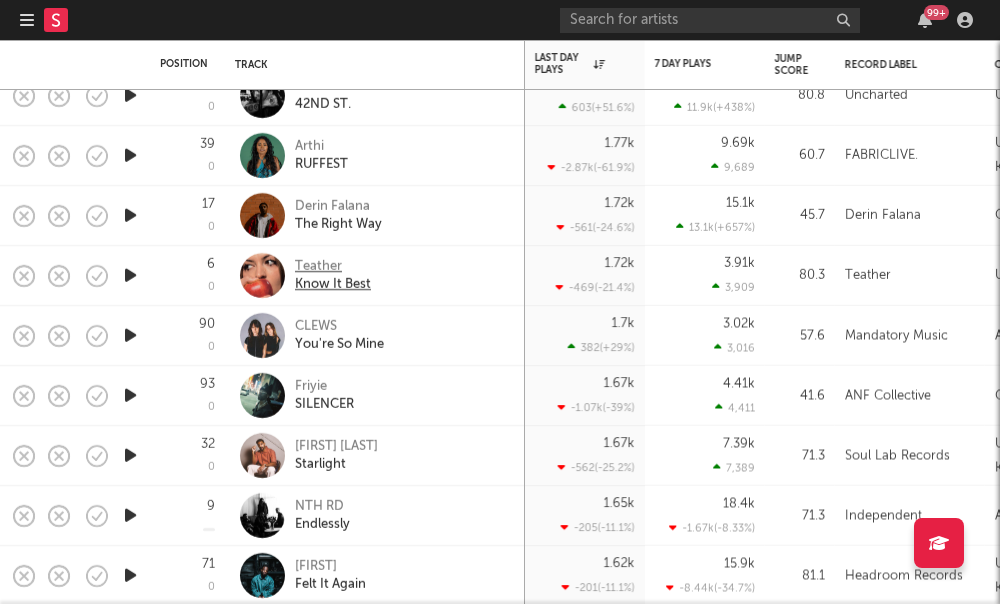 click on "Teather" at bounding box center [333, 267] 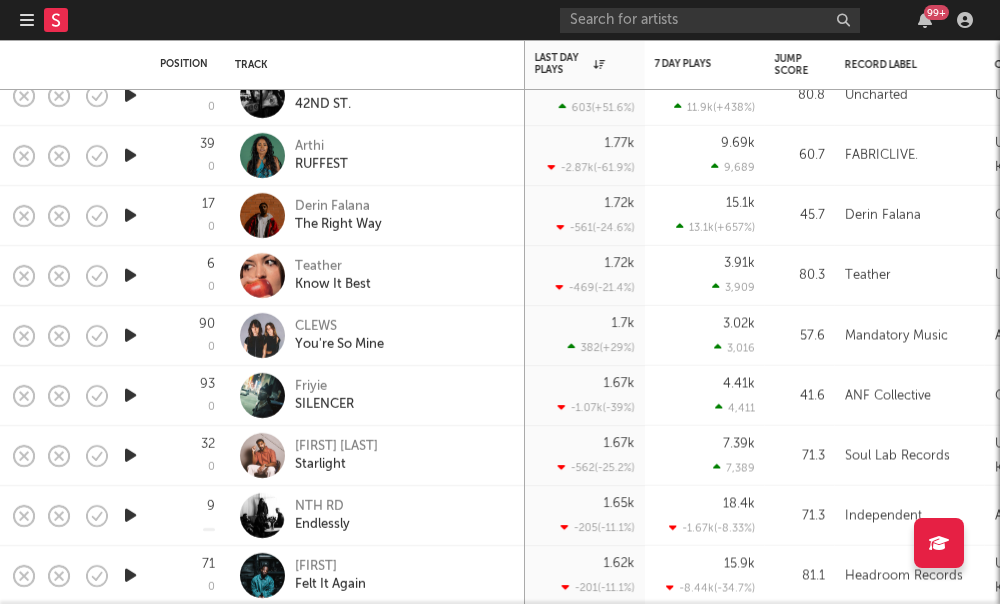 click on "99 +" at bounding box center (770, 20) 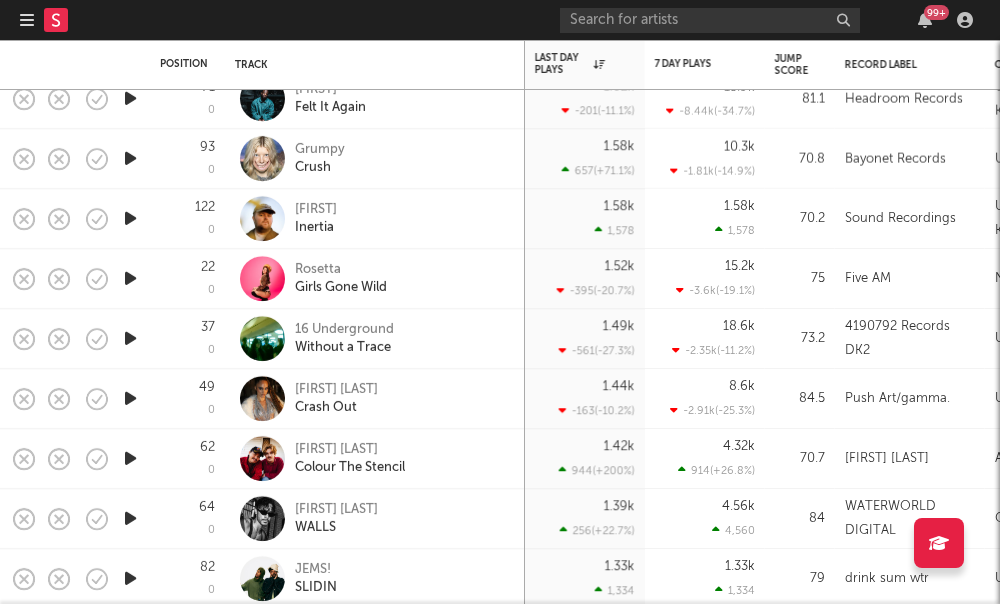 click at bounding box center (262, 338) 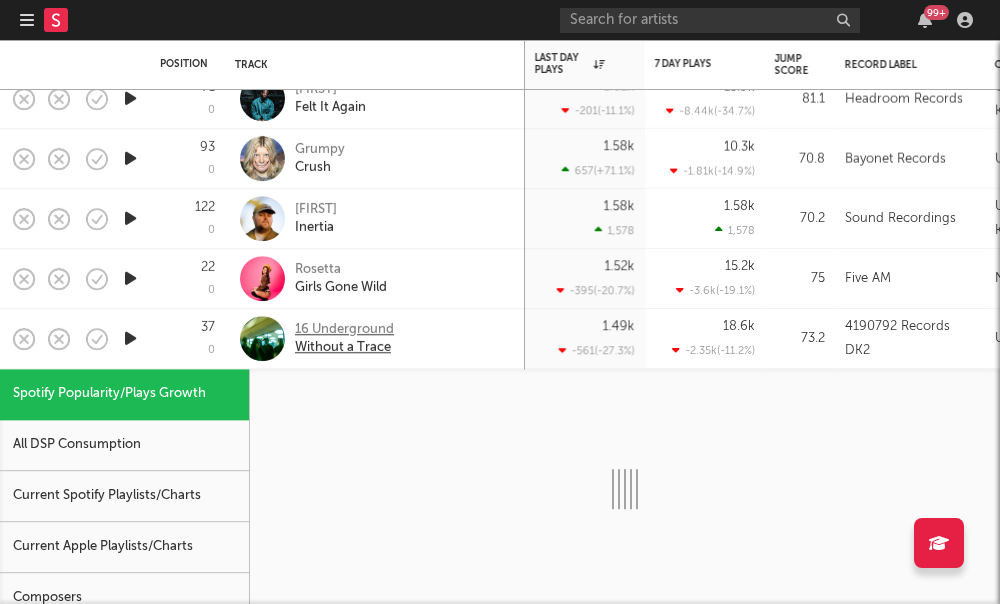 click on "Without a Trace" at bounding box center [344, 348] 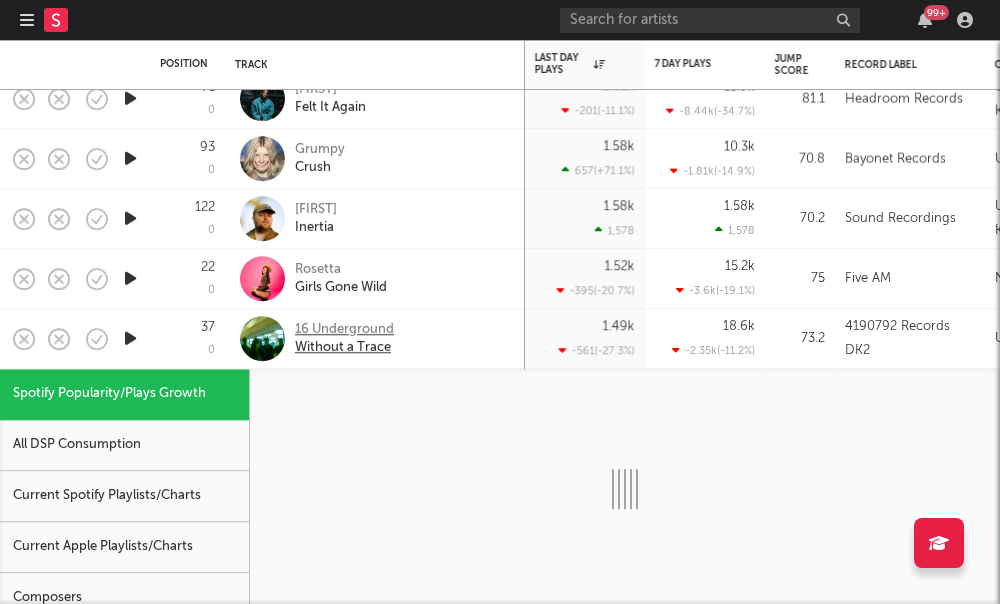 select on "1w" 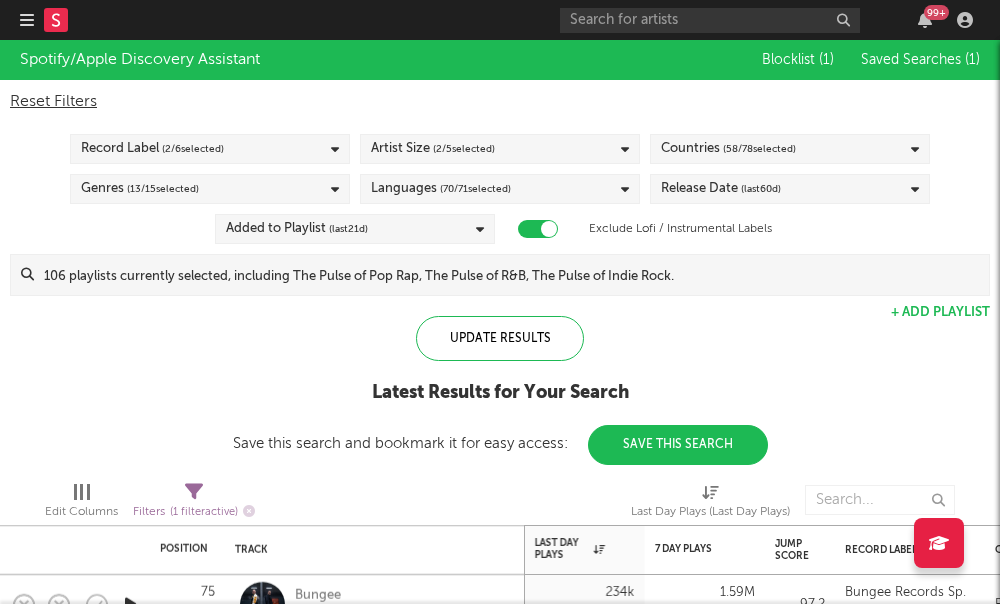 click on "( 58 / 78  selected)" at bounding box center (759, 149) 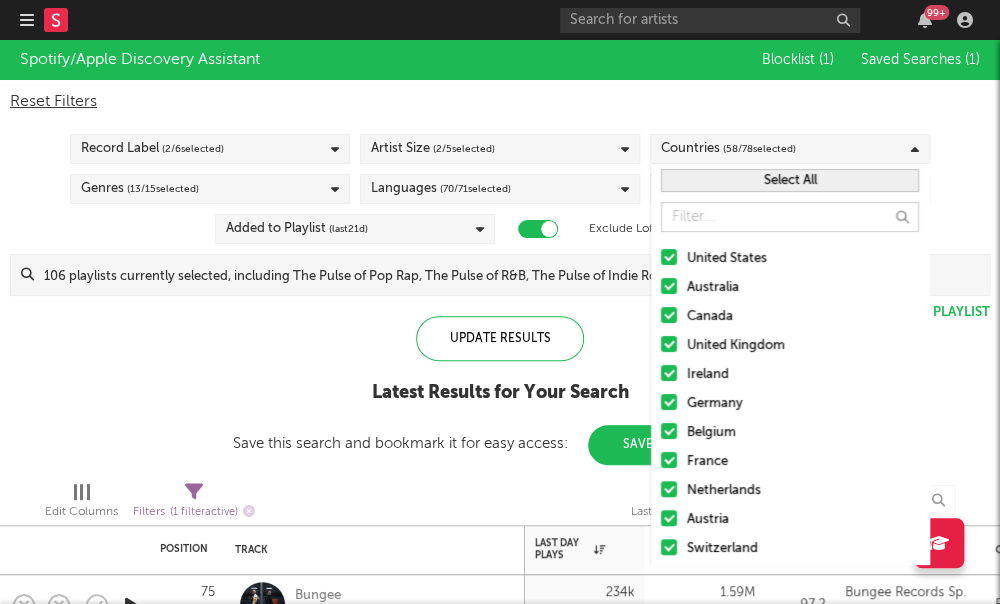 click at bounding box center (669, 286) 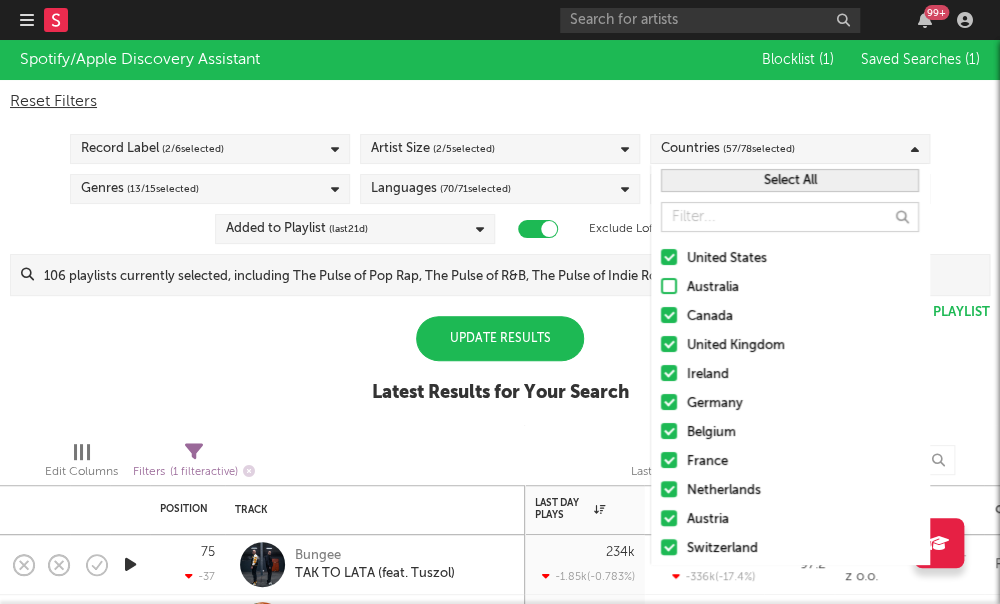 click at bounding box center [669, 315] 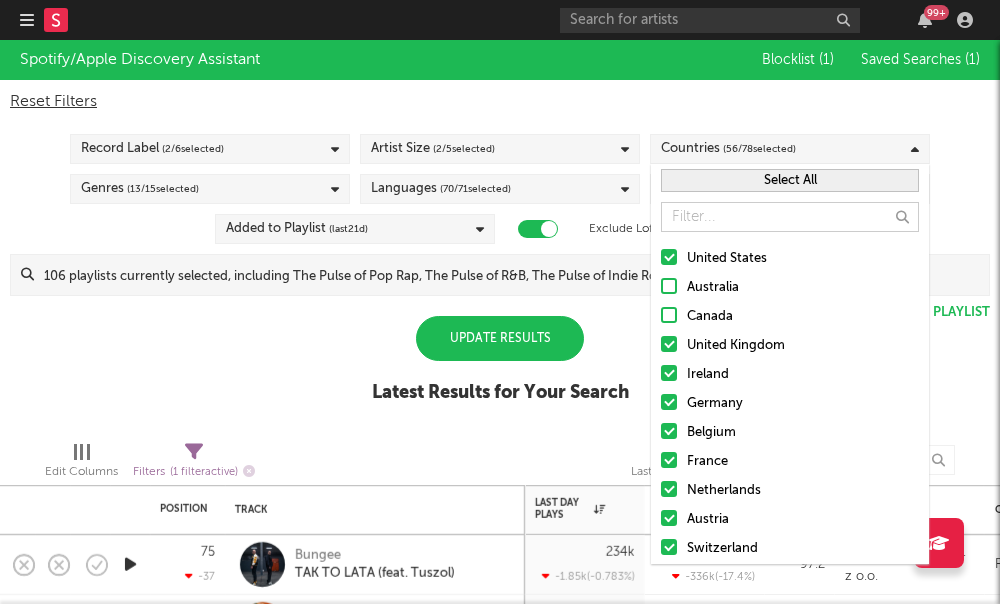 click on "United Kingdom" at bounding box center [790, 346] 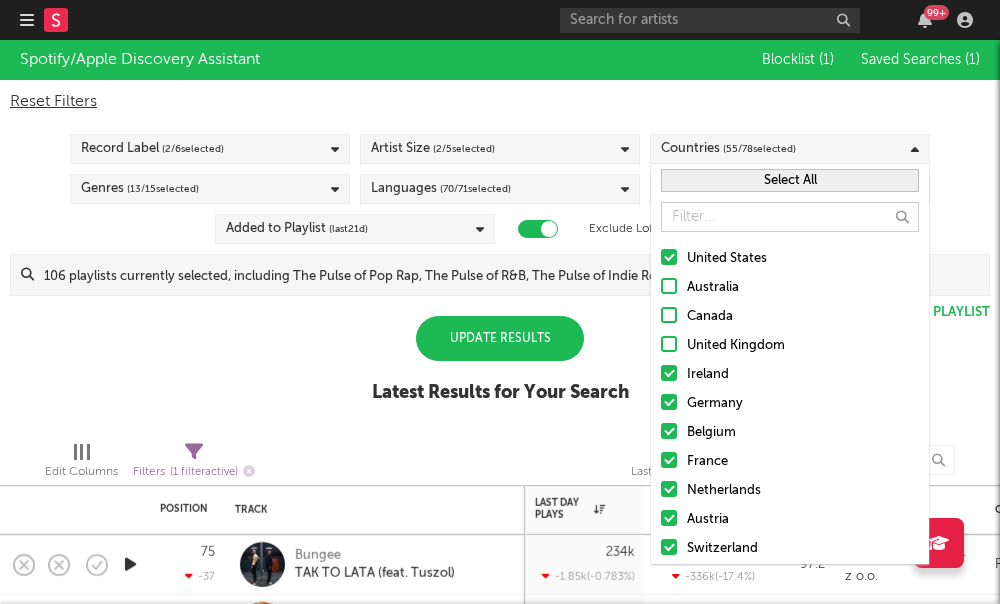 click at bounding box center (669, 373) 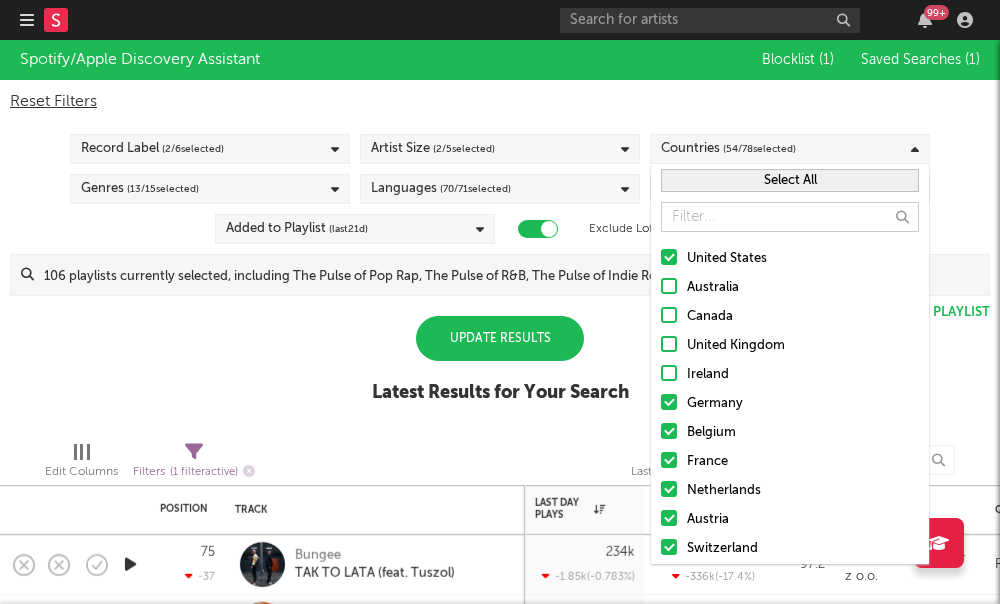 click at bounding box center [669, 315] 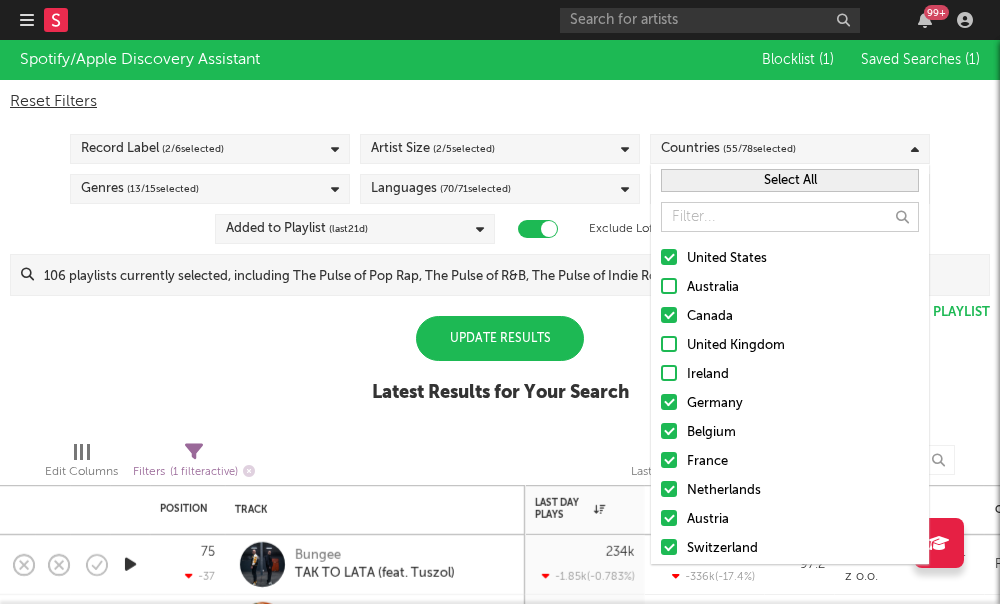 click on "Germany" at bounding box center (790, 404) 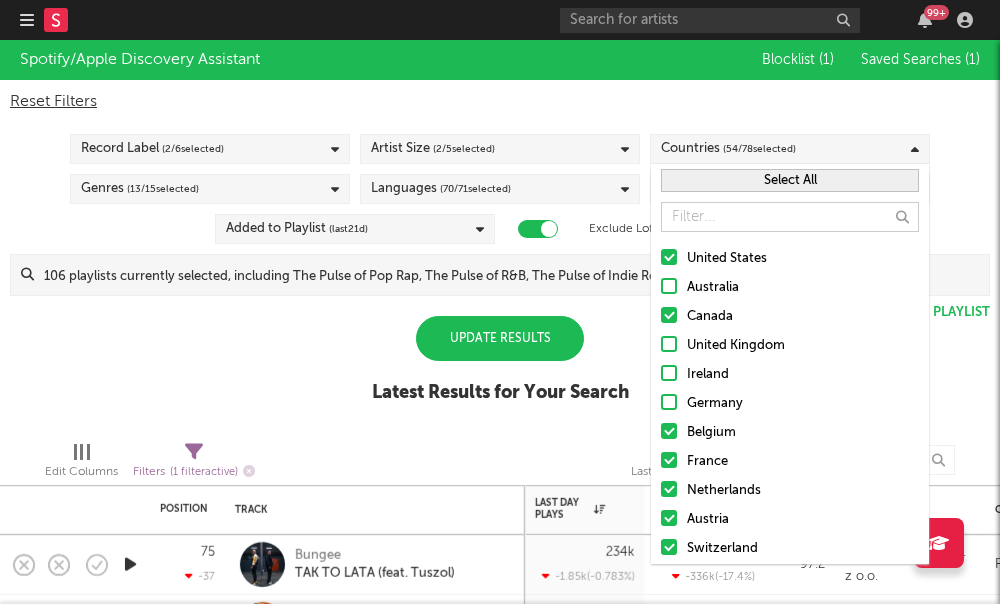 click at bounding box center (669, 431) 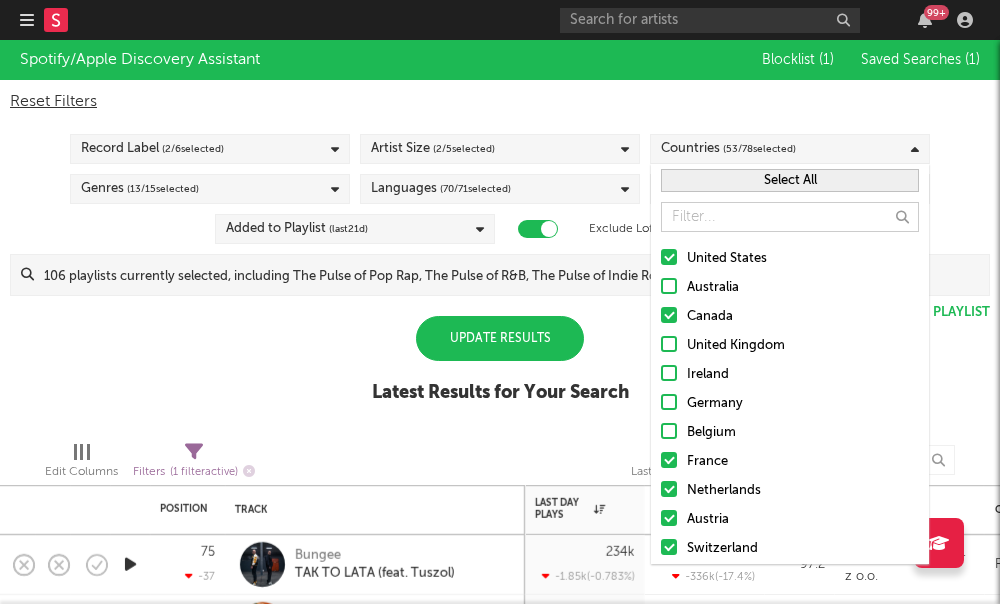 scroll, scrollTop: 36, scrollLeft: 0, axis: vertical 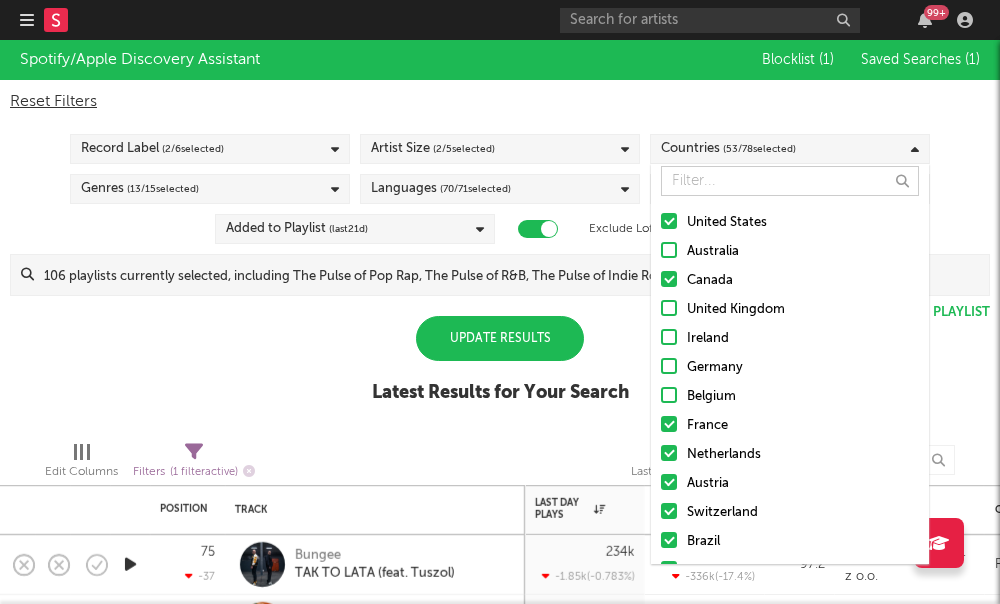 click at bounding box center [669, 424] 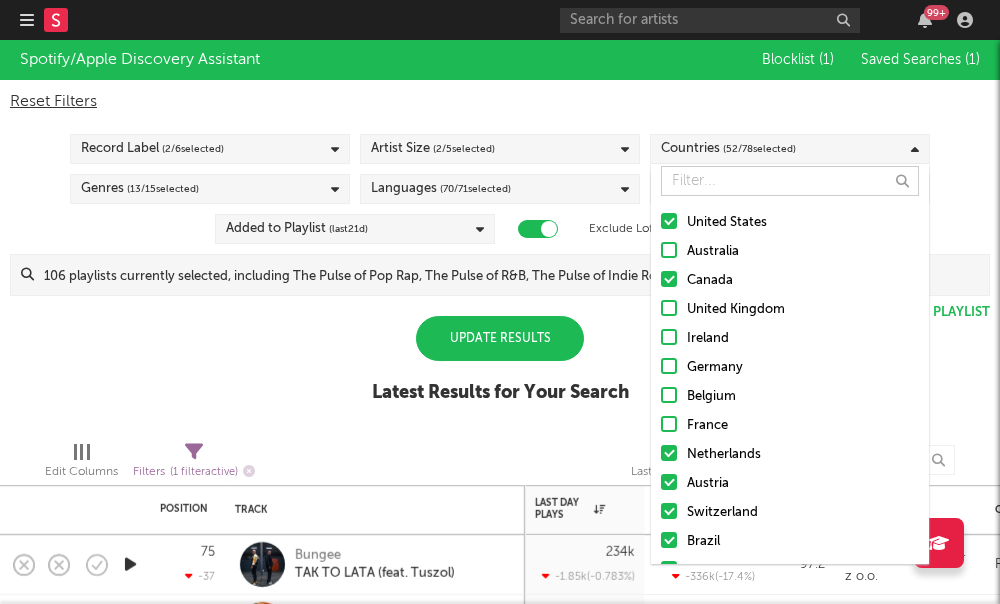 click on "Netherlands" at bounding box center (790, 455) 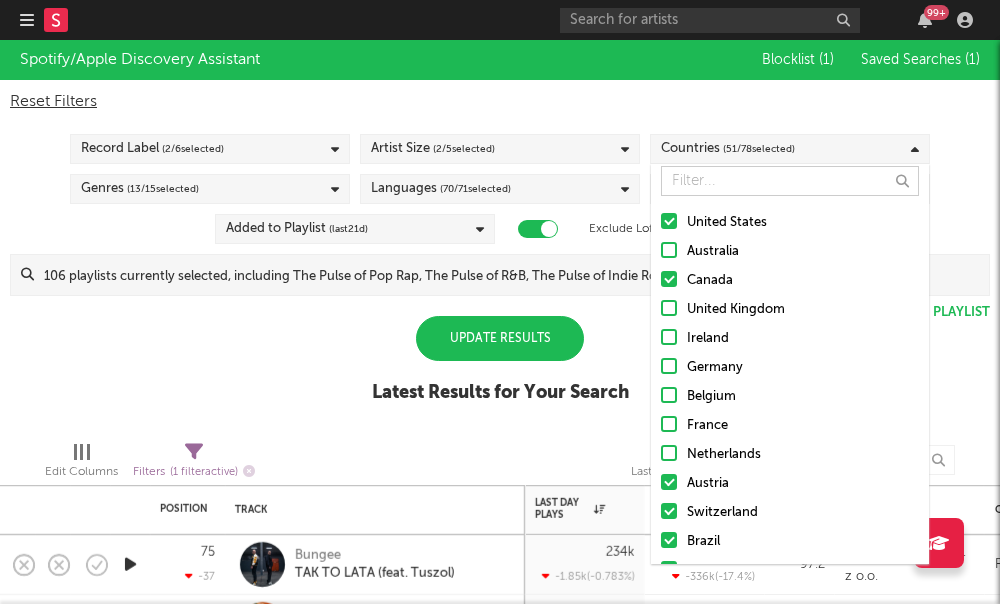 scroll, scrollTop: 152, scrollLeft: 0, axis: vertical 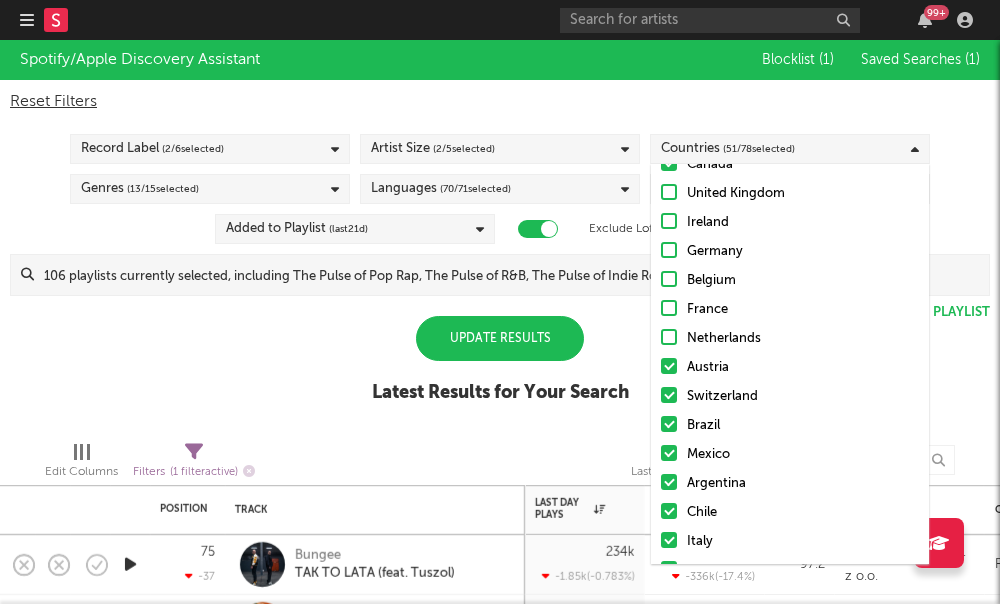 click on "Austria" at bounding box center [790, 368] 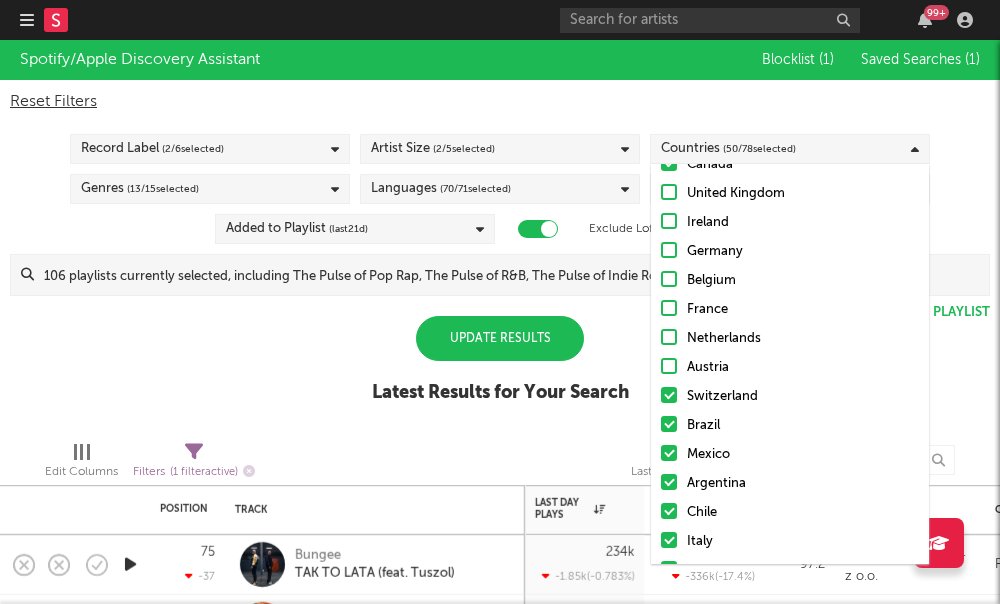 click at bounding box center [669, 395] 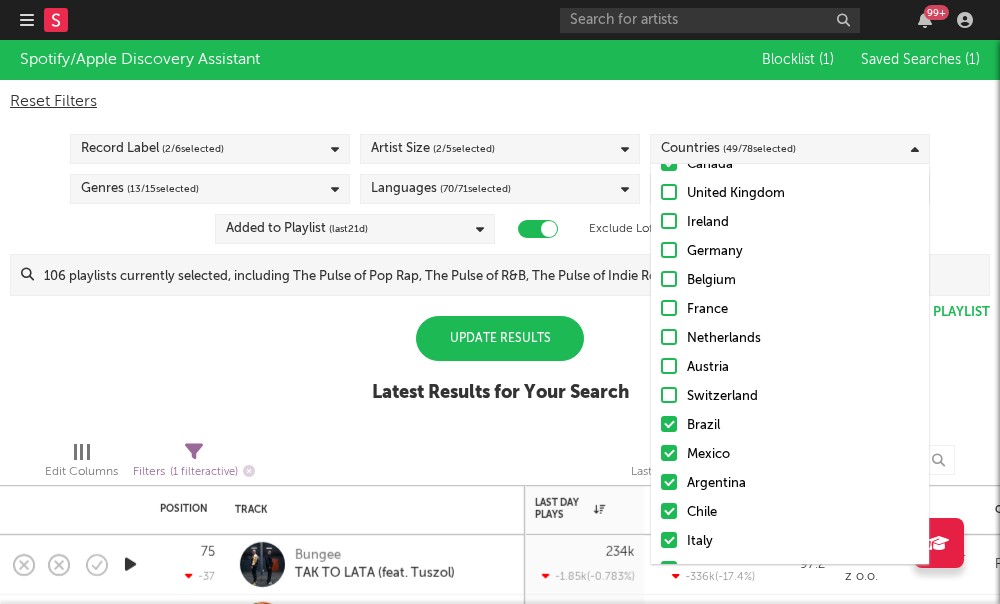 click at bounding box center [669, 424] 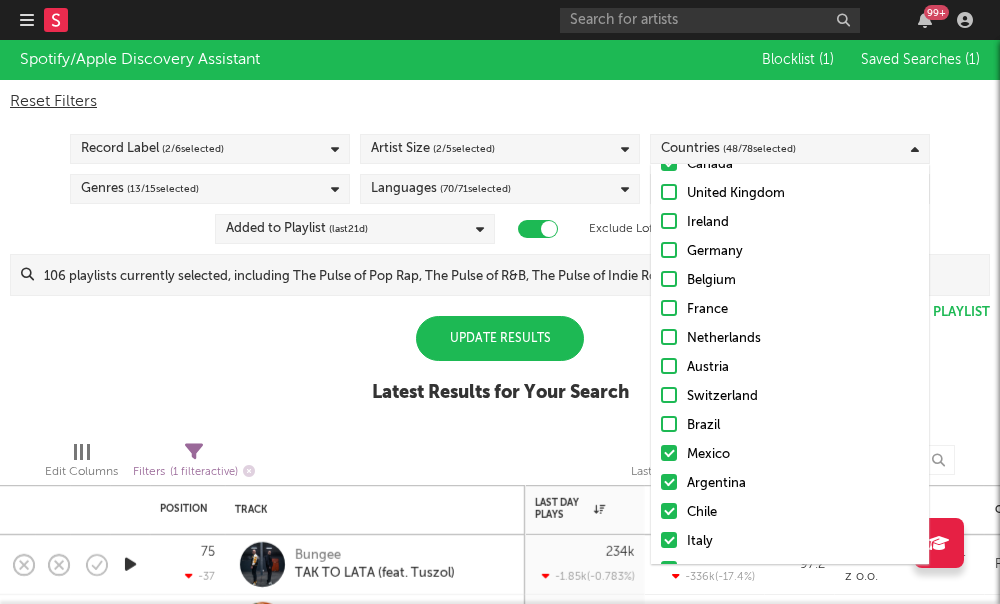 click at bounding box center [669, 453] 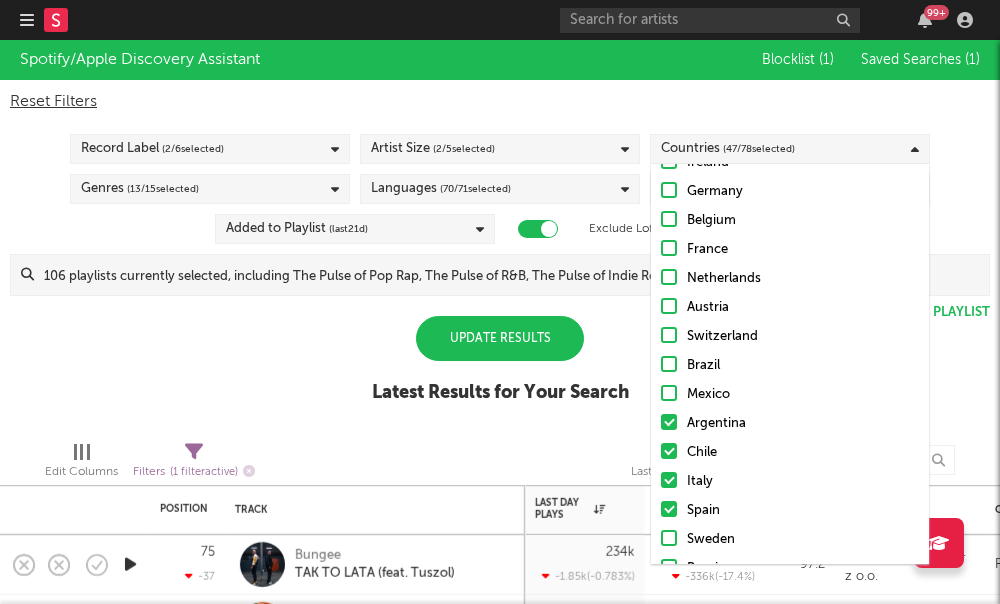 scroll, scrollTop: 436, scrollLeft: 0, axis: vertical 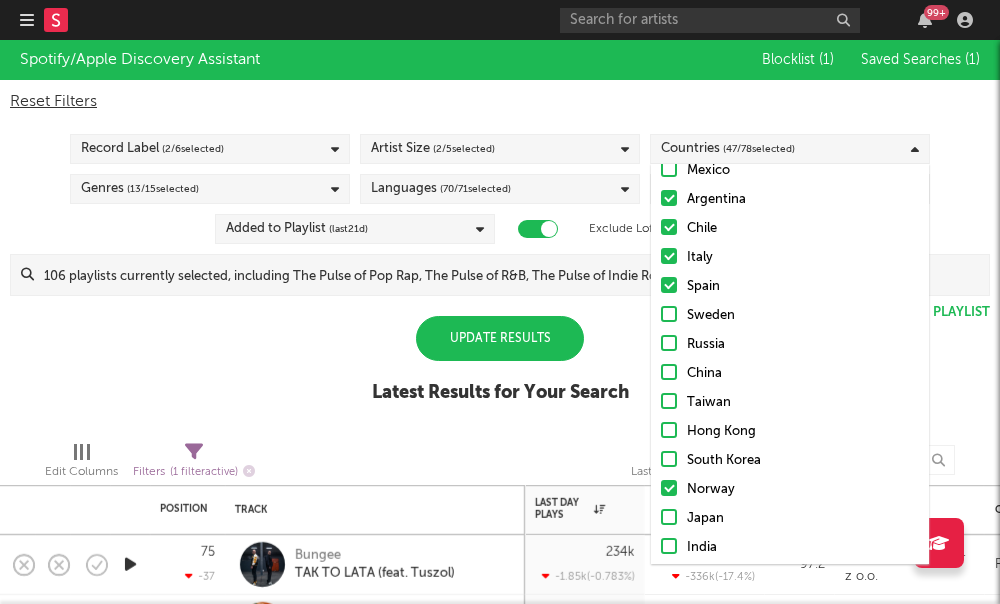 click on "Spain" at bounding box center [790, 287] 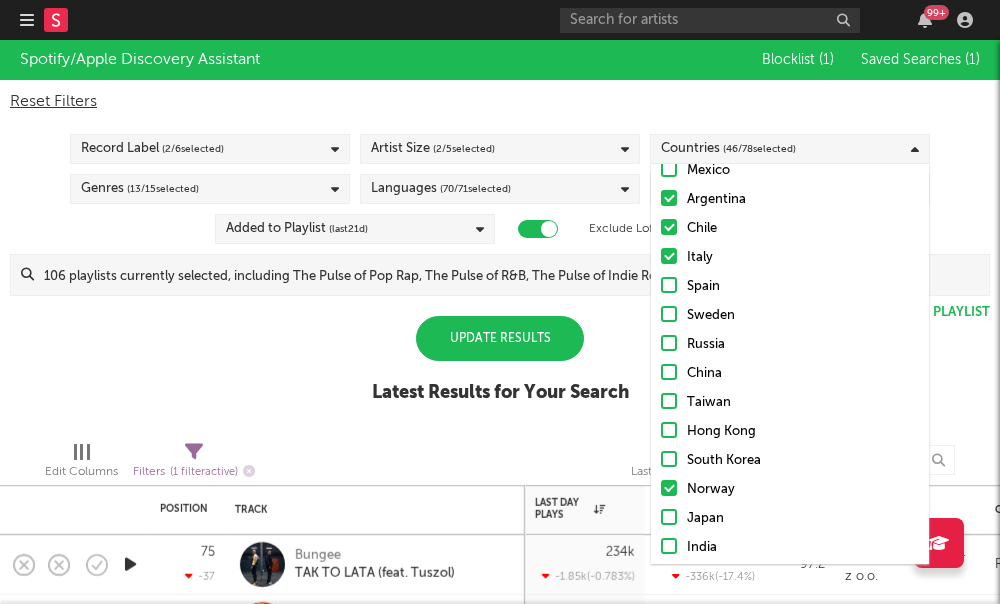 click on "Chile" at bounding box center (790, 229) 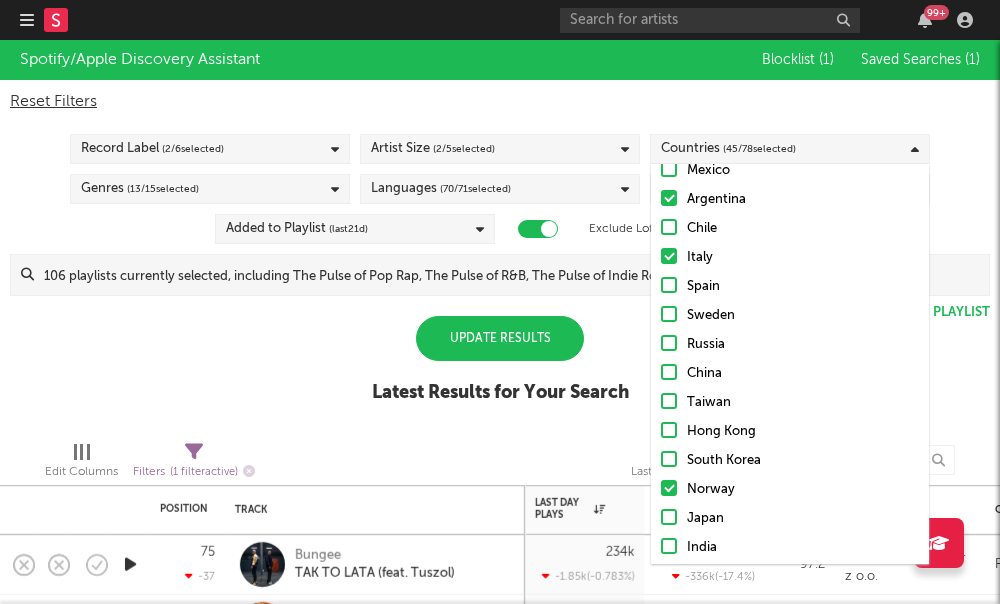 click at bounding box center (669, 198) 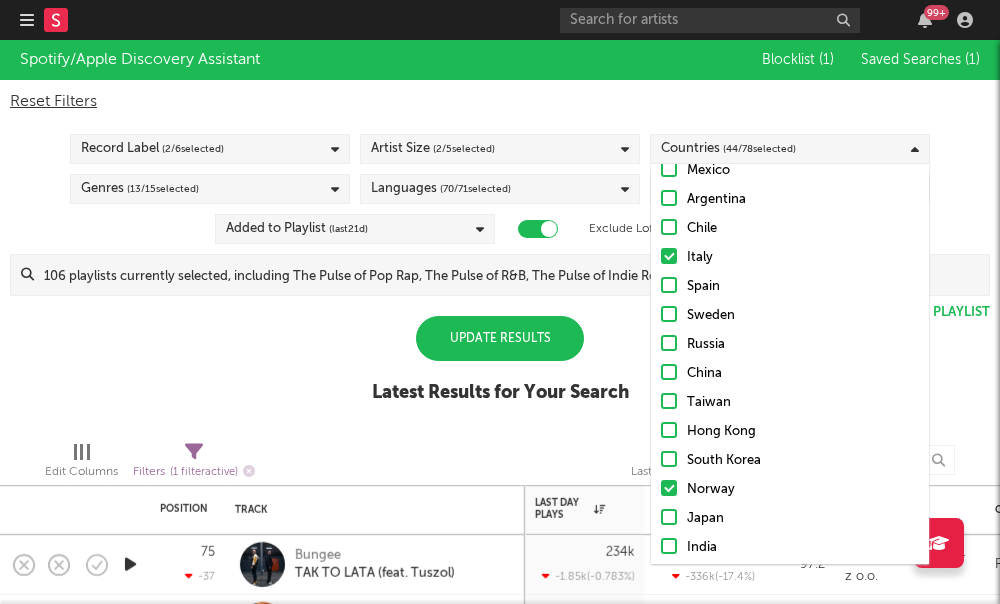 click at bounding box center [669, 256] 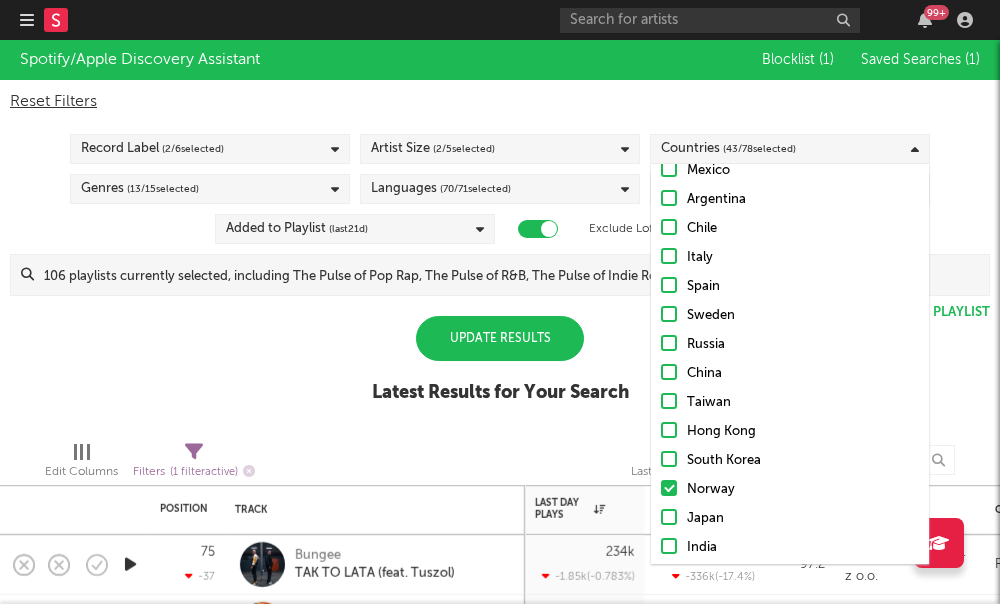 click at bounding box center (669, 488) 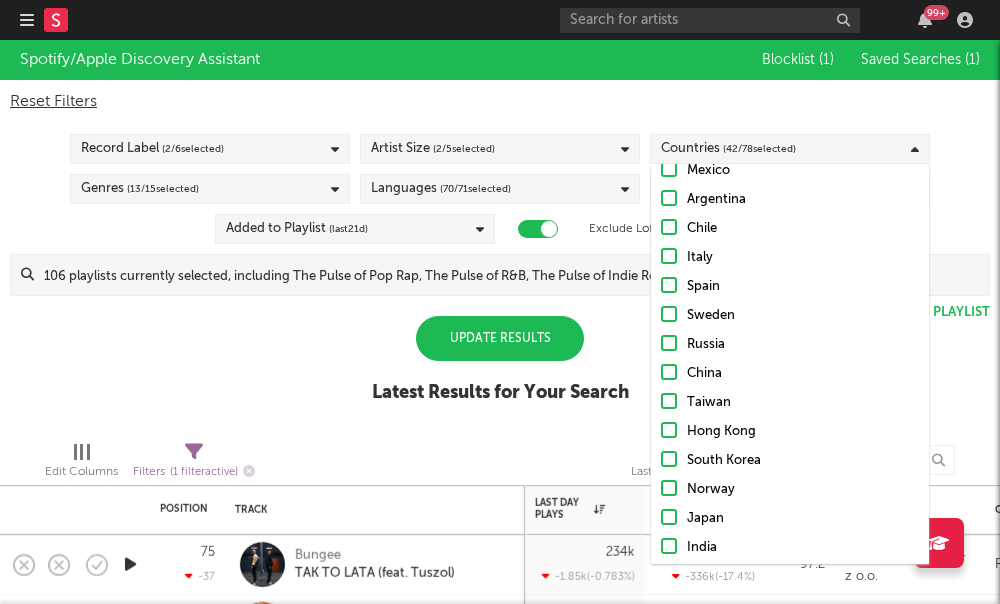 scroll, scrollTop: 615, scrollLeft: 0, axis: vertical 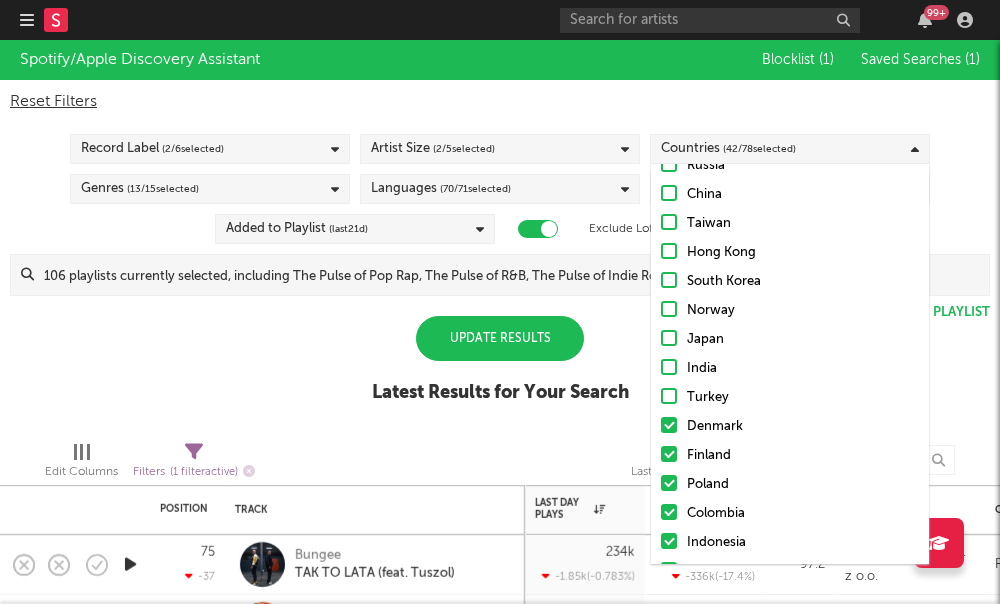 click at bounding box center [669, 425] 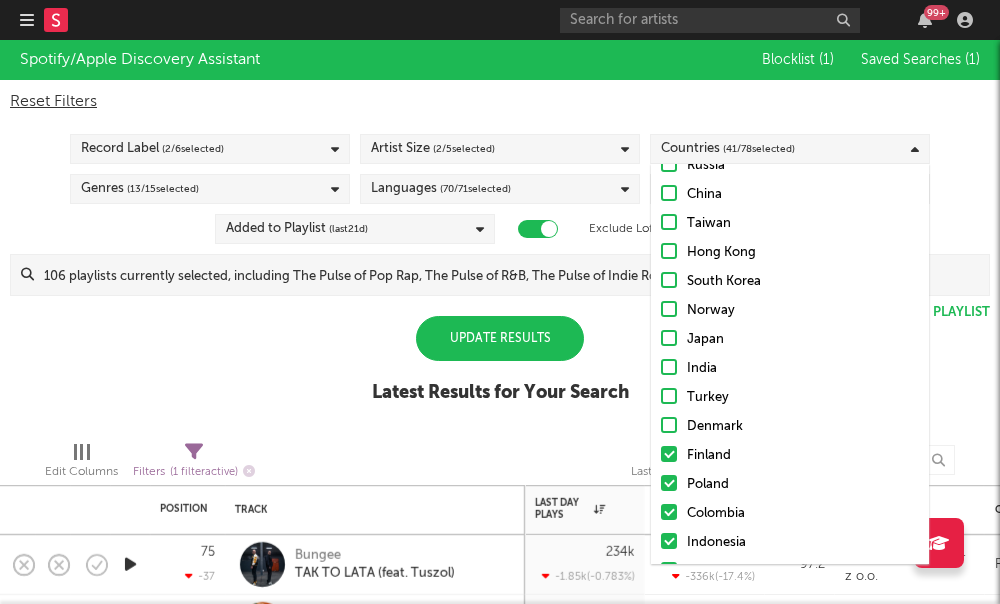 click at bounding box center [669, 425] 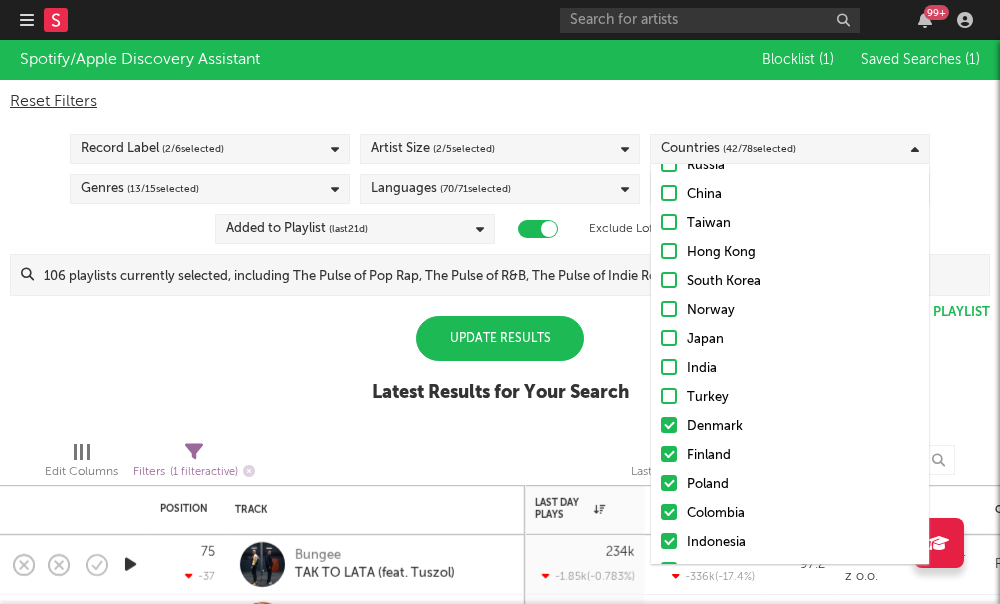 click at bounding box center [669, 425] 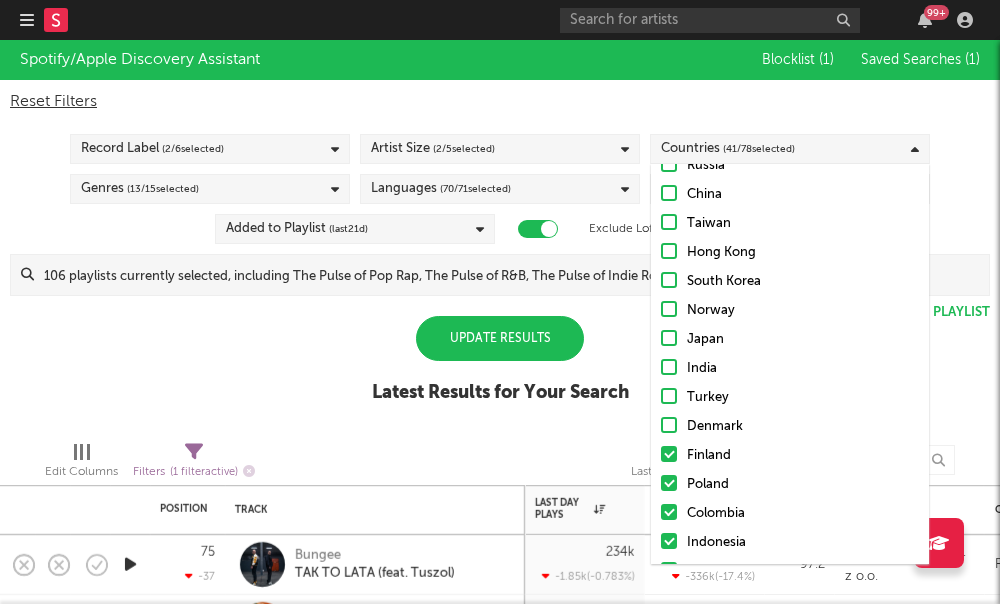 click on "Finland" at bounding box center [790, 456] 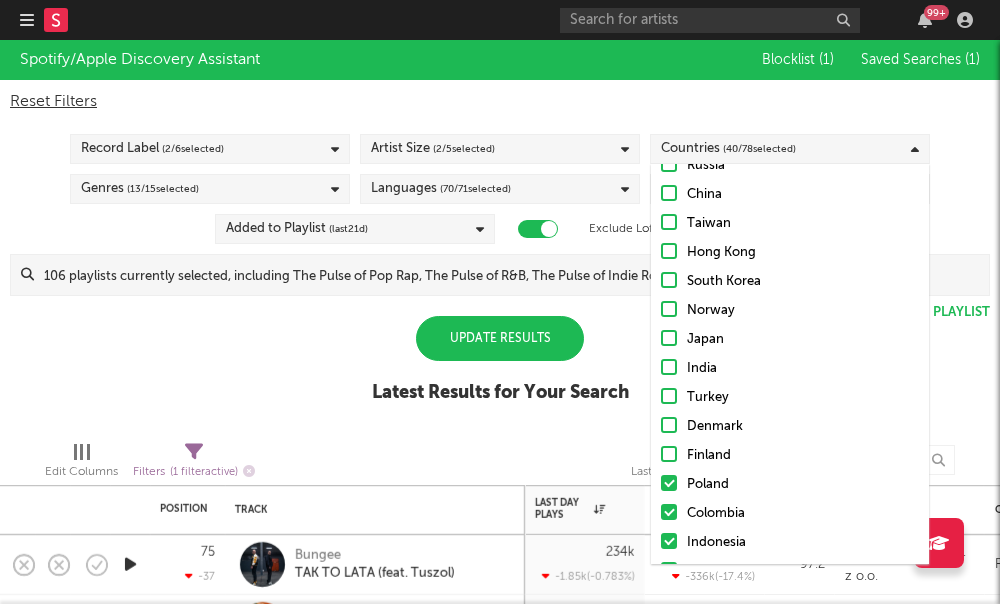 click on "Colombia" at bounding box center (790, 514) 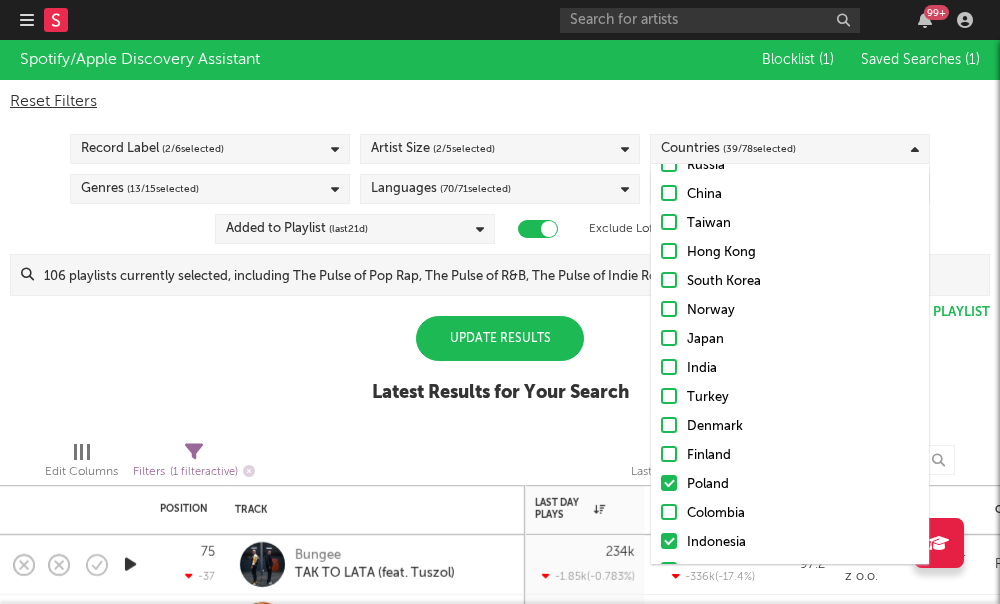 click at bounding box center (669, 483) 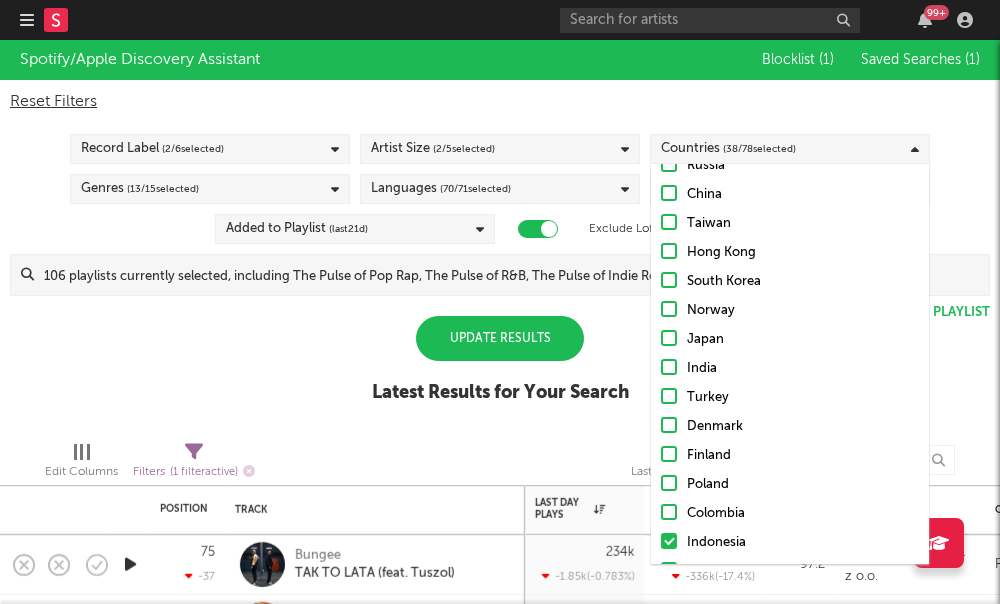 click on "Indonesia" at bounding box center [790, 543] 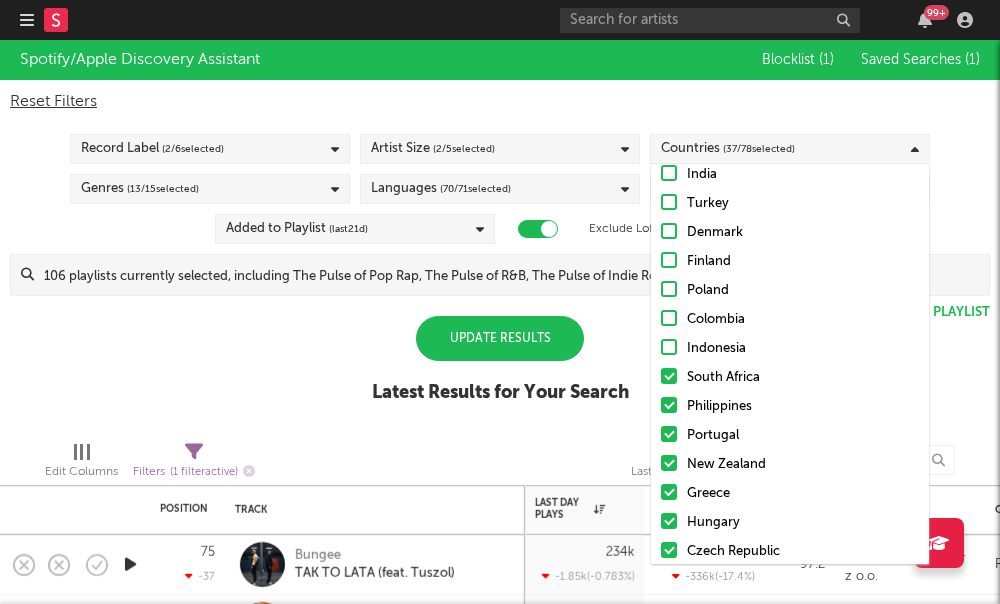 scroll, scrollTop: 847, scrollLeft: 0, axis: vertical 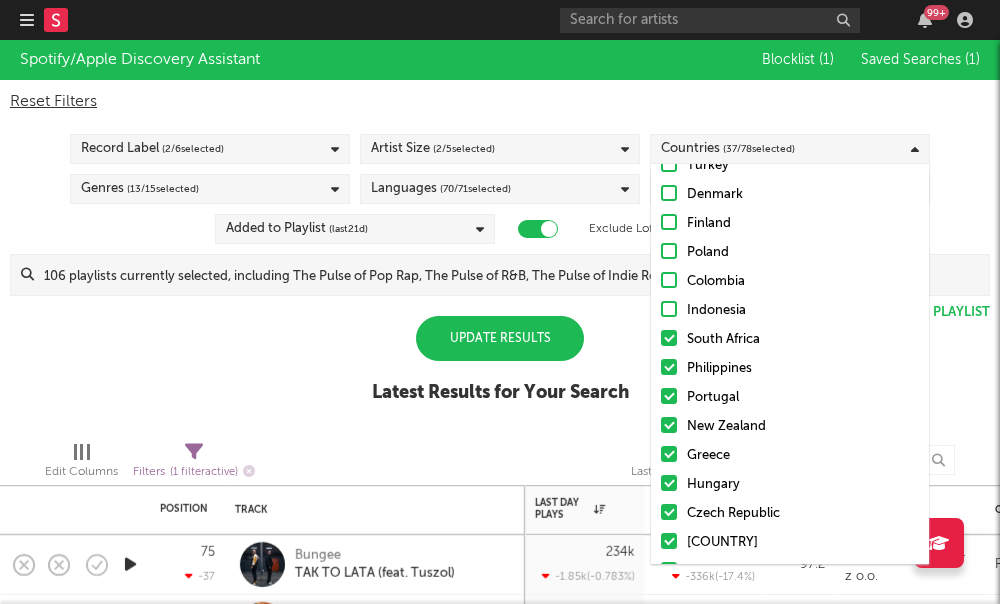 click on "Czech Republic" at bounding box center [790, 514] 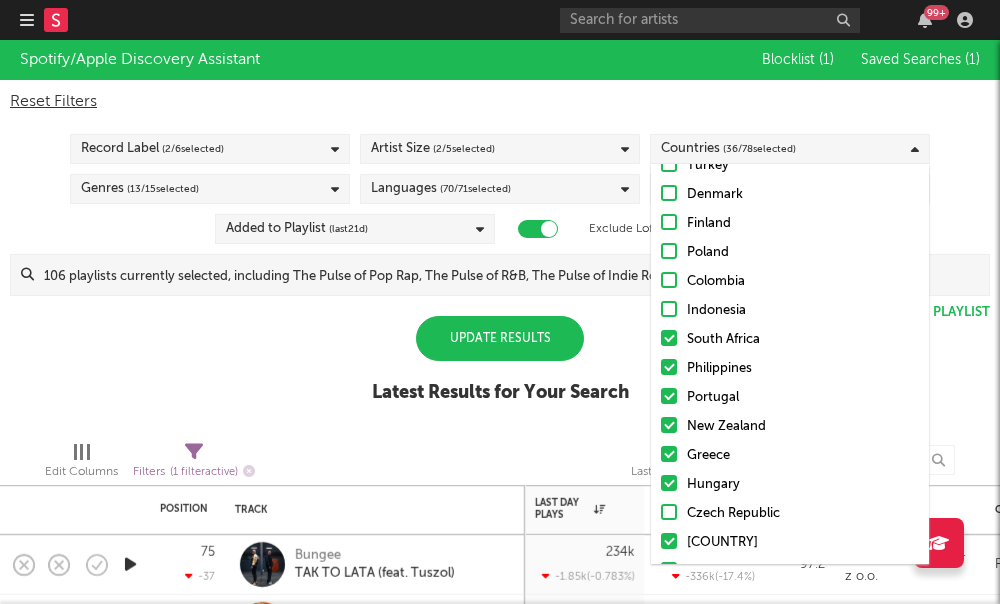 click on "United States Australia Canada United Kingdom Ireland Germany Belgium France Netherlands Austria Switzerland Brazil Mexico Argentina Chile Italy Spain Sweden Russia China Taiwan Hong Kong South Korea Norway Japan India Turkey Denmark Finland Poland Colombia Indonesia South Africa Philippines Portugal New Zealand Greece Hungary Czech Republic Israel Peru Thailand Malaysia Nigeria Iceland Romania Dominican Republic Jamaica Ukraine Vietnam Puerto Rico Bulgaria Serbia Singapore Ecuador Venezuela Croatia Slovakia Latvia Lithuania Ghana Czechia Luxembourg Egypt Lebanon United Arab Emirates Saudi Arabia Bahrain Kuwait Oman Qatar Tunisia Algeria Morocco Libya Sudan Other Uncategorized" at bounding box center [790, 528] 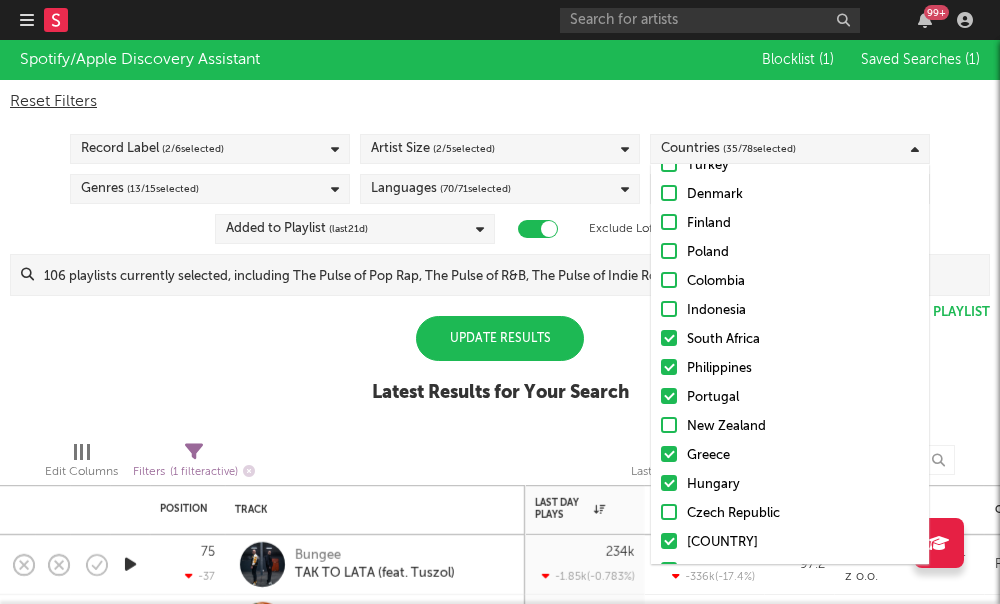 click at bounding box center [669, 396] 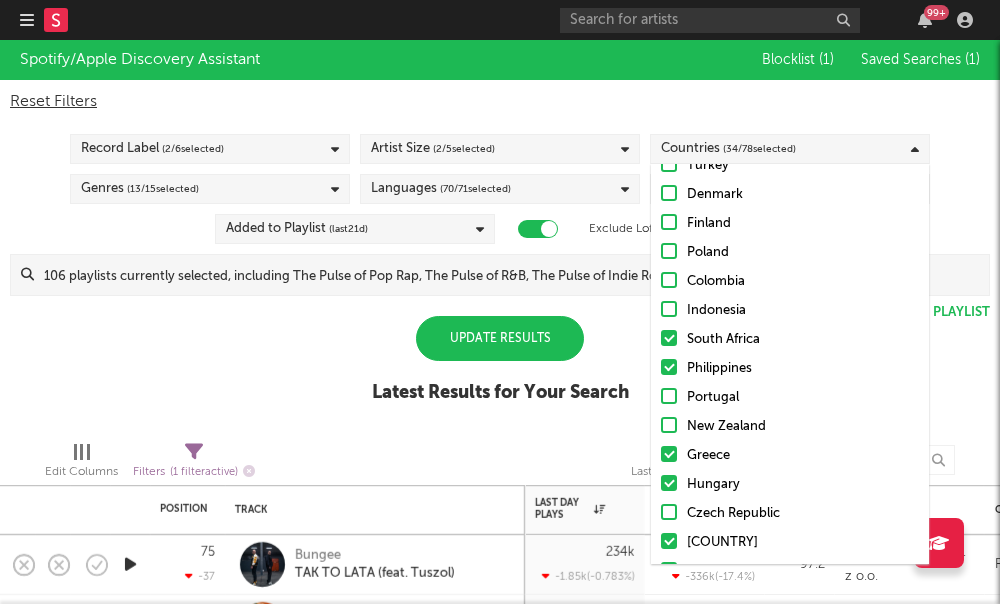 click at bounding box center (669, 367) 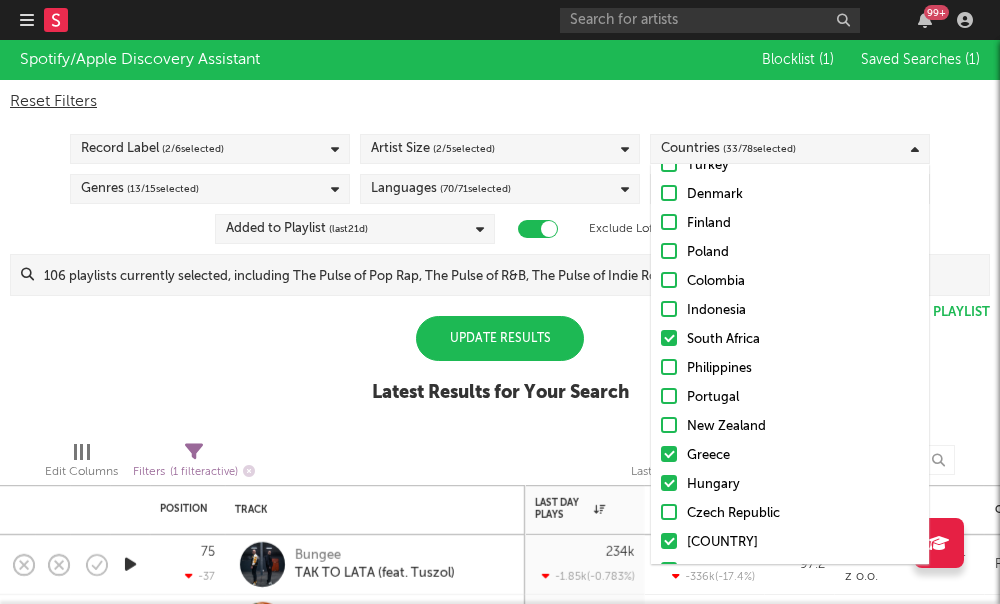 click on "South Africa" at bounding box center [790, 340] 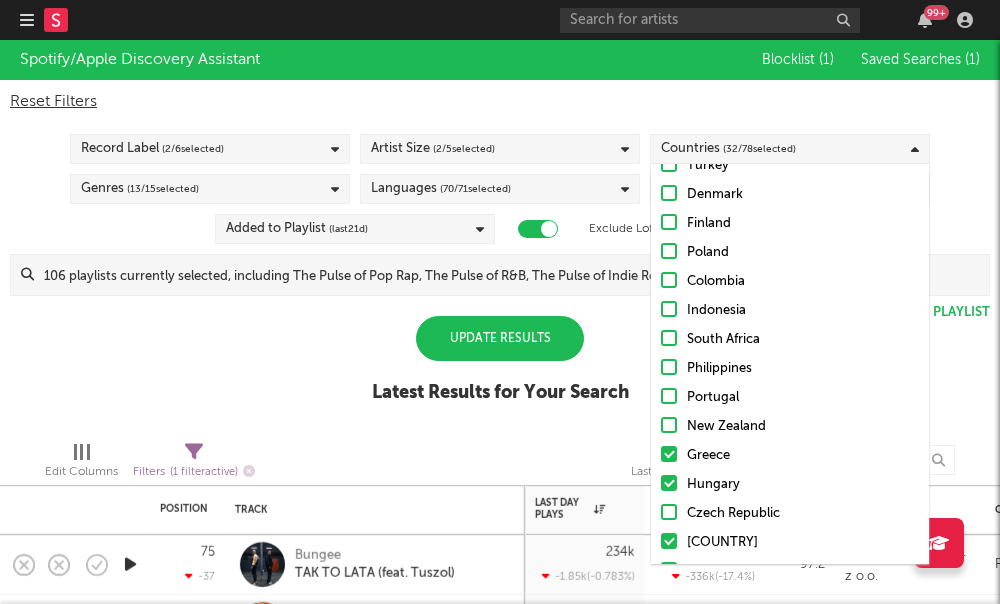 click on "Greece" at bounding box center [790, 456] 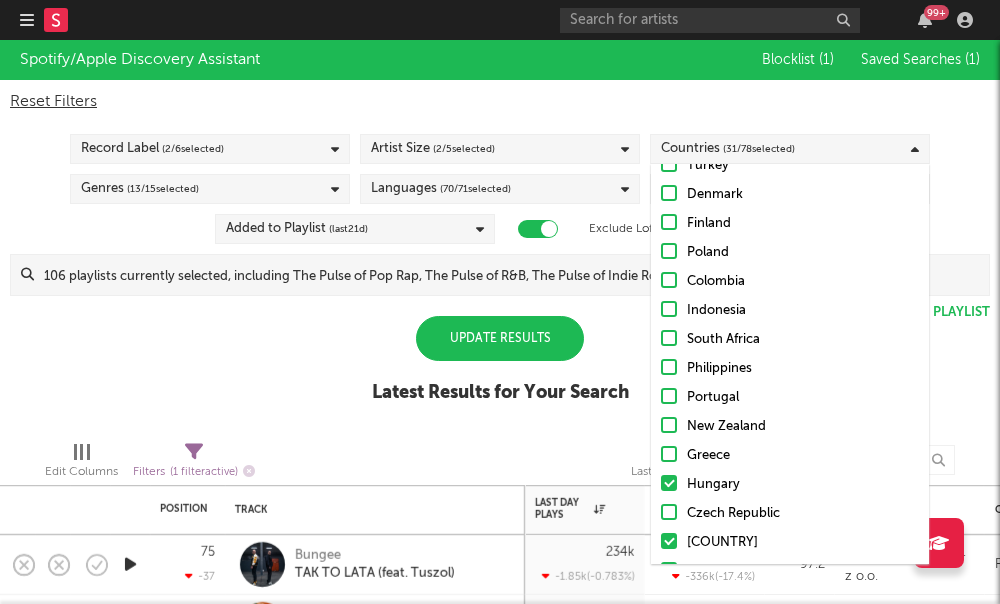 click at bounding box center [669, 512] 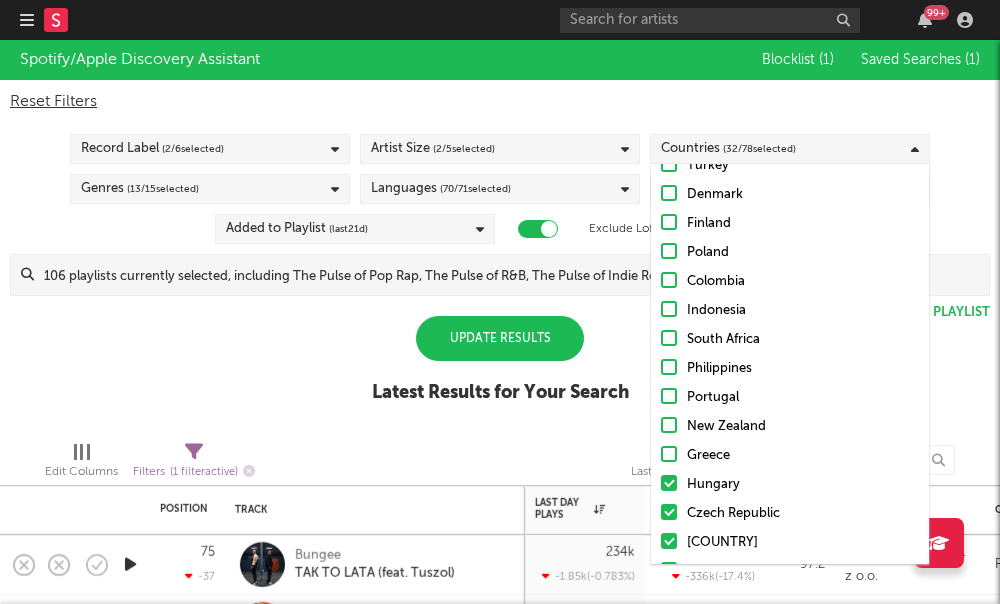 click on "Hungary" at bounding box center [790, 485] 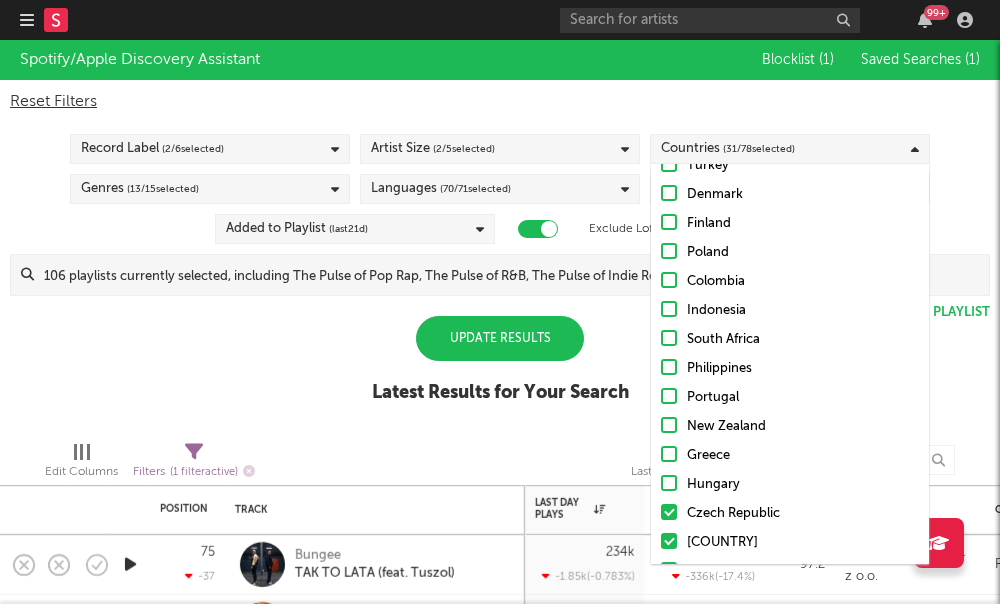 click on "Czech Republic" at bounding box center (790, 514) 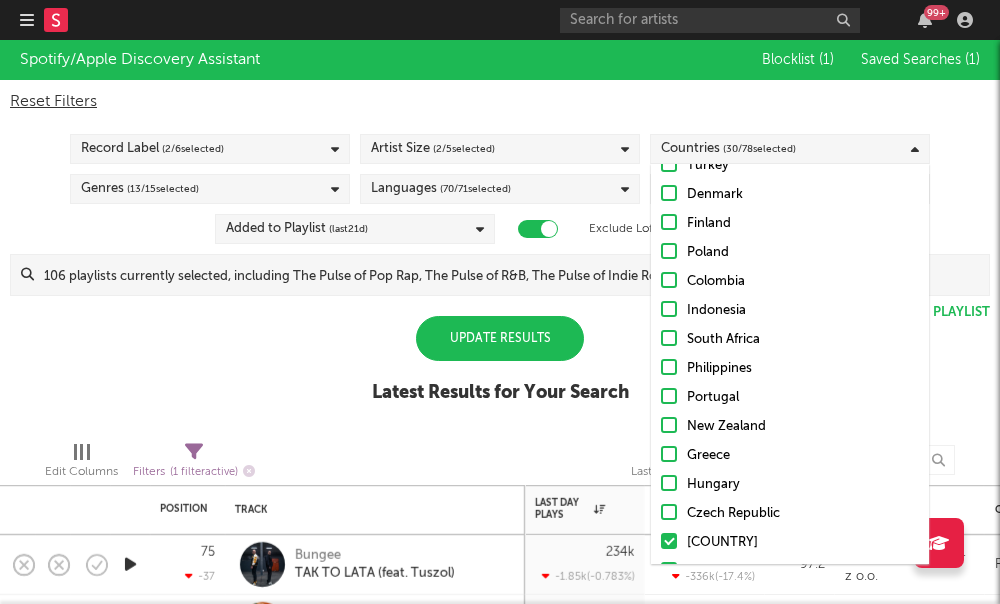 click on "Israel" at bounding box center [790, 543] 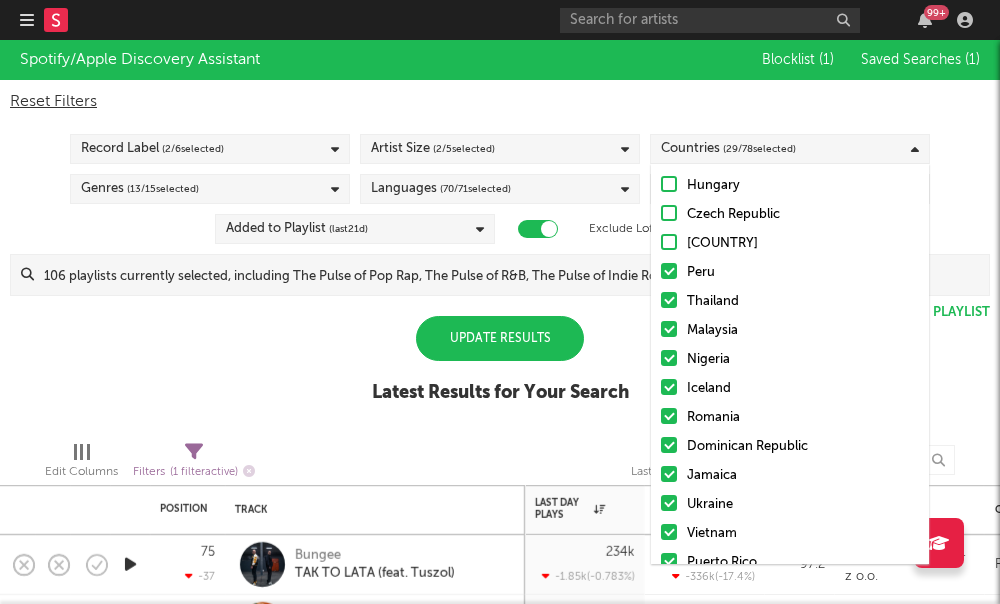 scroll, scrollTop: 1228, scrollLeft: 0, axis: vertical 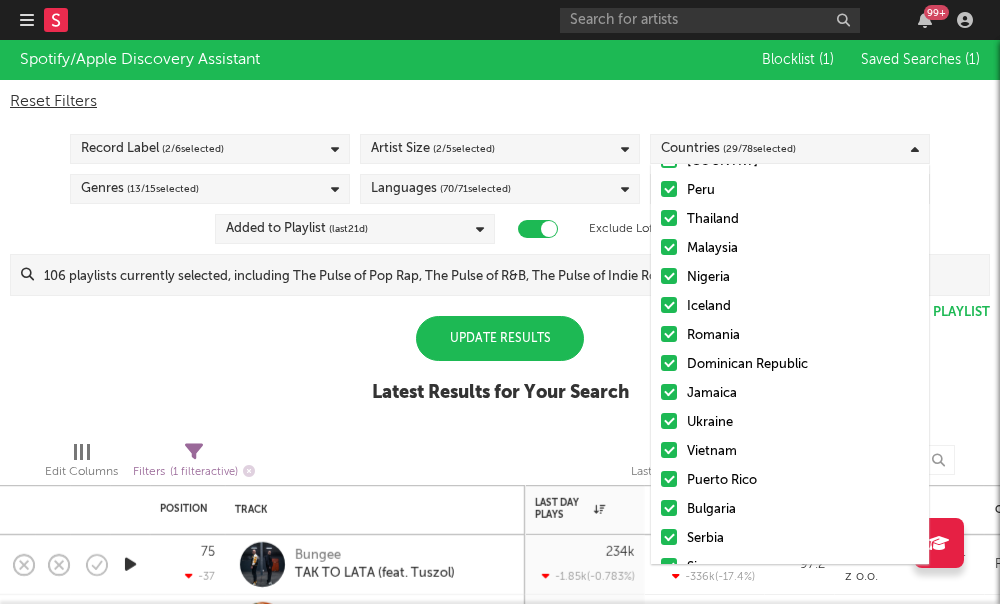 click at bounding box center [669, 363] 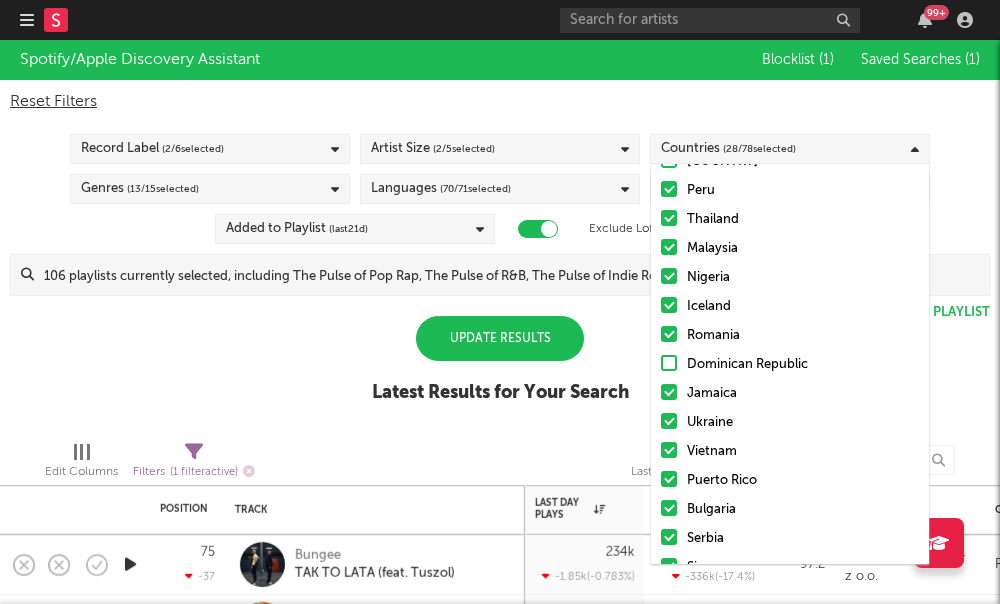 click at bounding box center [669, 334] 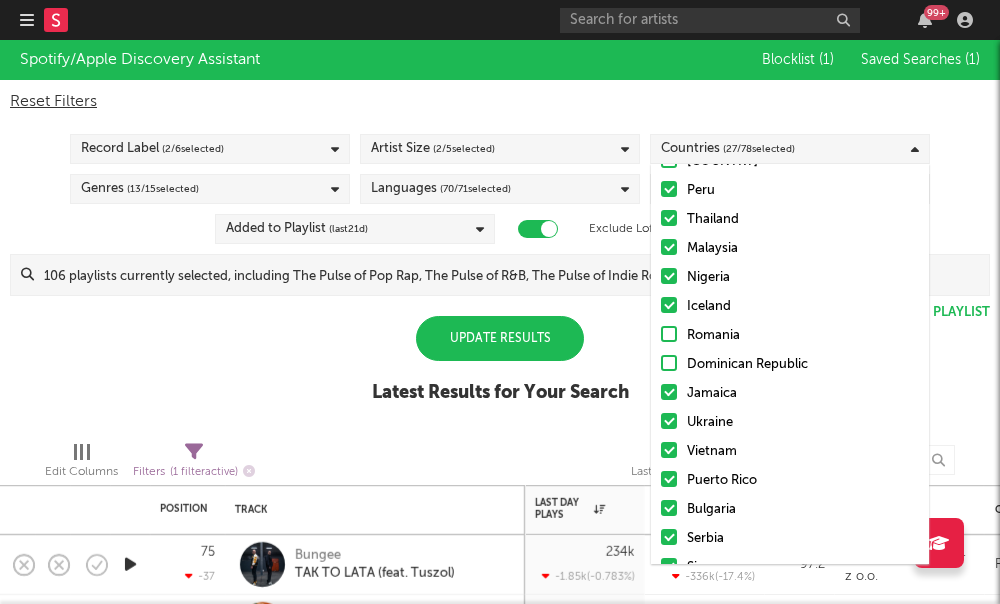 click on "Iceland" at bounding box center (790, 307) 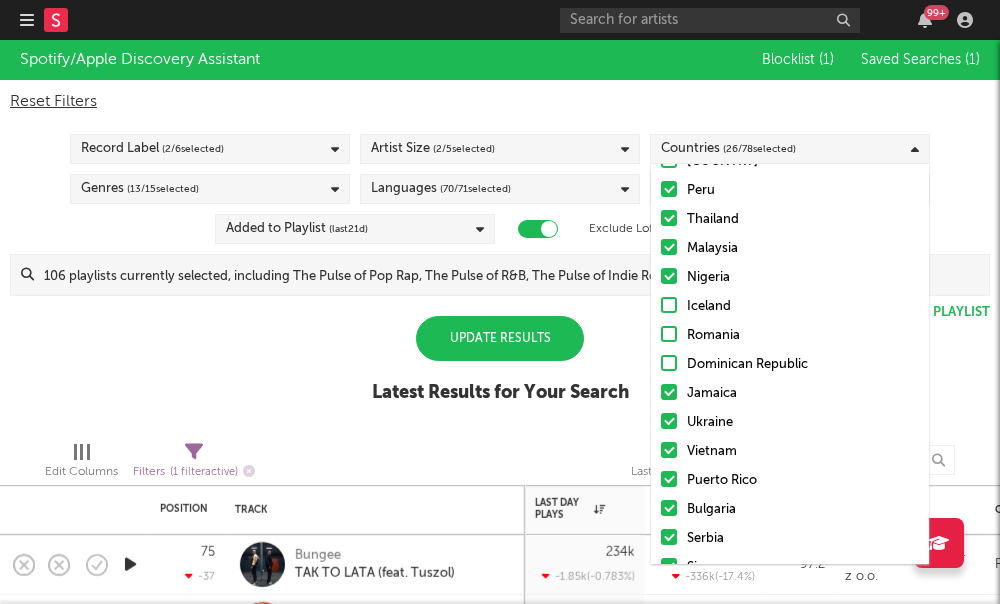 click at bounding box center (669, 276) 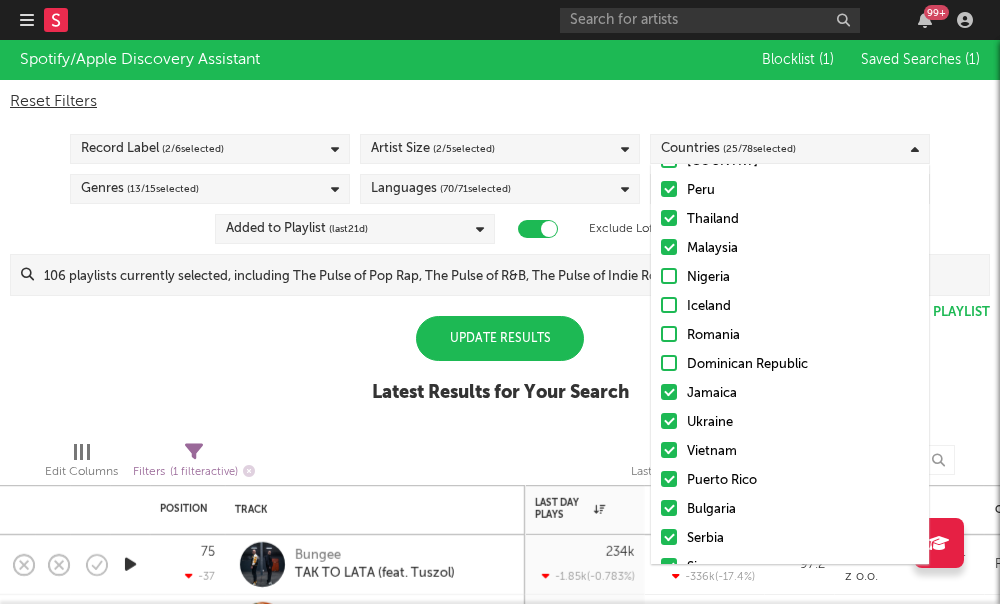click on "United States Australia Canada United Kingdom Ireland Germany Belgium France Netherlands Austria Switzerland Brazil Mexico Argentina Chile Italy Spain Sweden Russia China Taiwan Hong Kong South Korea Norway Japan India Turkey Denmark Finland Poland Colombia Indonesia South Africa Philippines Portugal New Zealand Greece Hungary Czech Republic Israel Peru Thailand Malaysia Nigeria Iceland Romania Dominican Republic Jamaica Ukraine Vietnam Puerto Rico Bulgaria Serbia Singapore Ecuador Venezuela Croatia Slovakia Latvia Lithuania Ghana Czechia Luxembourg Egypt Lebanon United Arab Emirates Saudi Arabia Bahrain Kuwait Oman Qatar Tunisia Algeria Morocco Libya Sudan Other Uncategorized" at bounding box center (790, 147) 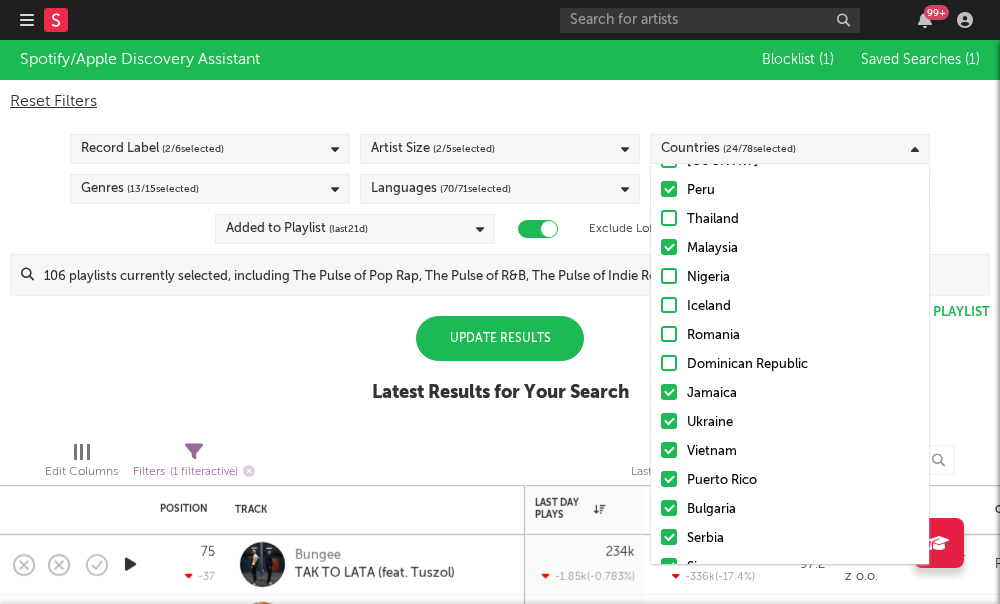 click at bounding box center [669, 189] 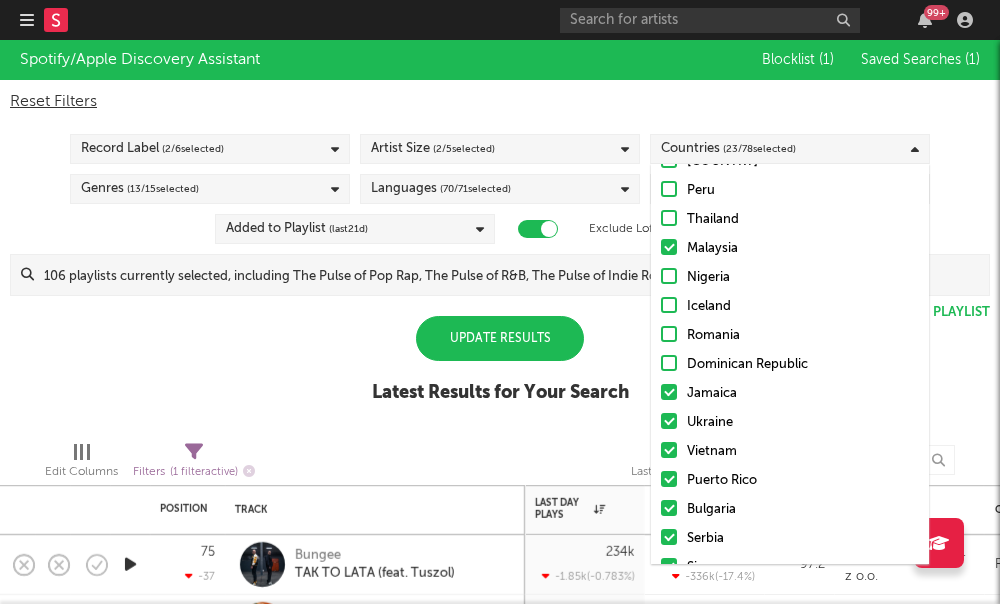 click on "United States Australia Canada United Kingdom Ireland Germany Belgium France Netherlands Austria Switzerland Brazil Mexico Argentina Chile Italy Spain Sweden Russia China Taiwan Hong Kong South Korea Norway Japan India Turkey Denmark Finland Poland Colombia Indonesia South Africa Philippines Portugal New Zealand Greece Hungary Czech Republic Israel Peru Thailand Malaysia Nigeria Iceland Romania Dominican Republic Jamaica Ukraine Vietnam Puerto Rico Bulgaria Serbia Singapore Ecuador Venezuela Croatia Slovakia Latvia Lithuania Ghana Czechia Luxembourg Egypt Lebanon United Arab Emirates Saudi Arabia Bahrain Kuwait Oman Qatar Tunisia Algeria Morocco Libya Sudan Other Uncategorized" at bounding box center (790, 147) 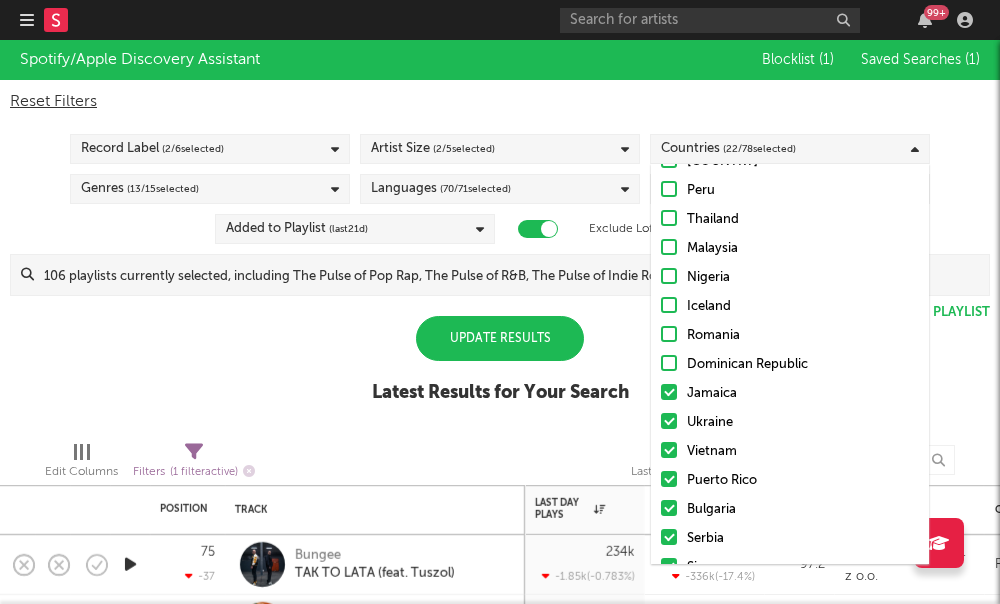 click on "Jamaica" at bounding box center (790, 394) 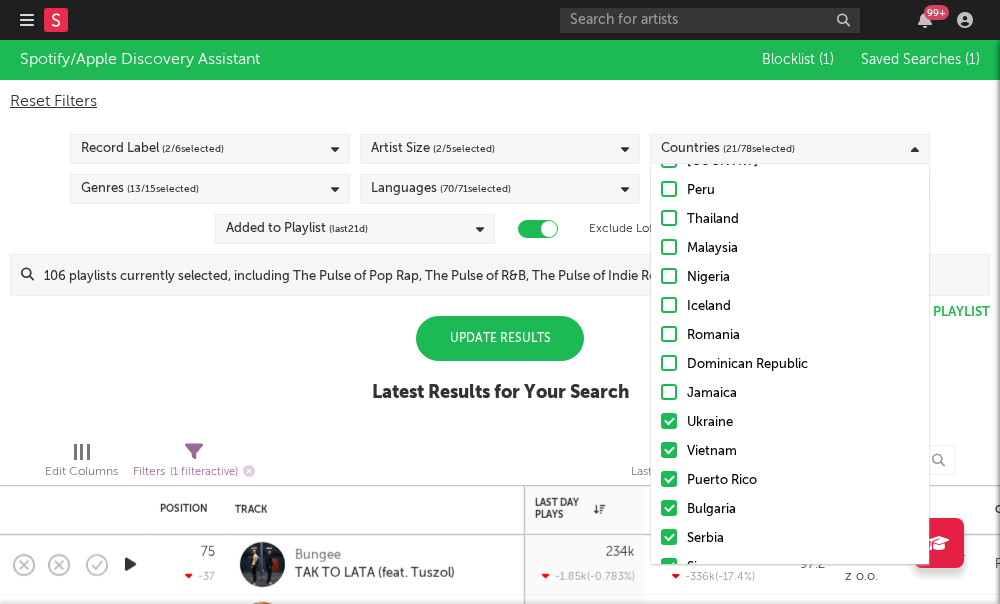 click on "Jamaica" at bounding box center (790, 394) 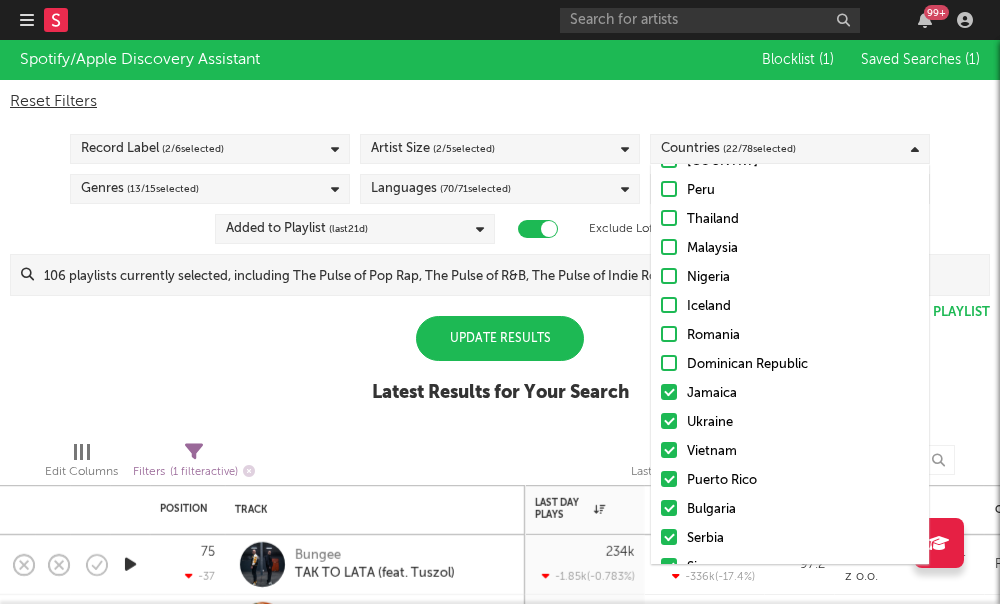 click on "Ukraine" at bounding box center [790, 423] 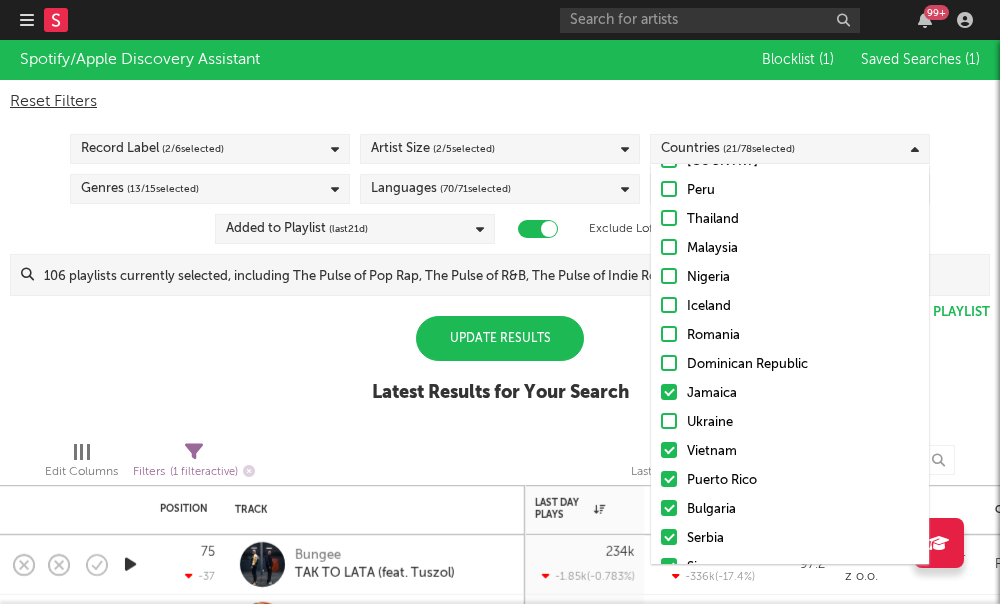 click on "Jamaica" at bounding box center (790, 394) 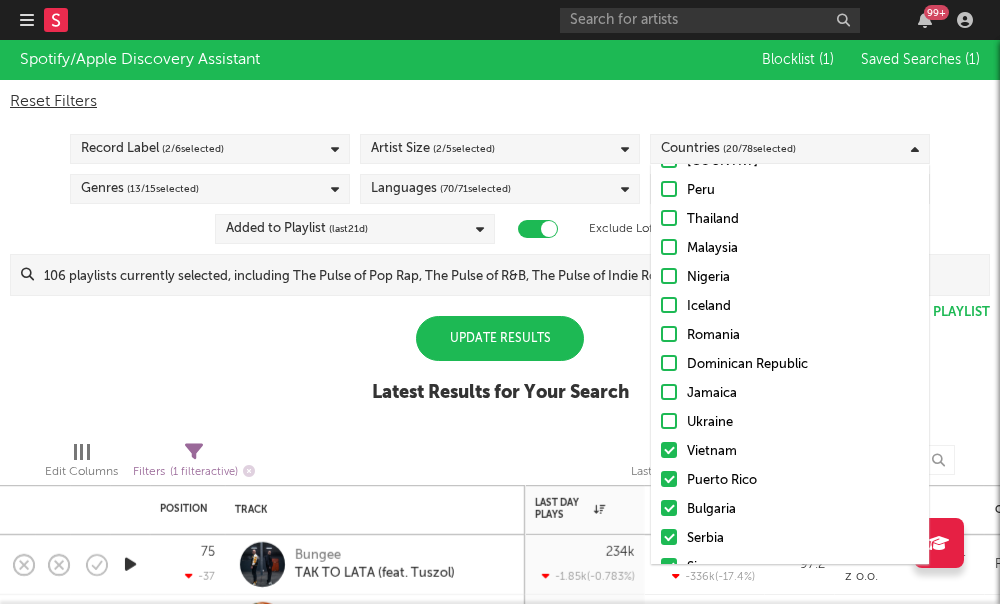 click at bounding box center [669, 450] 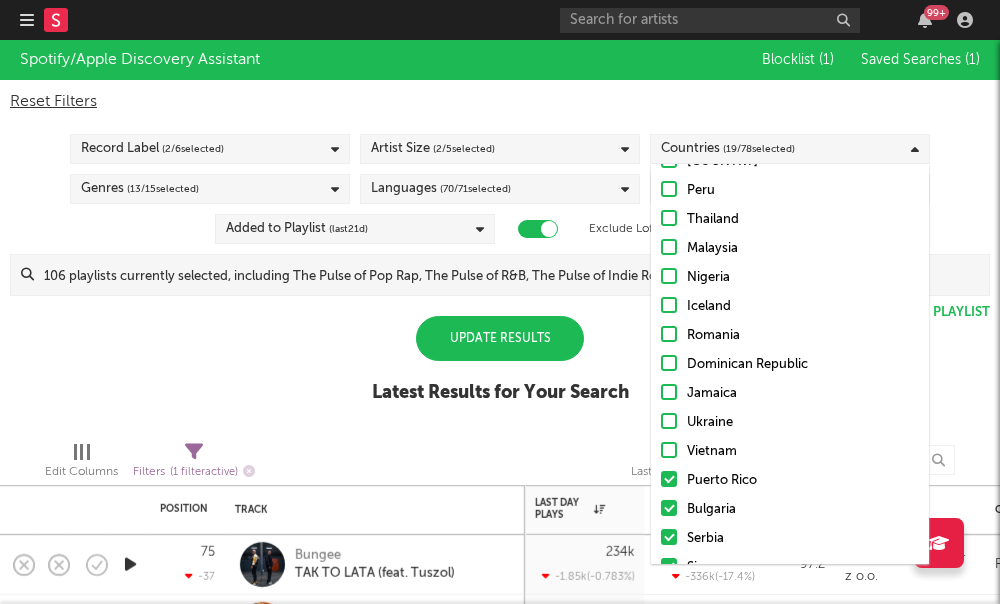 click at bounding box center [669, 479] 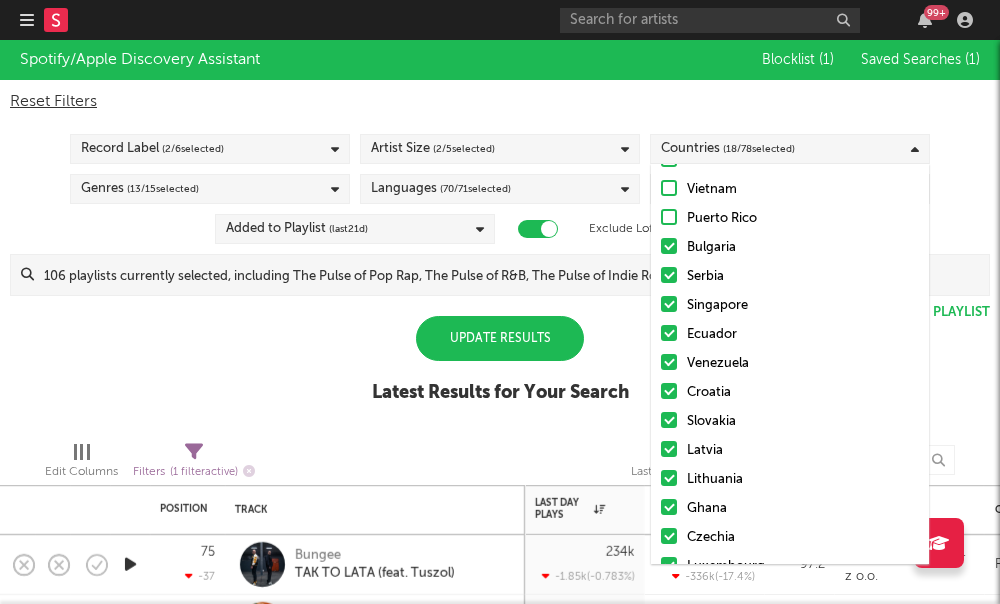 scroll, scrollTop: 1529, scrollLeft: 0, axis: vertical 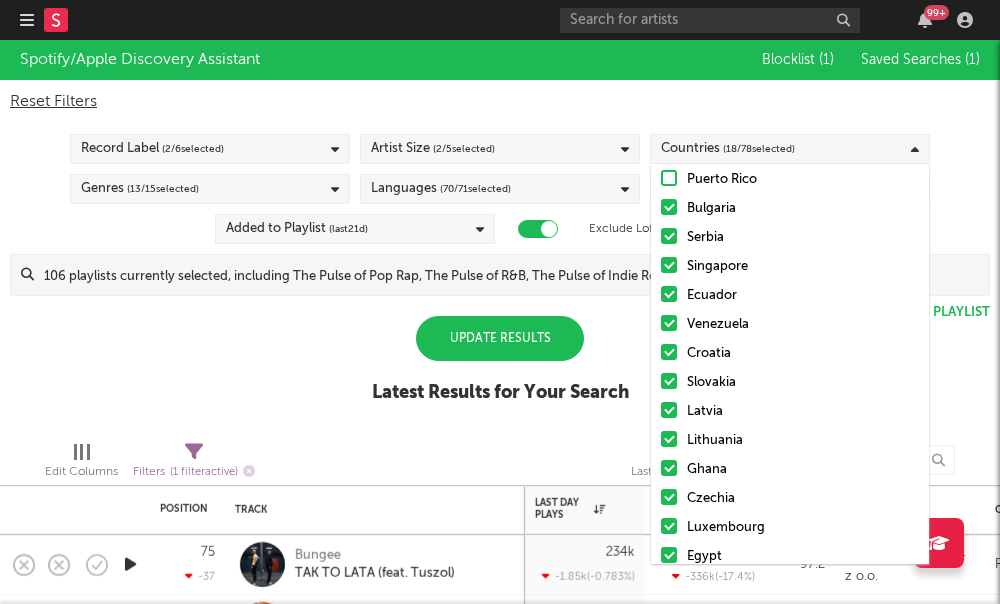 click on "Ghana" at bounding box center [790, 470] 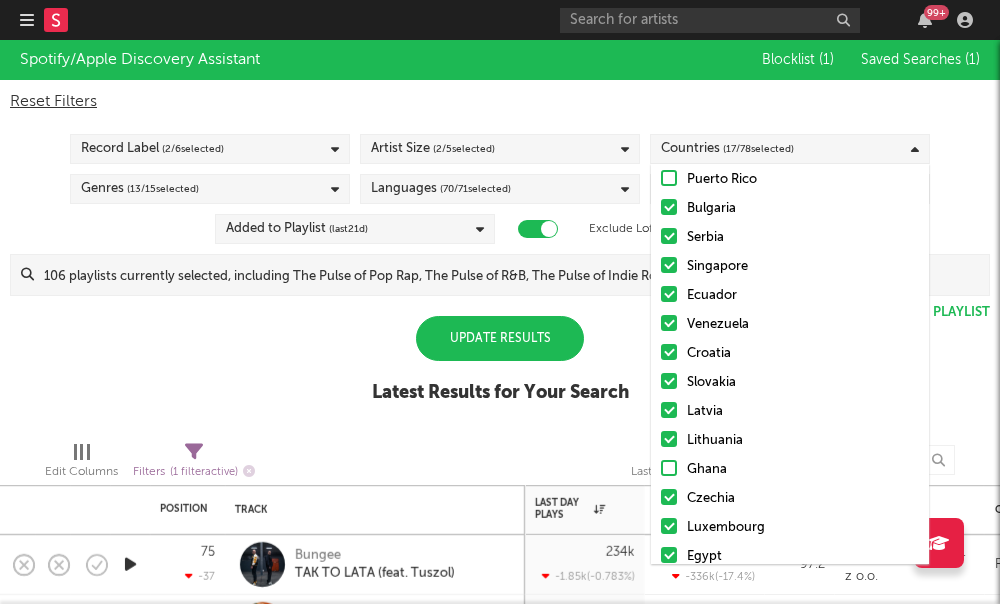 click at bounding box center (669, 410) 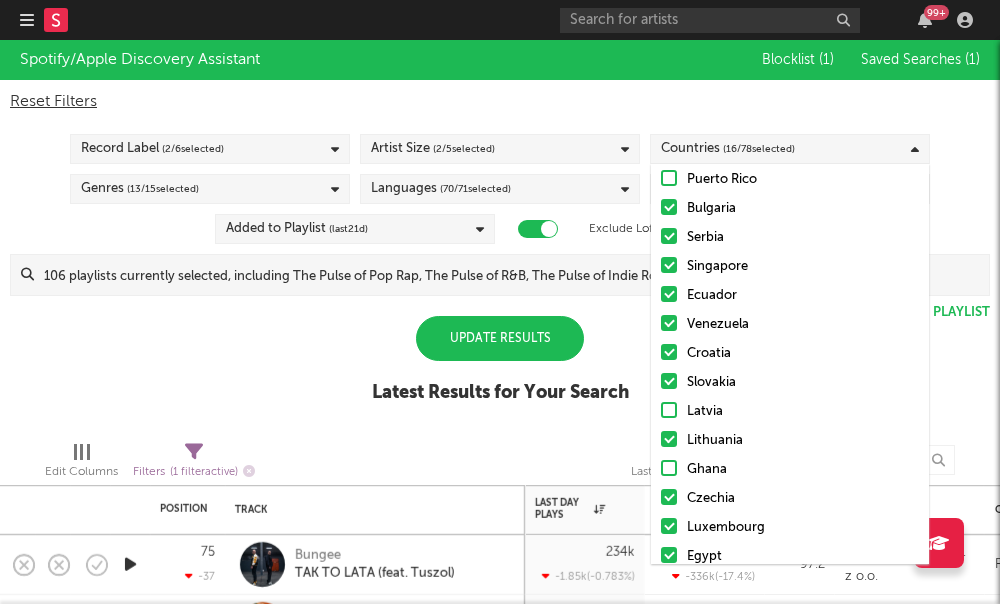 click at bounding box center [669, 352] 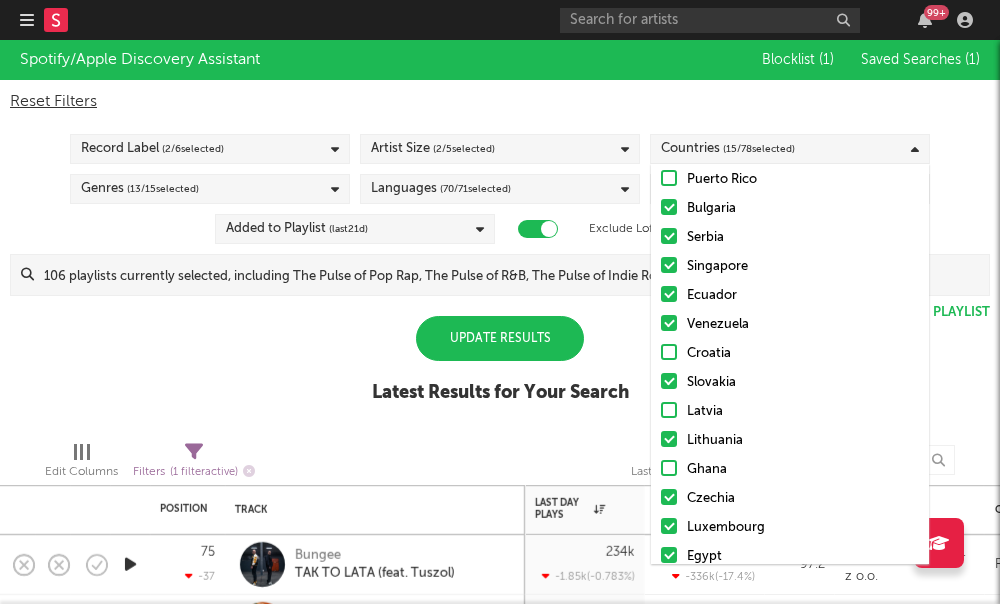 click on "Ecuador" at bounding box center (790, 296) 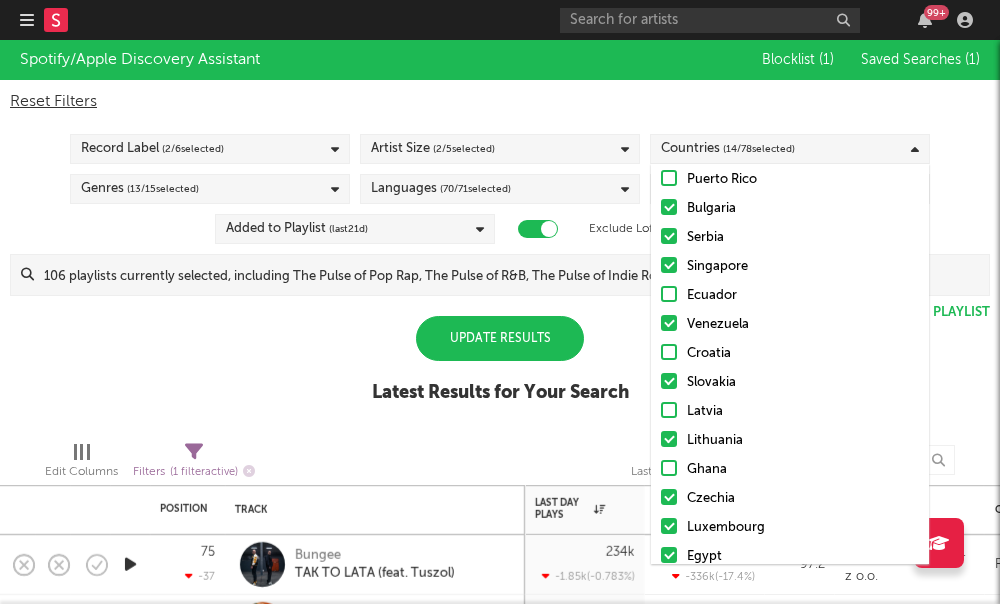 click on "Singapore" at bounding box center (790, 267) 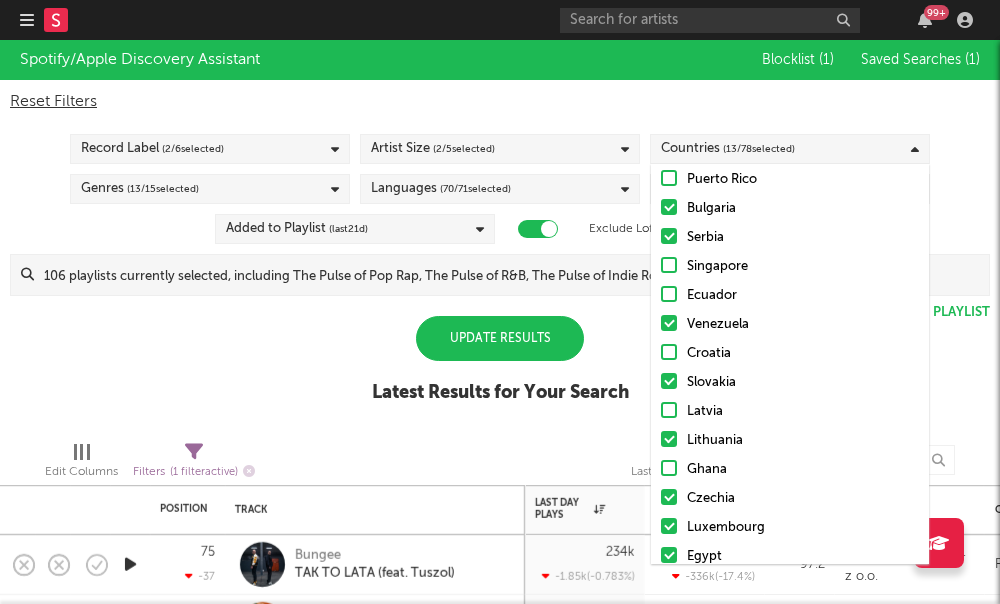 click on "Serbia" at bounding box center (790, 238) 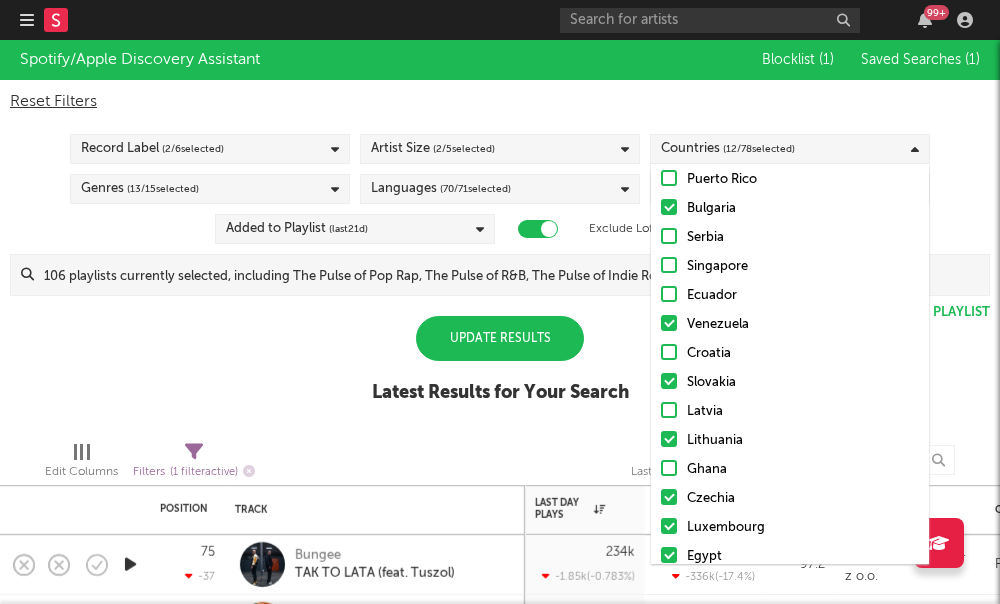 click on "United States Australia Canada United Kingdom Ireland Germany Belgium France Netherlands Austria Switzerland Brazil Mexico Argentina Chile Italy Spain Sweden Russia China Taiwan Hong Kong South Korea Norway Japan India Turkey Denmark Finland Poland Colombia Indonesia South Africa Philippines Portugal New Zealand Greece Hungary Czech Republic Israel Peru Thailand Malaysia Nigeria Iceland Romania Dominican Republic Jamaica Ukraine Vietnam Puerto Rico Bulgaria Serbia Singapore Ecuador Venezuela Croatia Slovakia Latvia Lithuania Ghana Czechia Luxembourg Egypt Lebanon United Arab Emirates Saudi Arabia Bahrain Kuwait Oman Qatar Tunisia Algeria Morocco Libya Sudan Other Uncategorized" at bounding box center [790, -154] 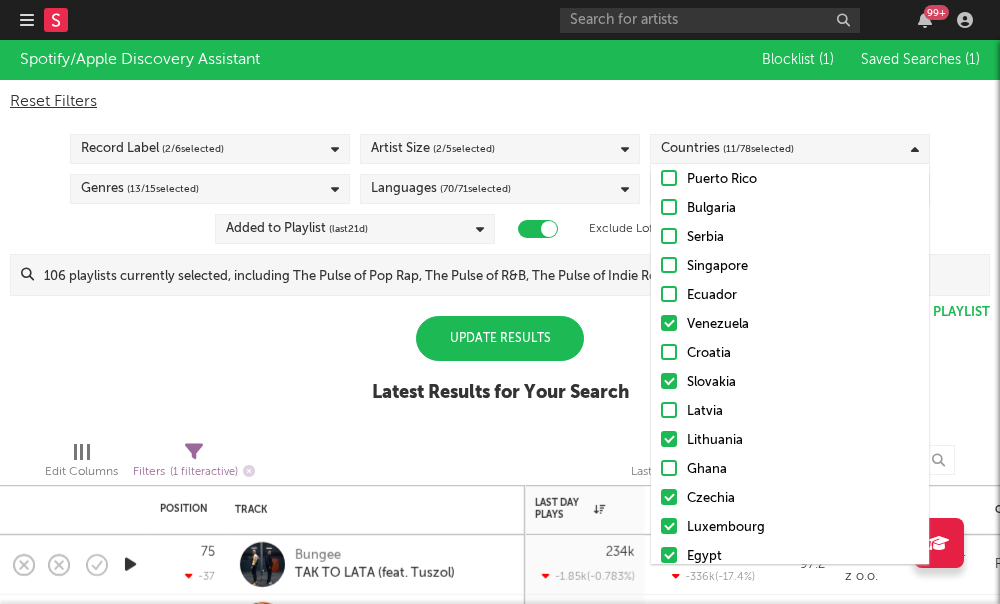 click on "United States Australia Canada United Kingdom Ireland Germany Belgium France Netherlands Austria Switzerland Brazil Mexico Argentina Chile Italy Spain Sweden Russia China Taiwan Hong Kong South Korea Norway Japan India Turkey Denmark Finland Poland Colombia Indonesia South Africa Philippines Portugal New Zealand Greece Hungary Czech Republic Israel Peru Thailand Malaysia Nigeria Iceland Romania Dominican Republic Jamaica Ukraine Vietnam Puerto Rico Bulgaria Serbia Singapore Ecuador Venezuela Croatia Slovakia Latvia Lithuania Ghana Czechia Luxembourg Egypt Lebanon United Arab Emirates Saudi Arabia Bahrain Kuwait Oman Qatar Tunisia Algeria Morocco Libya Sudan Other Uncategorized" at bounding box center [790, -154] 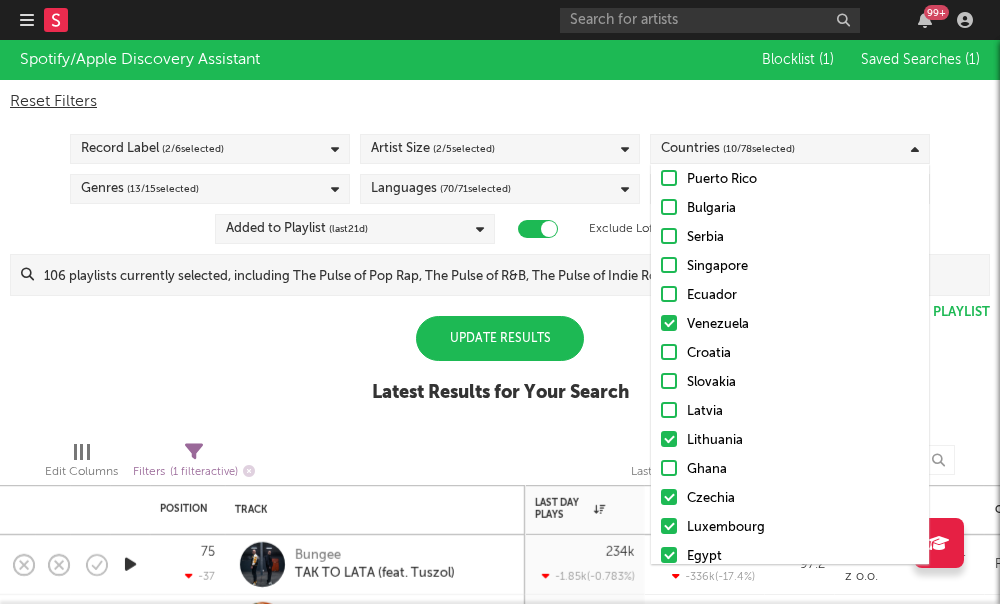 click at bounding box center (669, 323) 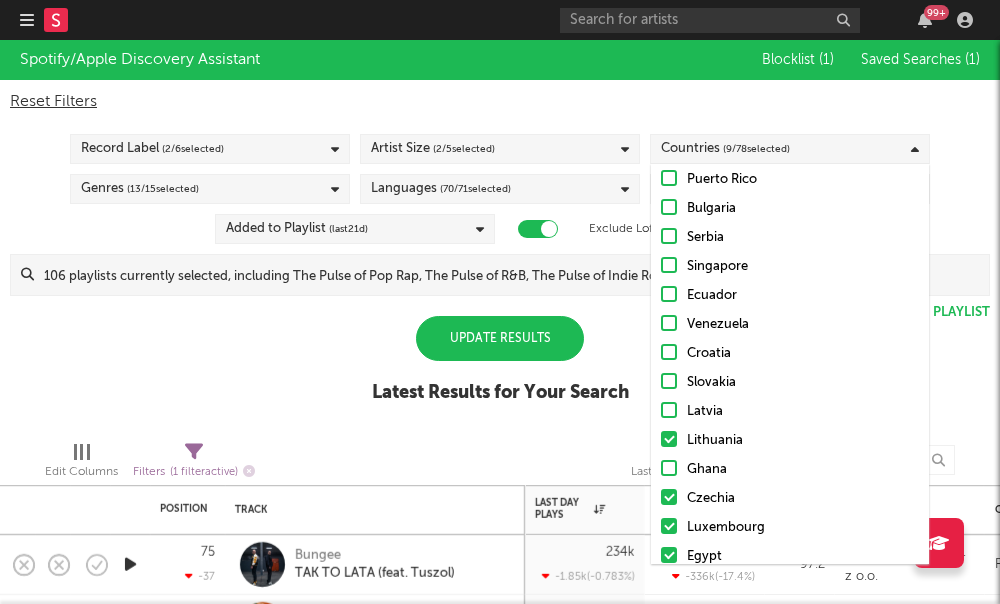 click at bounding box center [669, 439] 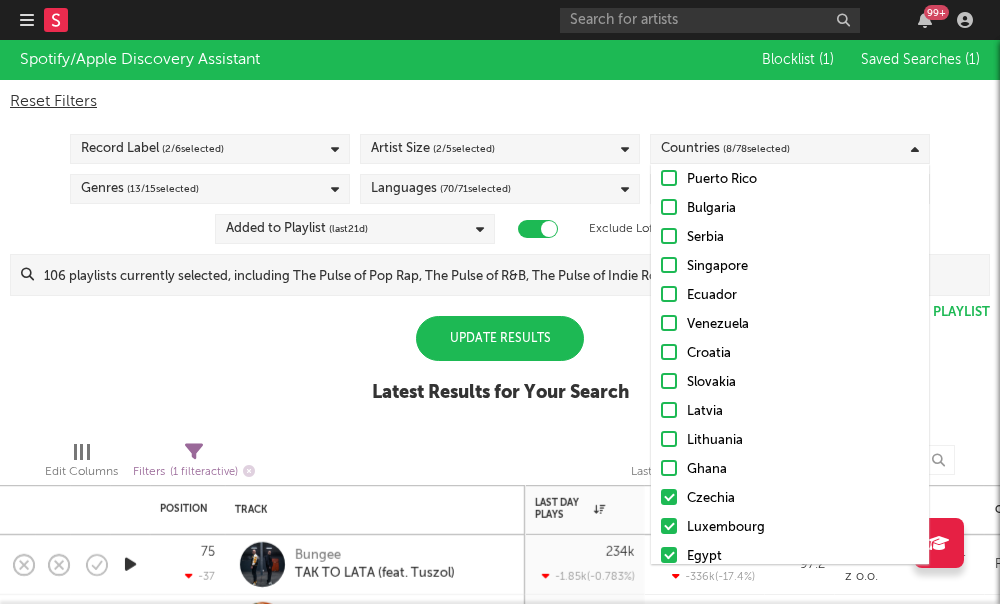 click at bounding box center (669, 526) 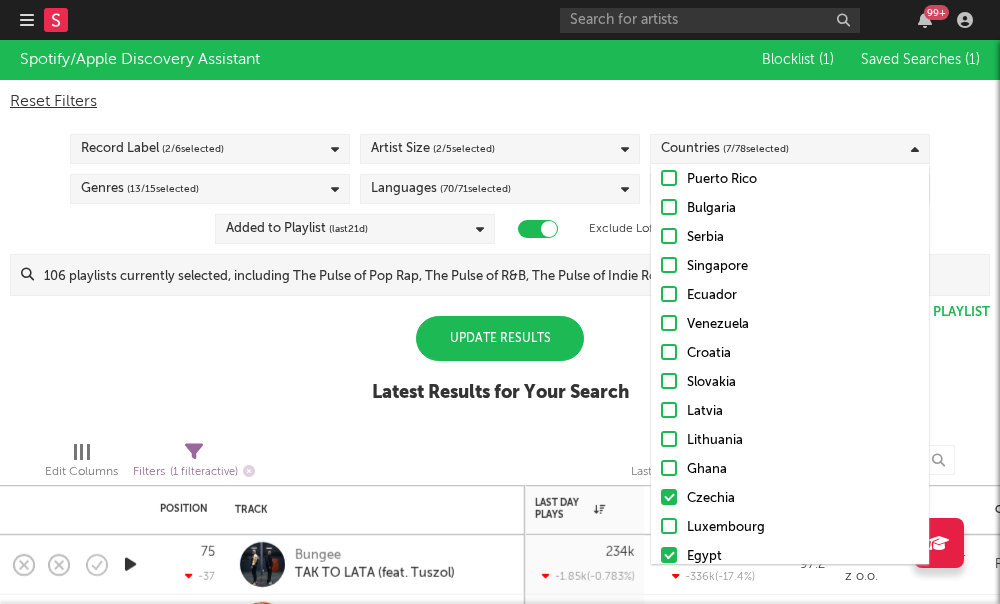 click at bounding box center (669, 497) 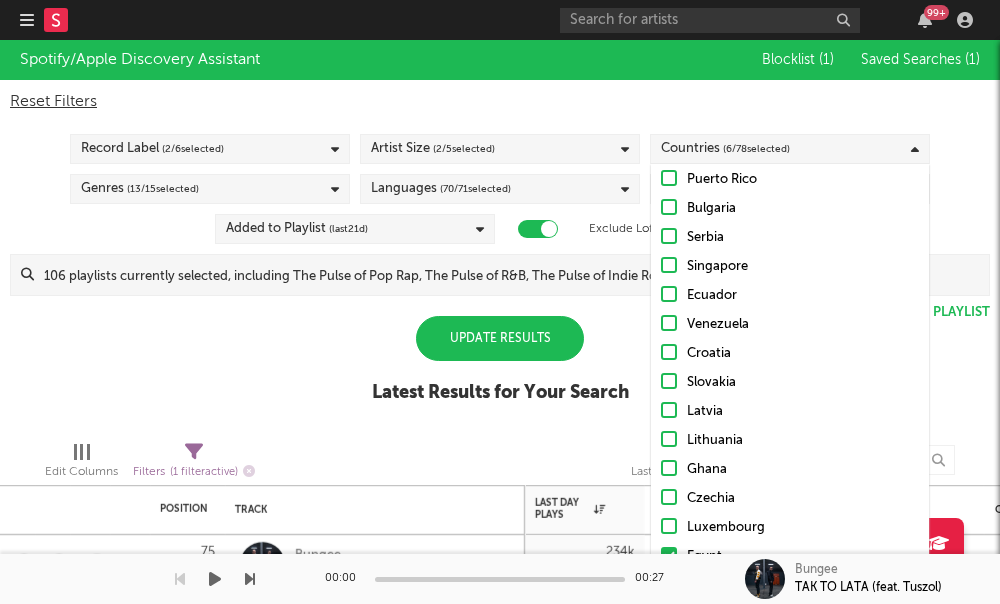 click at bounding box center [676, 576] 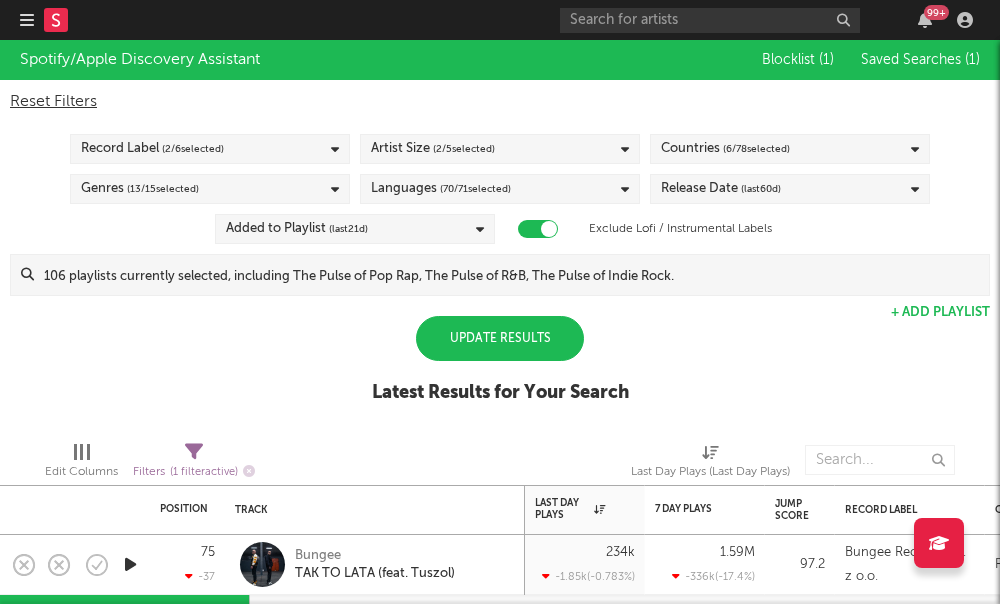 select on "1w" 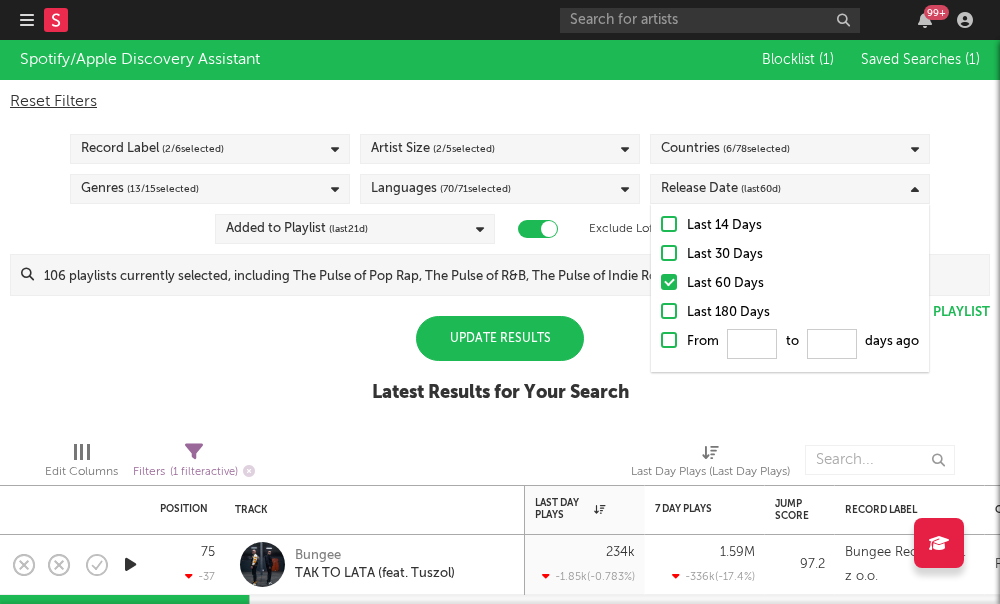 click on "( 6 / 78  selected)" at bounding box center [756, 149] 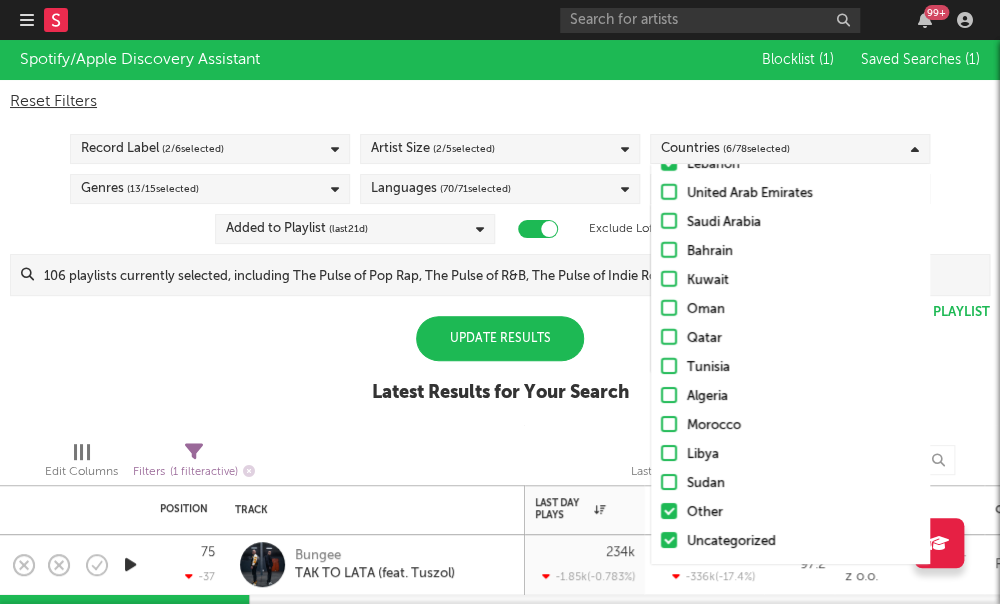 scroll, scrollTop: 1950, scrollLeft: 0, axis: vertical 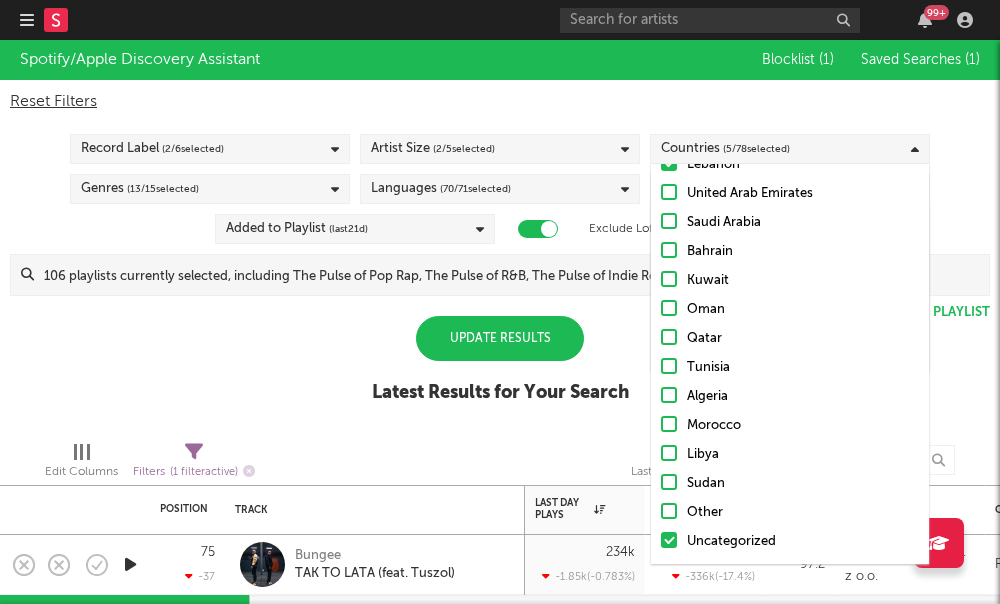 click at bounding box center (669, 540) 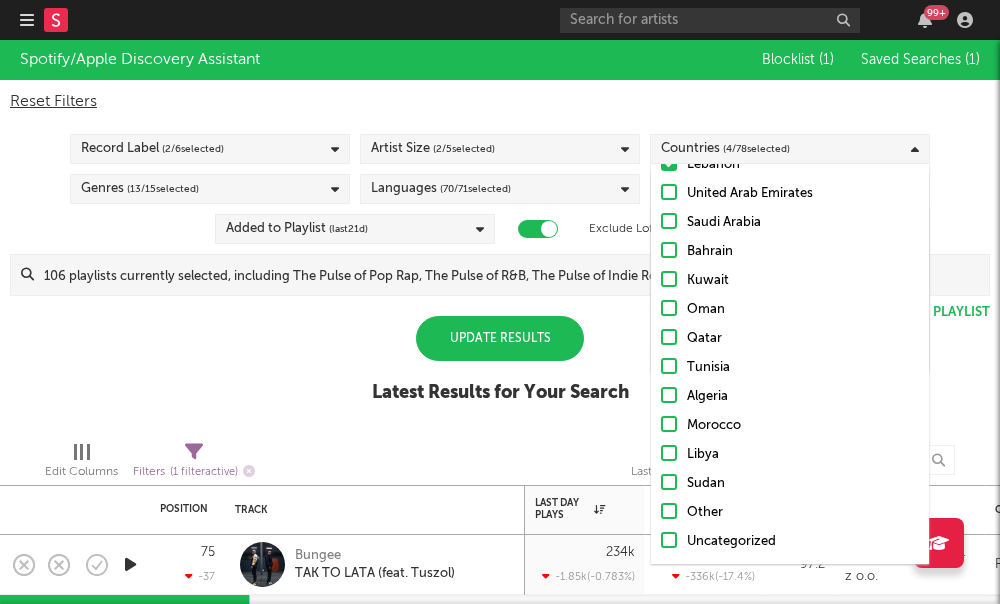 click on "Update Results Latest Results for Your Search" at bounding box center [500, 370] 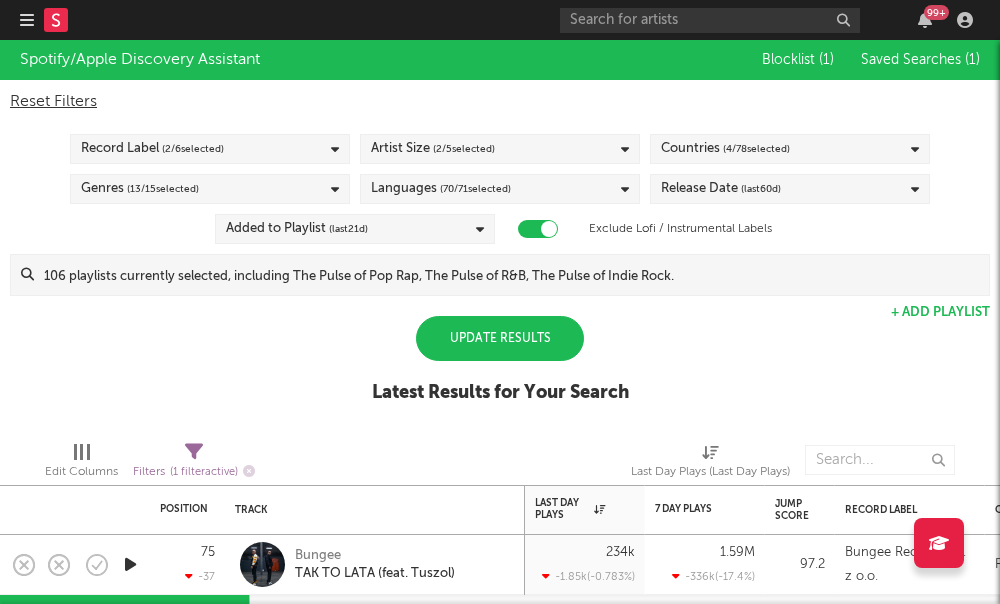 click on "Update Results" at bounding box center [500, 338] 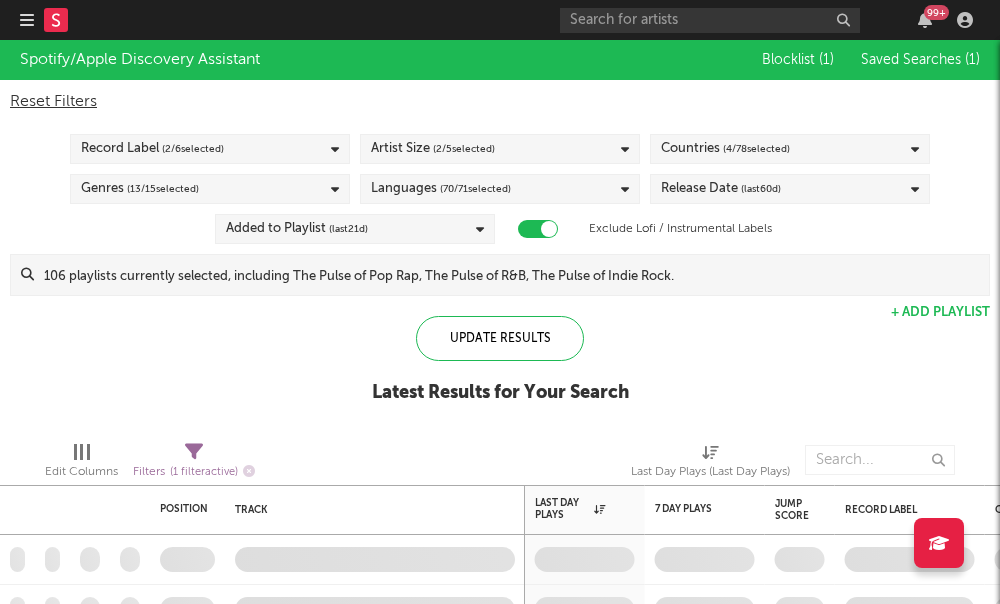 click on "Countries ( 4 / 78  selected)" at bounding box center (725, 149) 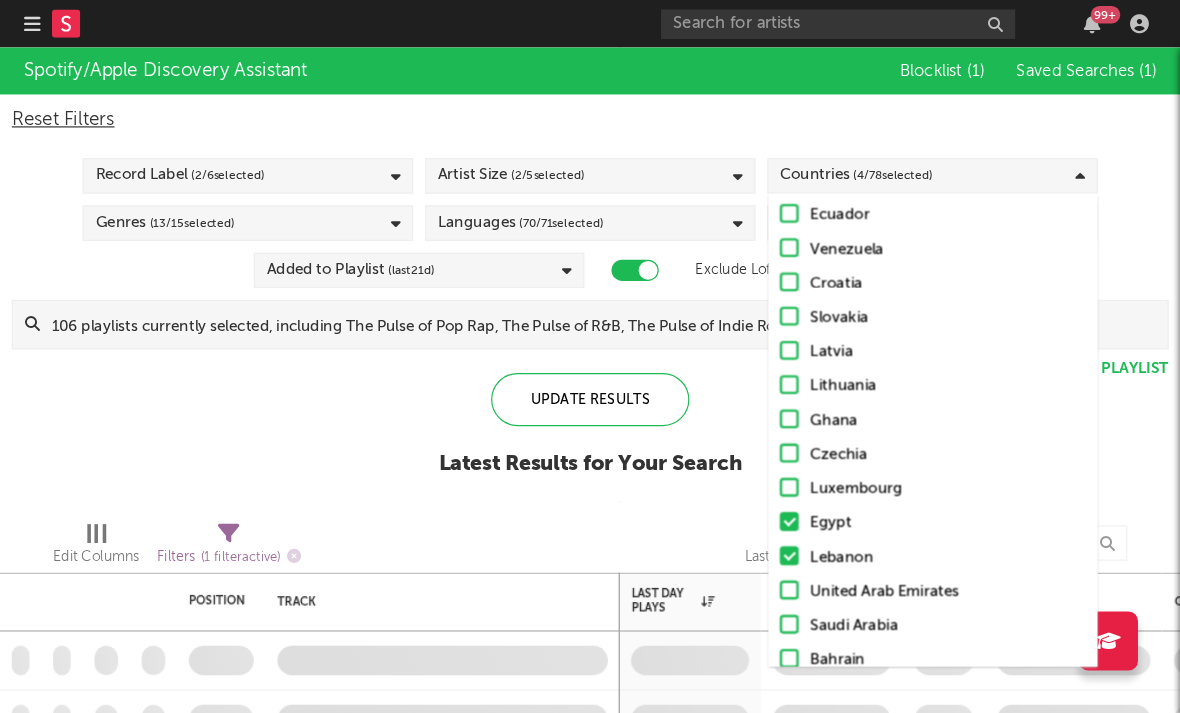 scroll, scrollTop: 1644, scrollLeft: 0, axis: vertical 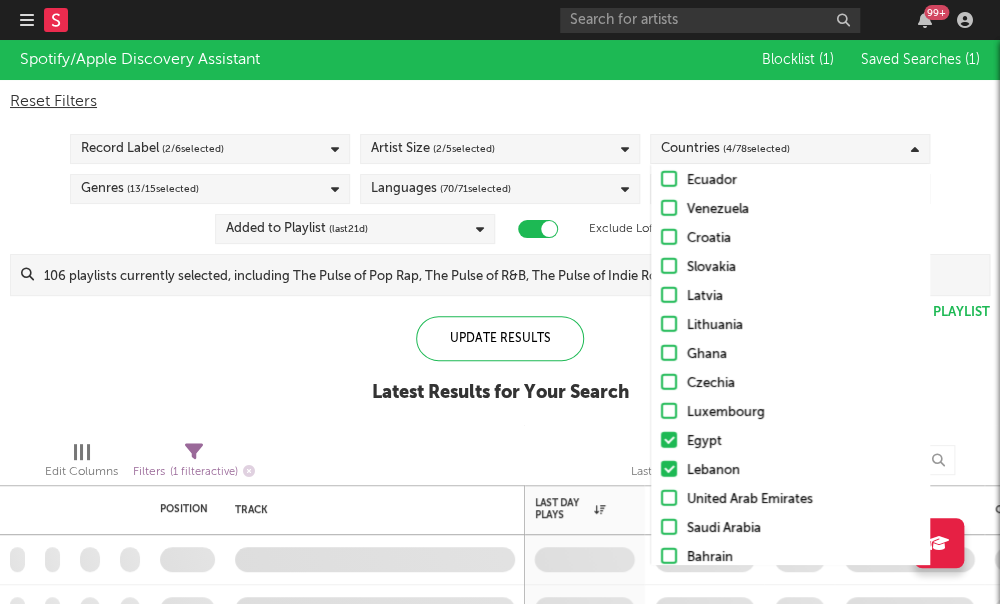 click at bounding box center [669, 440] 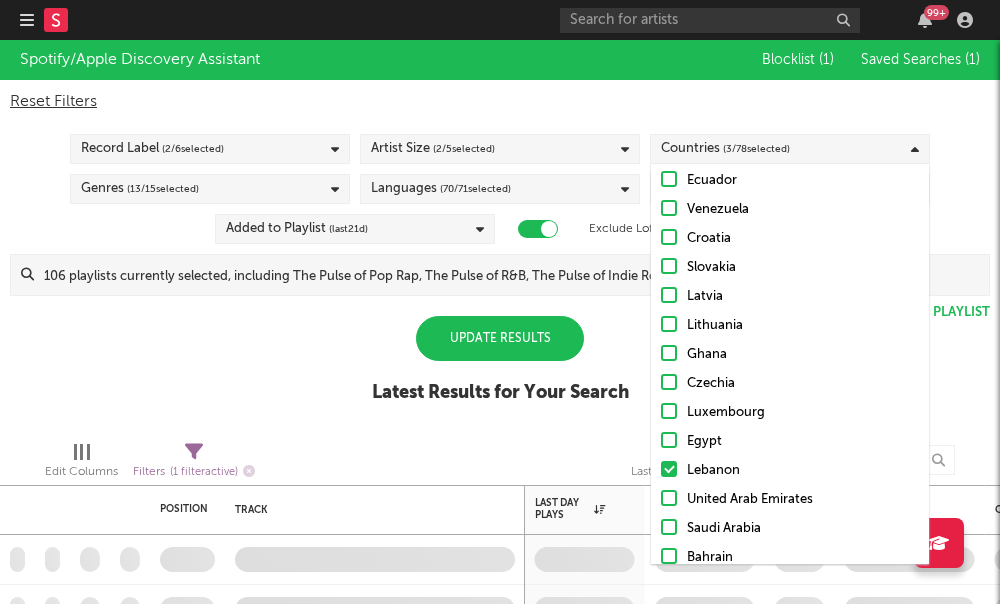 click on "Lebanon" at bounding box center [790, 471] 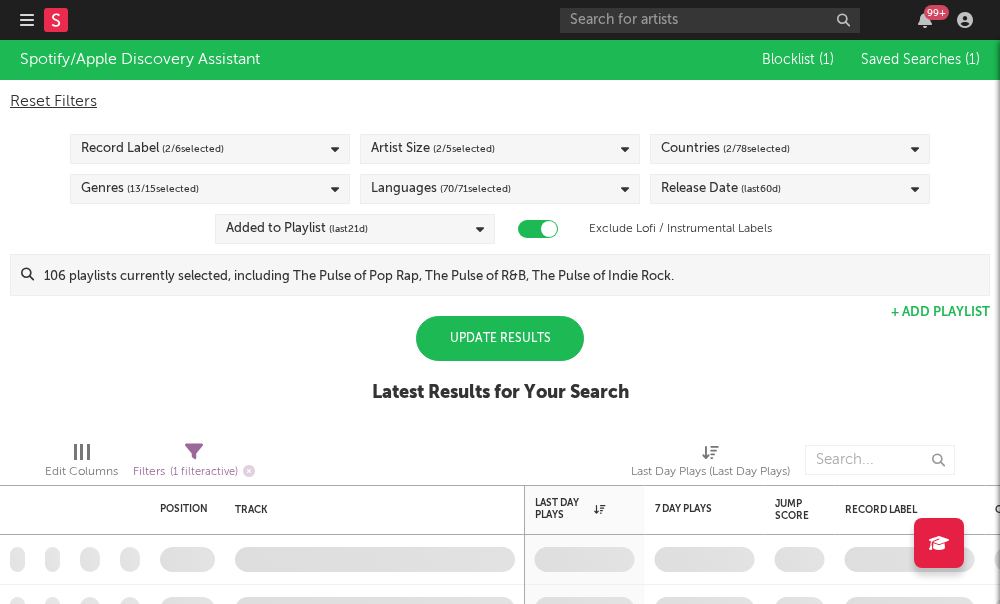 click on "Update Results" at bounding box center [500, 275] 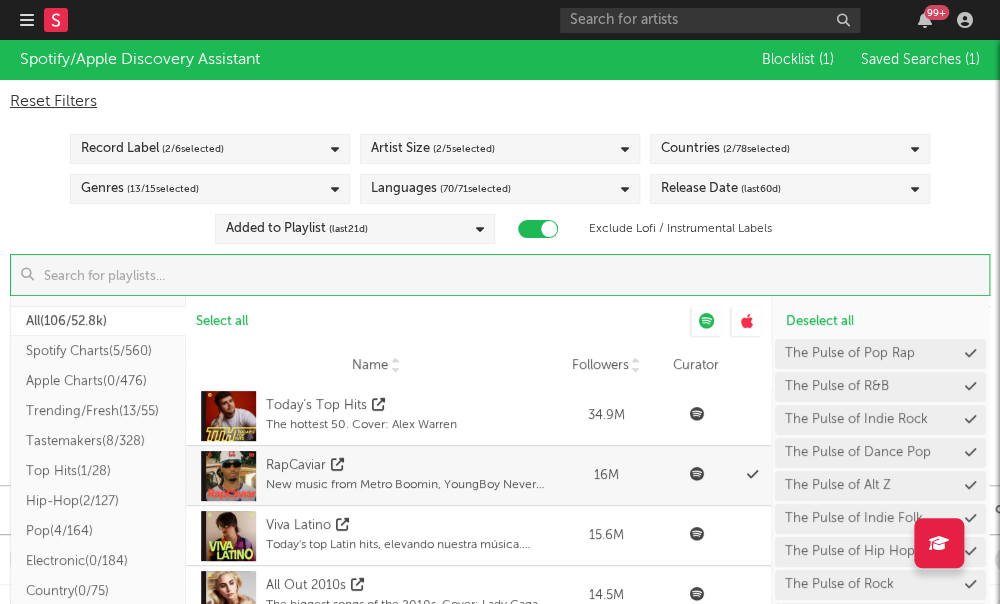 click on "Select all" at bounding box center [478, 321] 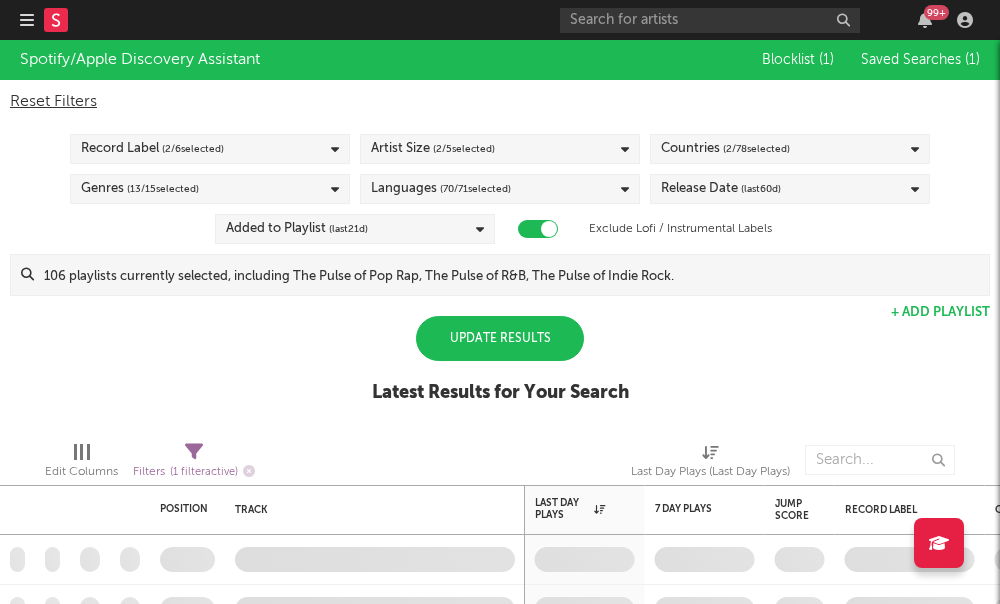 click on "Countries ( 2 / 78  selected)" at bounding box center (725, 149) 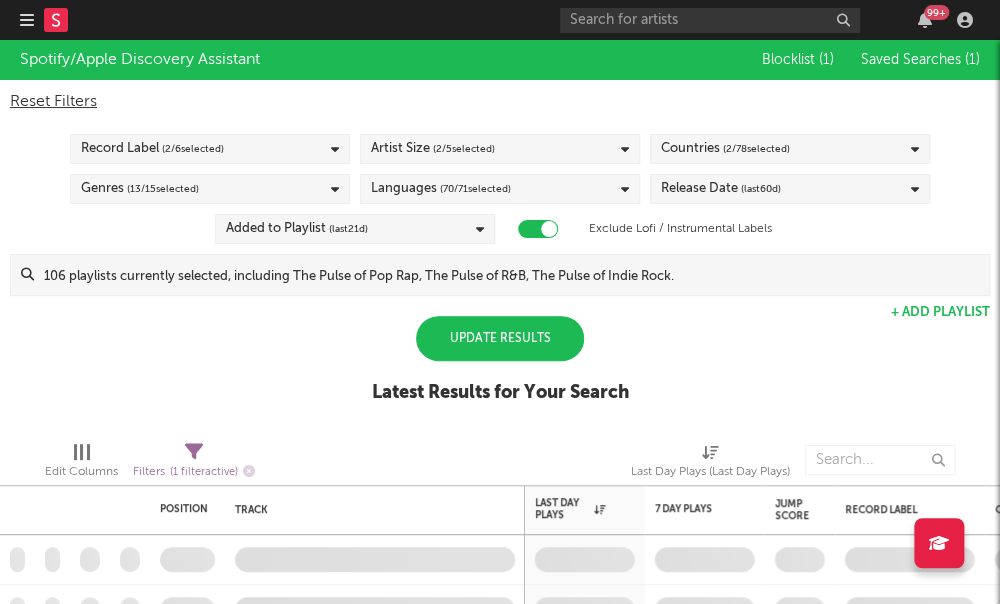 drag, startPoint x: 624, startPoint y: 301, endPoint x: 619, endPoint y: 316, distance: 15.811388 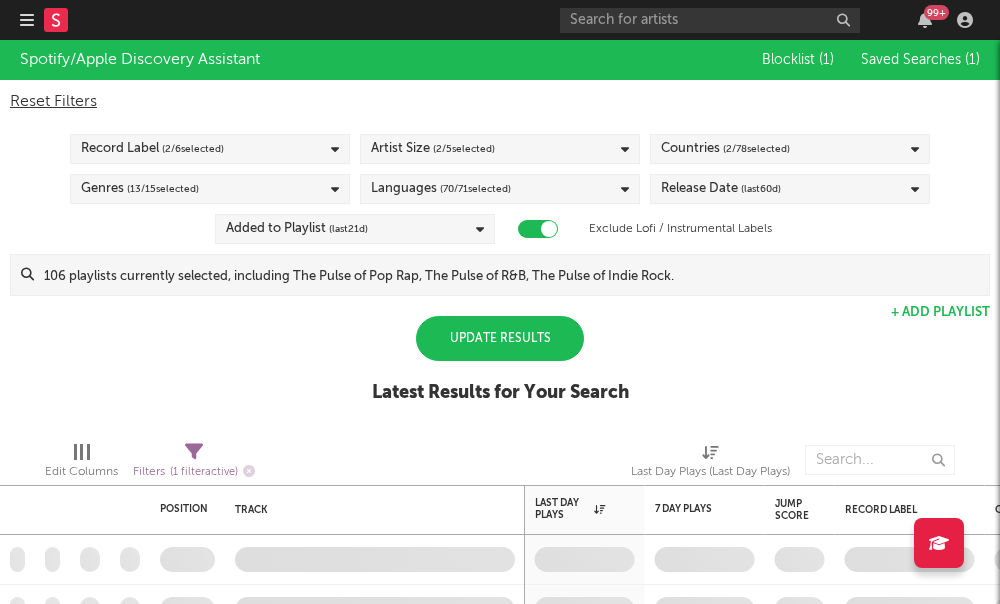 click on "Update Results" at bounding box center (500, 338) 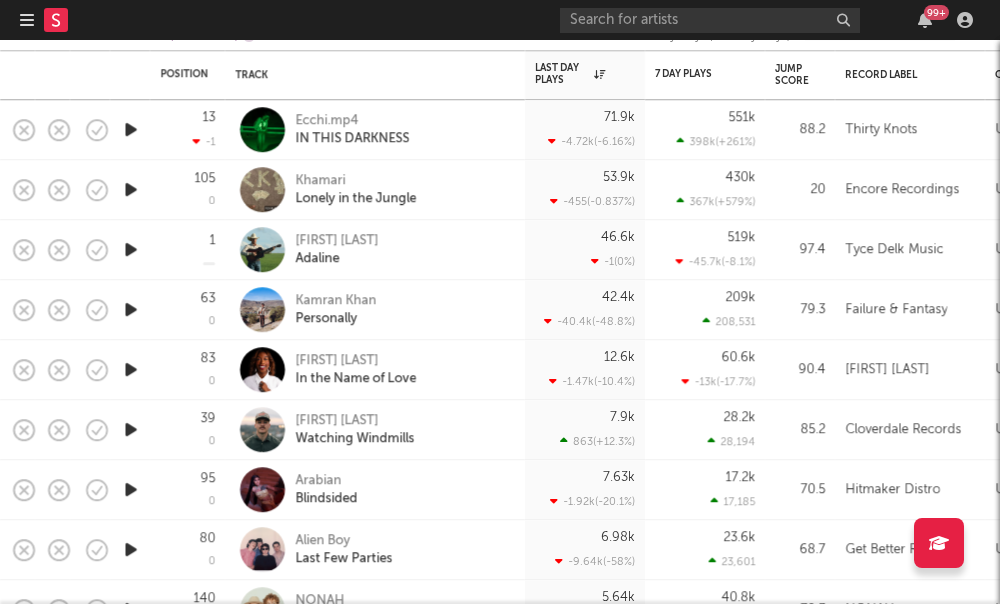click at bounding box center [54, 20] 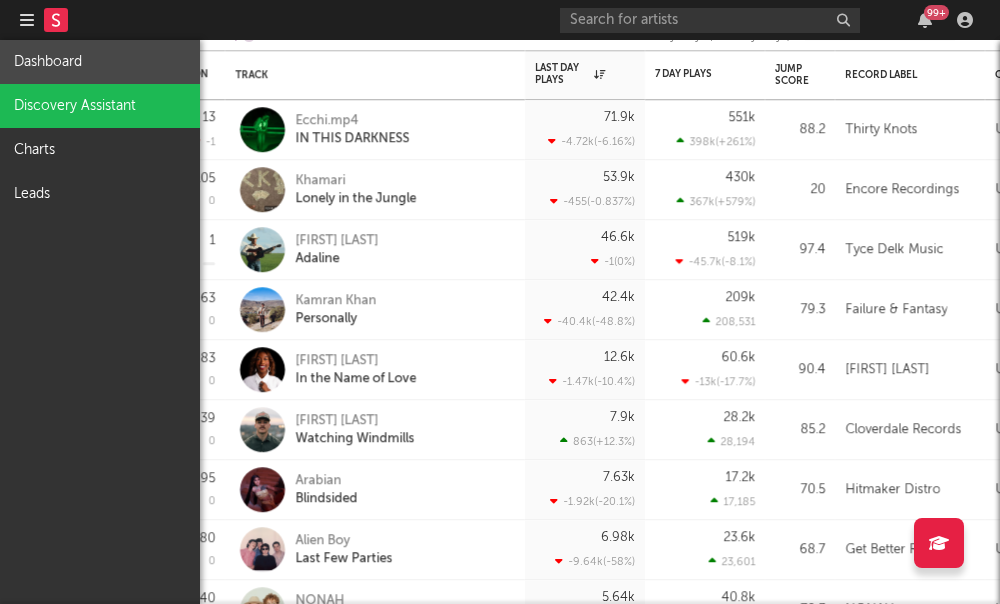 click on "Dashboard" at bounding box center (100, 62) 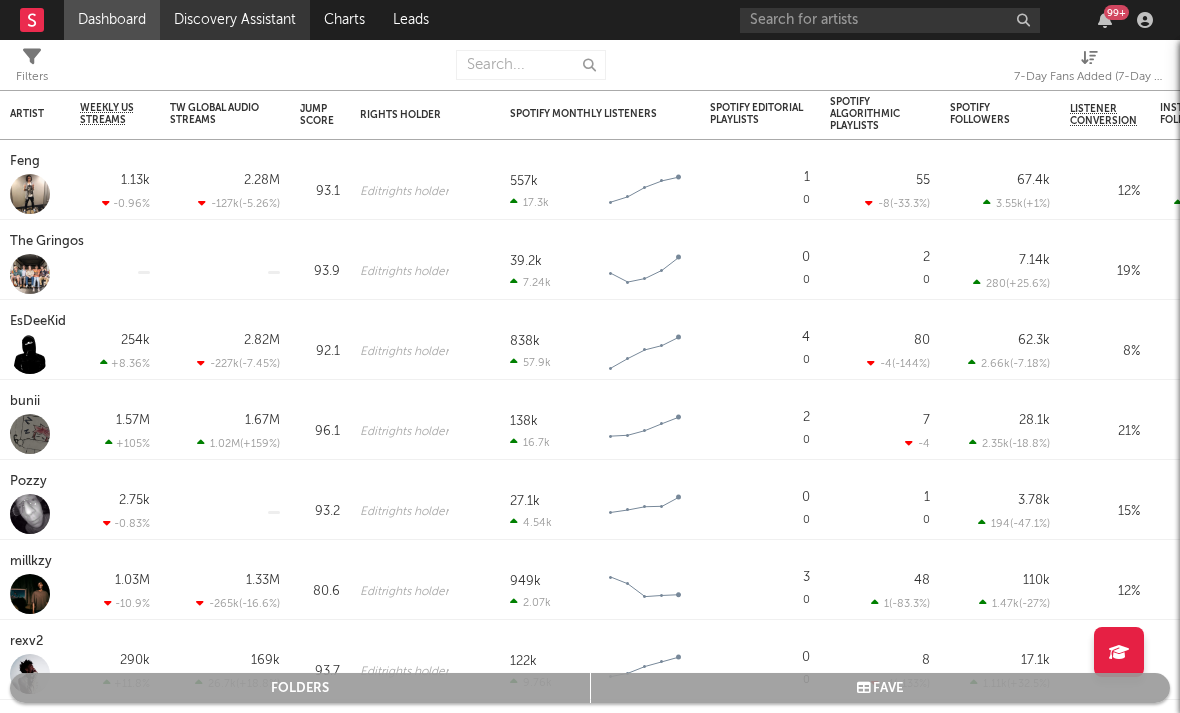 click on "Discovery Assistant" at bounding box center (235, 20) 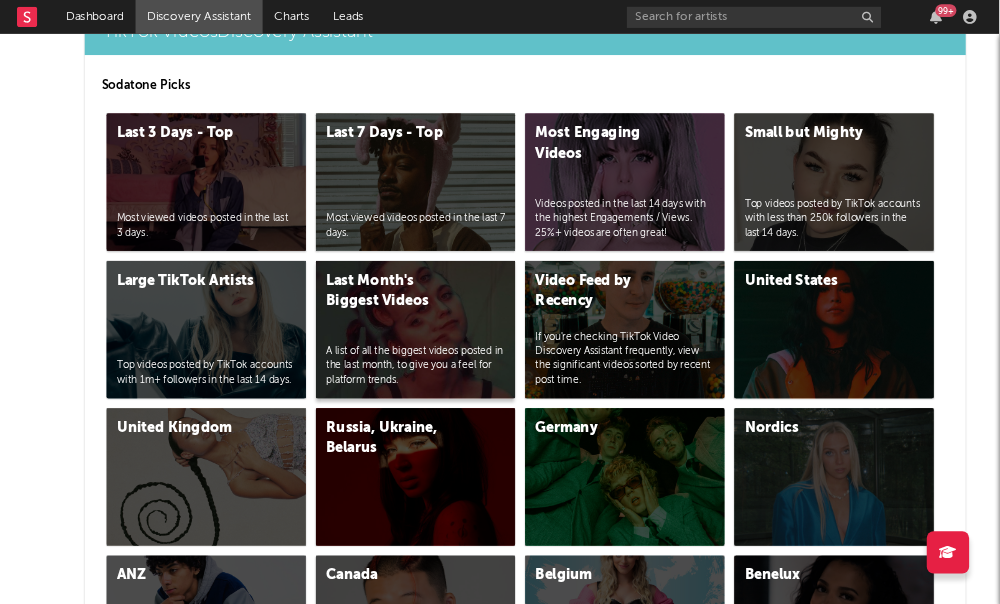 scroll, scrollTop: 4804, scrollLeft: 0, axis: vertical 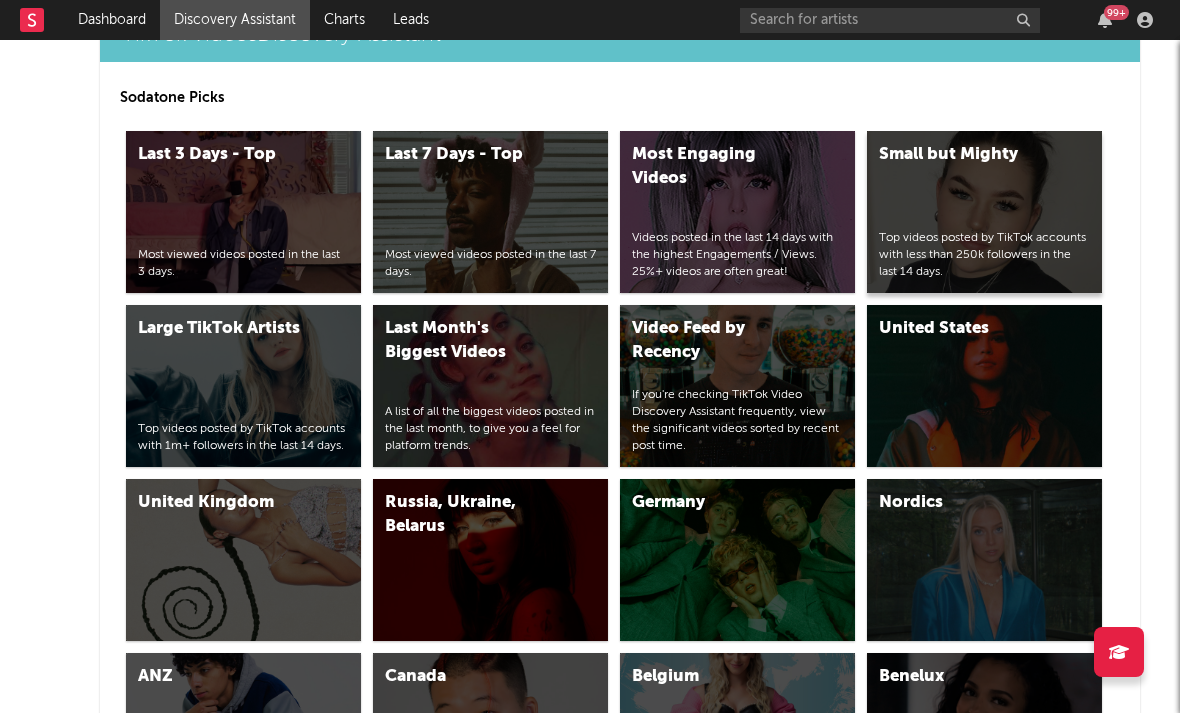 click on "Top videos posted by TikTok accounts with less than 250k followers in the last 14 days." at bounding box center (984, 255) 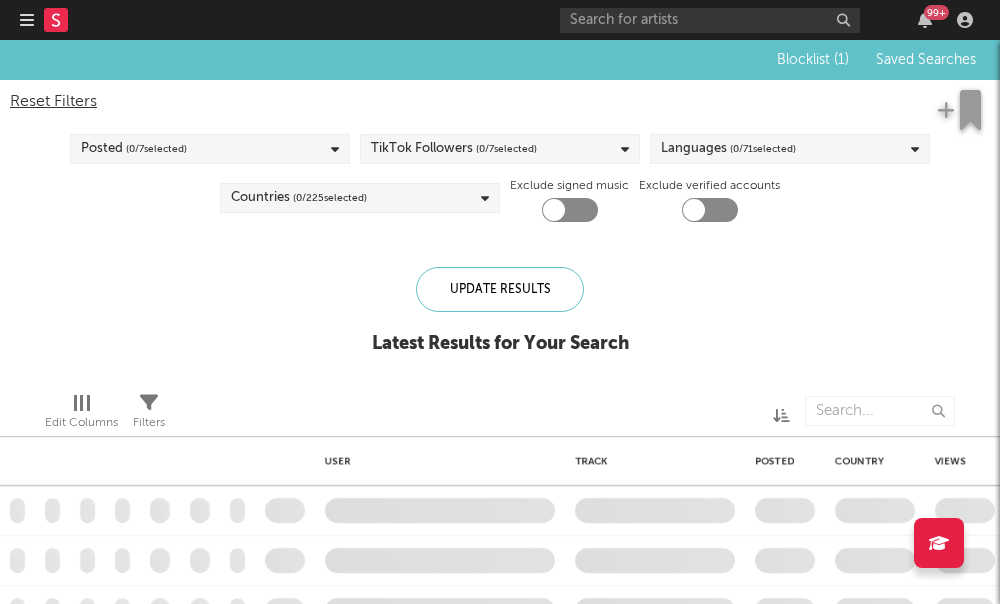 click on "TikTok Followers ( 0 / 7  selected)" at bounding box center (454, 149) 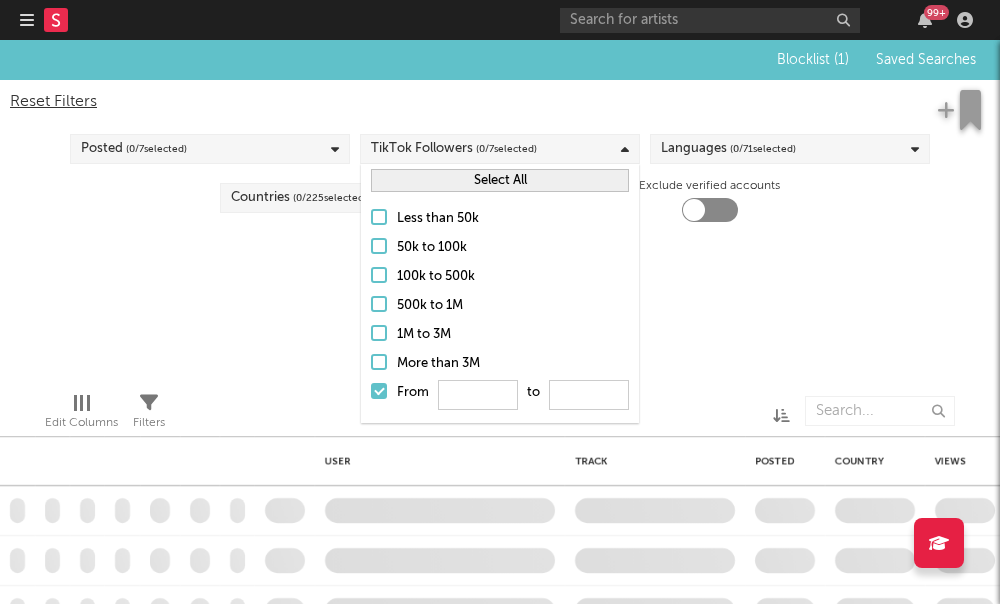 checkbox on "true" 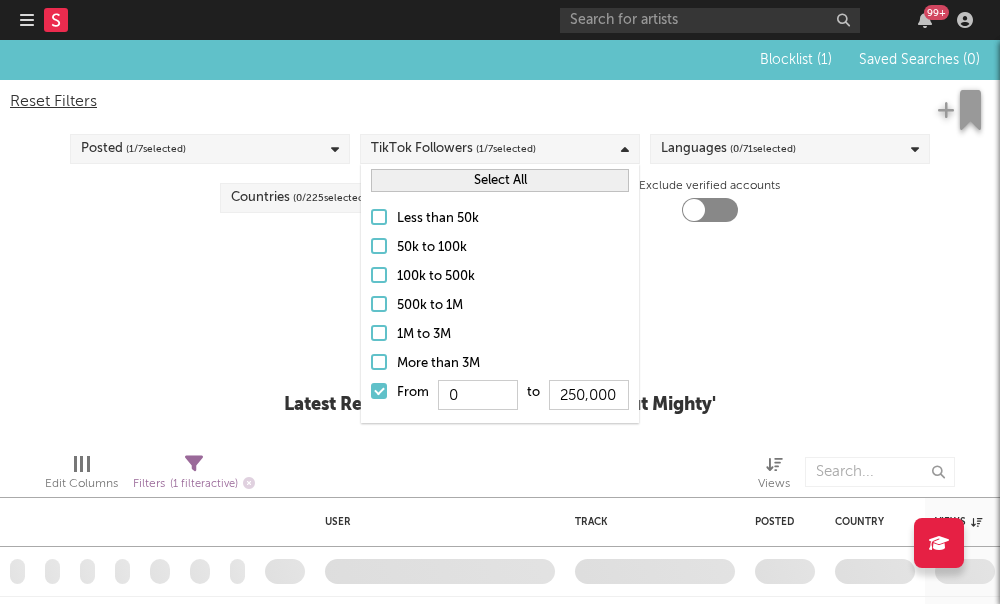 click at bounding box center (379, 217) 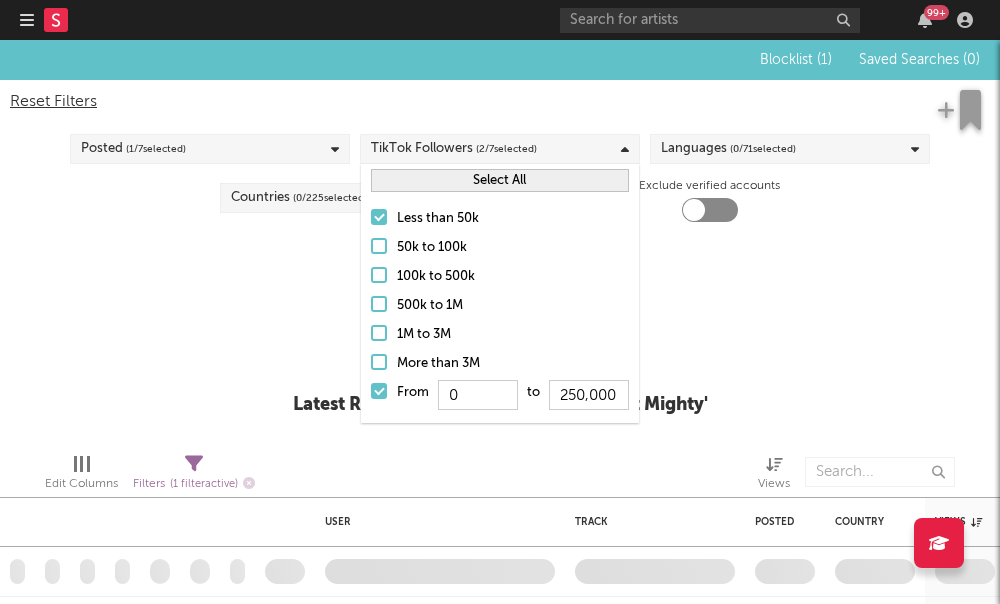 click at bounding box center [379, 391] 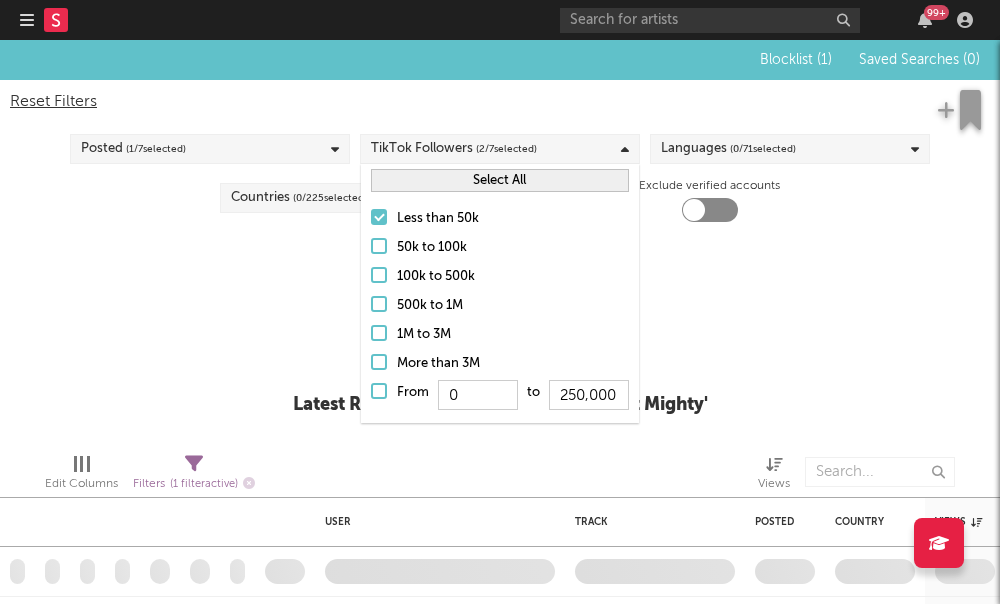 type 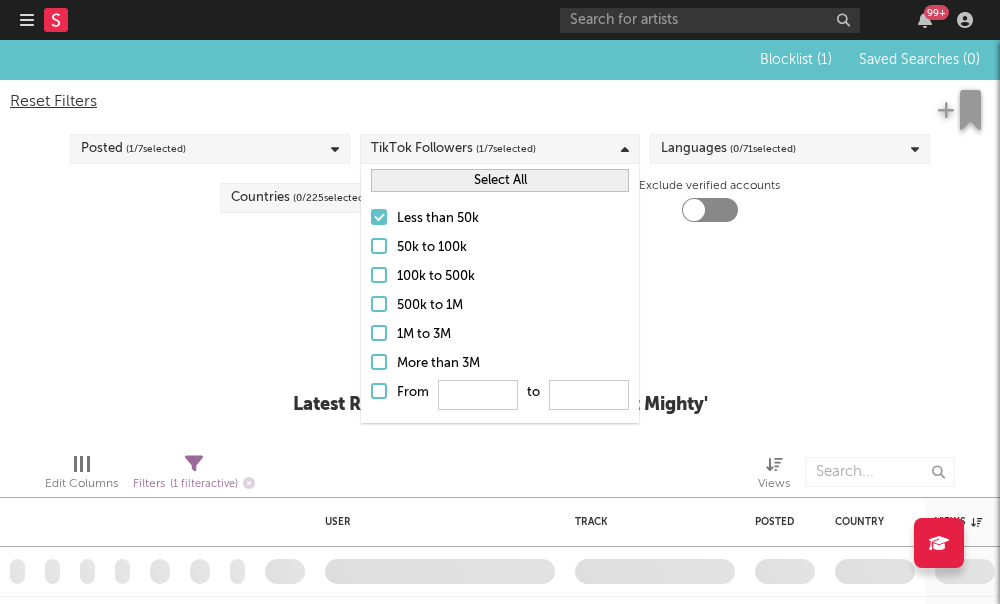 click on "Posted ( 1 / 7  selected)" at bounding box center (210, 149) 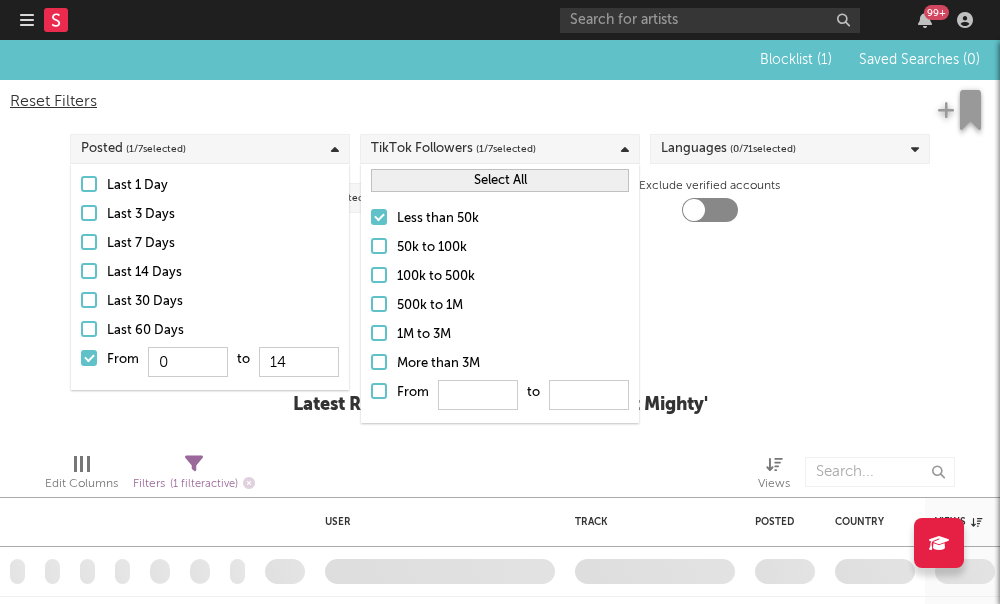 click on "Languages ( 0 / 71  selected)" at bounding box center [790, 149] 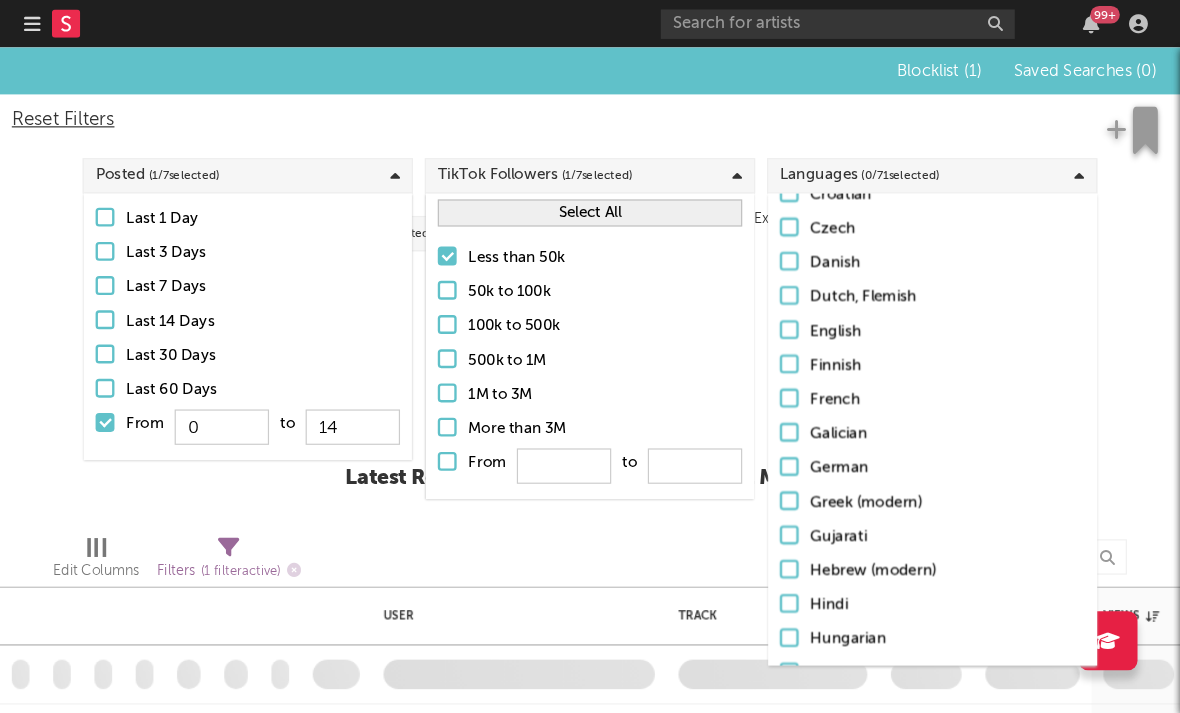 scroll, scrollTop: 390, scrollLeft: 0, axis: vertical 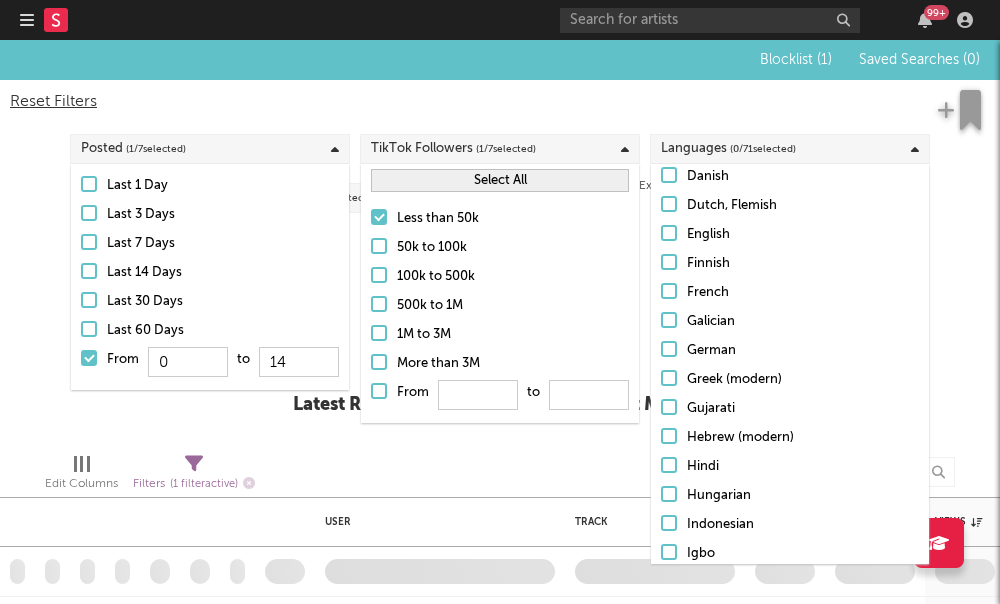 click at bounding box center [669, 233] 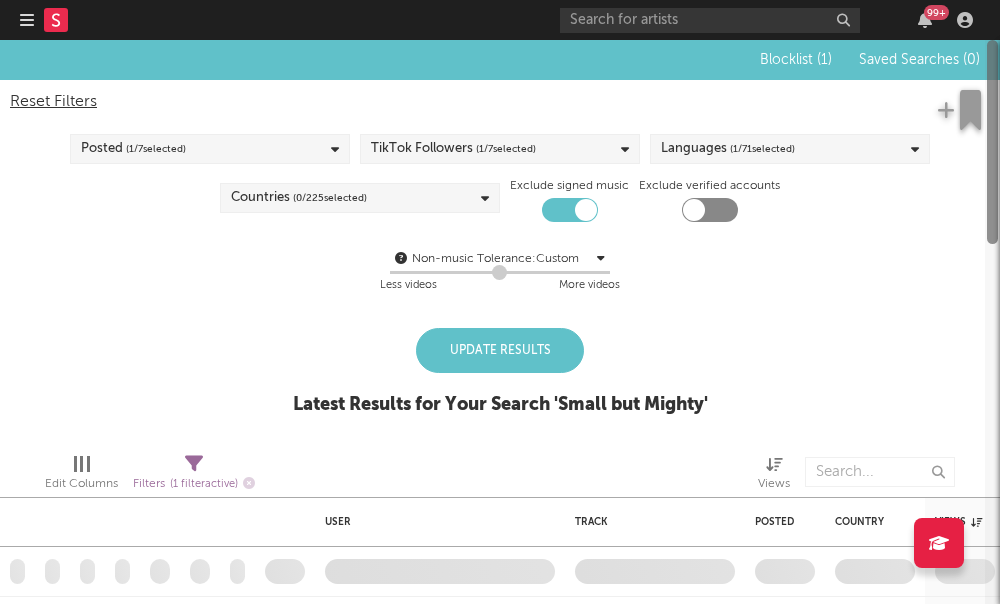 click at bounding box center (992, 322) 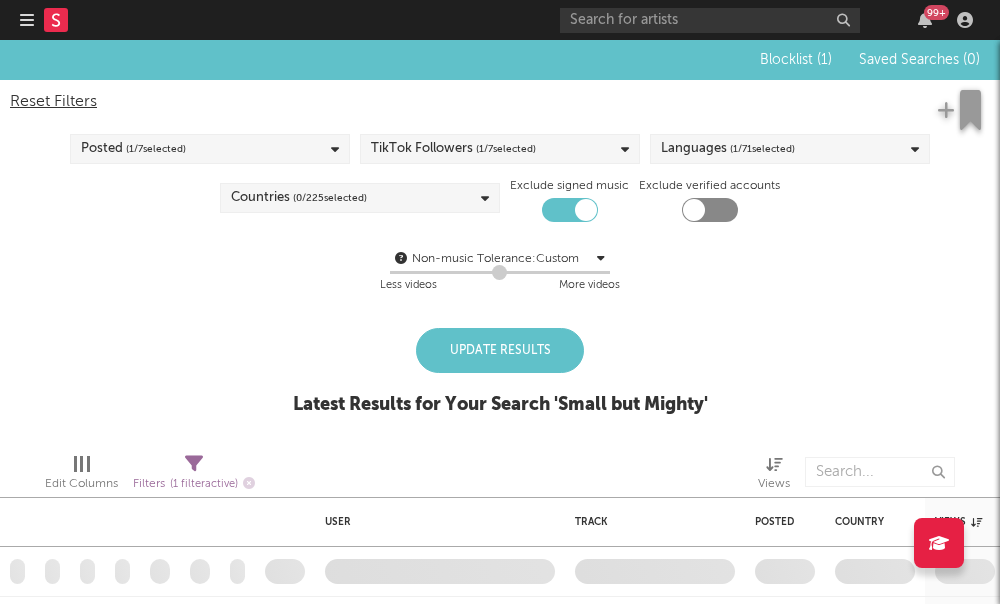 click on "Countries ( 0 / 225  selected)" at bounding box center [360, 198] 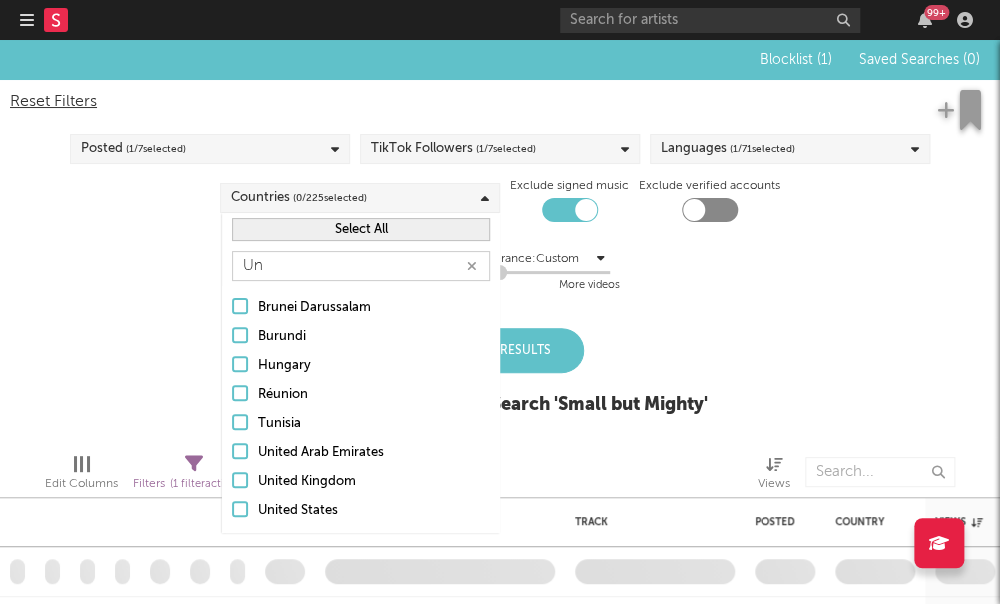 click at bounding box center [240, 509] 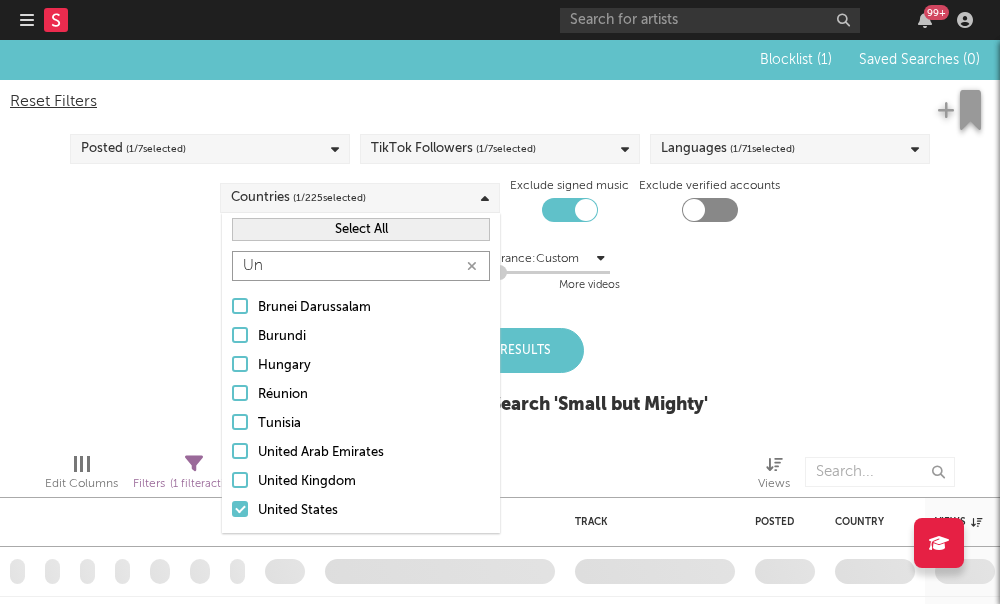 click on "Un" at bounding box center (361, 266) 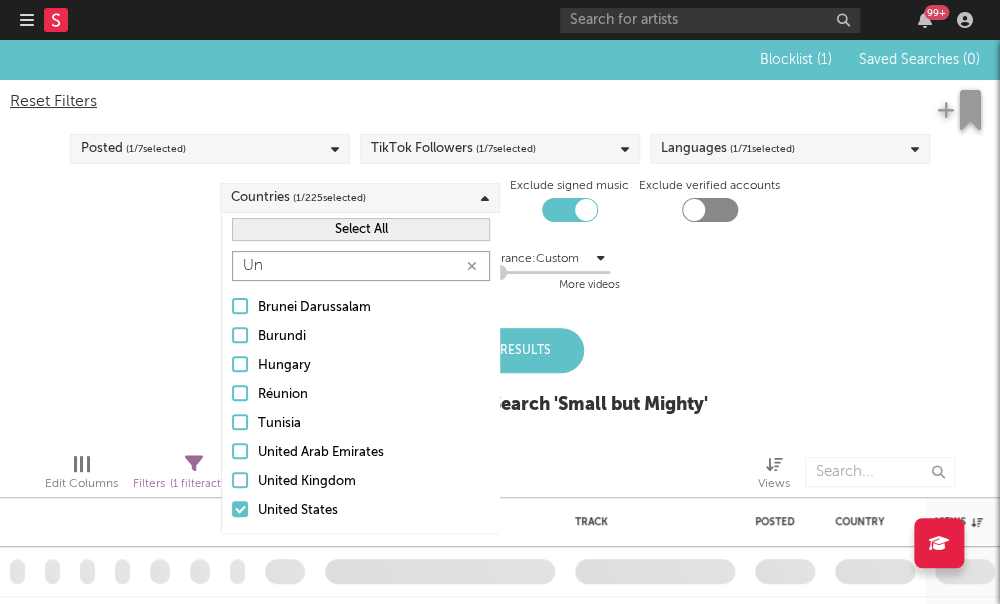 click on "Un" at bounding box center [361, 266] 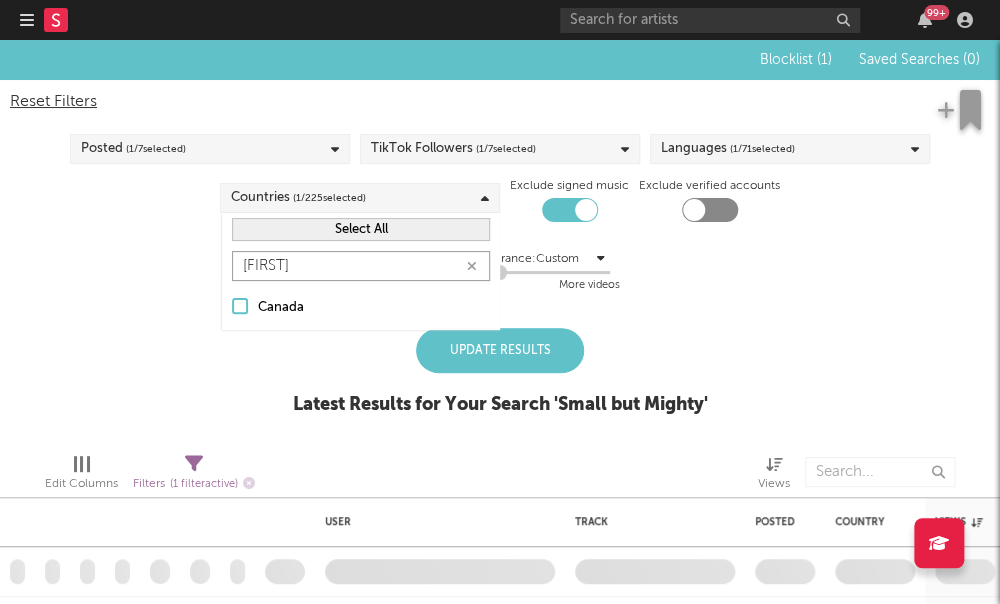 type on "Cana" 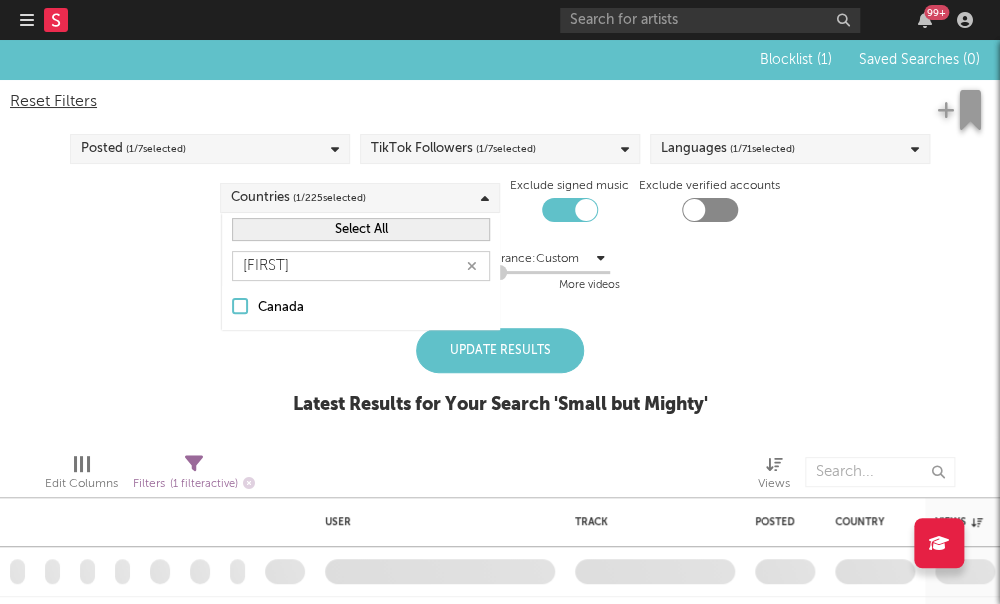 click on "Canada" at bounding box center [361, 308] 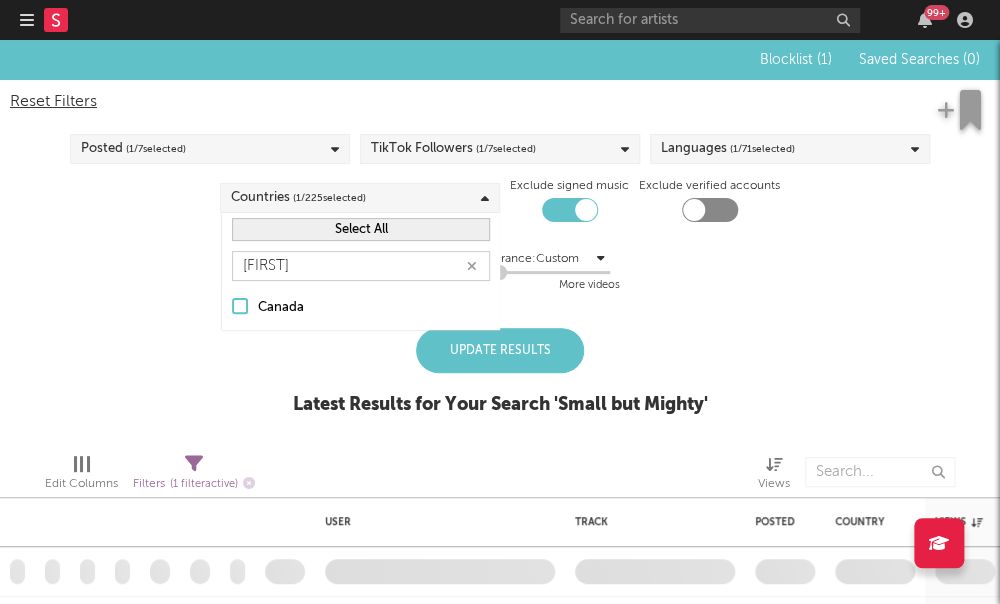 click on "Canada" at bounding box center [232, 308] 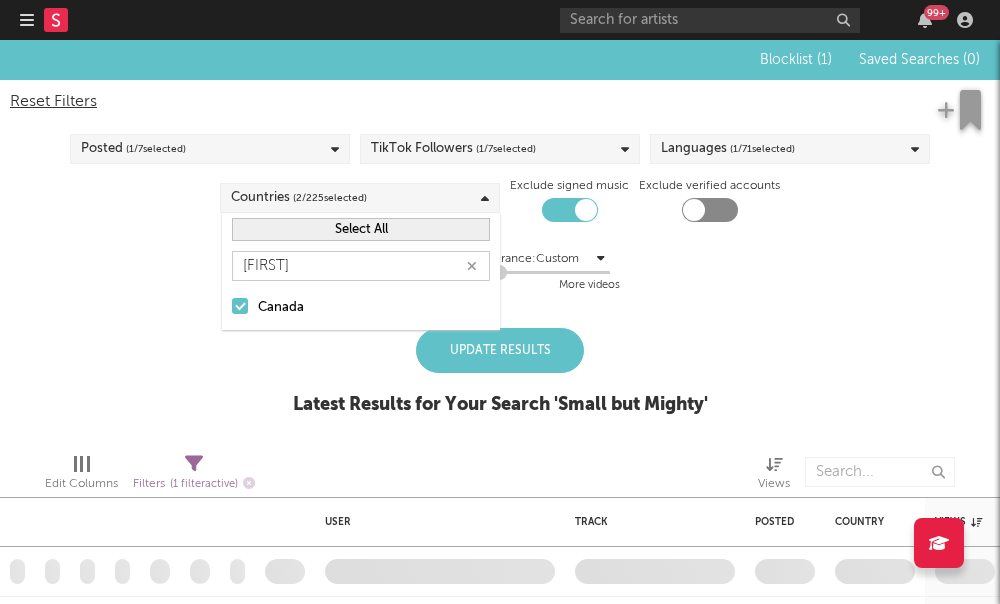 click on "Blocklist   ( 1 ) Saved Searches   ( 0 ) Reset Filters Posted ( 1 / 7  selected) TikTok Followers ( 1 / 7  selected) Languages ( 1 / 71  selected) Countries ( 2 / 225  selected) Exclude signed music Exclude verified accounts Non-music Tolerance:  Custom 4 Less videos More videos Update Results Latest Results for Your Search ' Small but Mighty '" at bounding box center (500, 238) 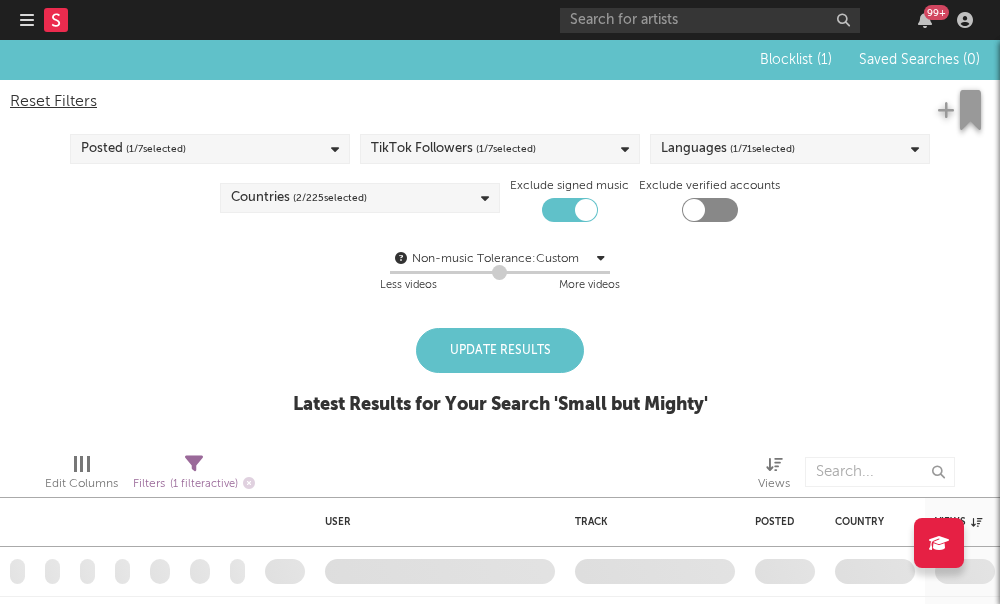 click on "Update Results" at bounding box center [500, 350] 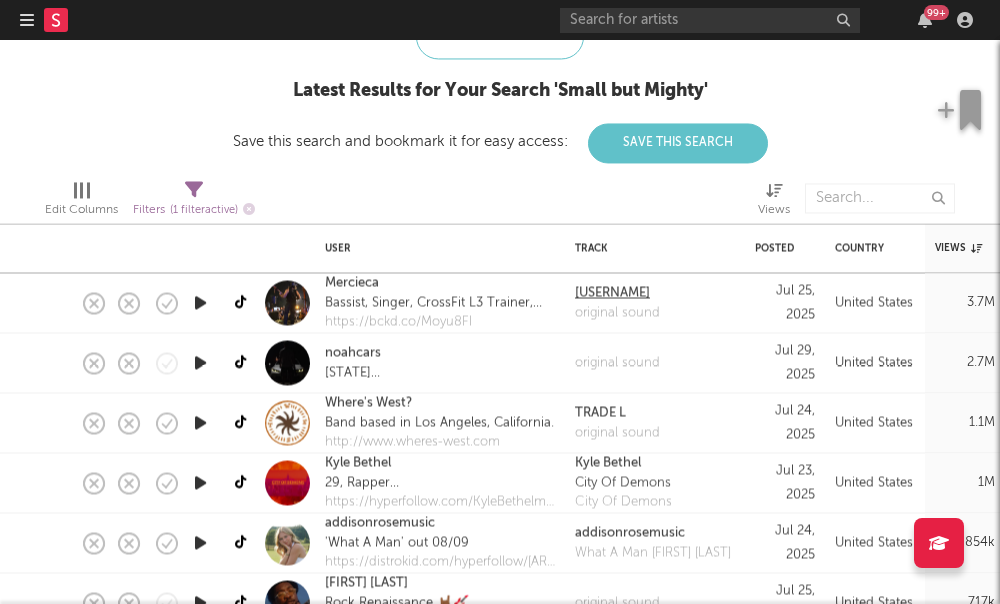 click on "alexandermercieca" at bounding box center [617, 293] 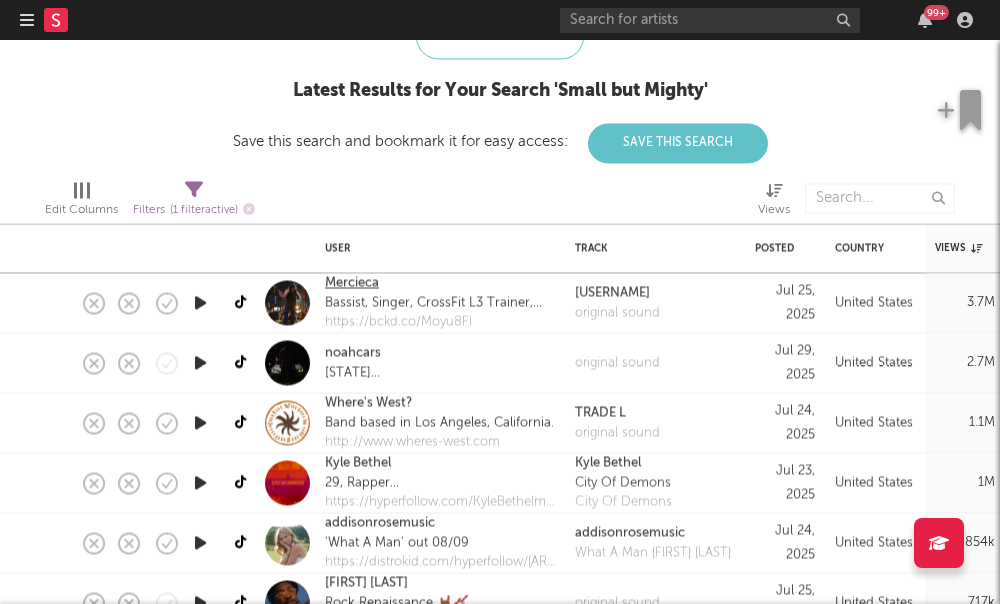 click on "Mercieca" at bounding box center (352, 284) 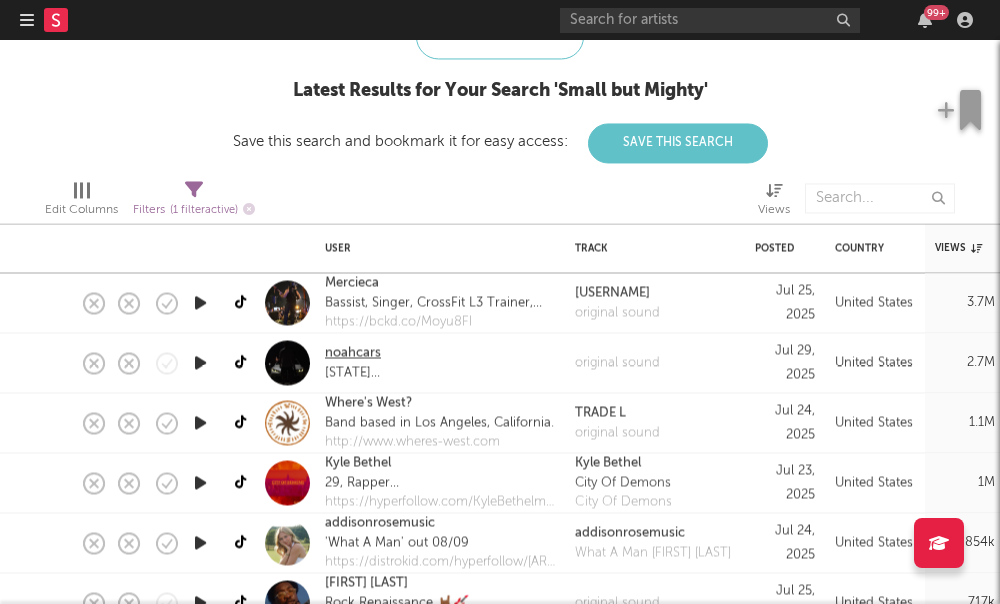 click on "noahcars" at bounding box center (353, 353) 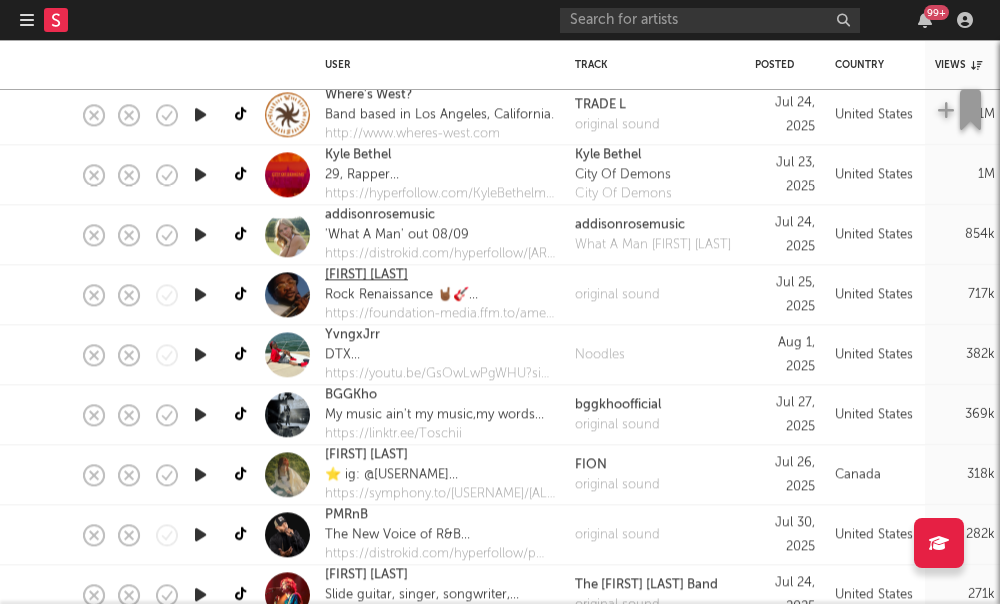 click on "Devin Shamel" at bounding box center [366, 276] 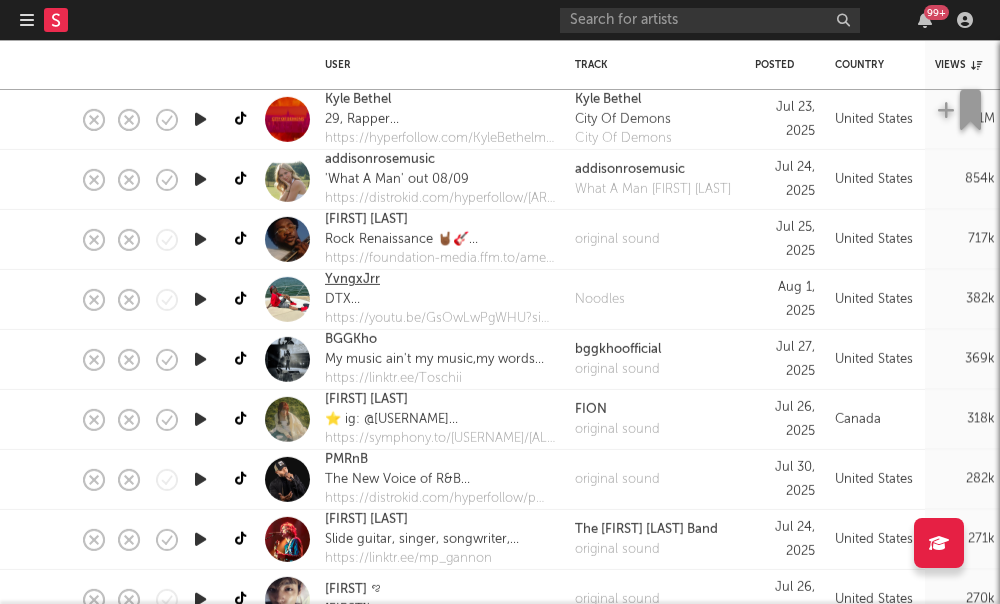 click on "YvngxJrr" at bounding box center [352, 280] 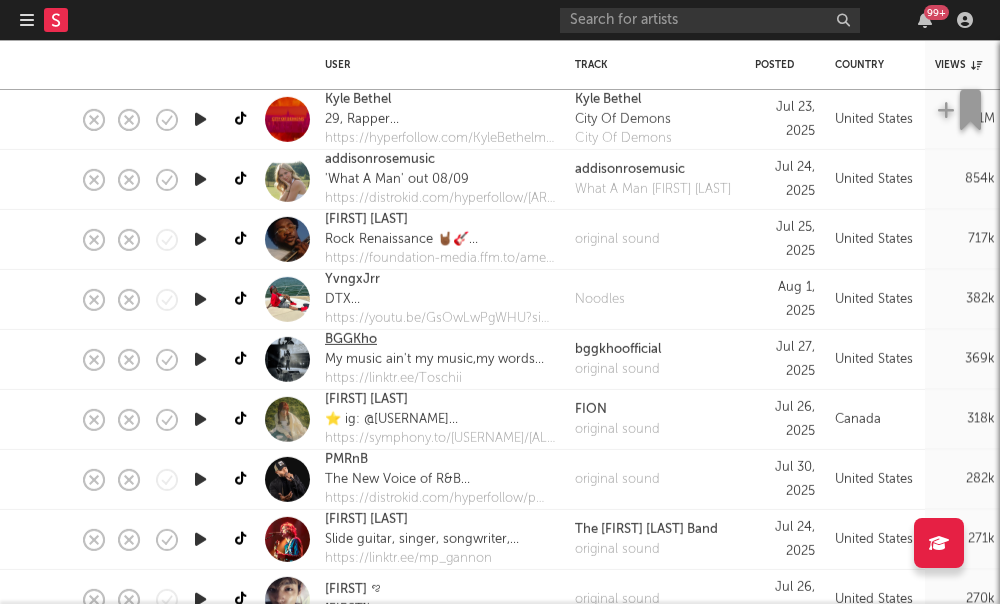 click on "BGGKho" at bounding box center [351, 340] 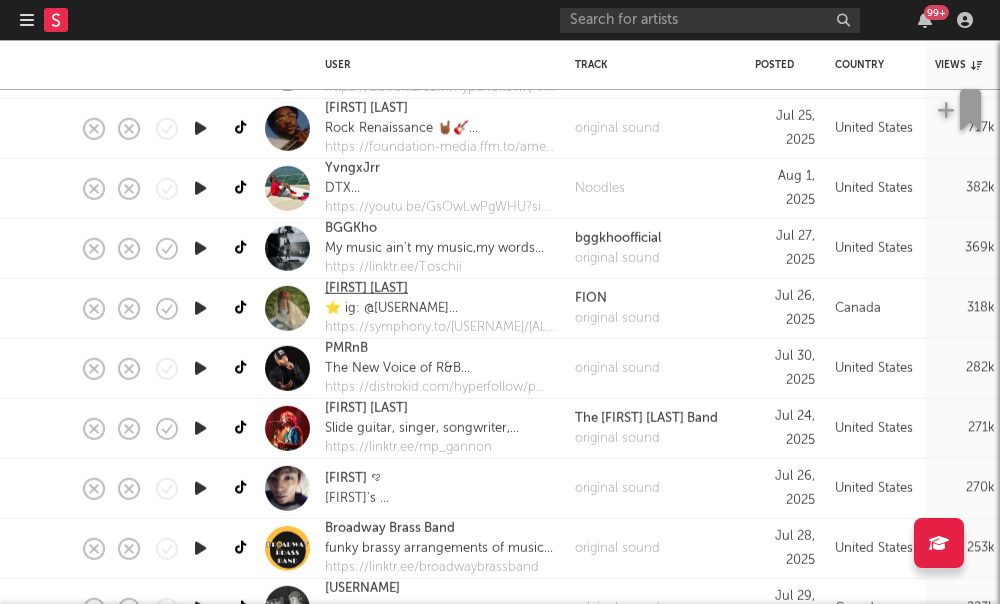 click on "fion lam" at bounding box center (366, 289) 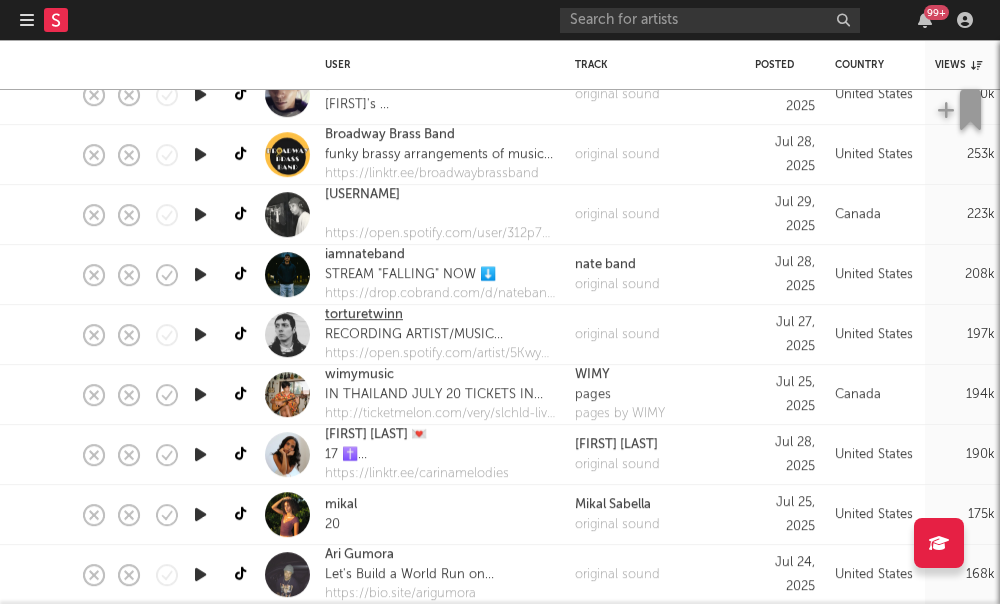 click on "torturetwinn" at bounding box center [364, 315] 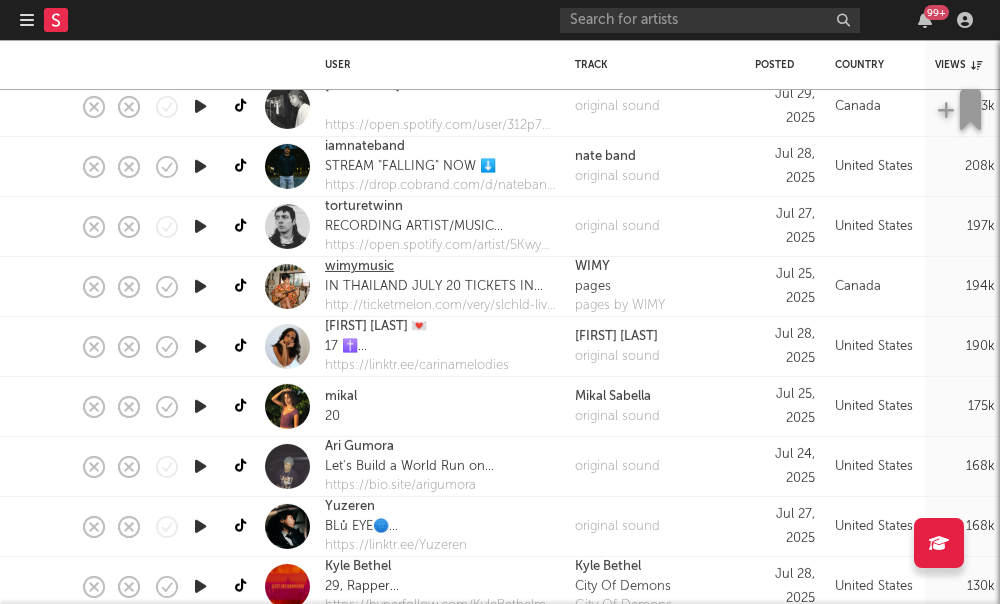 click on "wimymusic" at bounding box center [359, 267] 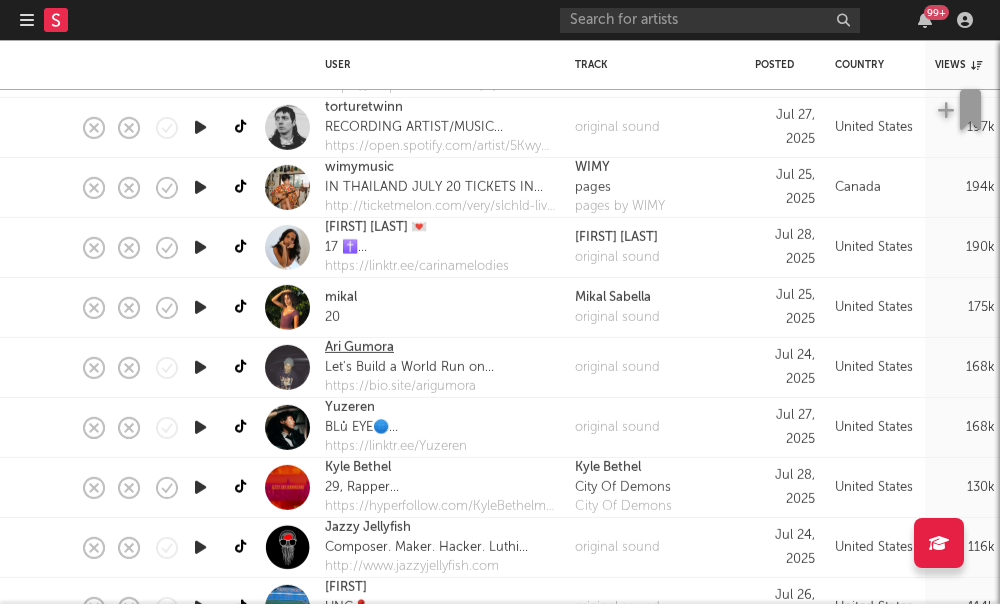 click on "Ari Gumora" at bounding box center (359, 348) 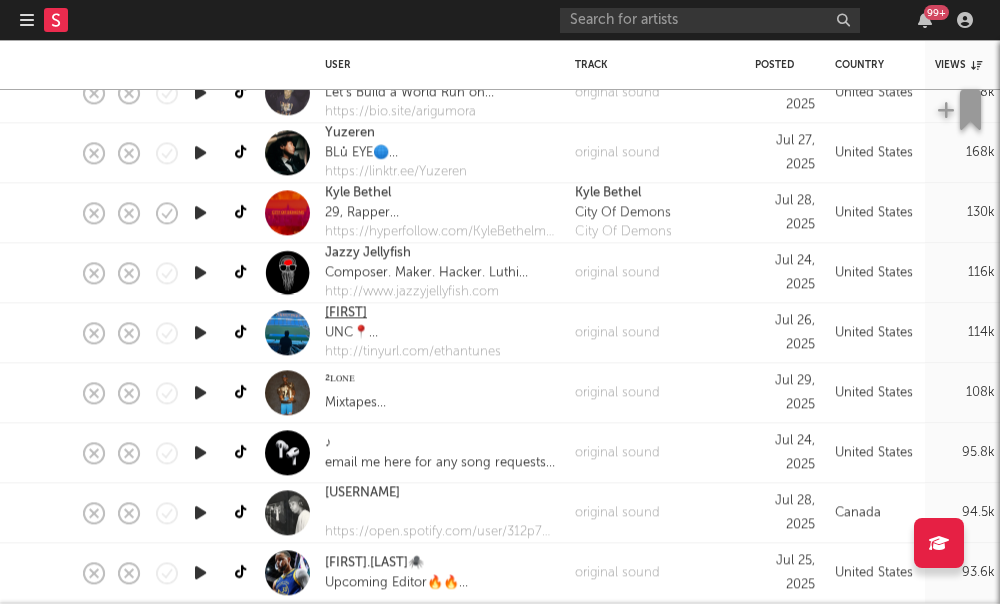 click on "Ethan" at bounding box center [346, 314] 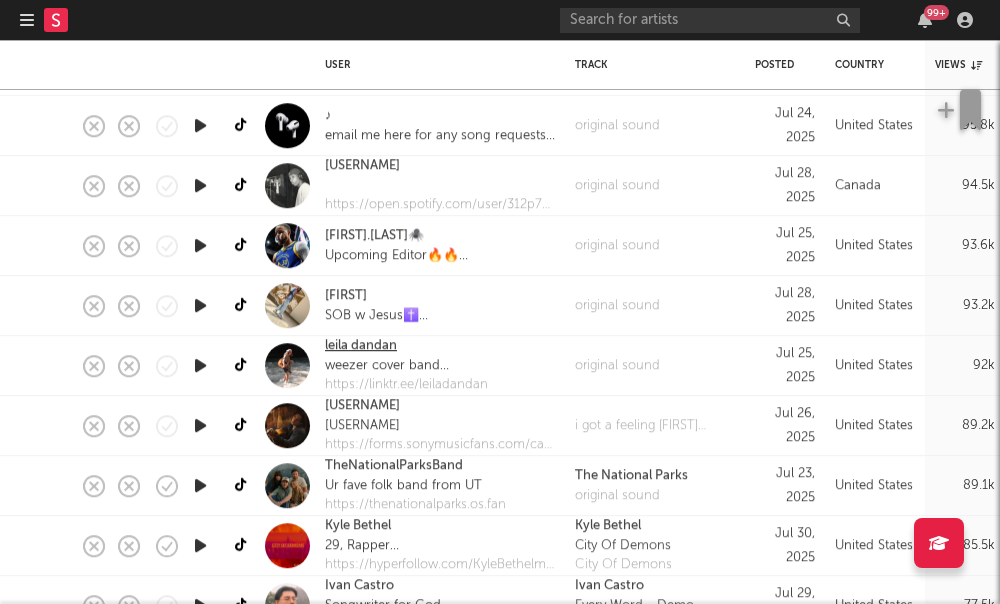 click on "leila dandan" at bounding box center (361, 346) 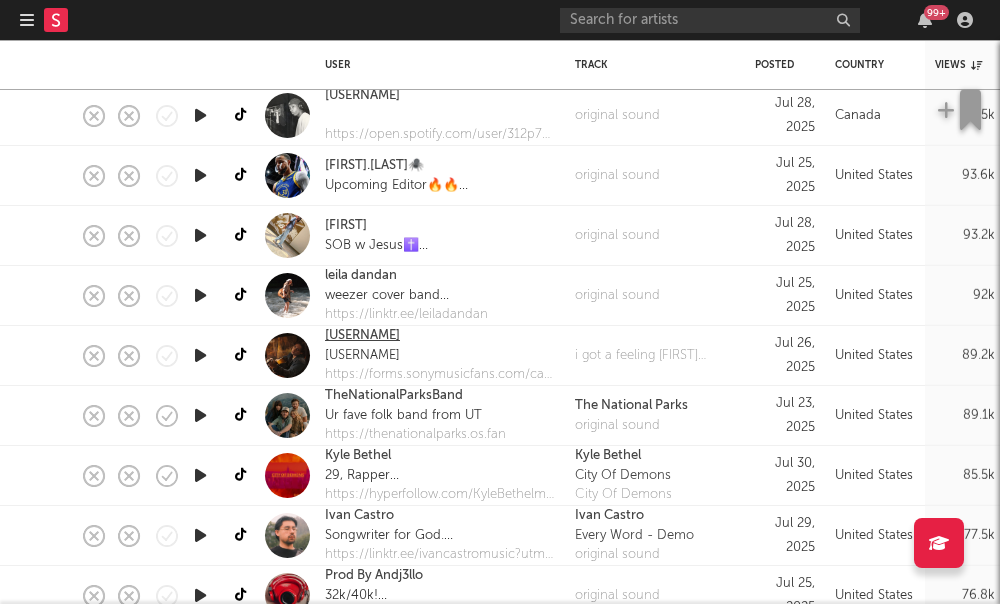 click on "bennygtok" at bounding box center [362, 336] 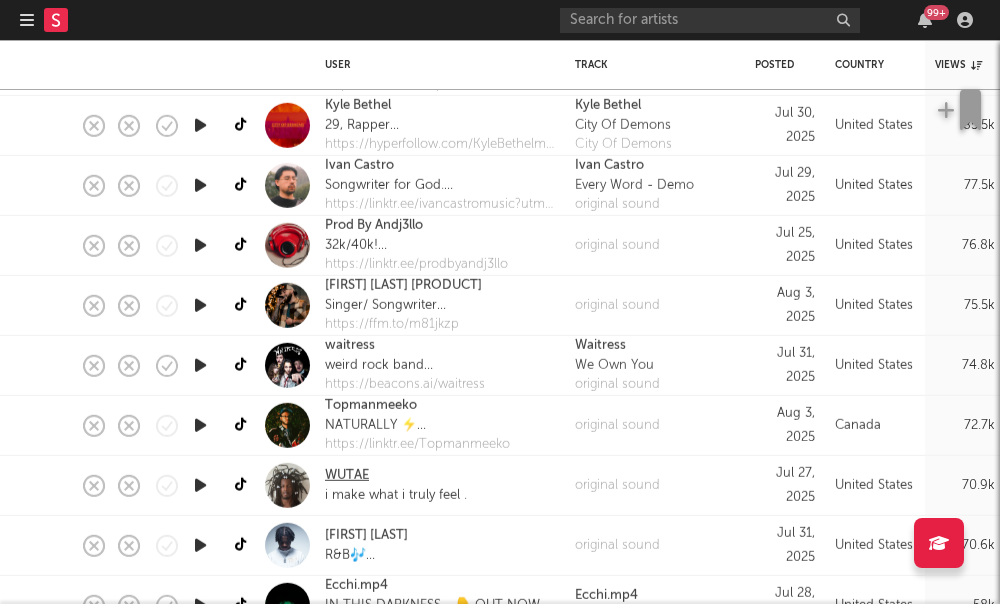 click on "WUTAE" at bounding box center (347, 476) 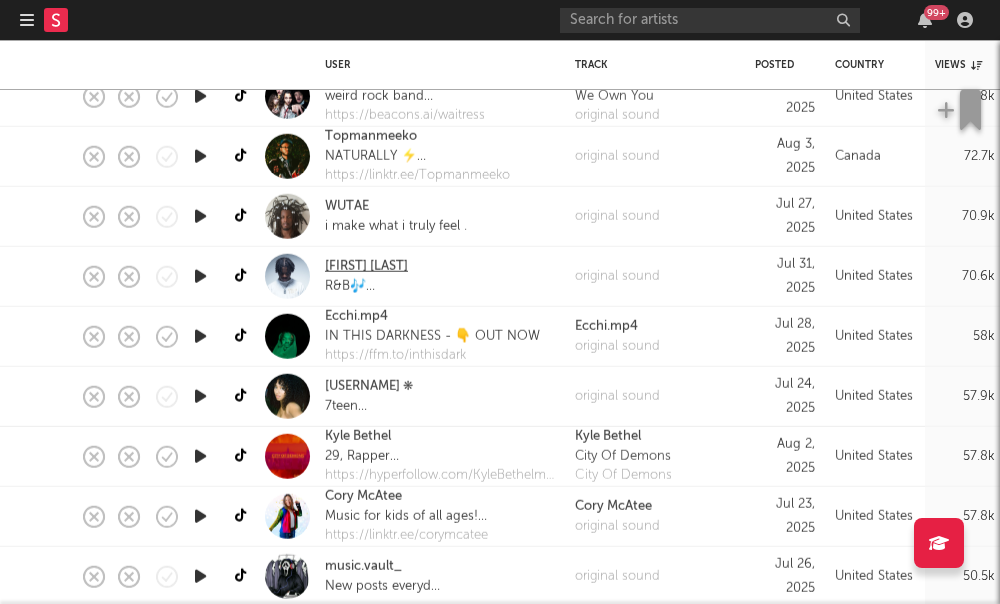 click on "Mar Daniel" at bounding box center [366, 267] 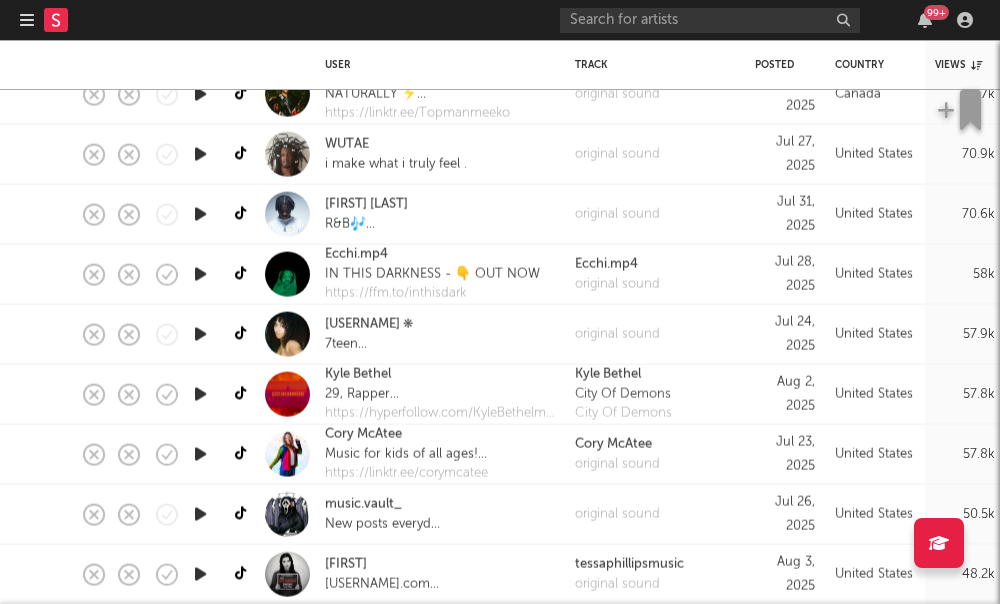 click on "chromakoo ❋ 7teen after effects jk clips usually from jeonlov" at bounding box center (440, 335) 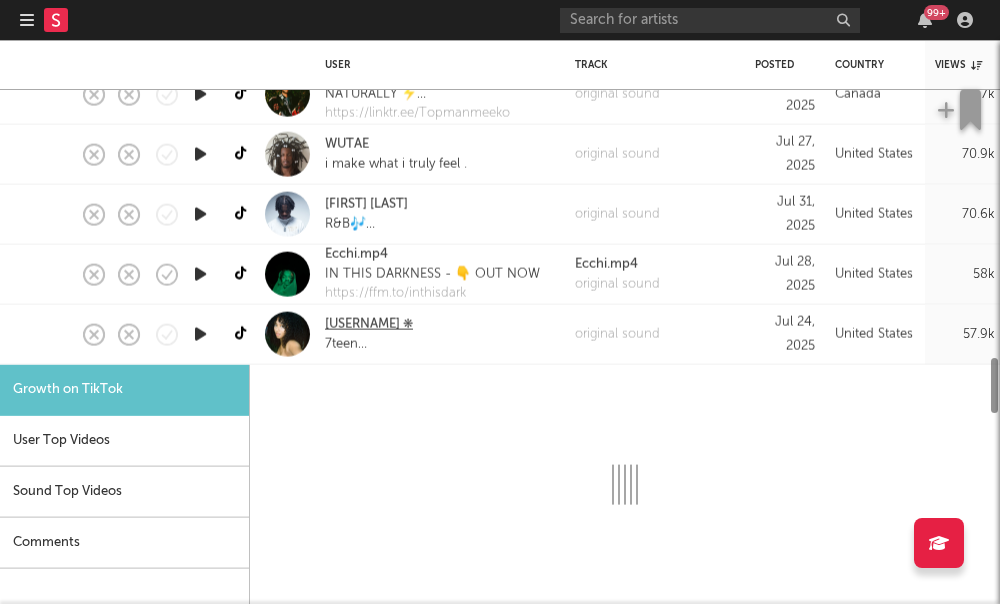 click on "chromakoo ❋" at bounding box center (369, 325) 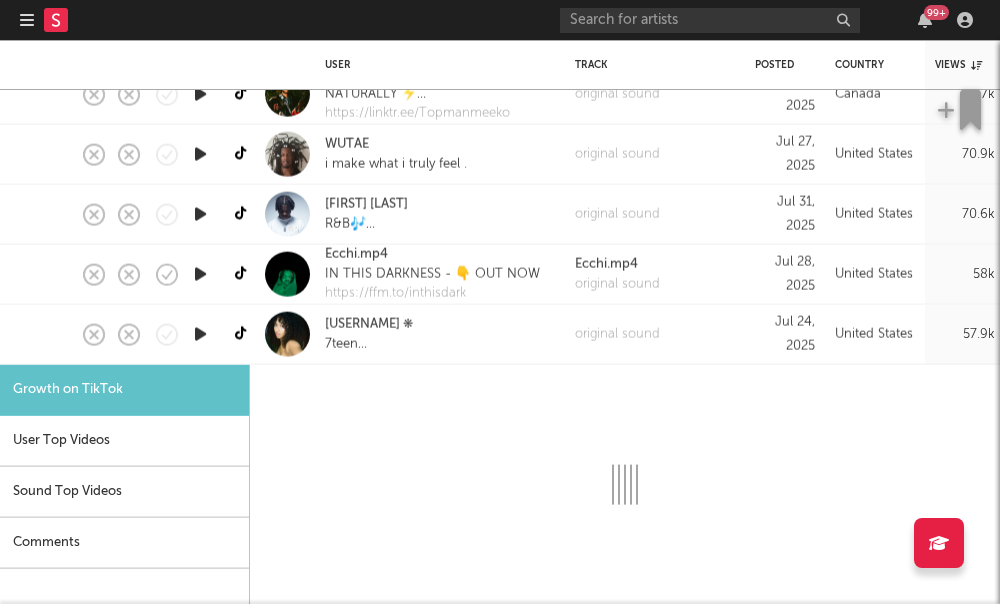 select on "1m" 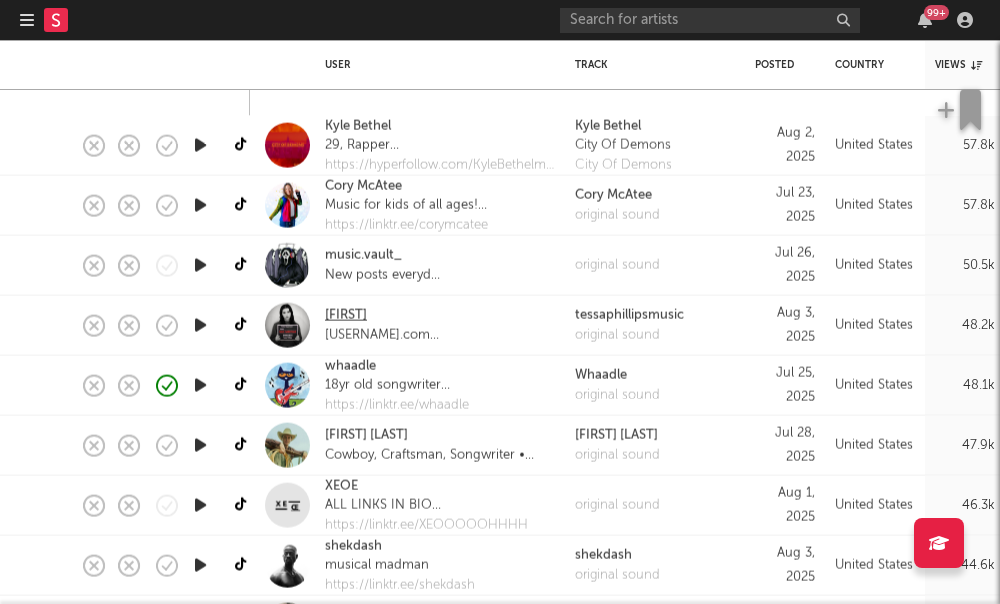 click on "tessa" at bounding box center [346, 316] 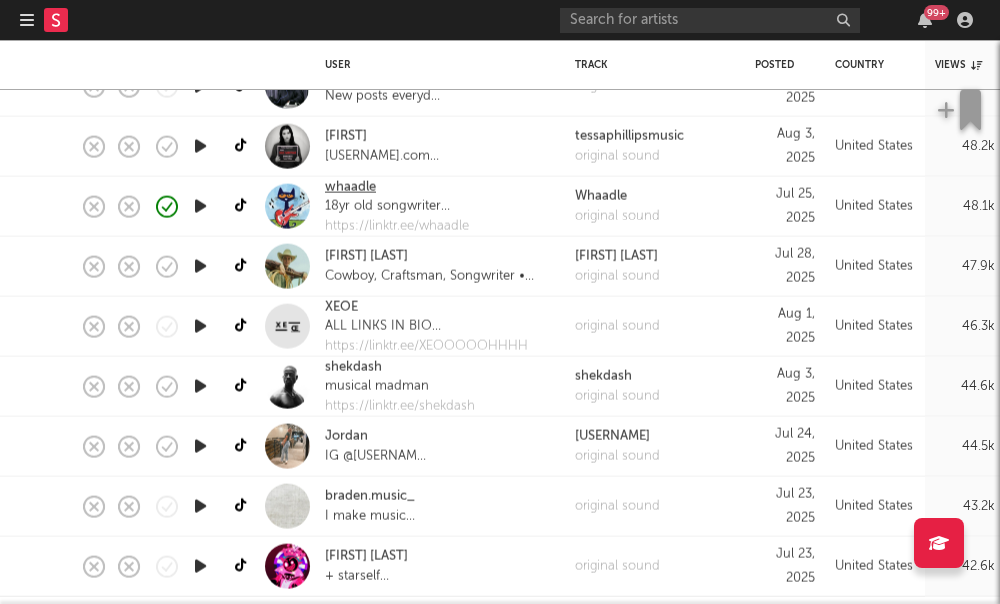 click on "whaadle" at bounding box center [350, 187] 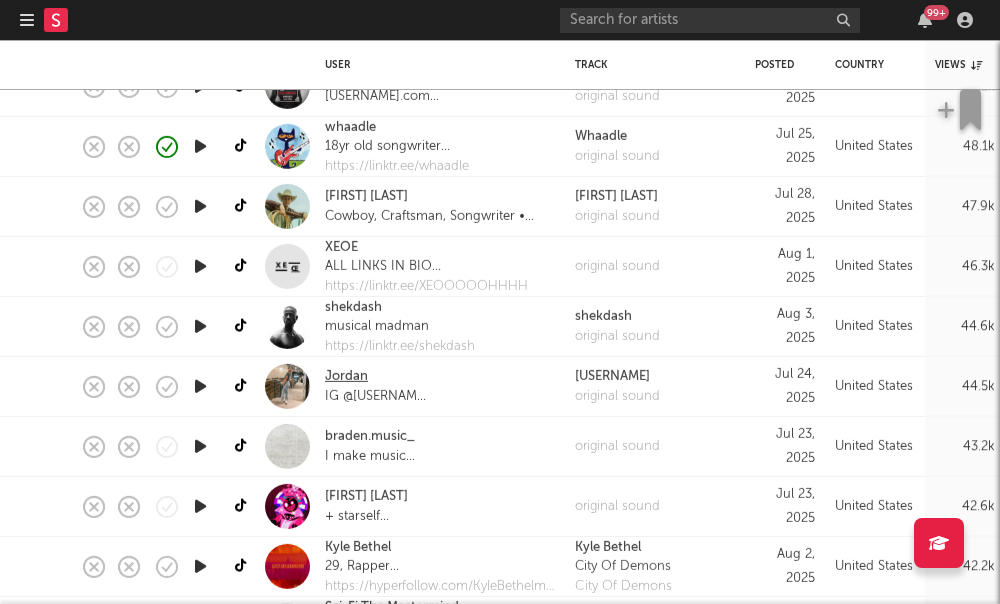 click on "Jordan" at bounding box center (346, 377) 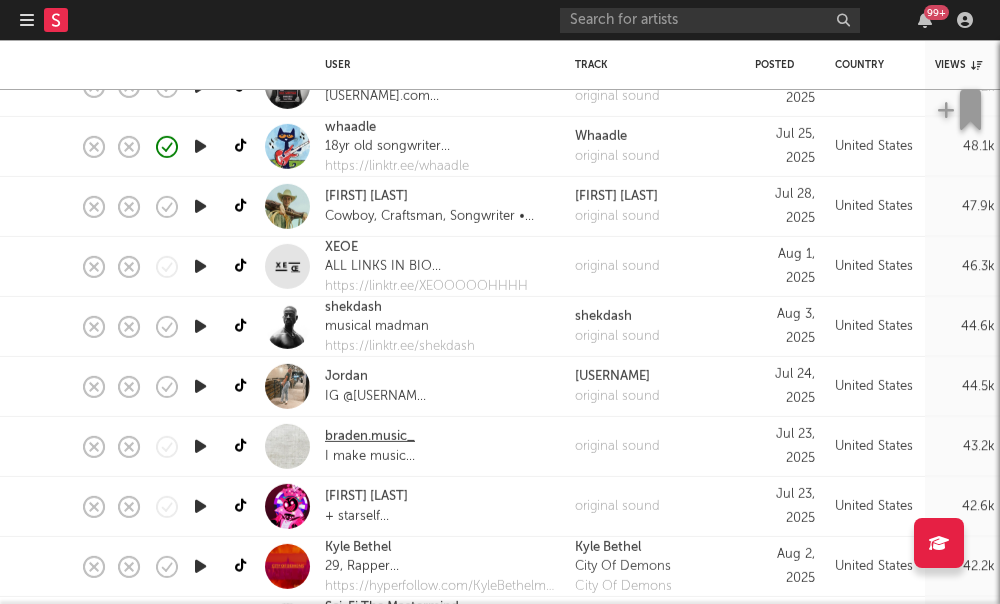 click on "braden.music_" at bounding box center (370, 437) 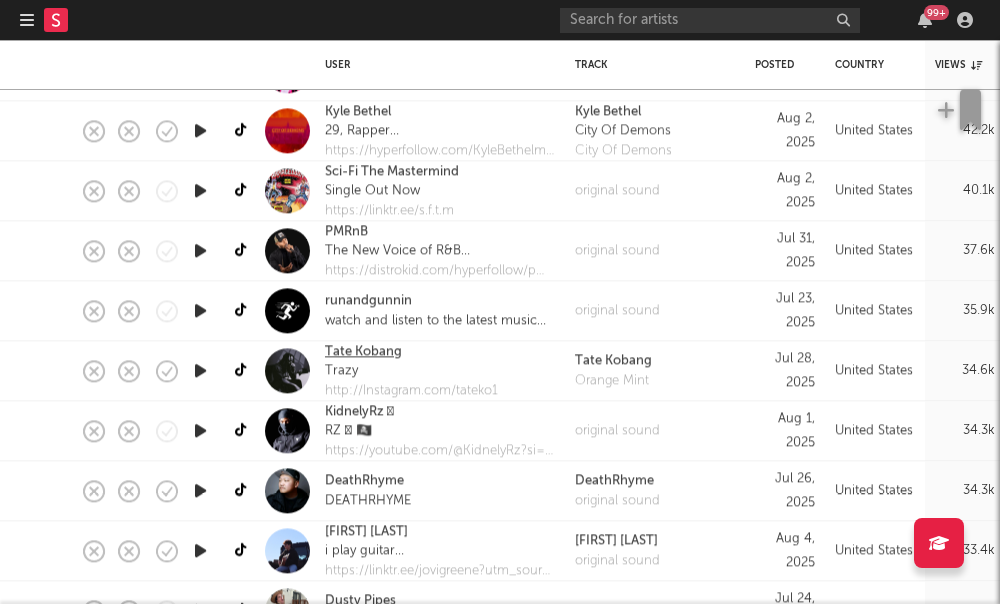click on "Tate Kobang" at bounding box center [363, 352] 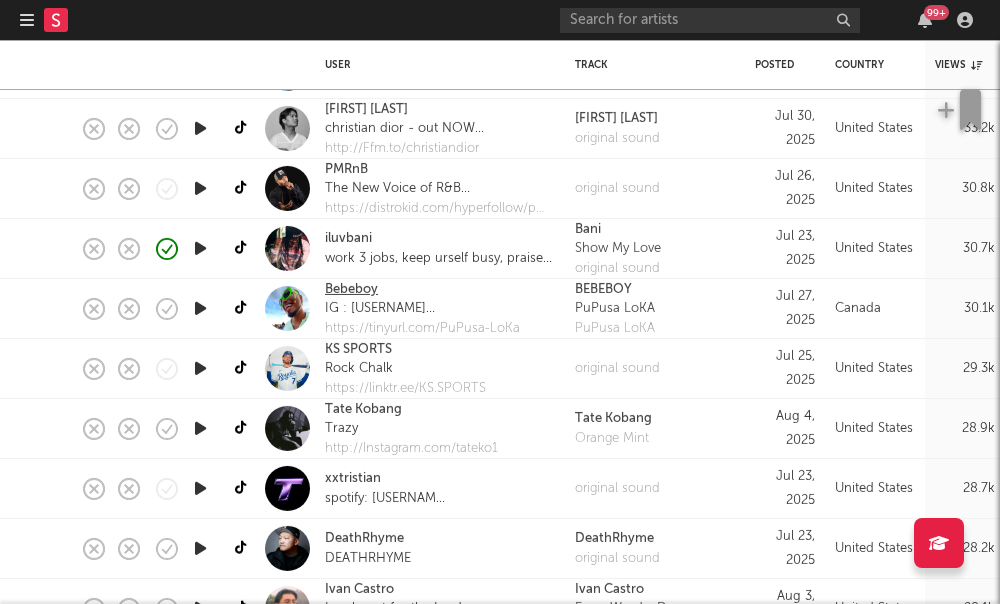 click on "Bebeboy" at bounding box center (351, 290) 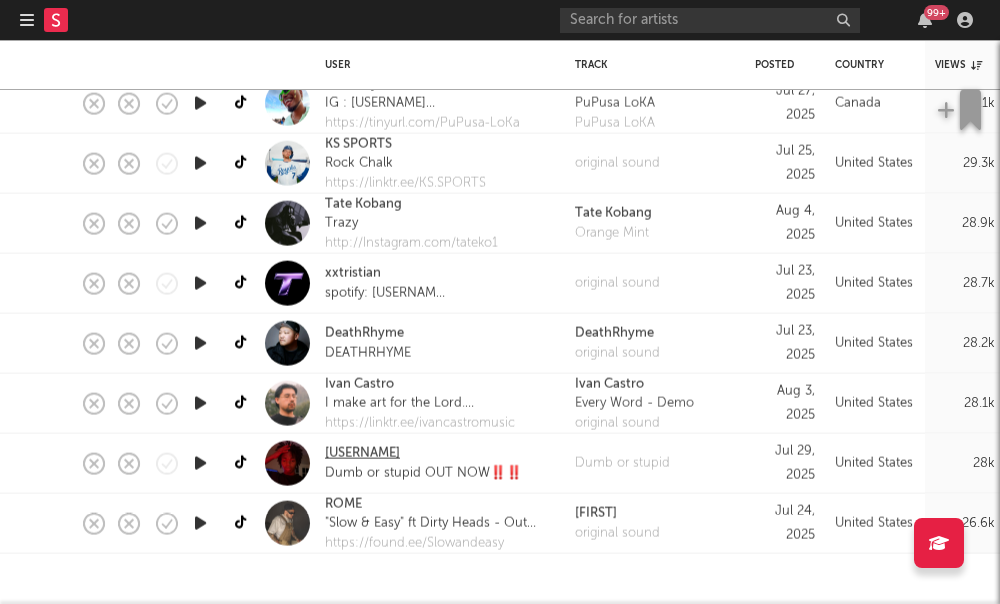 click on "Underground_Yettie" at bounding box center (362, 454) 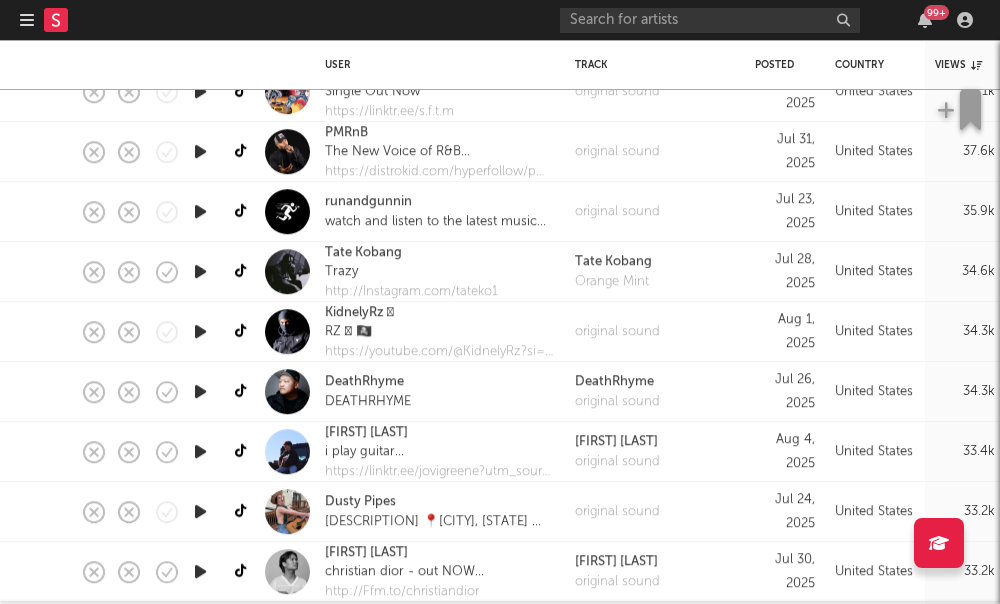 click 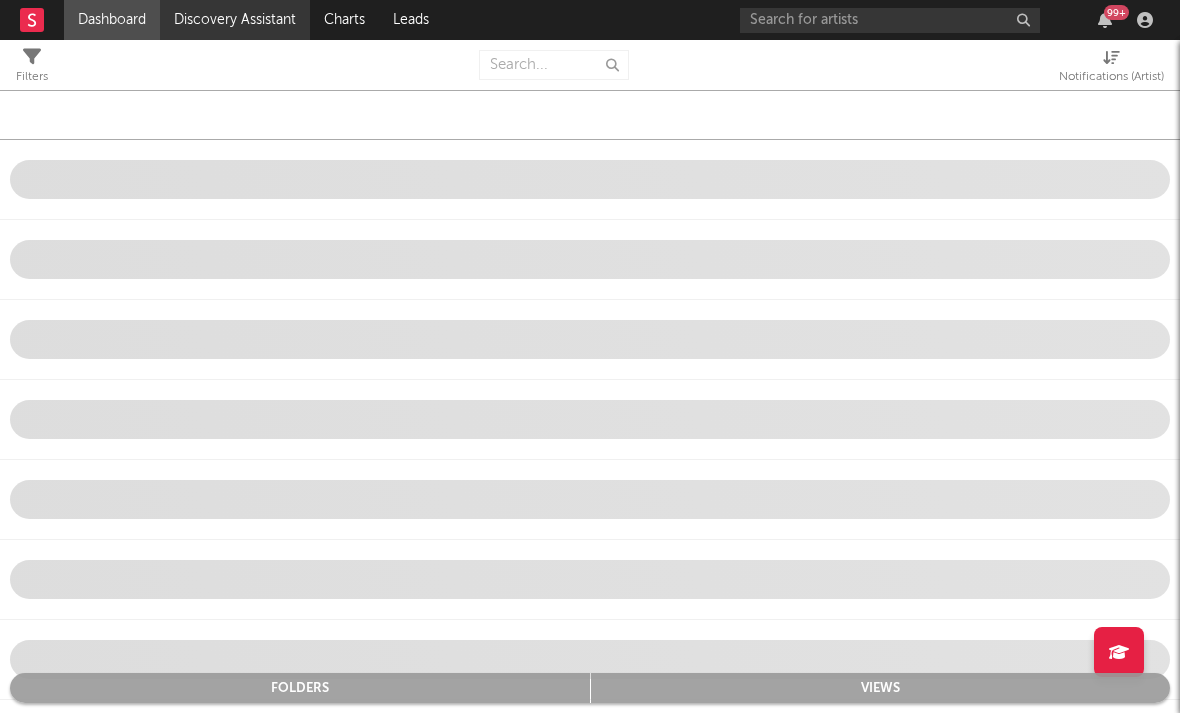 click on "Discovery Assistant" at bounding box center (235, 20) 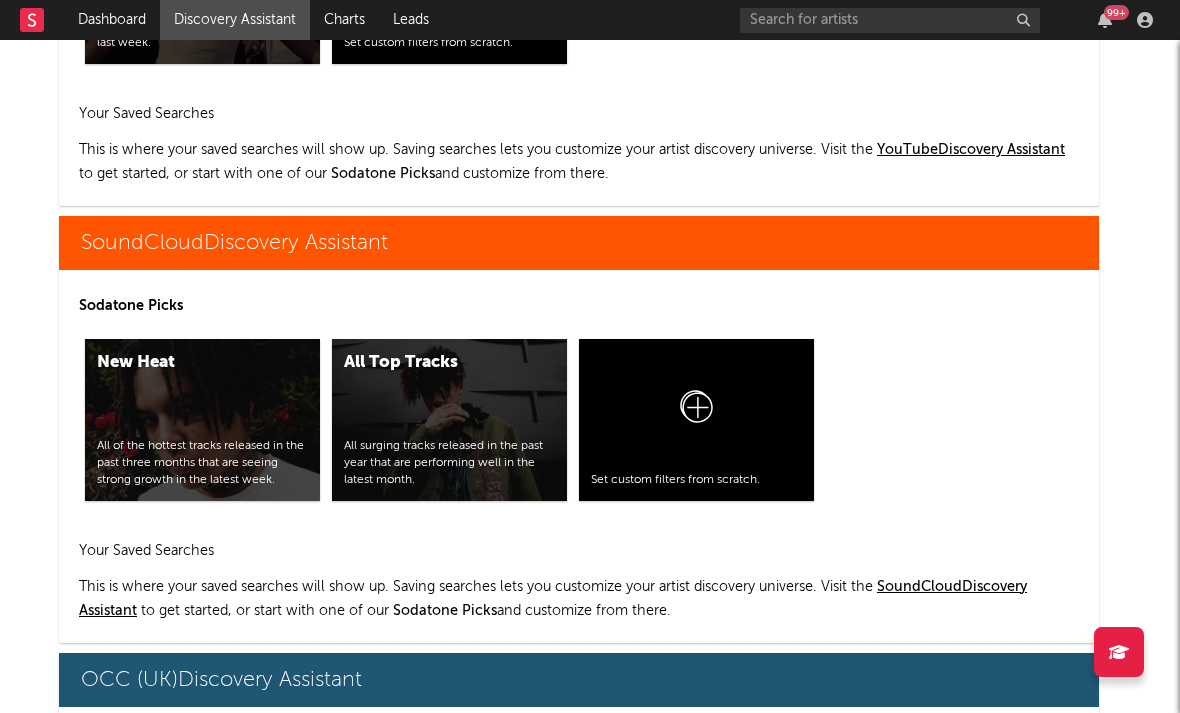 scroll, scrollTop: 11741, scrollLeft: 41, axis: both 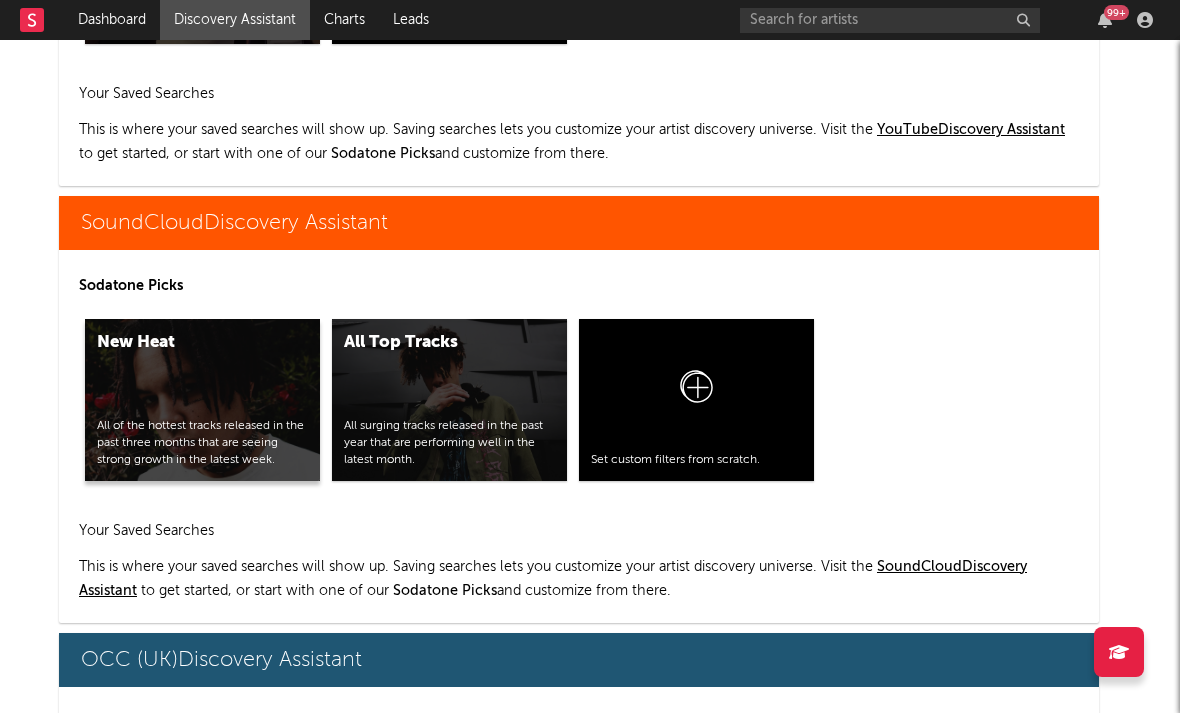 click on "New Heat All of the hottest tracks released in the past three months that are seeing strong growth in the latest week." at bounding box center [202, 400] 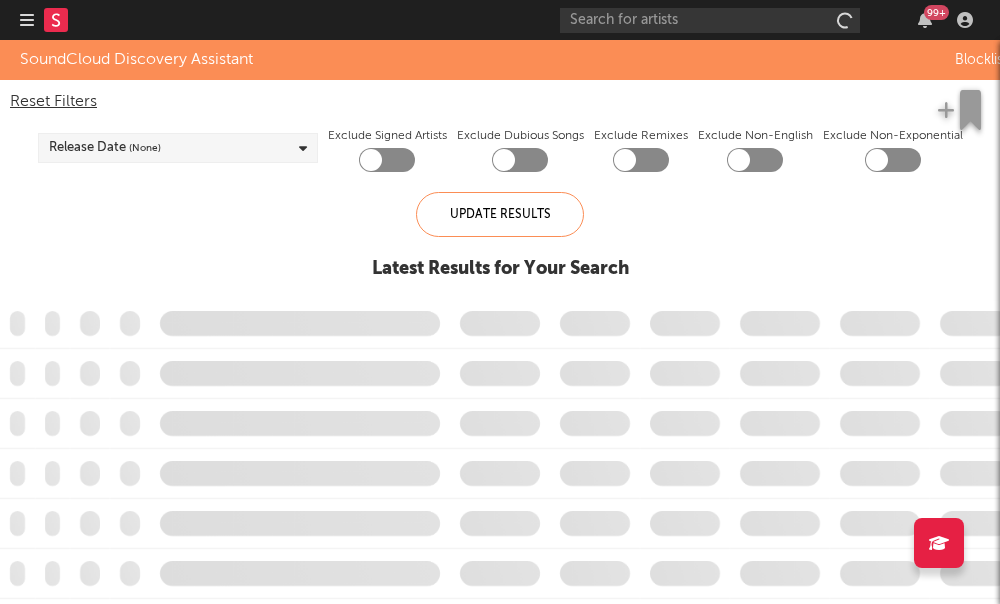 checkbox on "true" 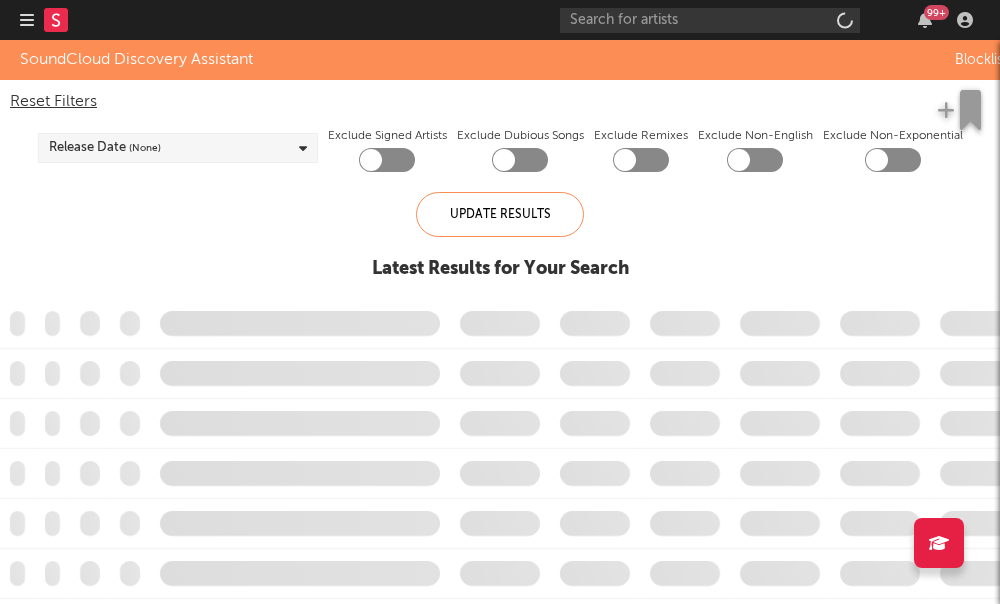 checkbox on "true" 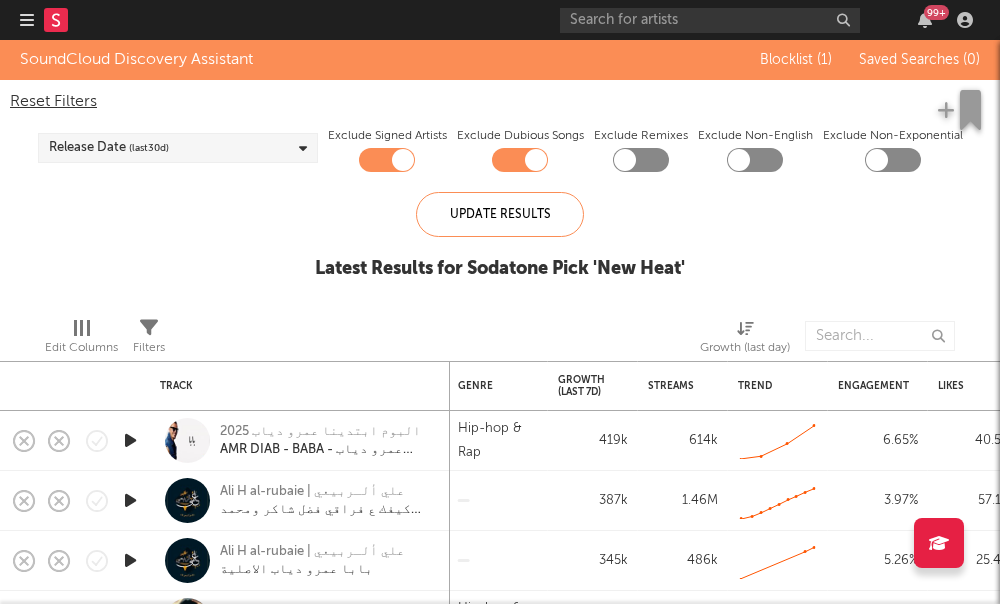 click on "Release Date (last  30 d)" at bounding box center [178, 148] 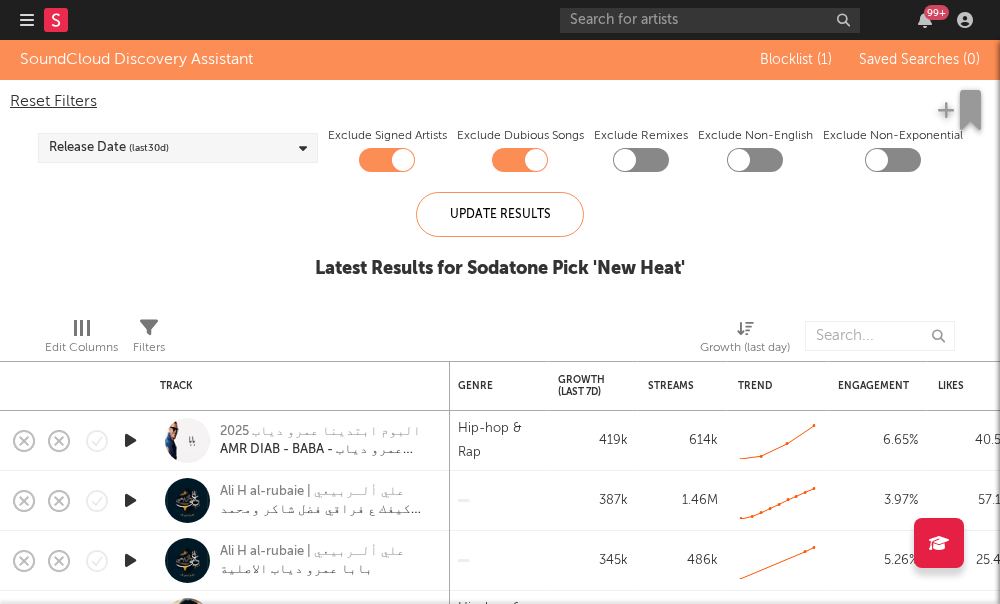 click at bounding box center (299, 336) 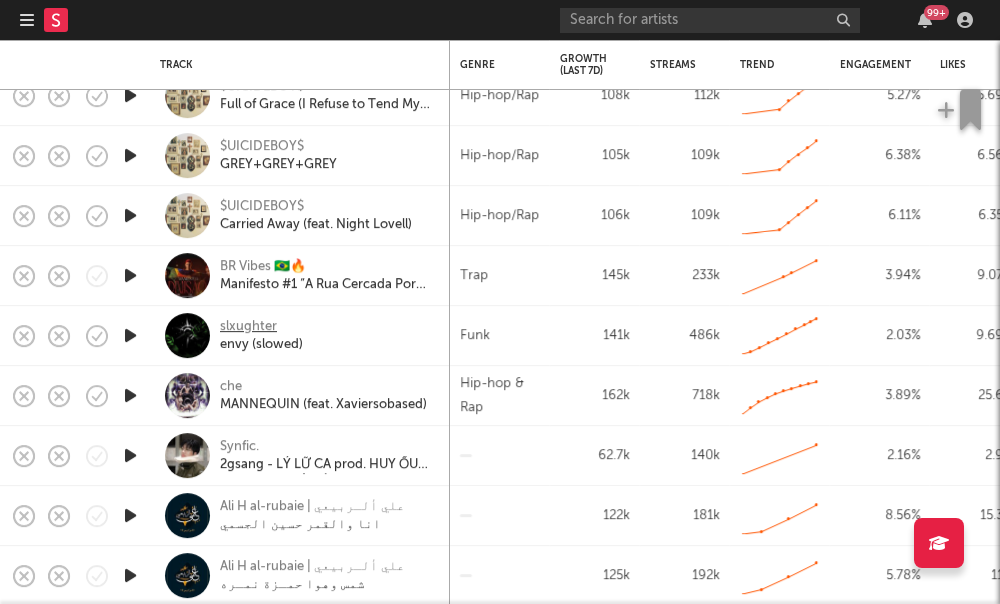 click on "slxughter" at bounding box center [248, 327] 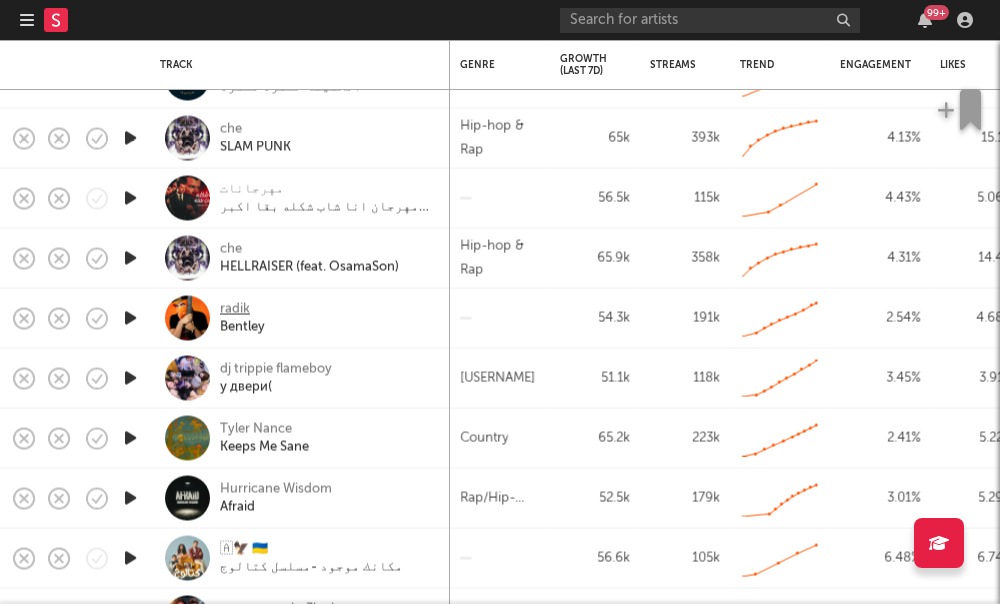 click on "radik" at bounding box center (235, 309) 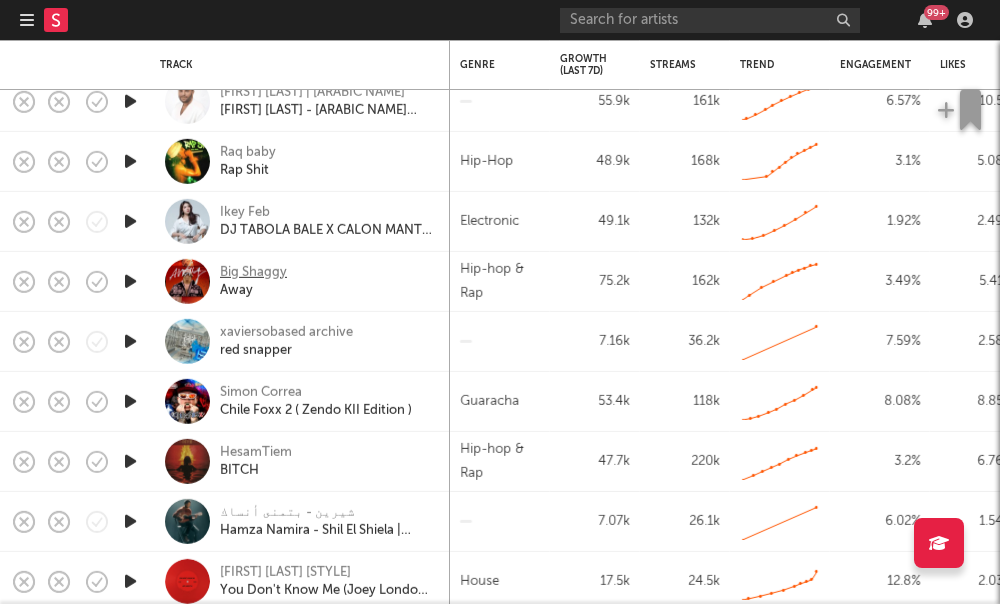 click on "Big Shaggy" at bounding box center (253, 272) 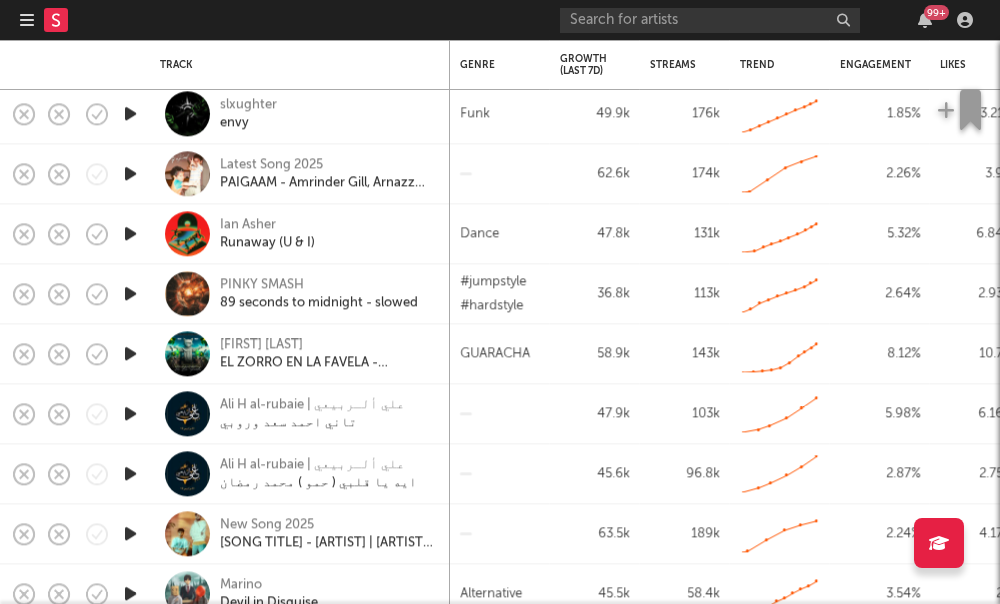 click 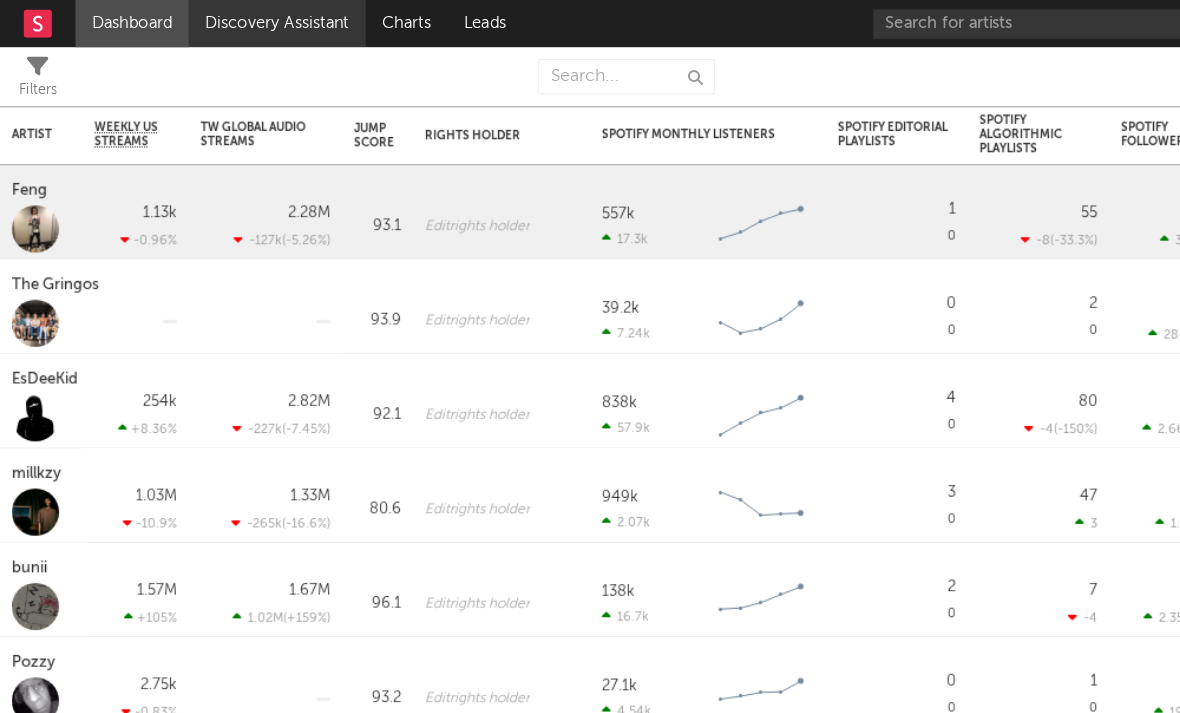 click on "Discovery Assistant" at bounding box center [235, 20] 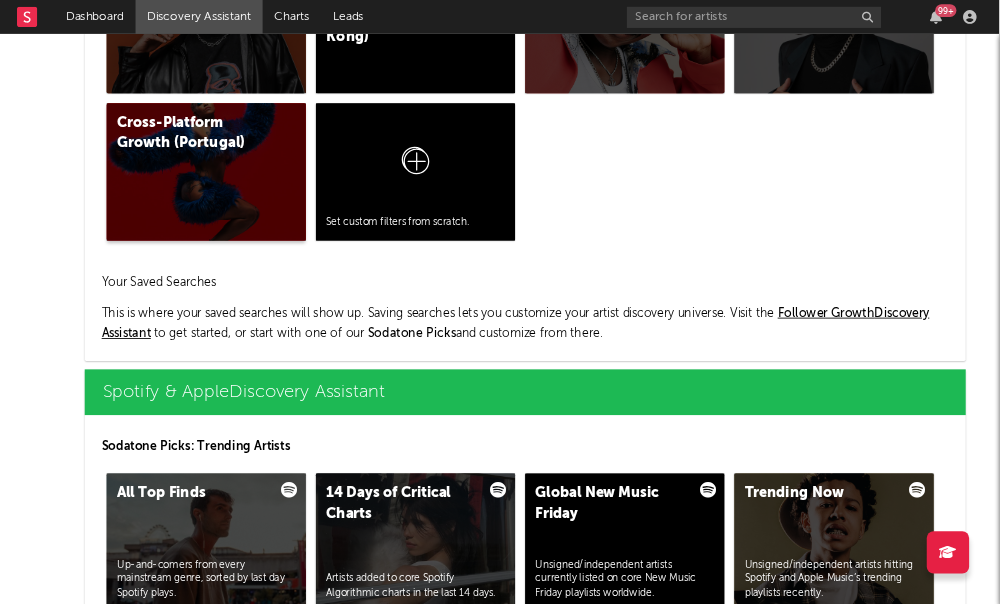 scroll, scrollTop: 2066, scrollLeft: 0, axis: vertical 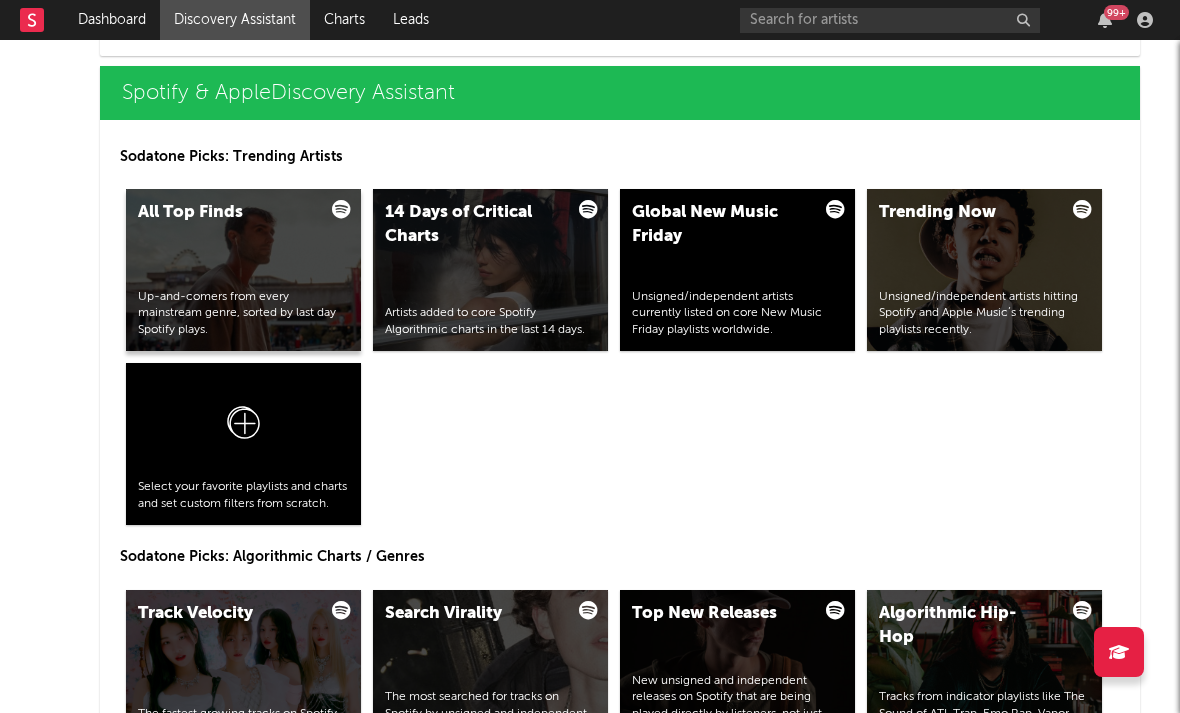 click on "Up-and-comers from every mainstream genre, sorted by last day Spotify plays." at bounding box center [243, 314] 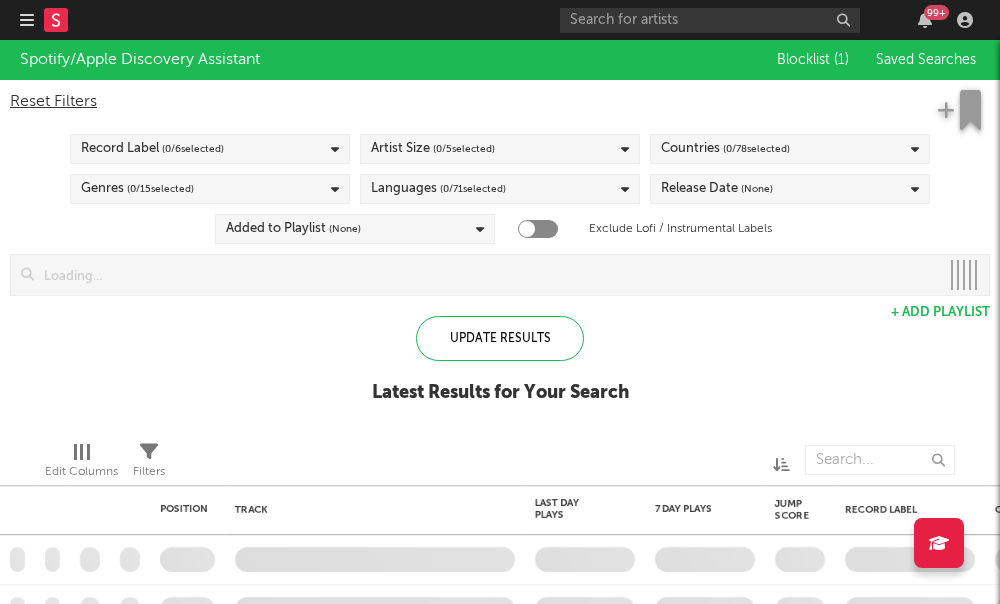 checkbox on "true" 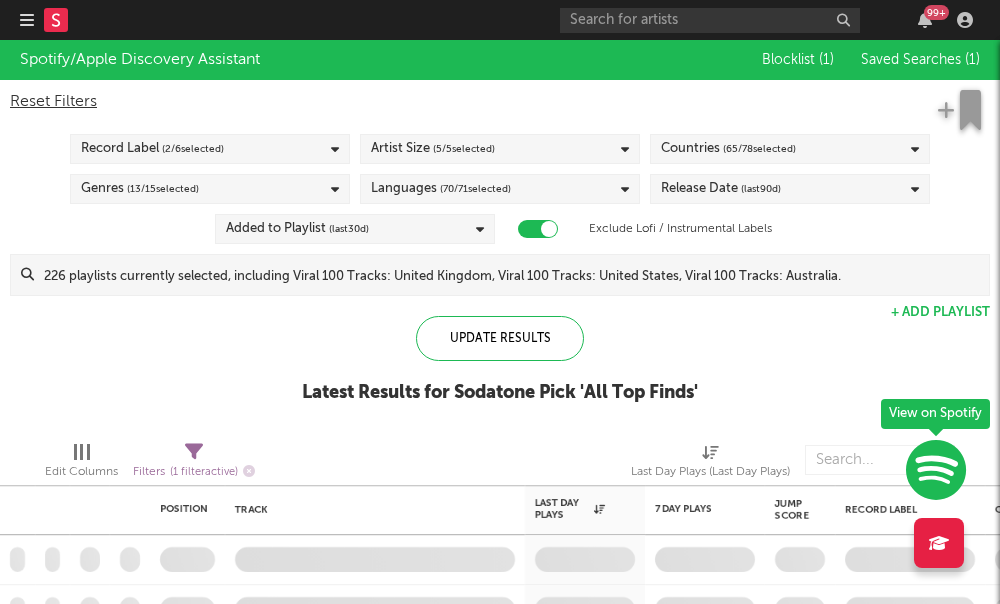 click on "Artist Size ( 5 / 5  selected)" at bounding box center [433, 149] 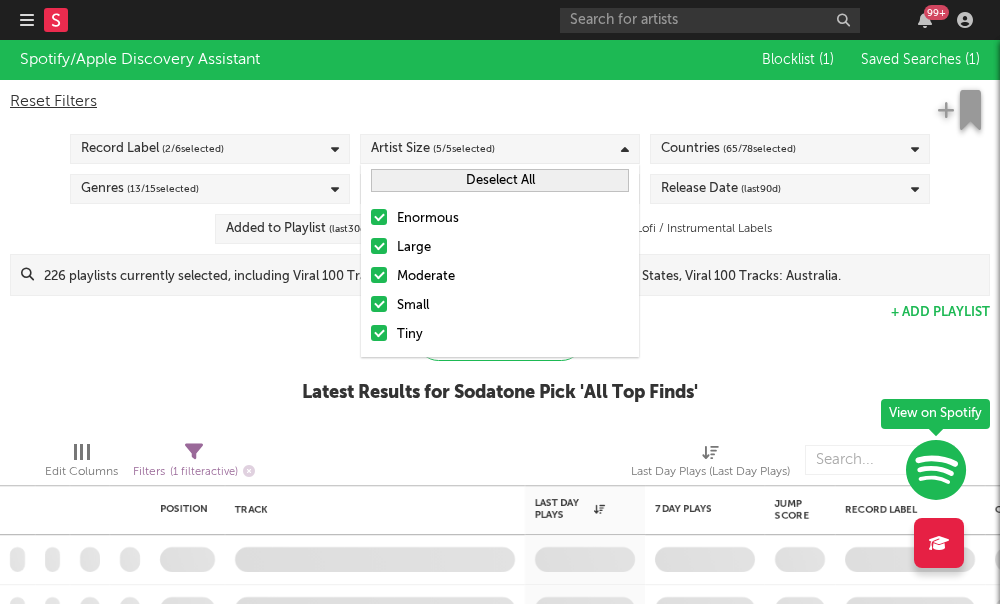 click on "Enormous" at bounding box center (500, 219) 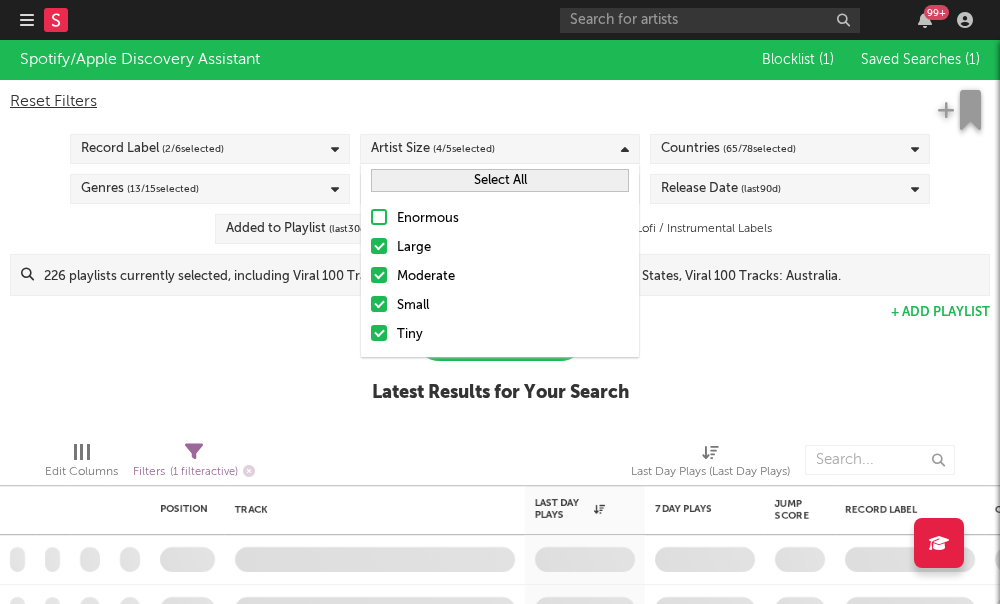 click on "Large" at bounding box center [500, 248] 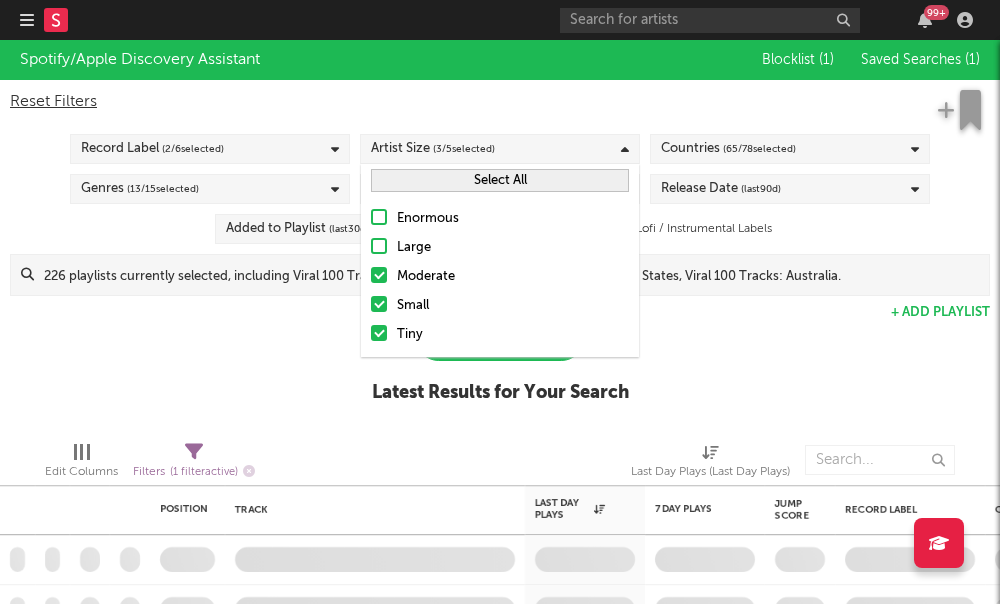 click on "Moderate" at bounding box center (500, 277) 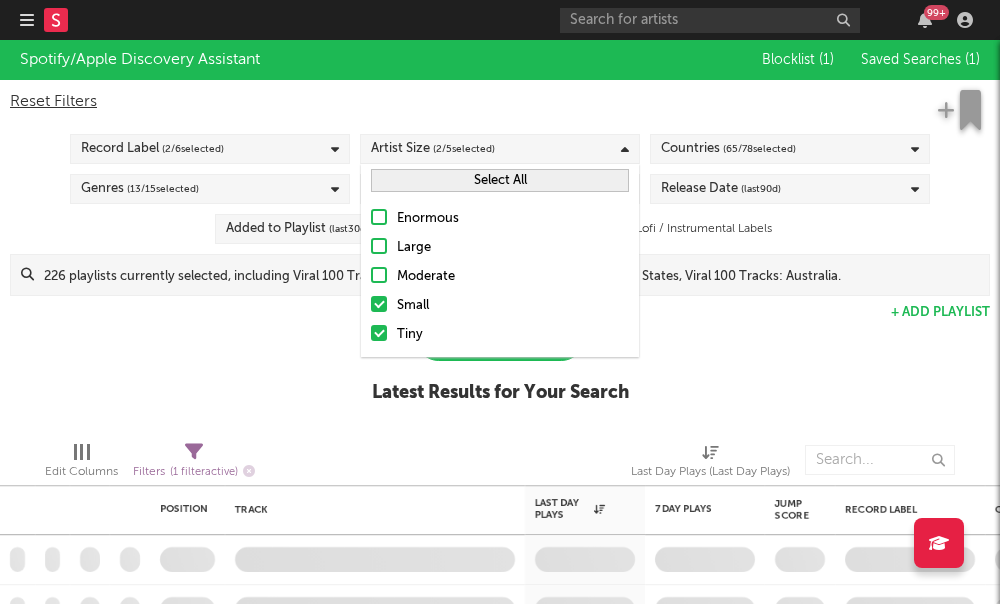 click on "Record Label ( 2 / 6  selected)" at bounding box center [210, 149] 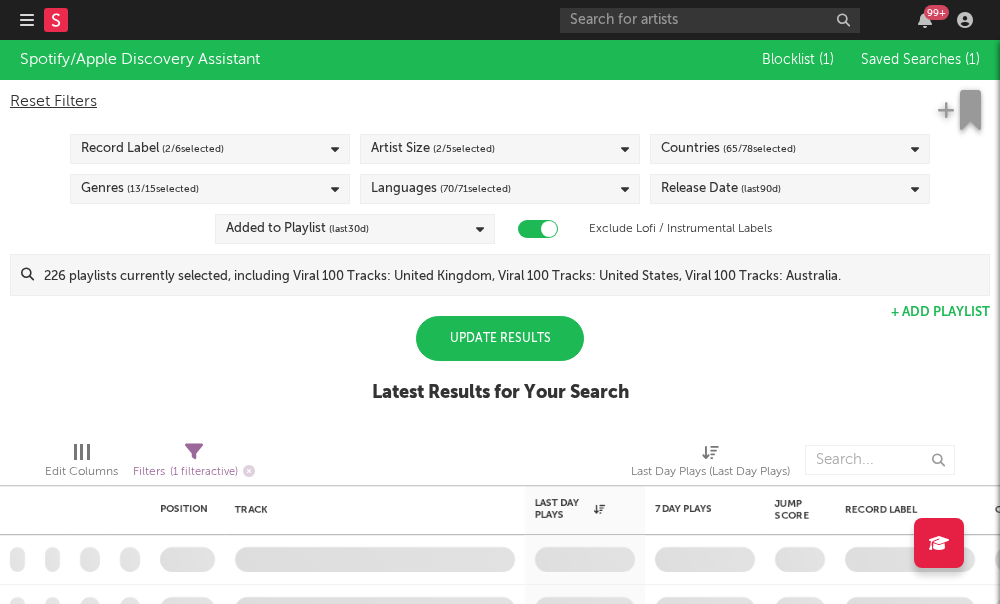 click on "Edit Columns Filters ( 1   filter  active) Last Day Plays (Last Day Plays)" at bounding box center [500, 455] 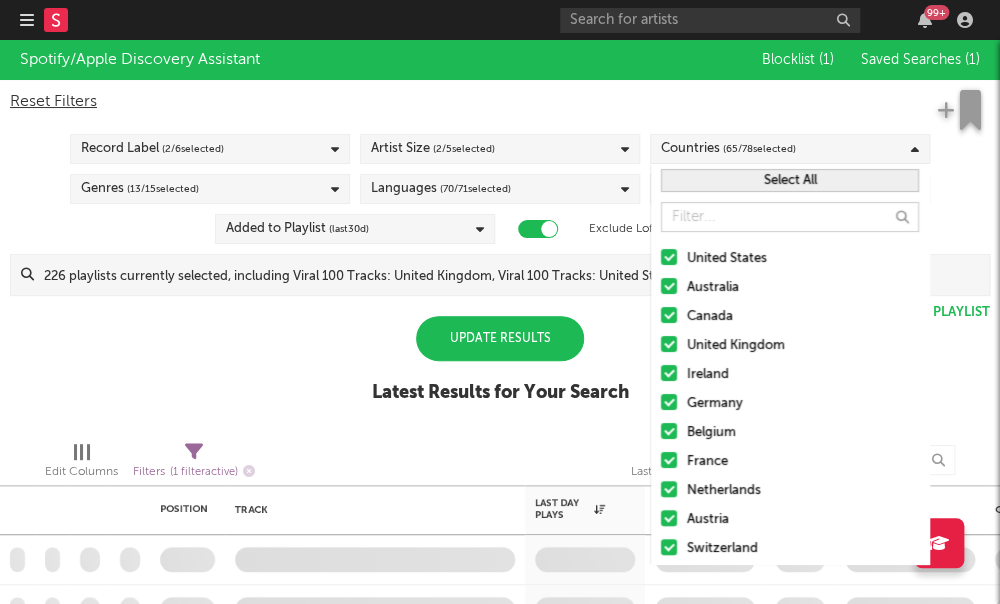 click at bounding box center [669, 286] 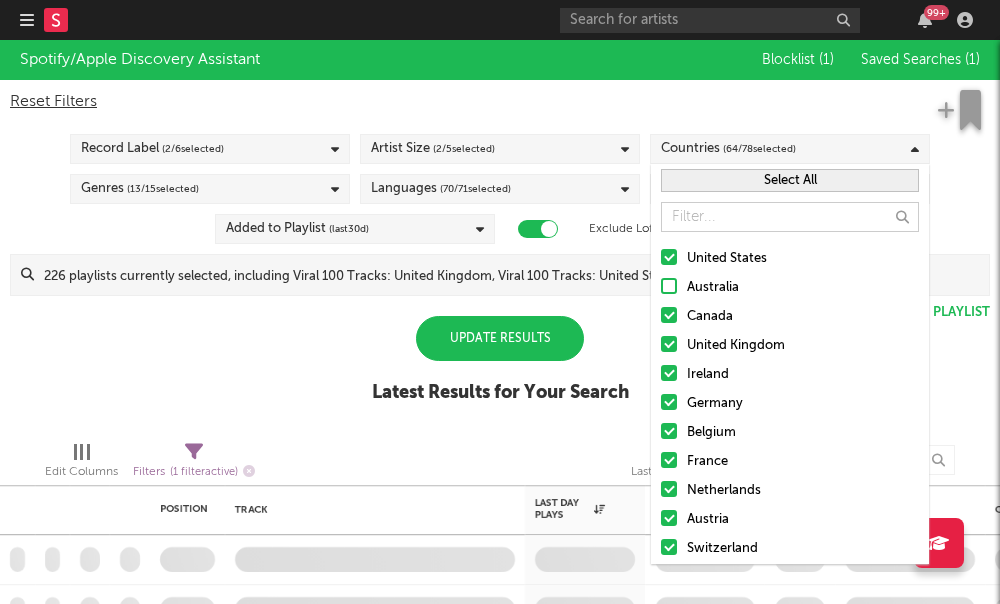click at bounding box center [669, 315] 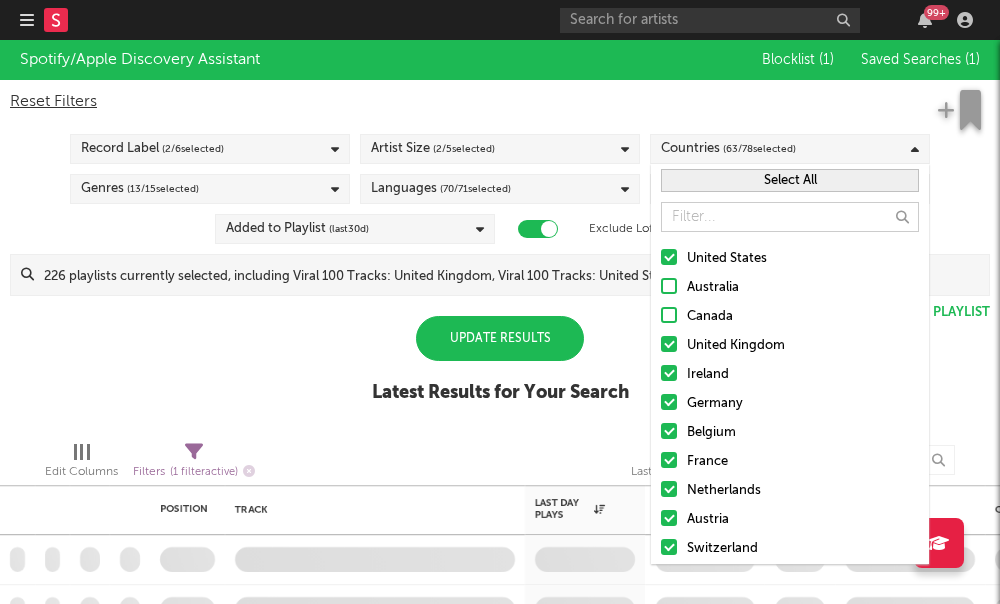 click on "Canada" at bounding box center (790, 317) 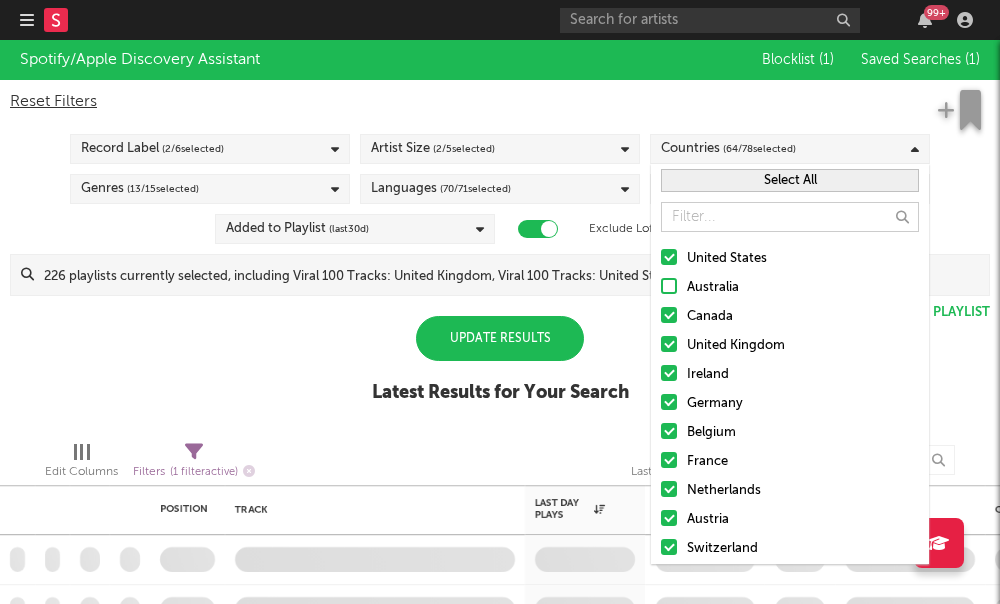 click at bounding box center [669, 373] 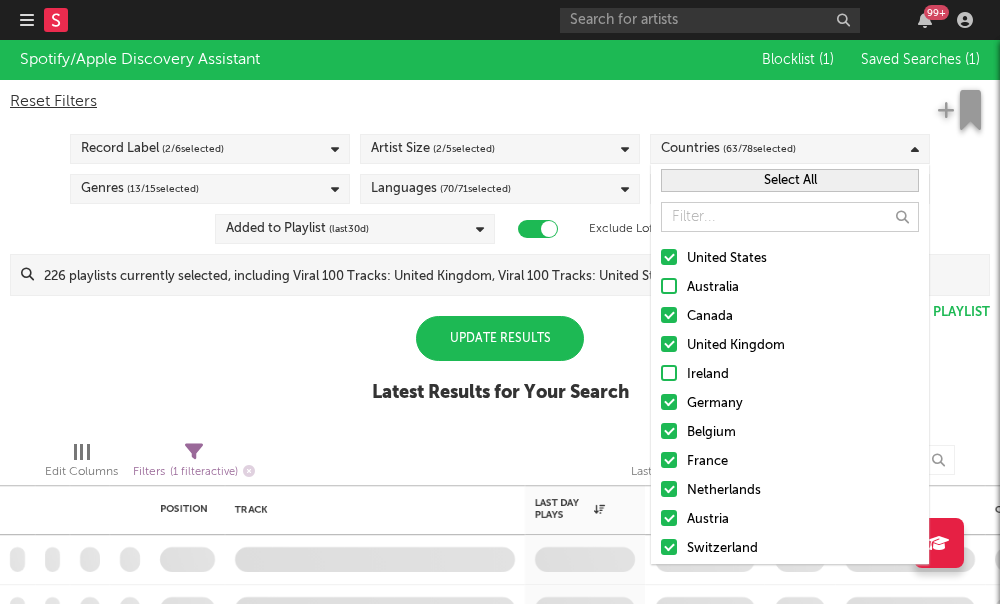 click at bounding box center [669, 373] 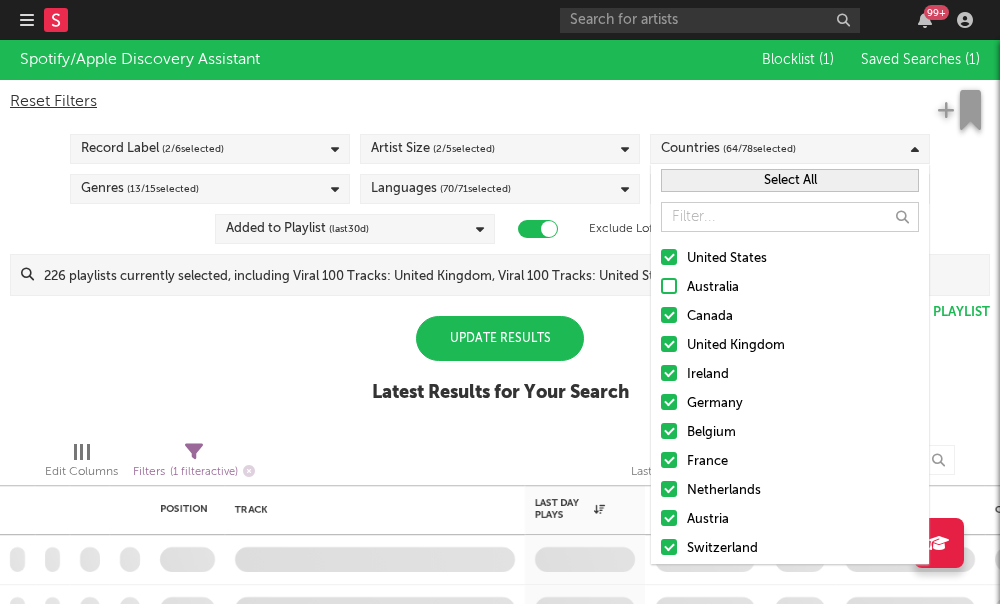 click at bounding box center [669, 402] 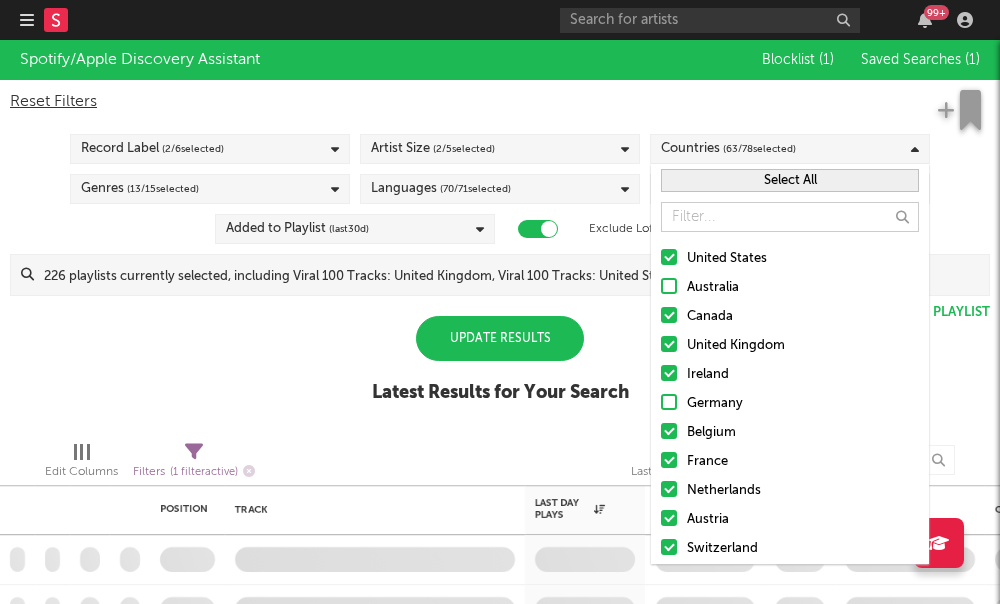 click on "Belgium" at bounding box center (790, 433) 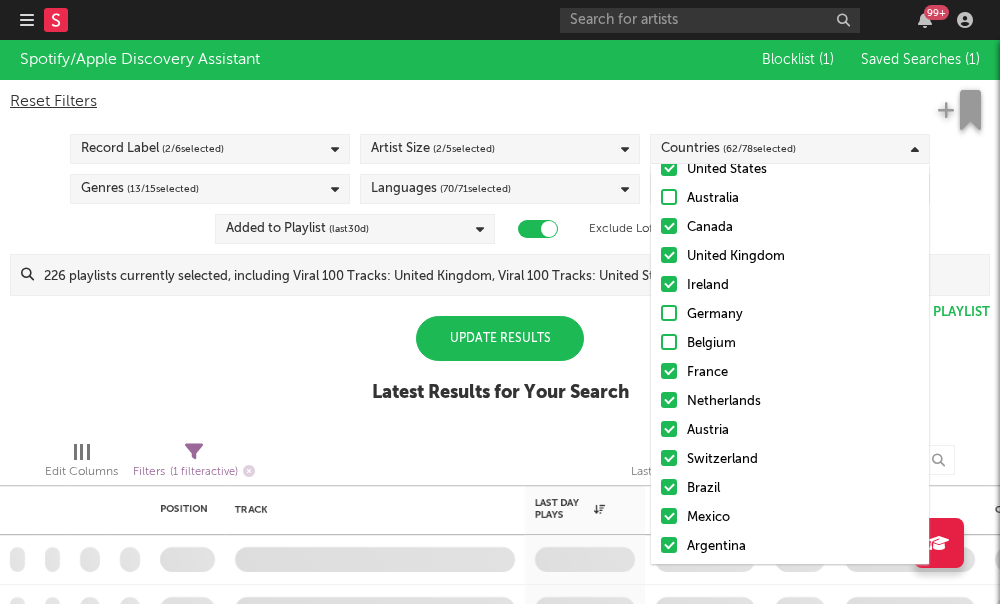 scroll, scrollTop: 109, scrollLeft: 0, axis: vertical 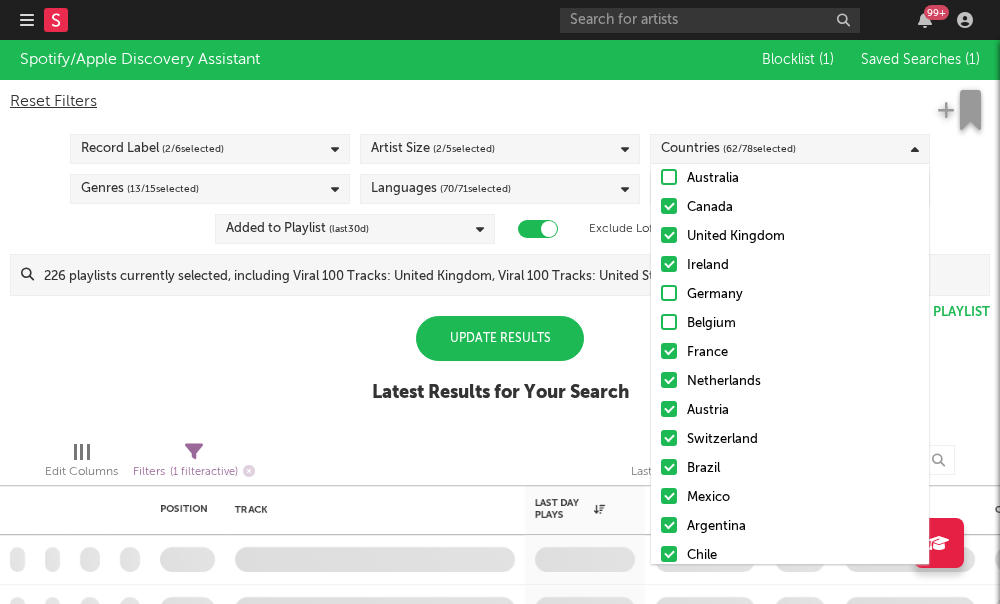 click at bounding box center [669, 351] 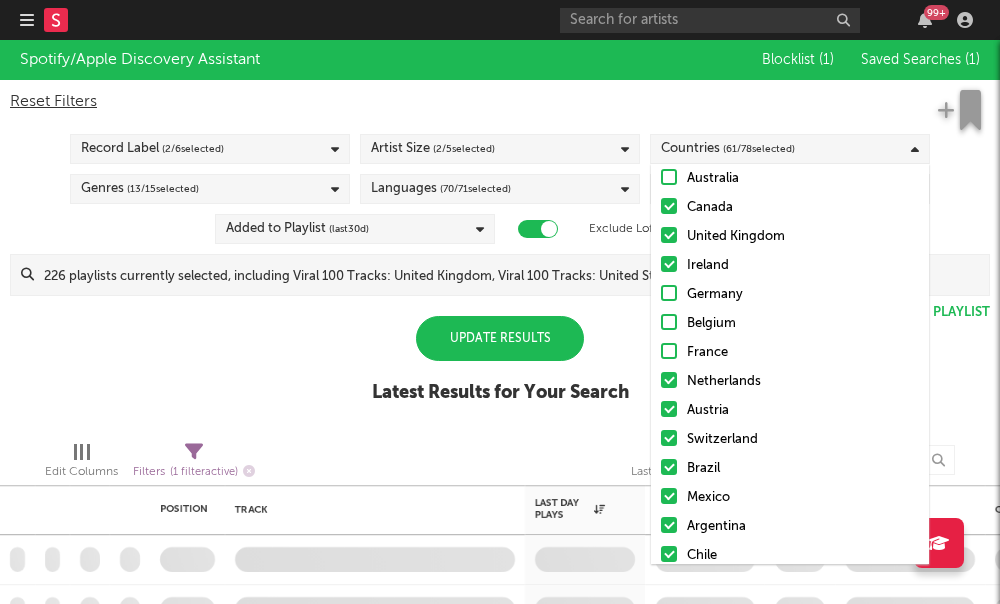 click on "Netherlands" at bounding box center [790, 382] 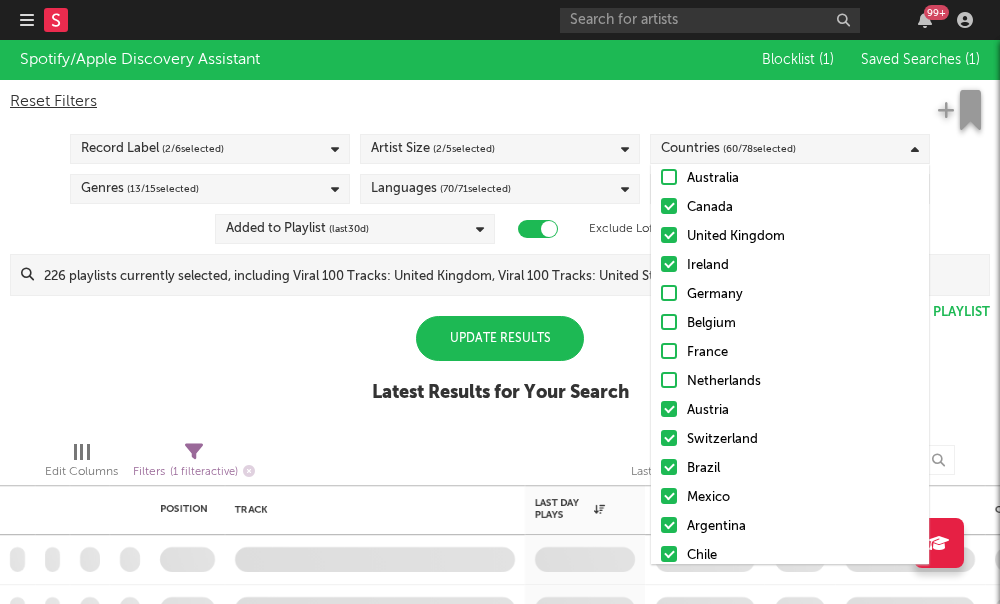 click at bounding box center [669, 351] 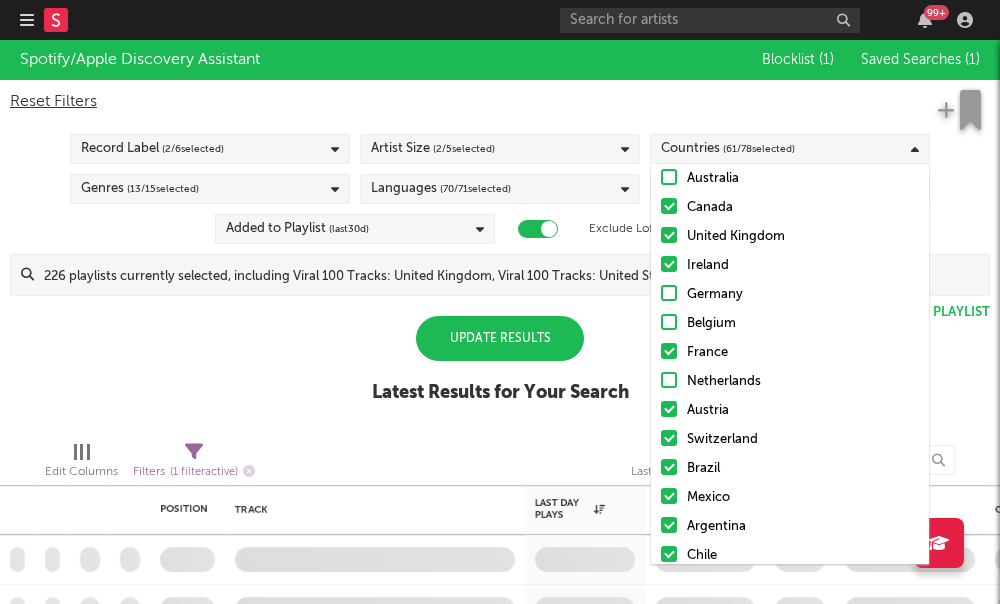 click at bounding box center [669, 409] 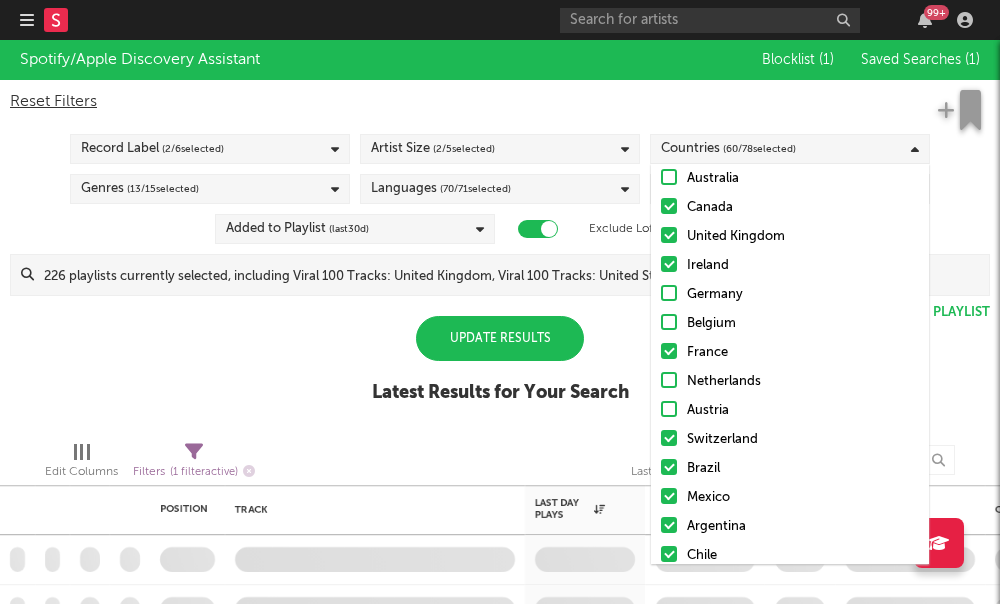 click on "United States Australia Canada United Kingdom Ireland Germany Belgium France Netherlands Austria Switzerland Brazil Mexico Argentina Chile Italy Spain Sweden Russia China Taiwan Hong Kong South Korea Norway Japan India Turkey Denmark Finland Poland Colombia Indonesia South Africa Philippines Portugal New Zealand Greece Hungary Czech Republic Israel Peru Thailand Malaysia Nigeria Iceland Romania Dominican Republic Jamaica Ukraine Vietnam Puerto Rico Bulgaria Serbia Singapore Ecuador Venezuela Croatia Slovakia Latvia Lithuania Ghana Czechia Luxembourg Egypt Lebanon United Arab Emirates Saudi Arabia Bahrain Kuwait Oman Qatar Tunisia Algeria Morocco Libya Sudan Other Uncategorized" at bounding box center (790, 1266) 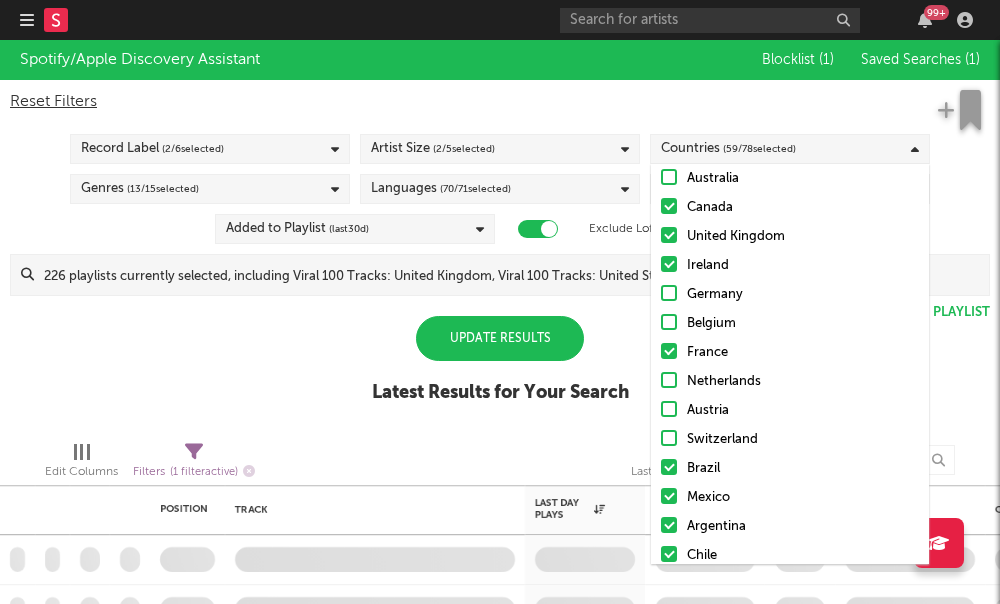 click at bounding box center (669, 467) 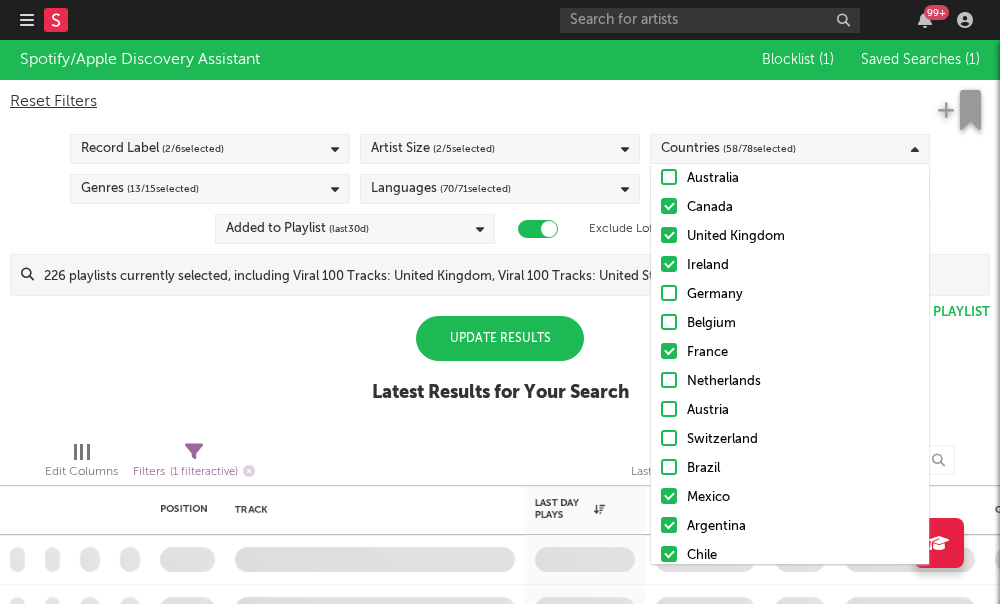 click at bounding box center [669, 496] 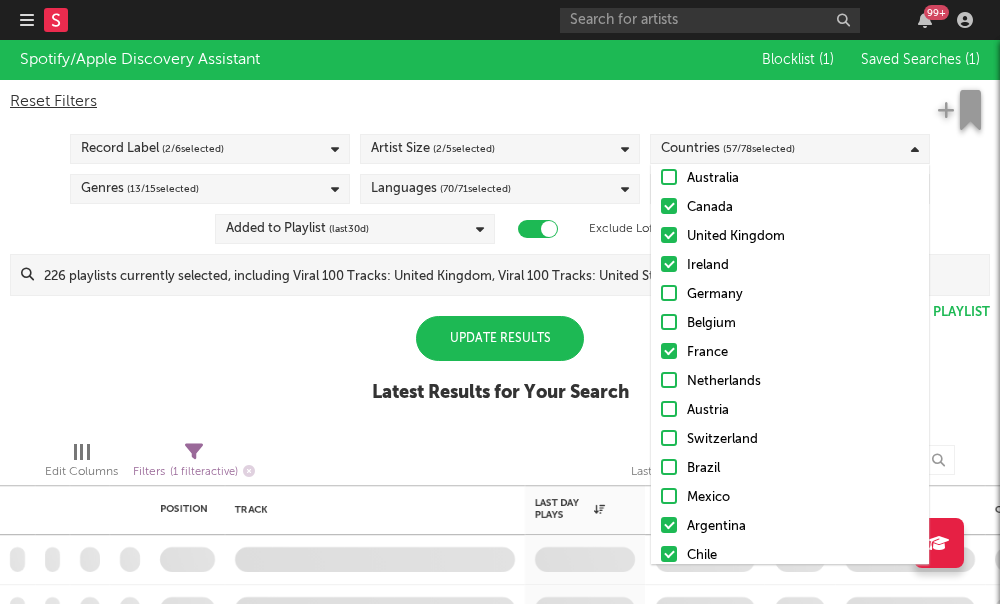 click at bounding box center (669, 525) 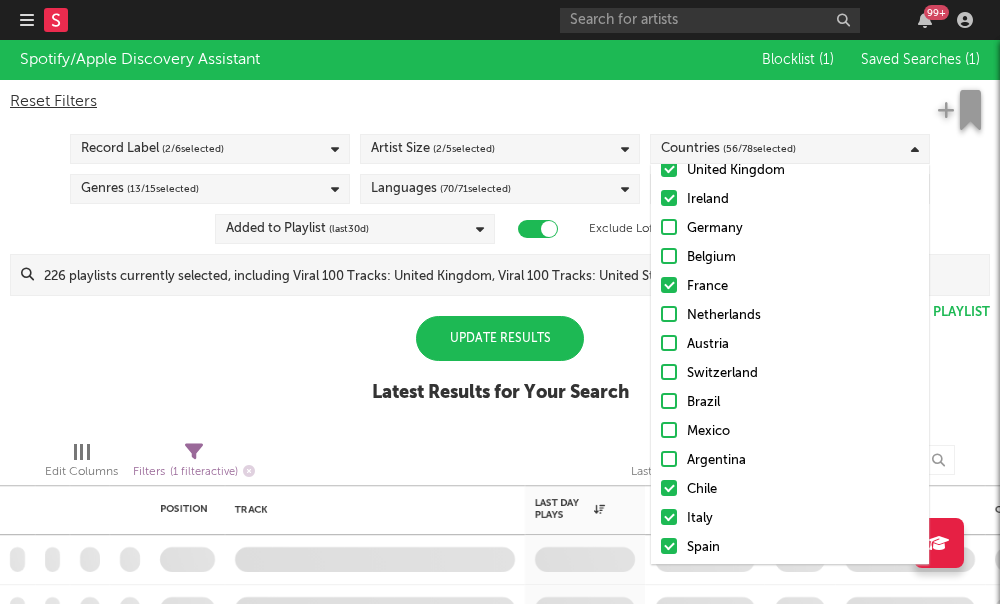 scroll, scrollTop: 297, scrollLeft: 0, axis: vertical 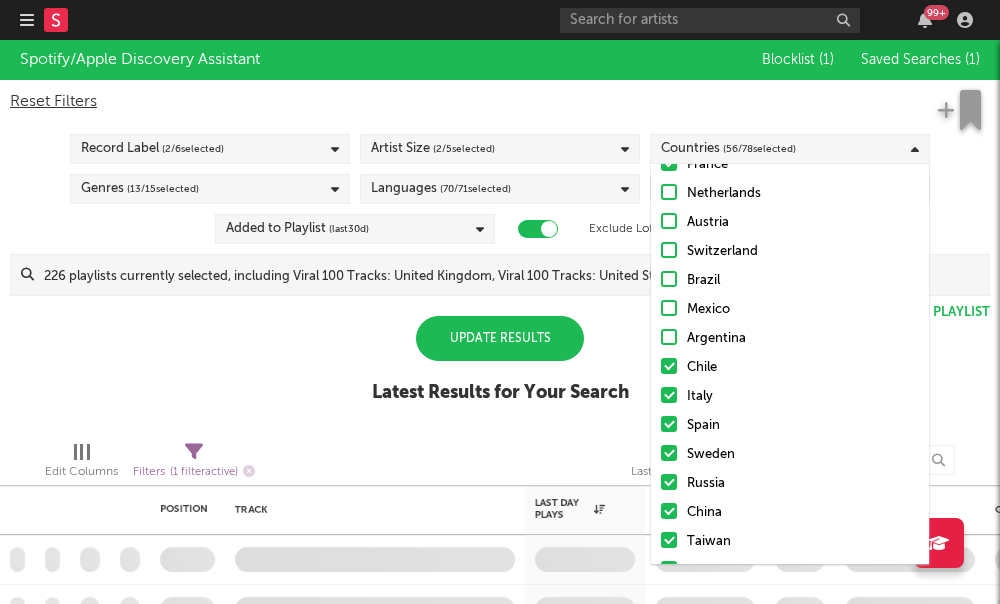 click at bounding box center [669, 366] 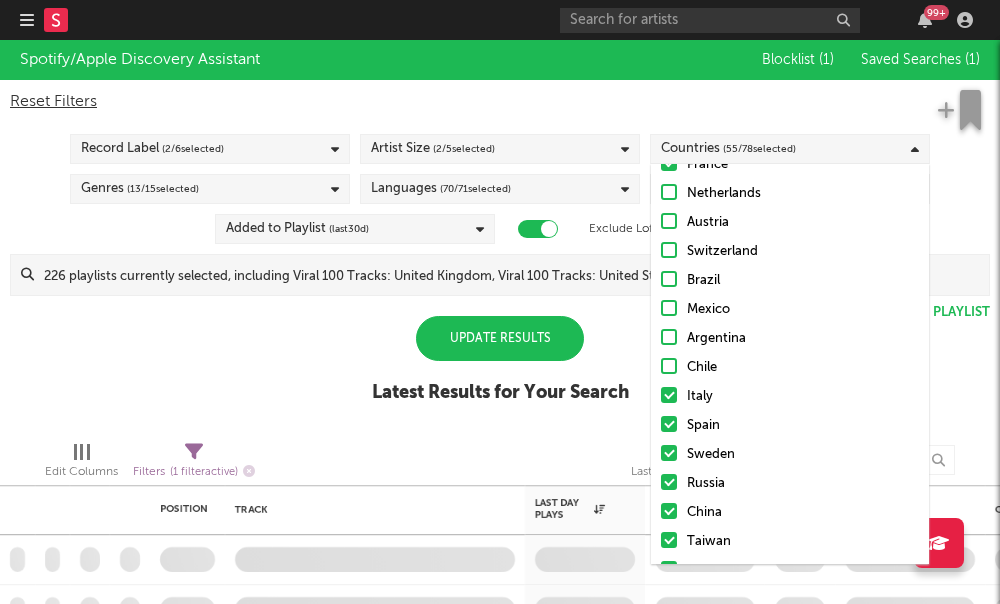 click at bounding box center [669, 395] 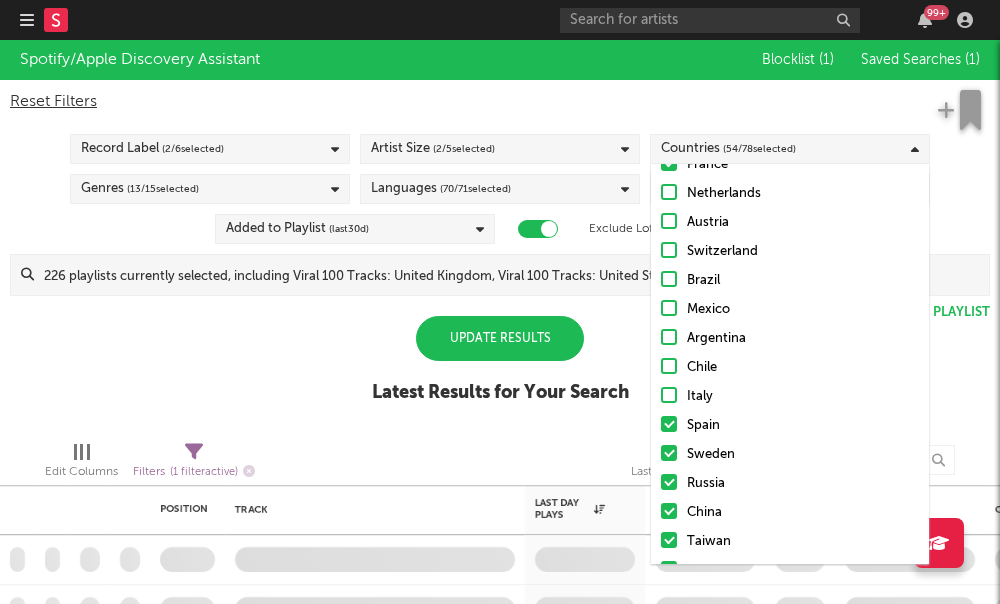 click on "Spain" at bounding box center [790, 426] 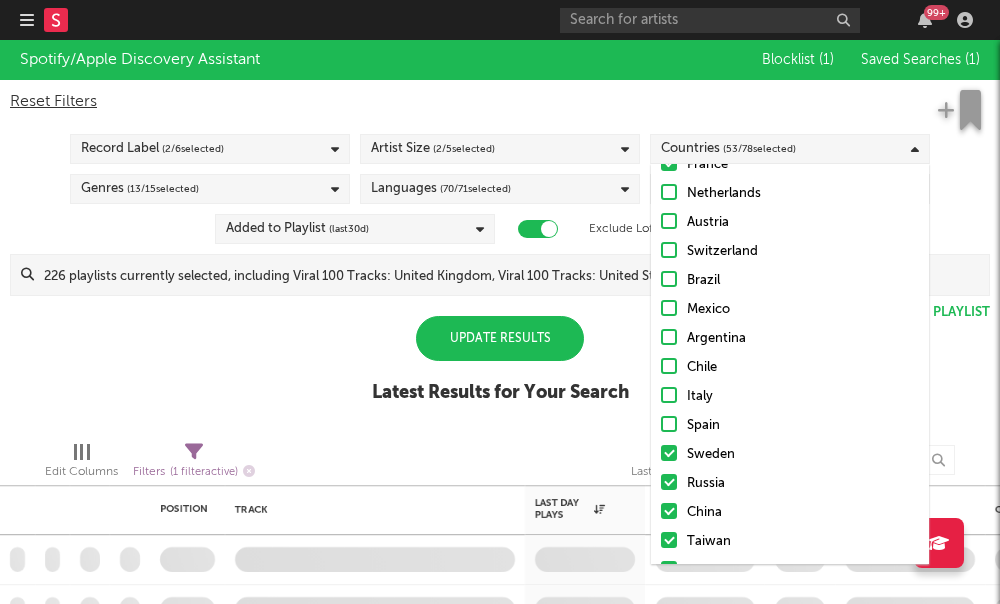 click on "Sweden" at bounding box center [790, 455] 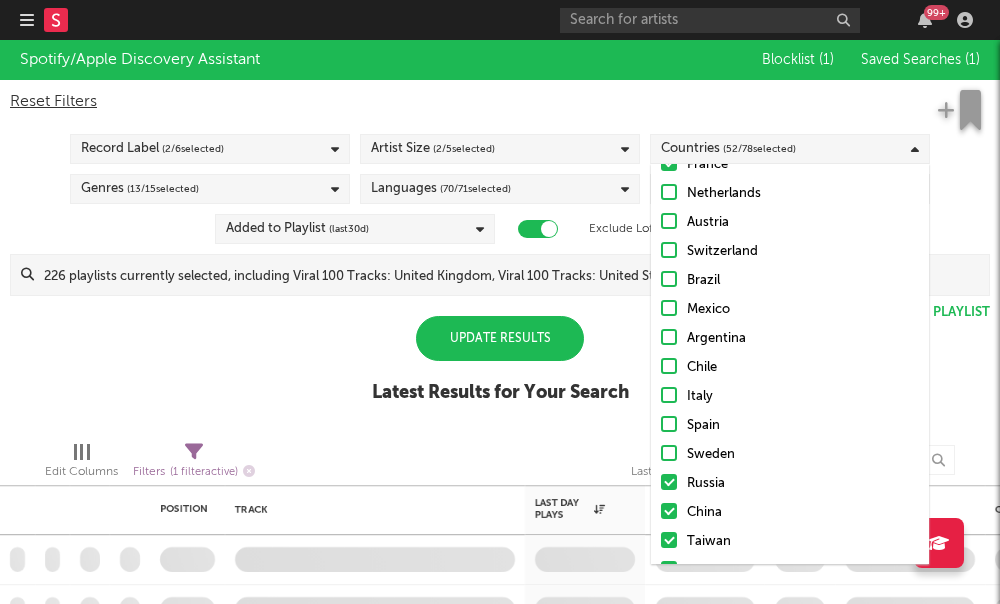 scroll, scrollTop: 385, scrollLeft: 0, axis: vertical 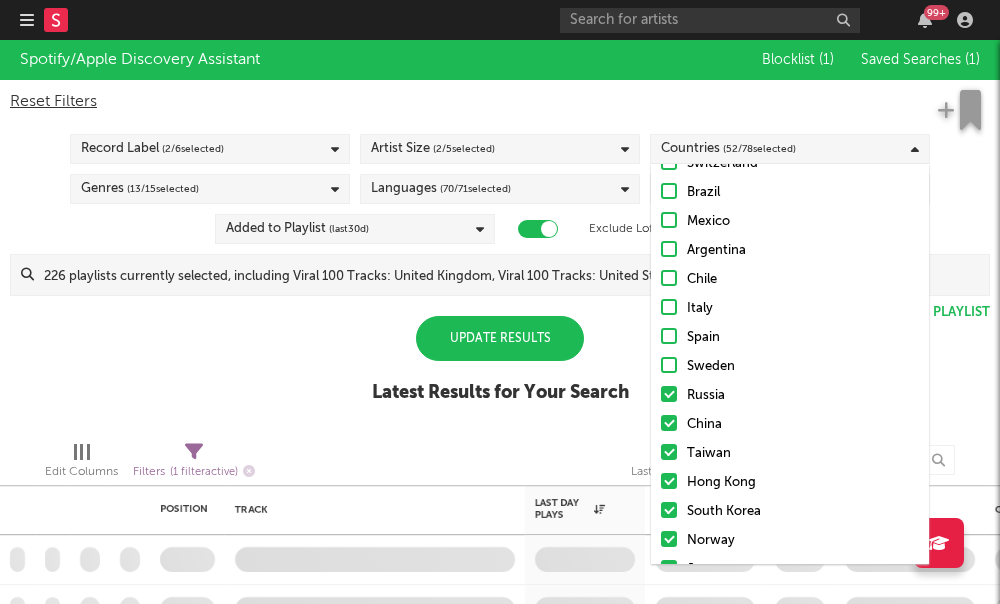 click at bounding box center (669, 394) 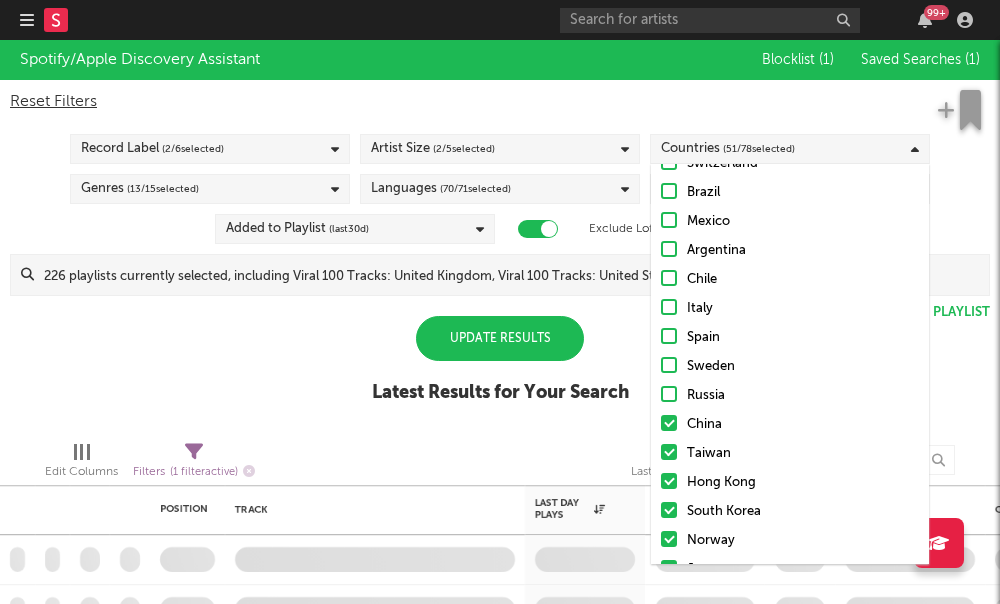 click at bounding box center (669, 423) 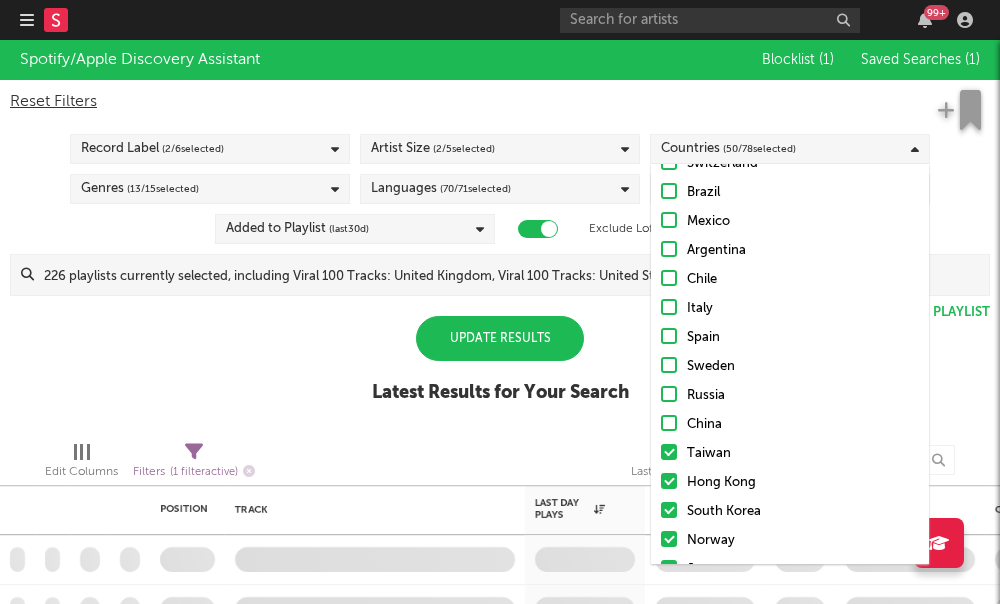 click at bounding box center [669, 452] 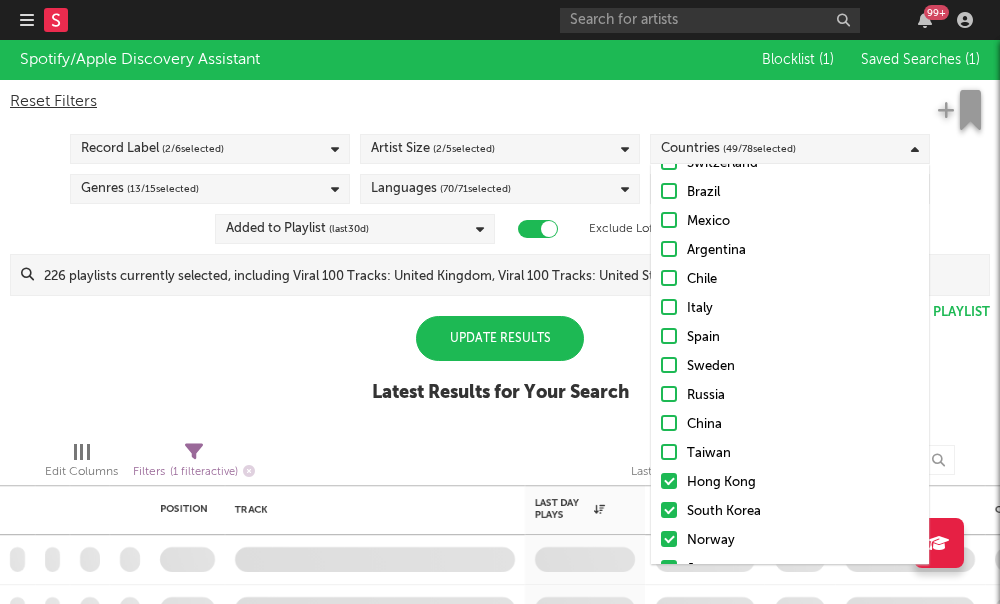 click at bounding box center [669, 510] 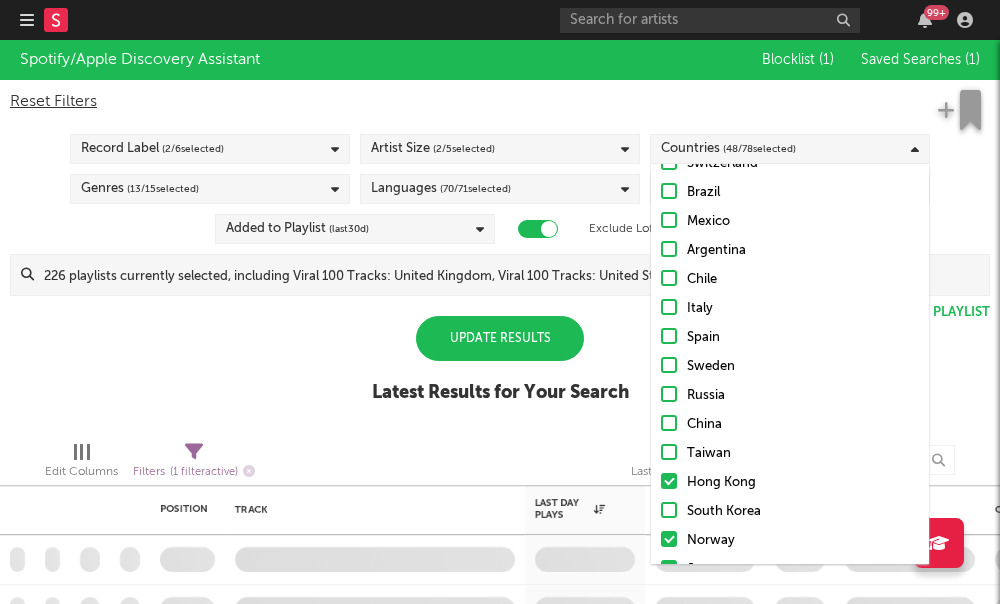 click on "Hong Kong" at bounding box center (790, 483) 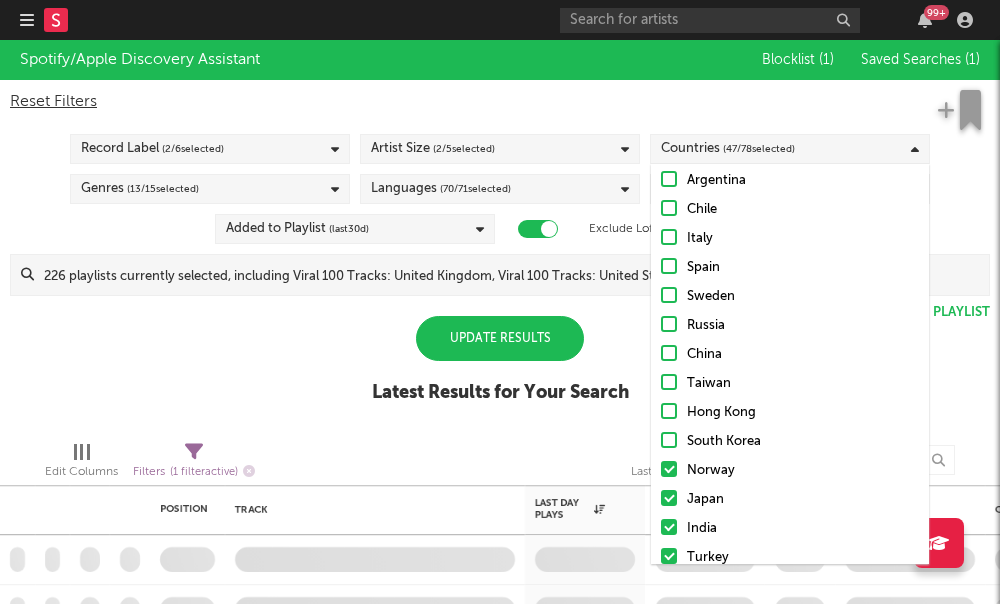 scroll, scrollTop: 599, scrollLeft: 0, axis: vertical 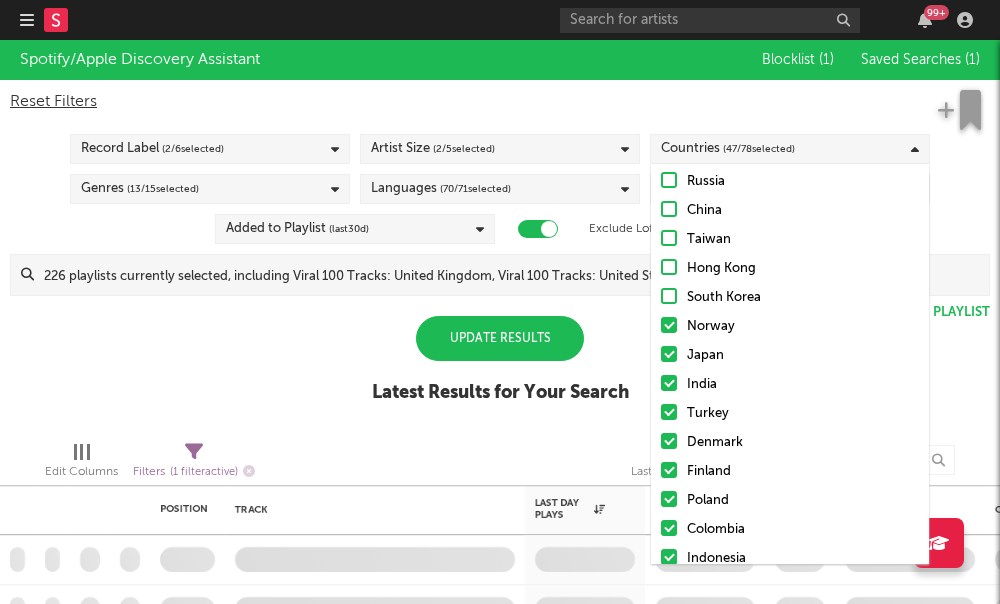 click at bounding box center (669, 325) 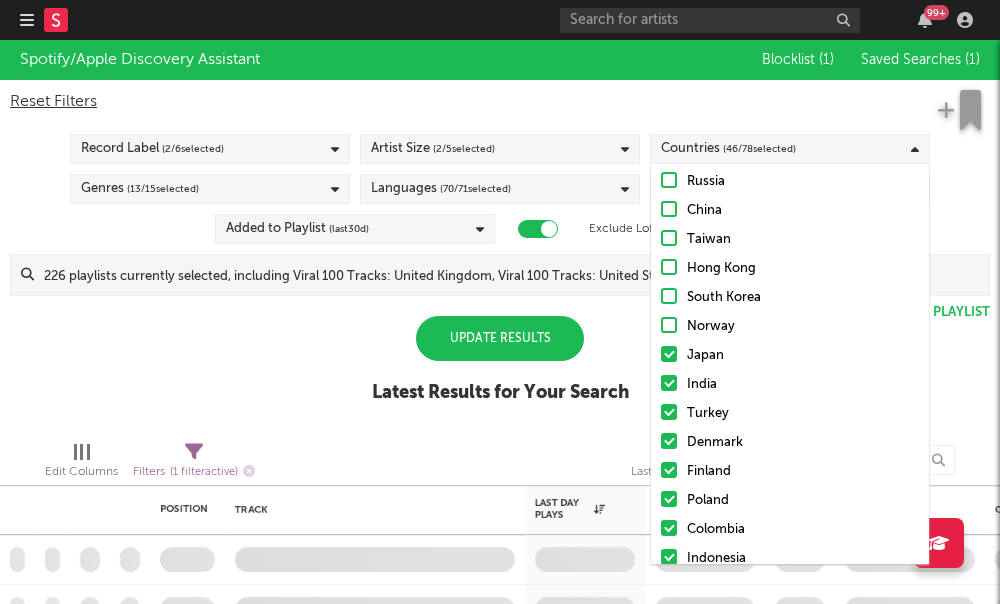 click at bounding box center [669, 354] 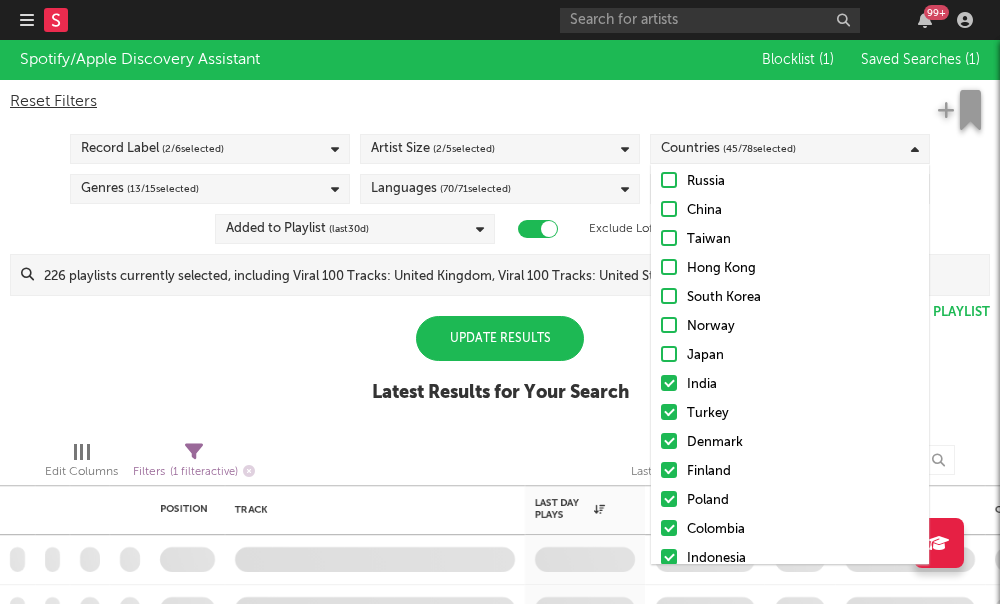 click at bounding box center (669, 383) 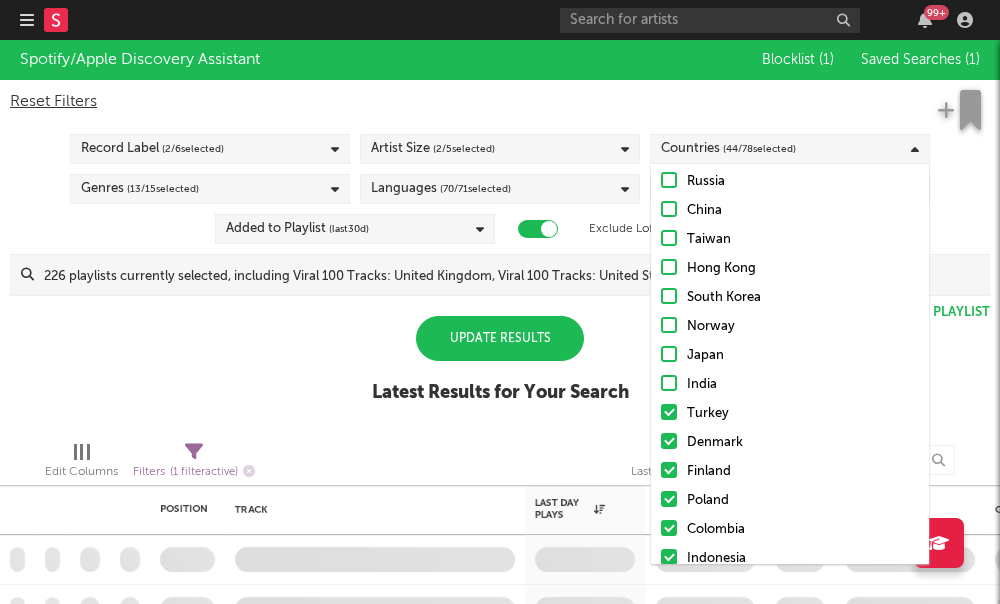 click at bounding box center [669, 412] 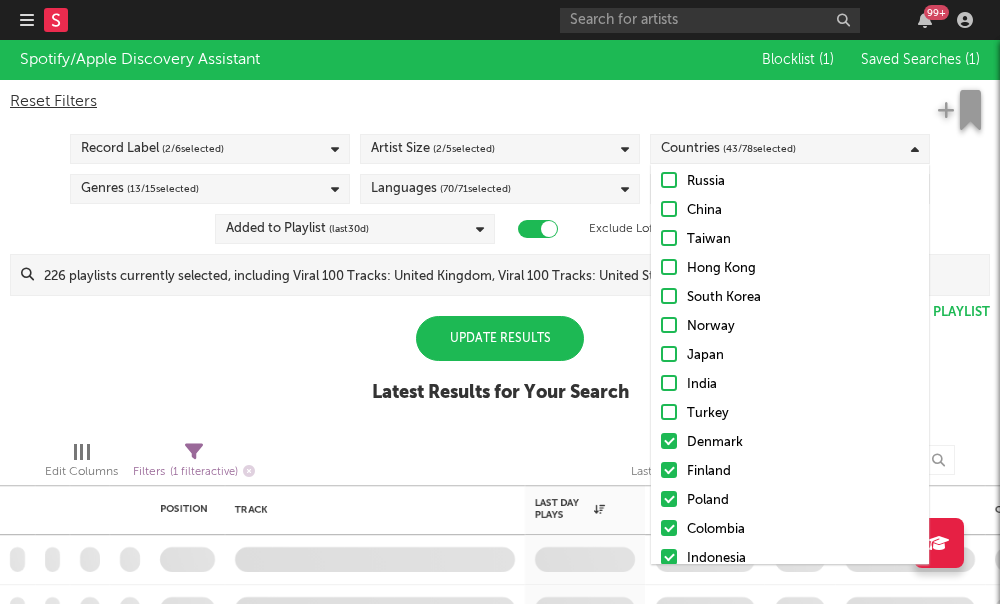 click at bounding box center (669, 441) 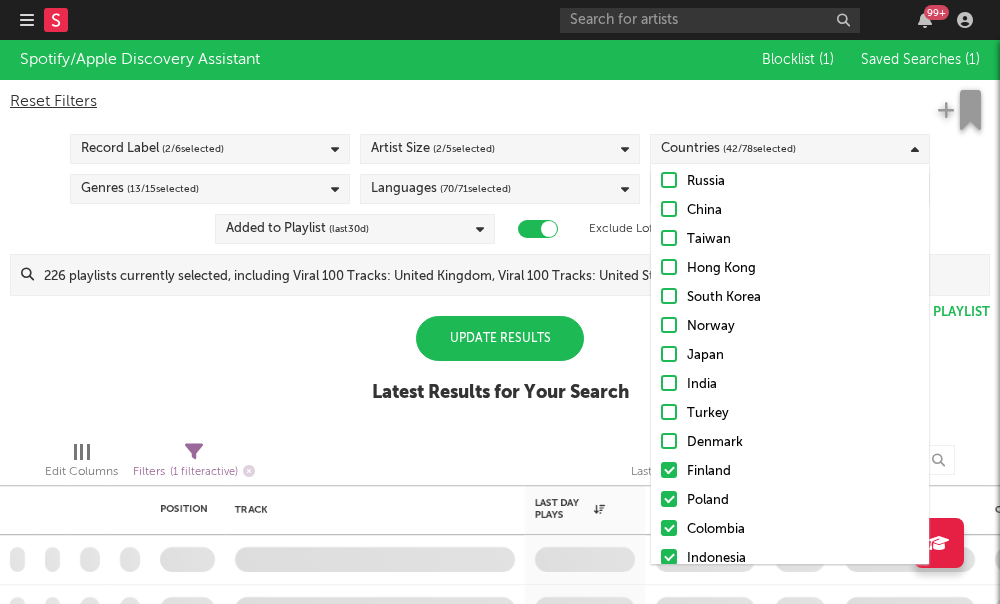 click at bounding box center (669, 470) 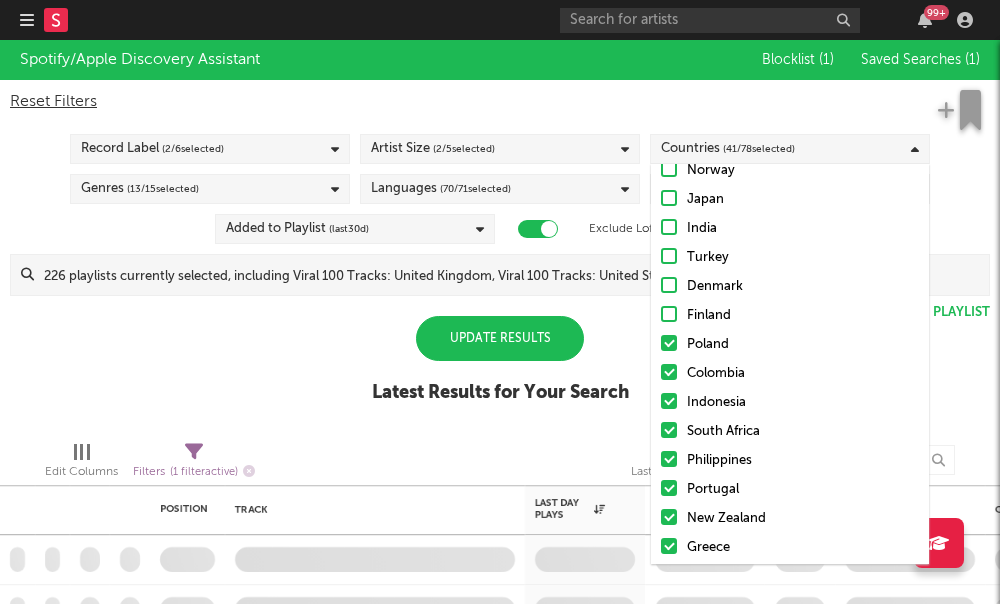 scroll, scrollTop: 805, scrollLeft: 0, axis: vertical 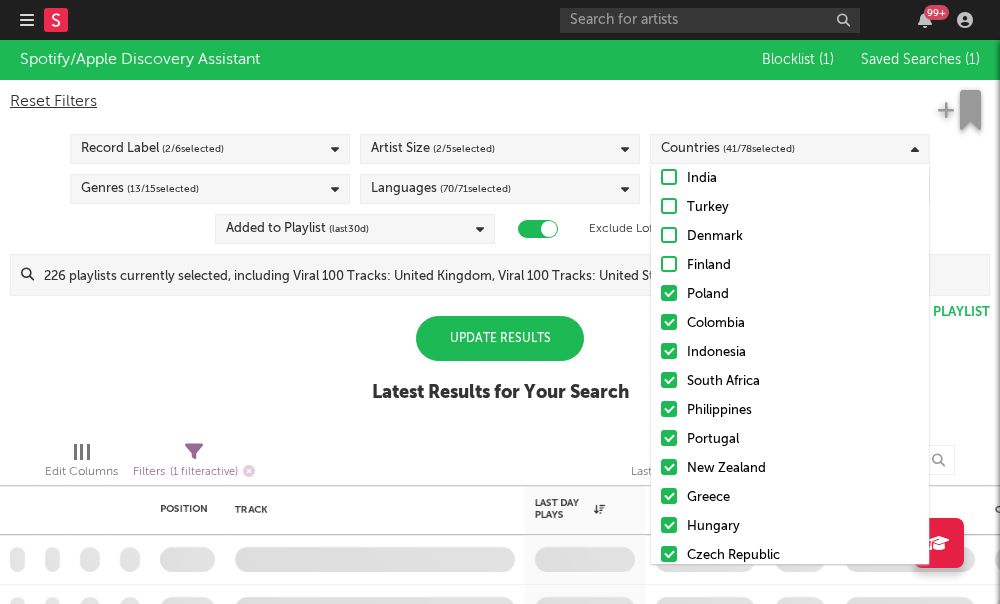 click at bounding box center [669, 293] 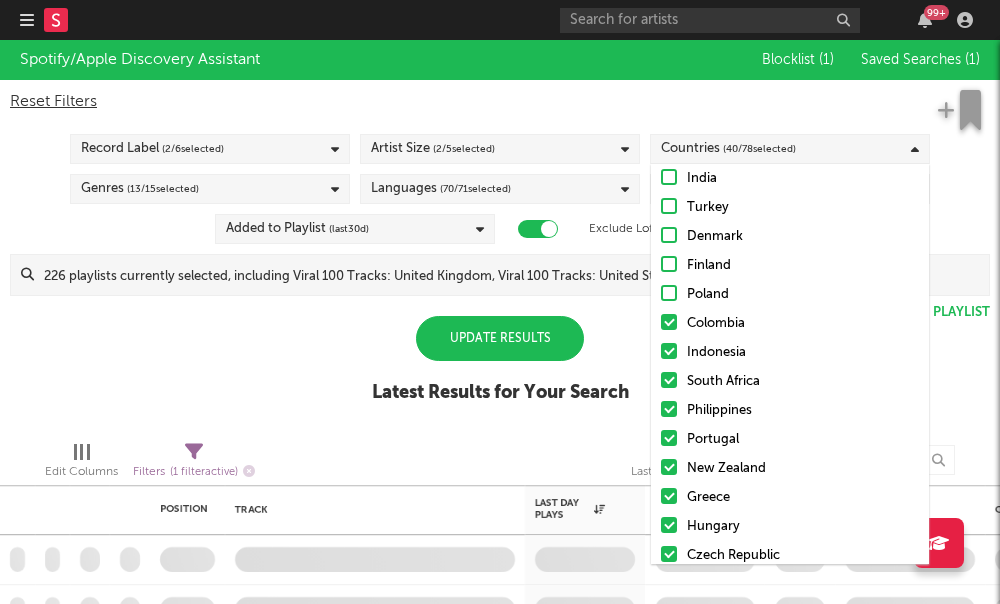 click on "Colombia" at bounding box center [790, 324] 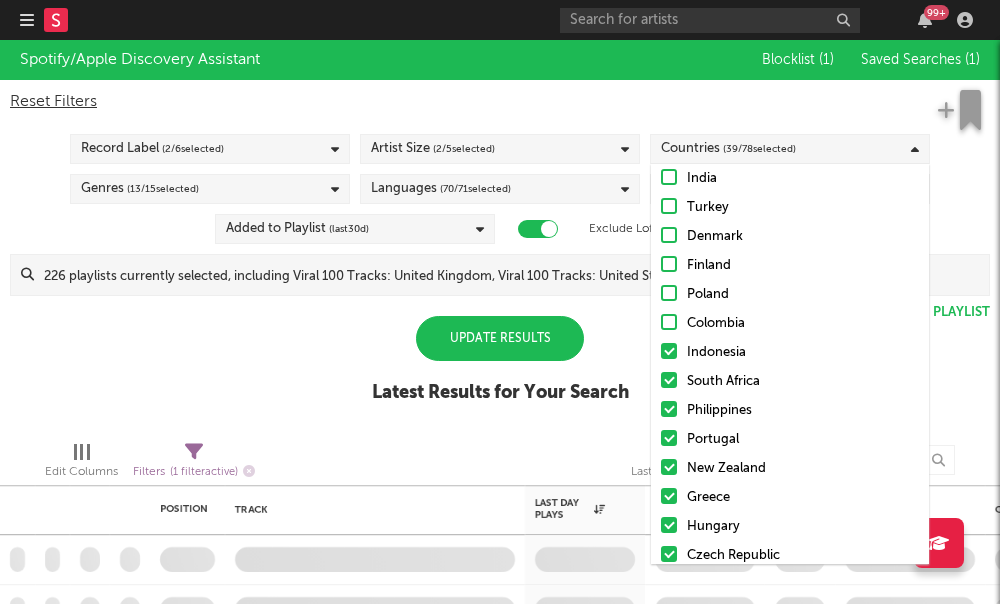 click on "United States Australia Canada United Kingdom Ireland Germany Belgium France Netherlands Austria Switzerland Brazil Mexico Argentina Chile Italy Spain Sweden Russia China Taiwan Hong Kong South Korea Norway Japan India Turkey Denmark Finland Poland Colombia Indonesia South Africa Philippines Portugal New Zealand Greece Hungary Czech Republic Israel Peru Thailand Malaysia Nigeria Iceland Romania Dominican Republic Jamaica Ukraine Vietnam Puerto Rico Bulgaria Serbia Singapore Ecuador Venezuela Croatia Slovakia Latvia Lithuania Ghana Czechia Luxembourg Egypt Lebanon United Arab Emirates Saudi Arabia Bahrain Kuwait Oman Qatar Tunisia Algeria Morocco Libya Sudan Other Uncategorized" at bounding box center (790, 570) 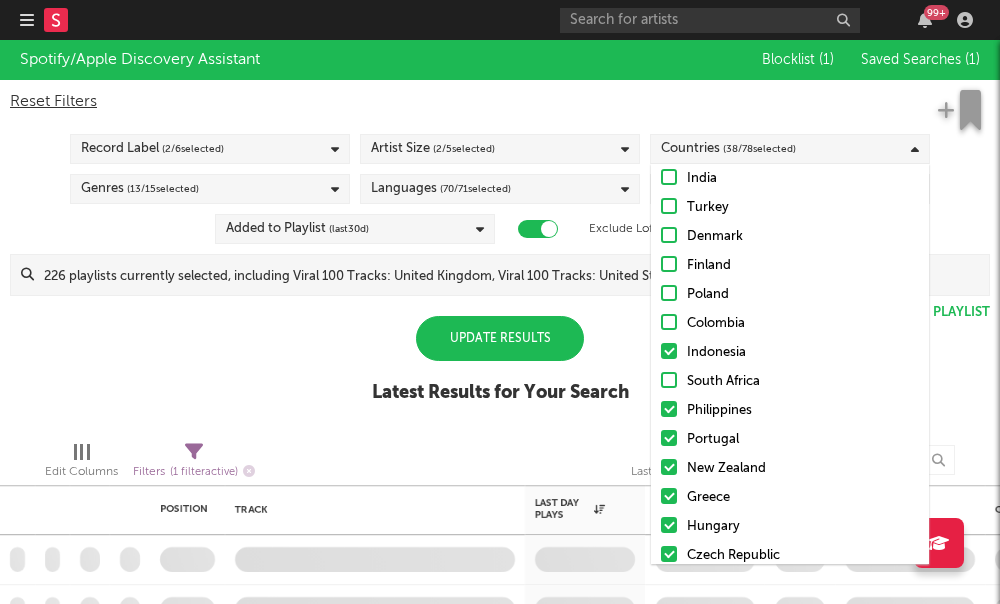 click on "United States Australia Canada United Kingdom Ireland Germany Belgium France Netherlands Austria Switzerland Brazil Mexico Argentina Chile Italy Spain Sweden Russia China Taiwan Hong Kong South Korea Norway Japan India Turkey Denmark Finland Poland Colombia Indonesia South Africa Philippines Portugal New Zealand Greece Hungary Czech Republic Israel Peru Thailand Malaysia Nigeria Iceland Romania Dominican Republic Jamaica Ukraine Vietnam Puerto Rico Bulgaria Serbia Singapore Ecuador Venezuela Croatia Slovakia Latvia Lithuania Ghana Czechia Luxembourg Egypt Lebanon United Arab Emirates Saudi Arabia Bahrain Kuwait Oman Qatar Tunisia Algeria Morocco Libya Sudan Other Uncategorized" at bounding box center (790, 570) 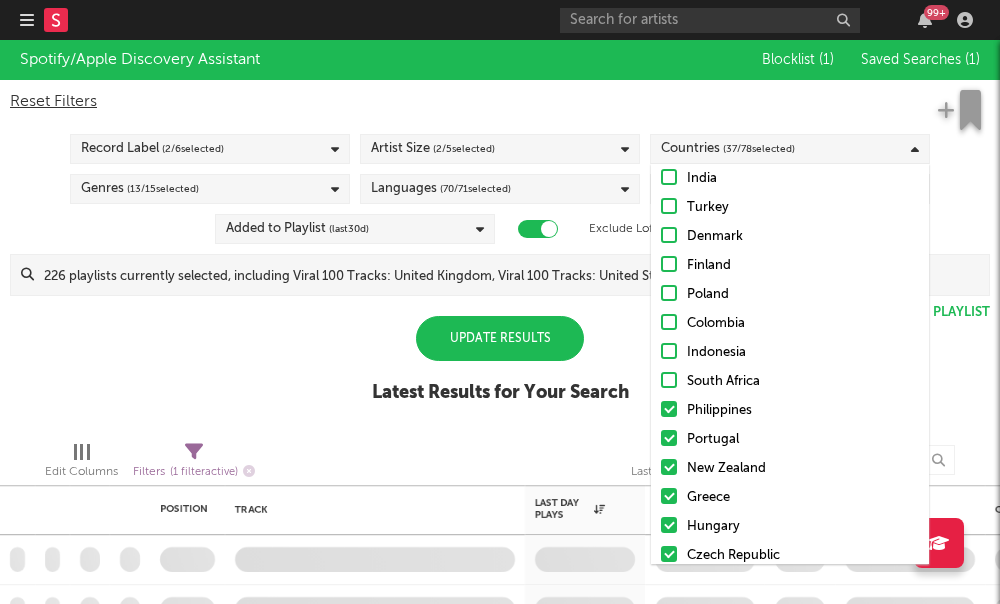 click at bounding box center (669, 438) 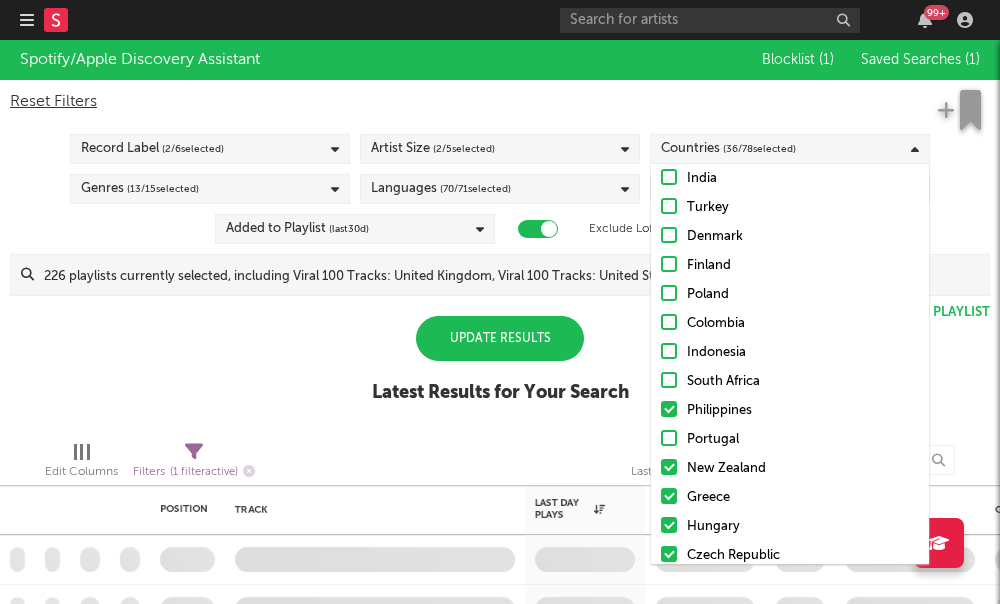 click on "Philippines" at bounding box center (790, 411) 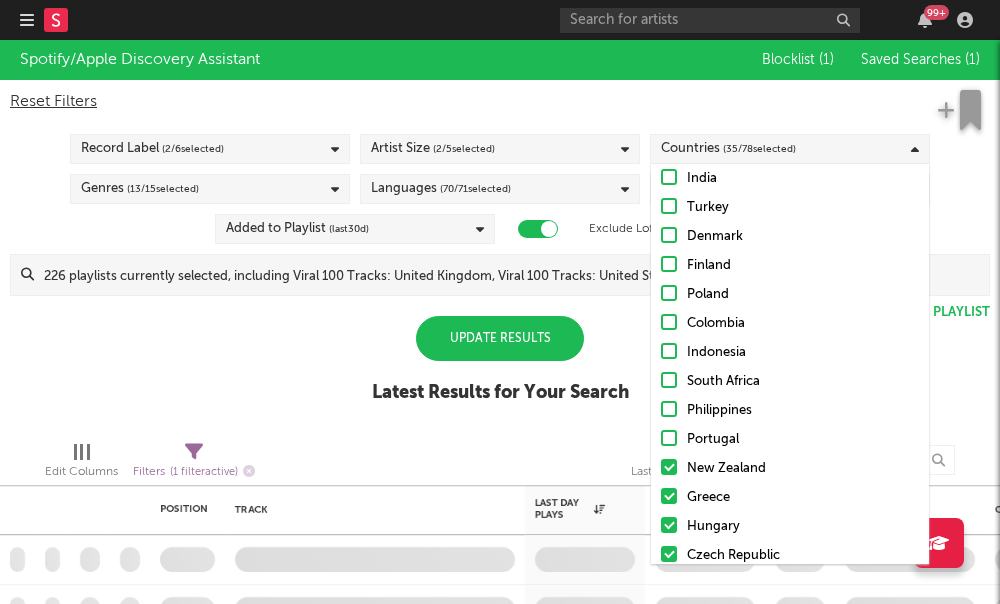 click on "New Zealand" at bounding box center (790, 469) 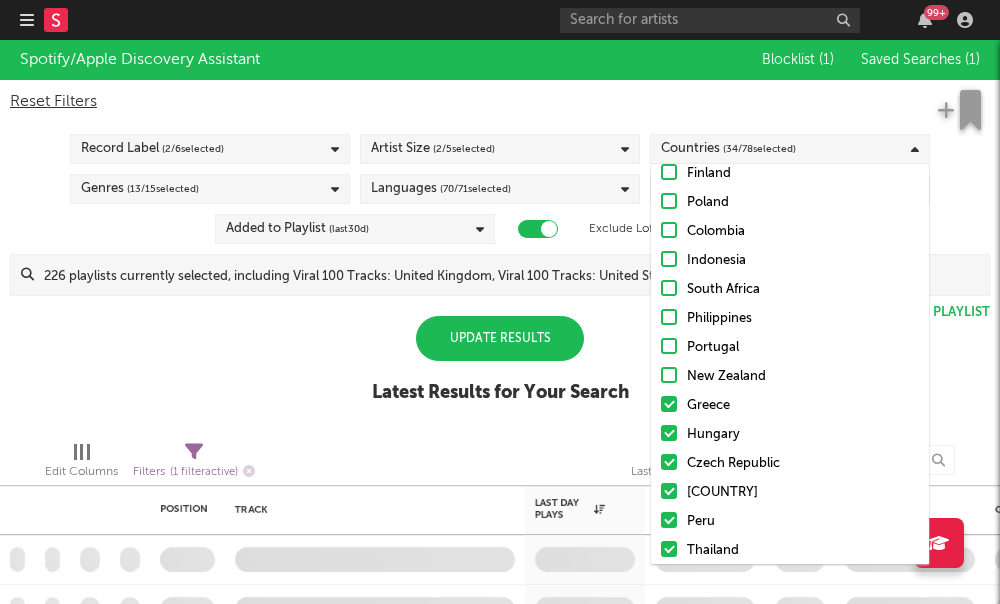 scroll, scrollTop: 963, scrollLeft: 0, axis: vertical 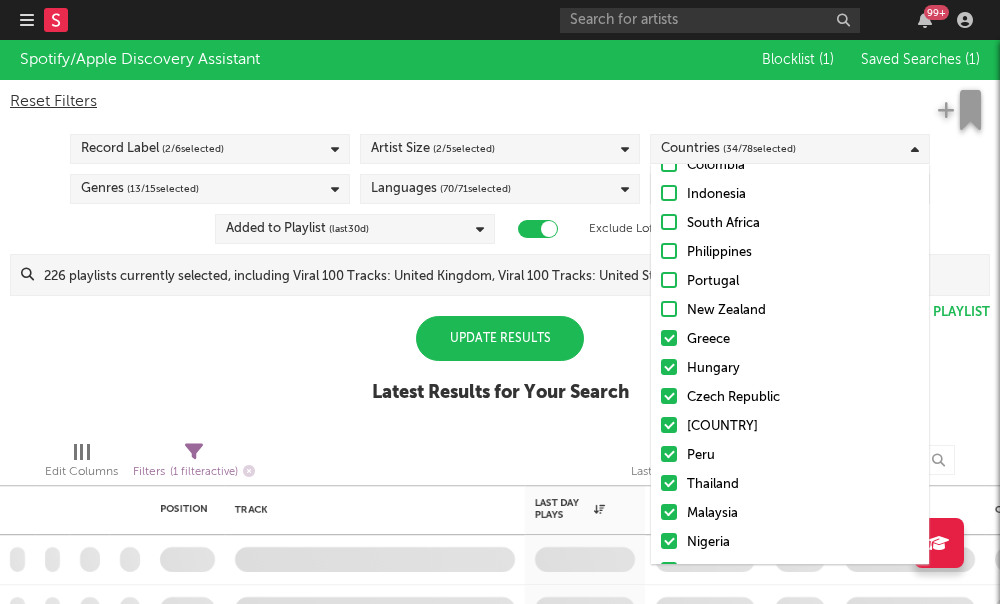 click at bounding box center [669, 338] 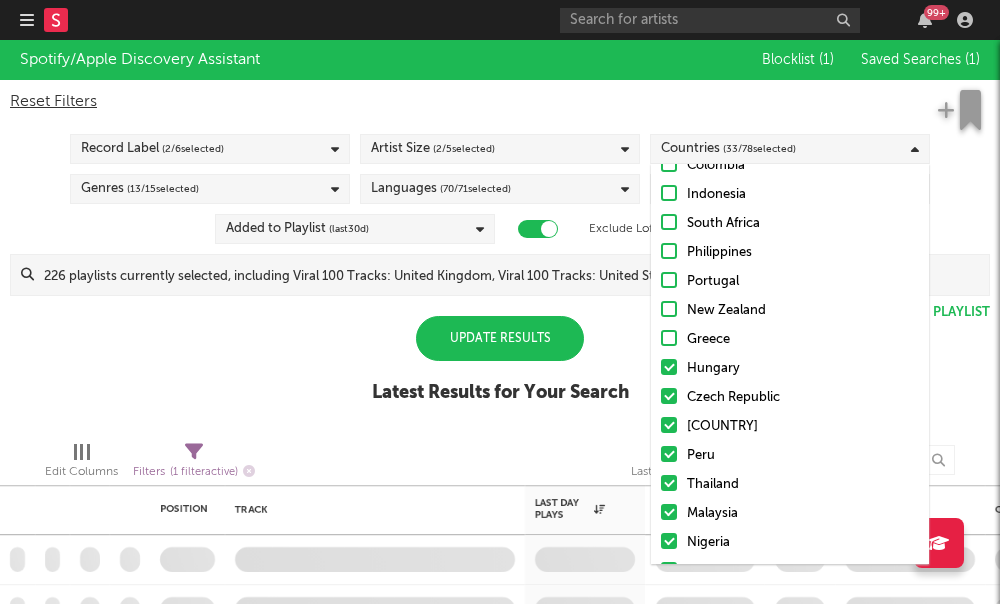 click on "United States Australia Canada United Kingdom Ireland Germany Belgium France Netherlands Austria Switzerland Brazil Mexico Argentina Chile Italy Spain Sweden Russia China Taiwan Hong Kong South Korea Norway Japan India Turkey Denmark Finland Poland Colombia Indonesia South Africa Philippines Portugal New Zealand Greece Hungary Czech Republic Israel Peru Thailand Malaysia Nigeria Iceland Romania Dominican Republic Jamaica Ukraine Vietnam Puerto Rico Bulgaria Serbia Singapore Ecuador Venezuela Croatia Slovakia Latvia Lithuania Ghana Czechia Luxembourg Egypt Lebanon United Arab Emirates Saudi Arabia Bahrain Kuwait Oman Qatar Tunisia Algeria Morocco Libya Sudan Other Uncategorized" at bounding box center [790, 412] 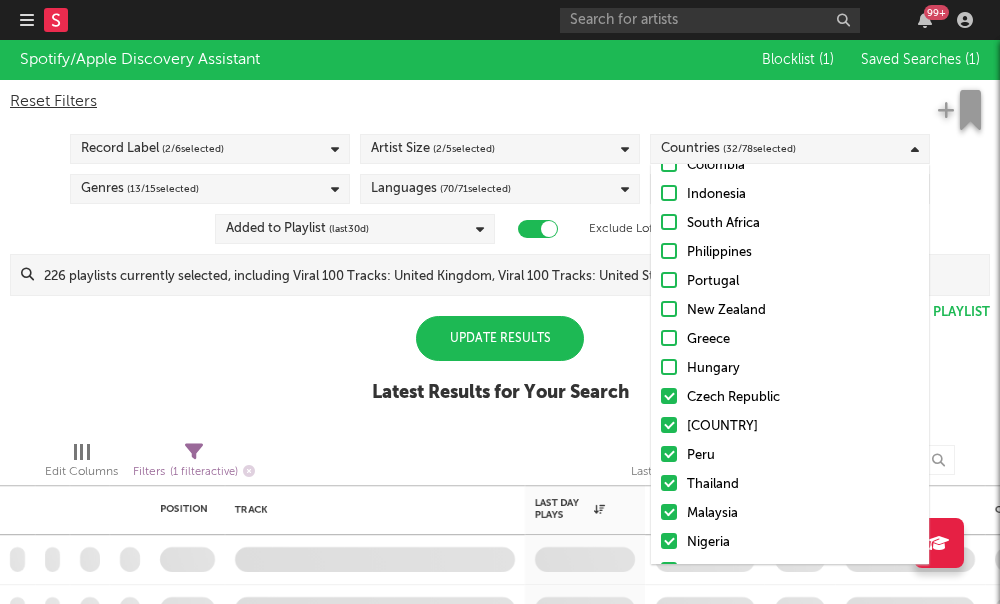 click at bounding box center (669, 396) 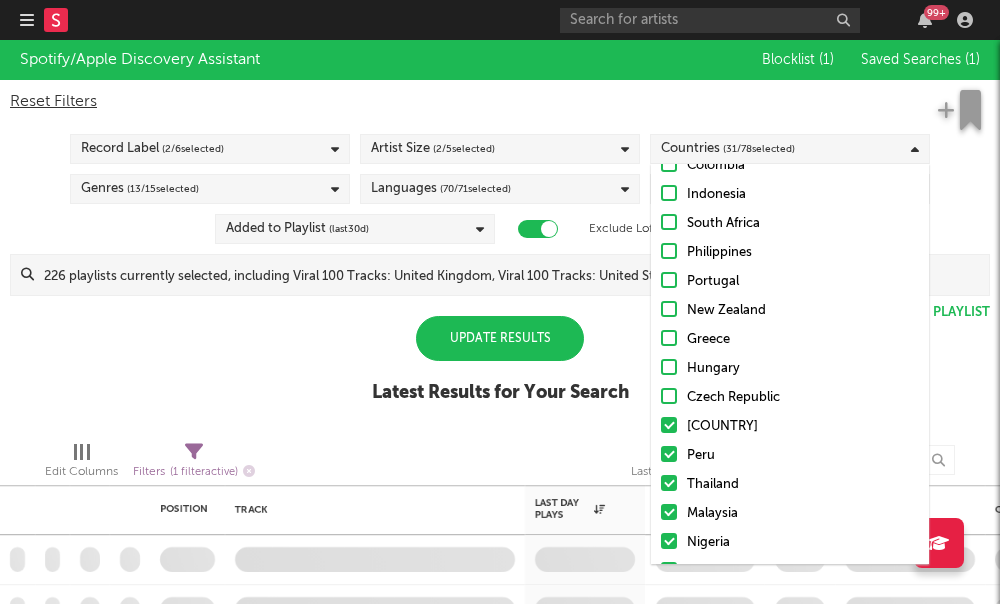 click at bounding box center (669, 454) 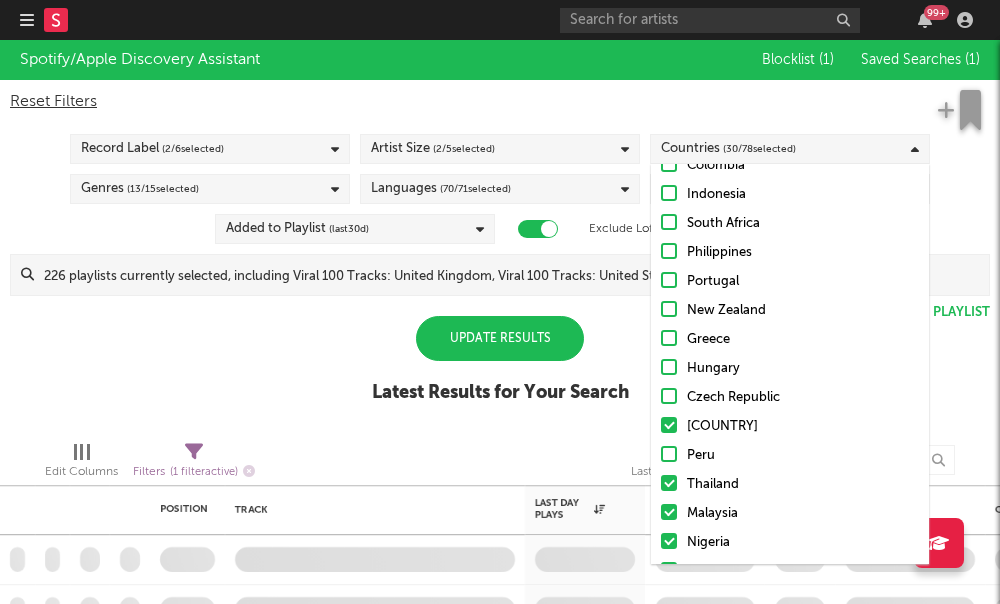 click on "United States Australia Canada United Kingdom Ireland Germany Belgium France Netherlands Austria Switzerland Brazil Mexico Argentina Chile Italy Spain Sweden Russia China Taiwan Hong Kong South Korea Norway Japan India Turkey Denmark Finland Poland Colombia Indonesia South Africa Philippines Portugal New Zealand Greece Hungary Czech Republic Israel Peru Thailand Malaysia Nigeria Iceland Romania Dominican Republic Jamaica Ukraine Vietnam Puerto Rico Bulgaria Serbia Singapore Ecuador Venezuela Croatia Slovakia Latvia Lithuania Ghana Czechia Luxembourg Egypt Lebanon United Arab Emirates Saudi Arabia Bahrain Kuwait Oman Qatar Tunisia Algeria Morocco Libya Sudan Other Uncategorized" at bounding box center (790, 412) 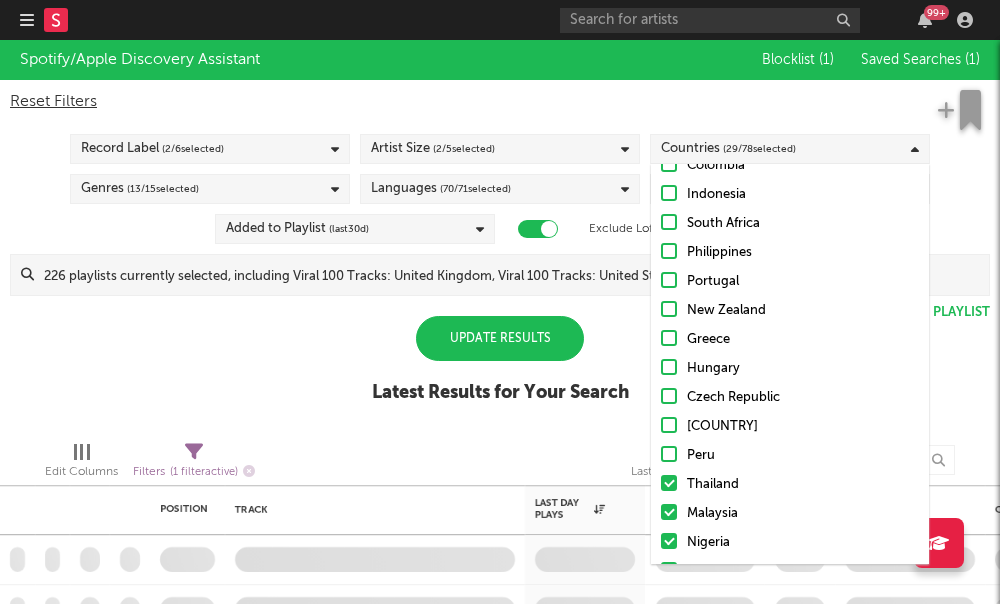 click on "United States Australia Canada United Kingdom Ireland Germany Belgium France Netherlands Austria Switzerland Brazil Mexico Argentina Chile Italy Spain Sweden Russia China Taiwan Hong Kong South Korea Norway Japan India Turkey Denmark Finland Poland Colombia Indonesia South Africa Philippines Portugal New Zealand Greece Hungary Czech Republic Israel Peru Thailand Malaysia Nigeria Iceland Romania Dominican Republic Jamaica Ukraine Vietnam Puerto Rico Bulgaria Serbia Singapore Ecuador Venezuela Croatia Slovakia Latvia Lithuania Ghana Czechia Luxembourg Egypt Lebanon United Arab Emirates Saudi Arabia Bahrain Kuwait Oman Qatar Tunisia Algeria Morocco Libya Sudan Other Uncategorized" at bounding box center [790, 412] 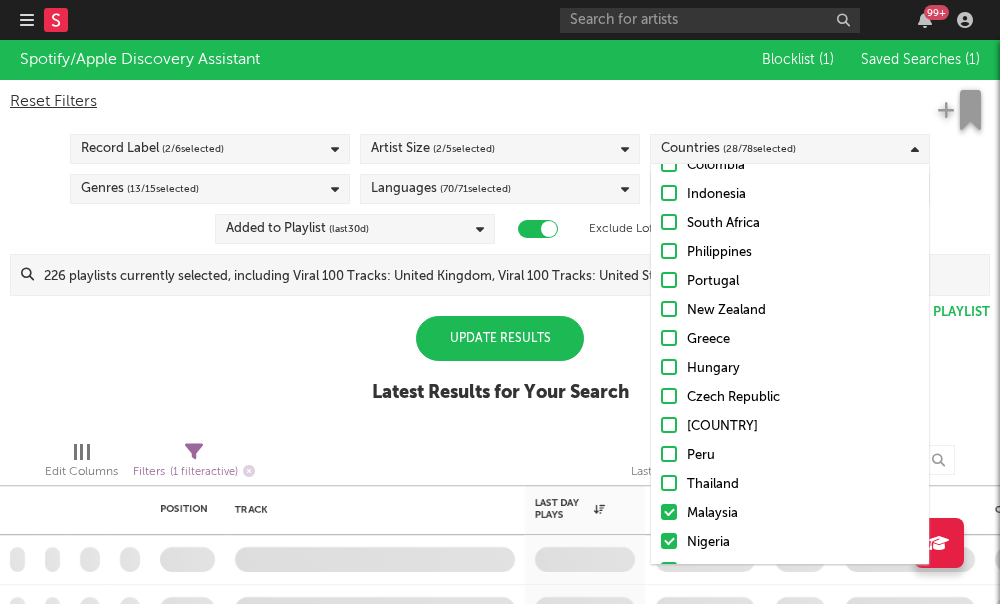 click at bounding box center (669, 512) 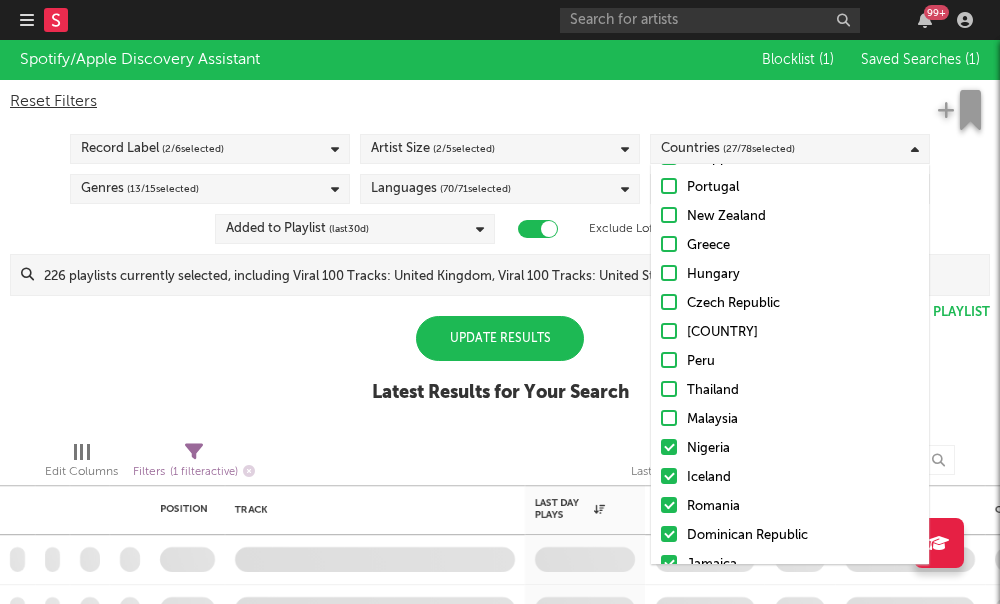 scroll, scrollTop: 1082, scrollLeft: 0, axis: vertical 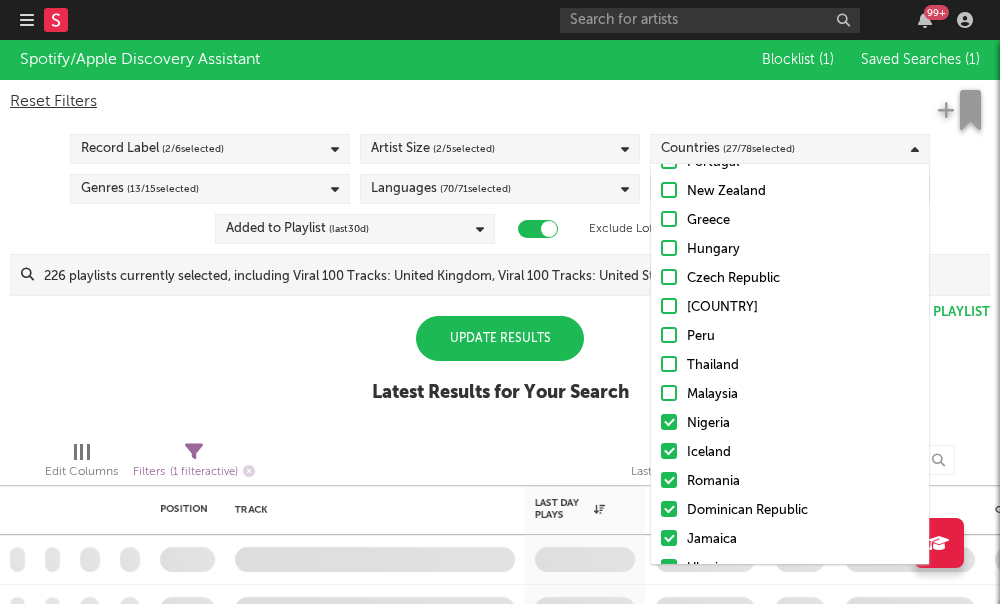 click at bounding box center (669, 422) 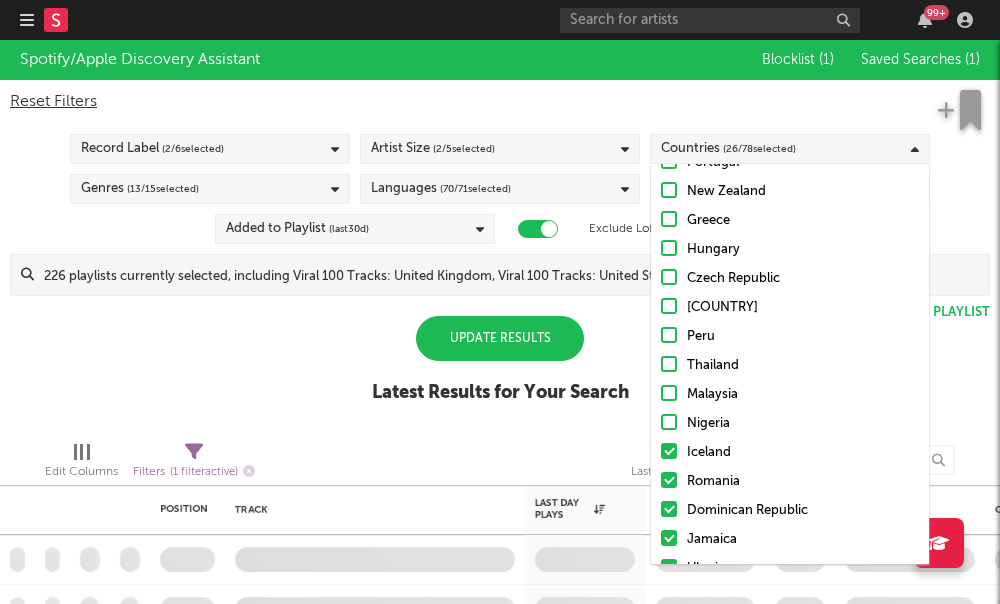 click on "Nigeria" at bounding box center [790, 424] 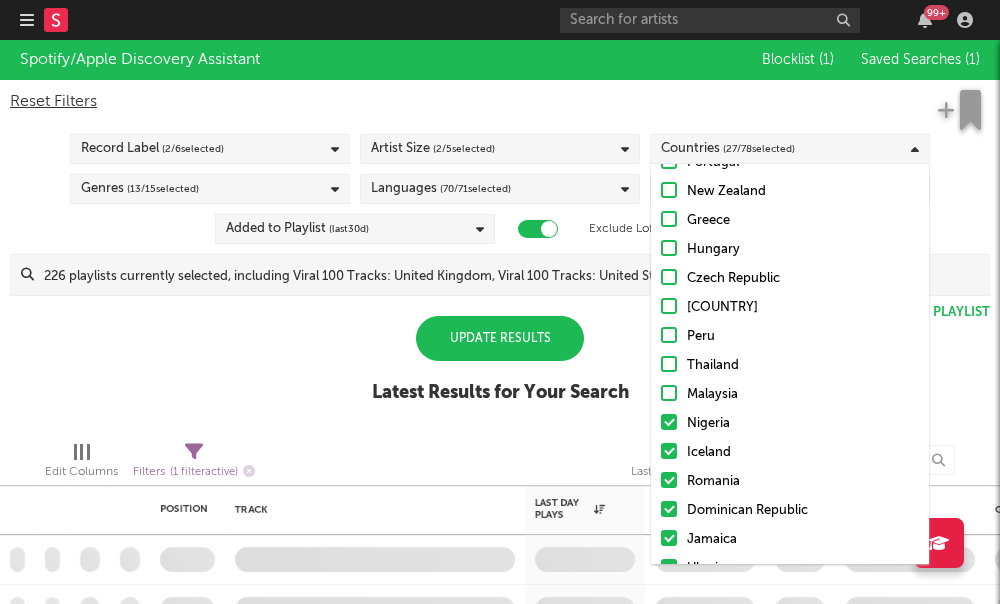 click at bounding box center (669, 451) 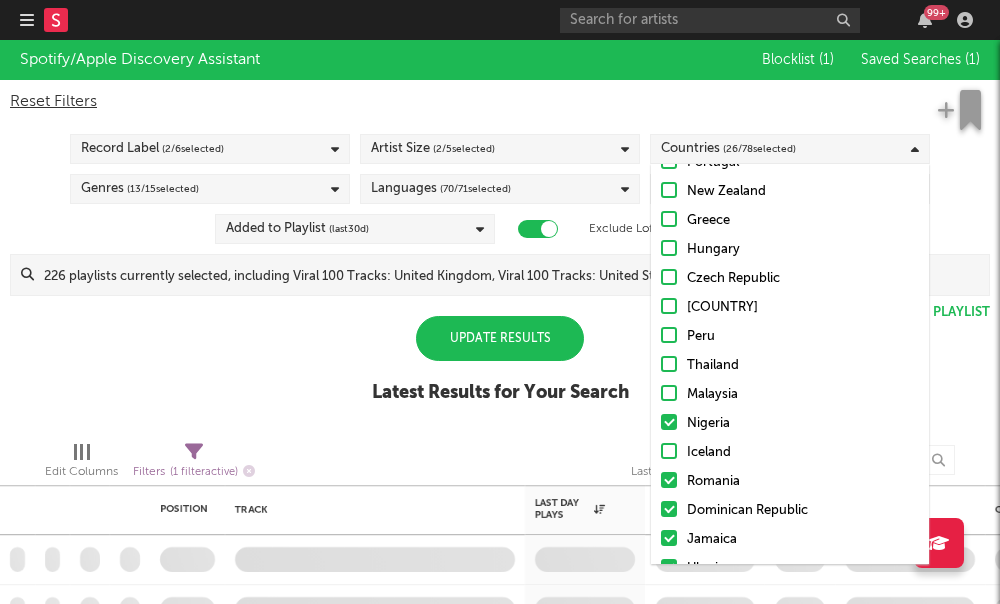 click on "Nigeria" at bounding box center (790, 424) 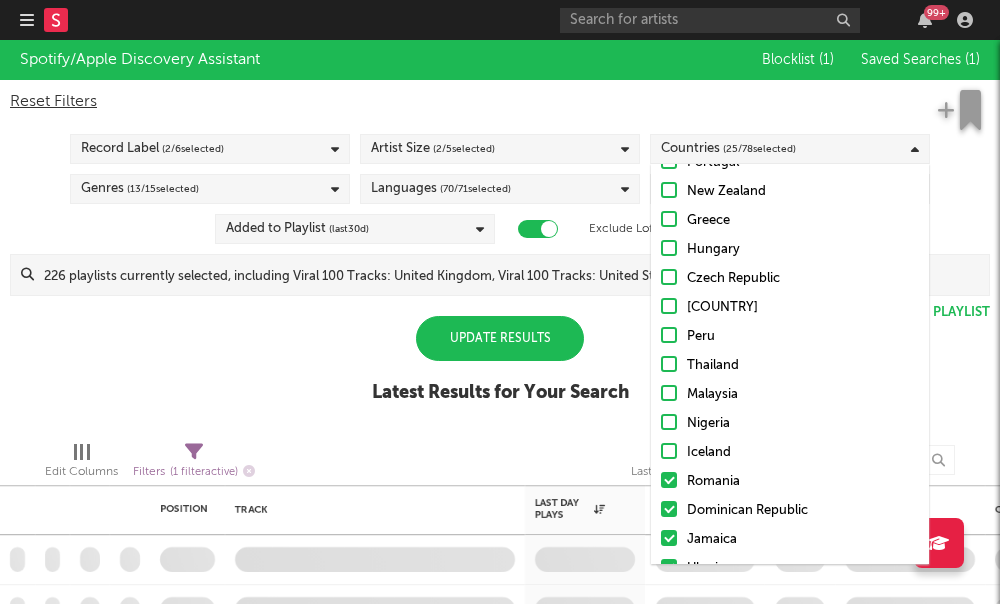 click at bounding box center [669, 480] 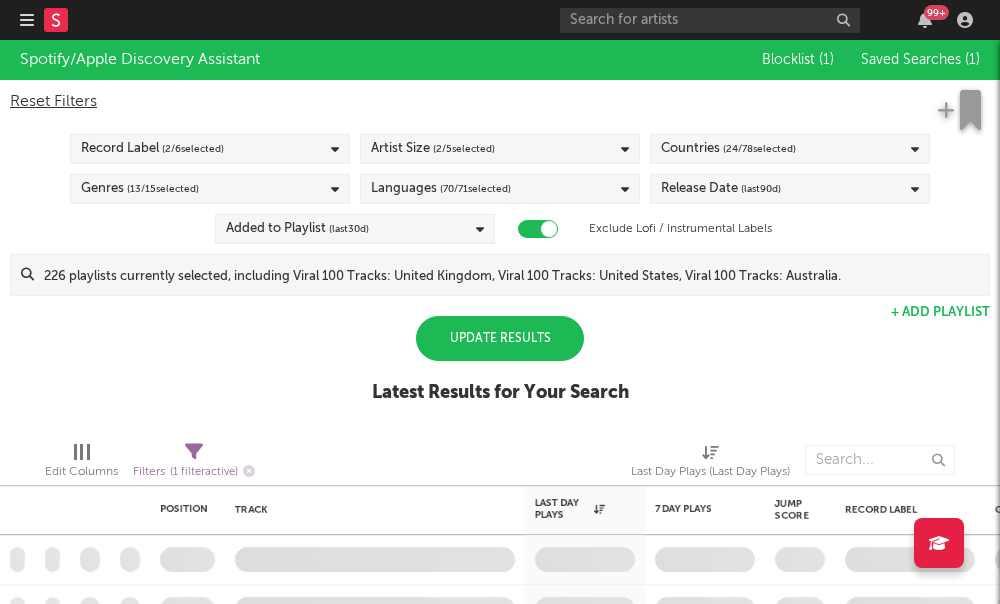 click on "Countries ( 24 / 78  selected)" at bounding box center (790, 149) 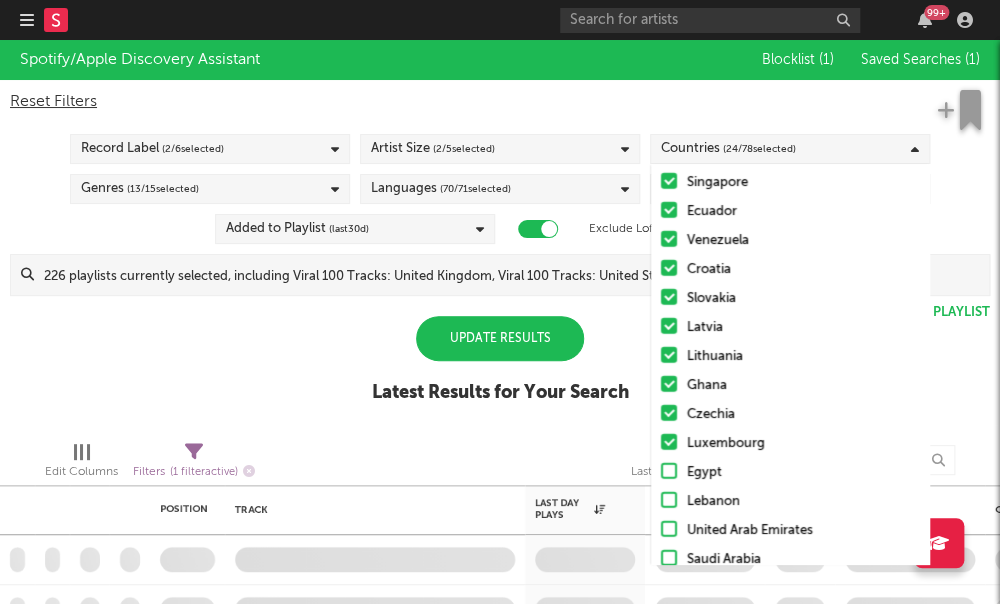 scroll, scrollTop: 1536, scrollLeft: 0, axis: vertical 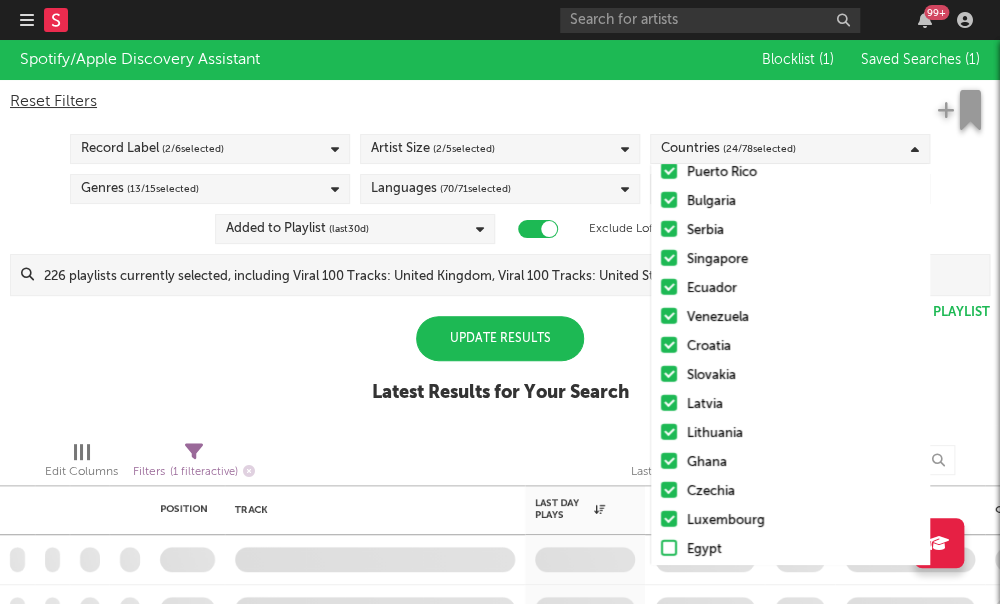 click at bounding box center [669, 432] 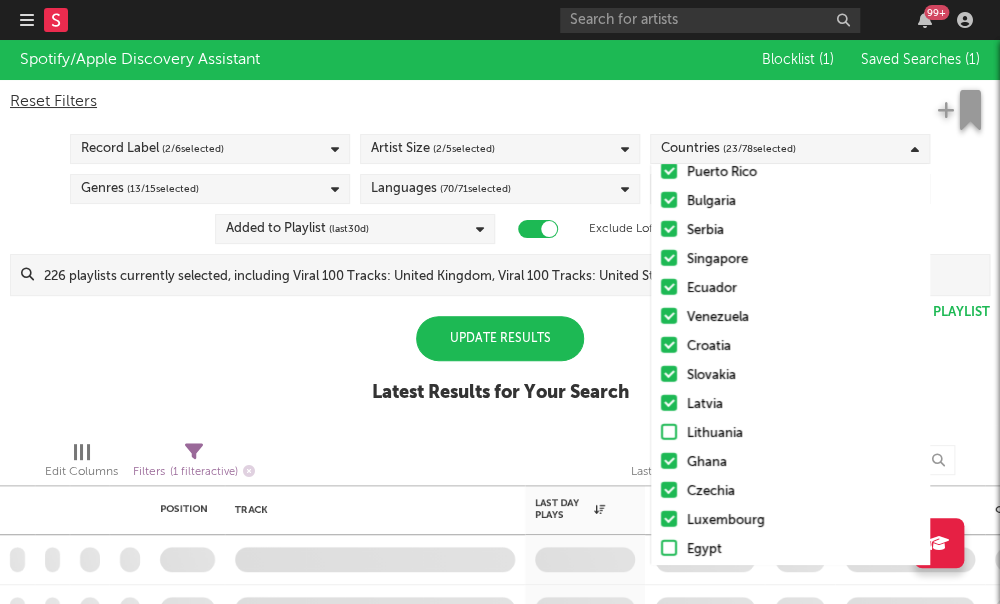 click on "Latvia" at bounding box center (790, 405) 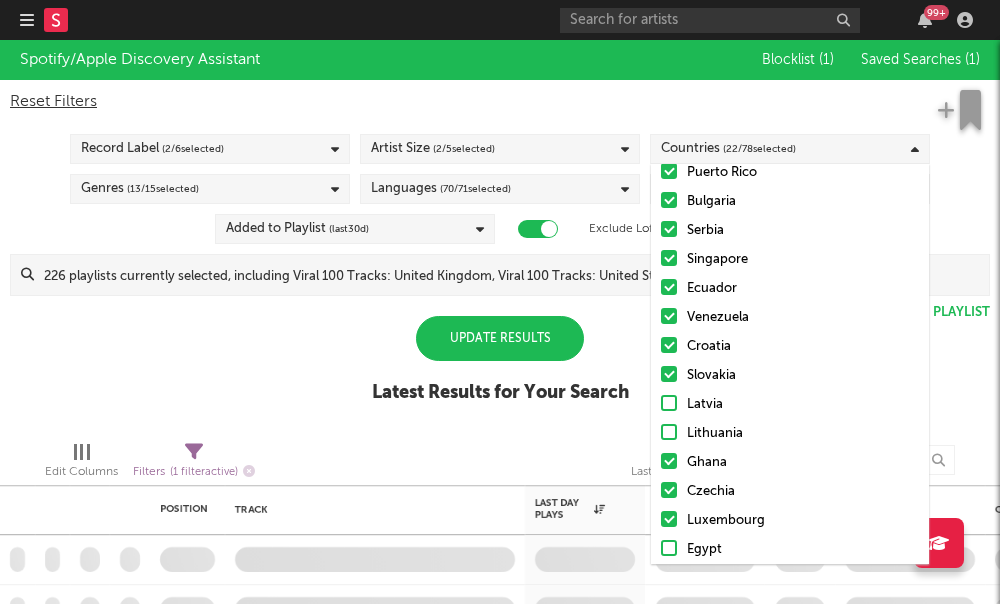 click on "United States Australia Canada United Kingdom Ireland Germany Belgium France Netherlands Austria Switzerland Brazil Mexico Argentina Chile Italy Spain Sweden Russia China Taiwan Hong Kong South Korea Norway Japan India Turkey Denmark Finland Poland Colombia Indonesia South Africa Philippines Portugal New Zealand Greece Hungary Czech Republic Israel Peru Thailand Malaysia Nigeria Iceland Romania Dominican Republic Jamaica Ukraine Vietnam Puerto Rico Bulgaria Serbia Singapore Ecuador Venezuela Croatia Slovakia Latvia Lithuania Ghana Czechia Luxembourg Egypt Lebanon United Arab Emirates Saudi Arabia Bahrain Kuwait Oman Qatar Tunisia Algeria Morocco Libya Sudan Other Uncategorized" at bounding box center [790, -161] 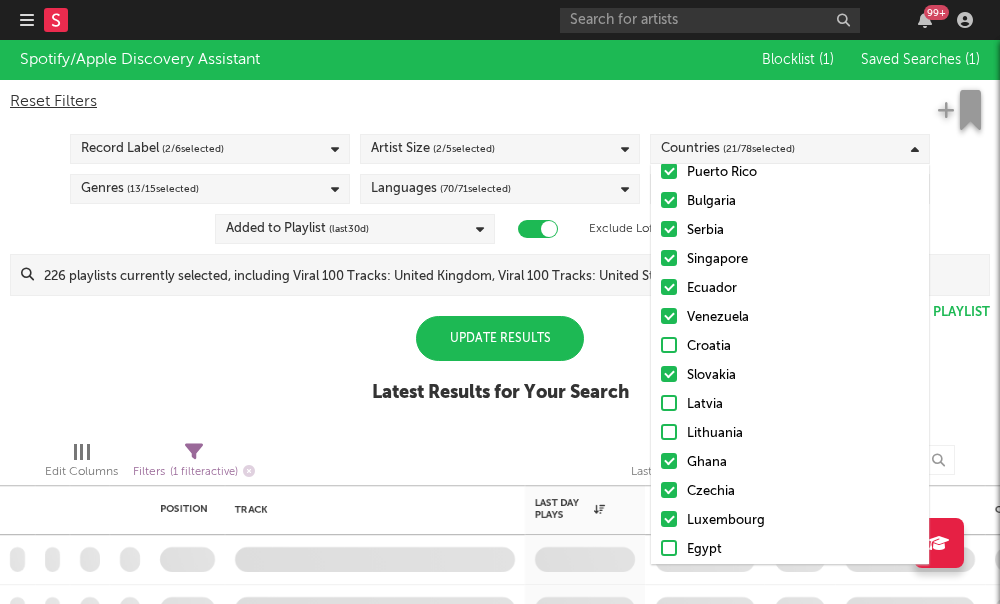 click at bounding box center (669, 316) 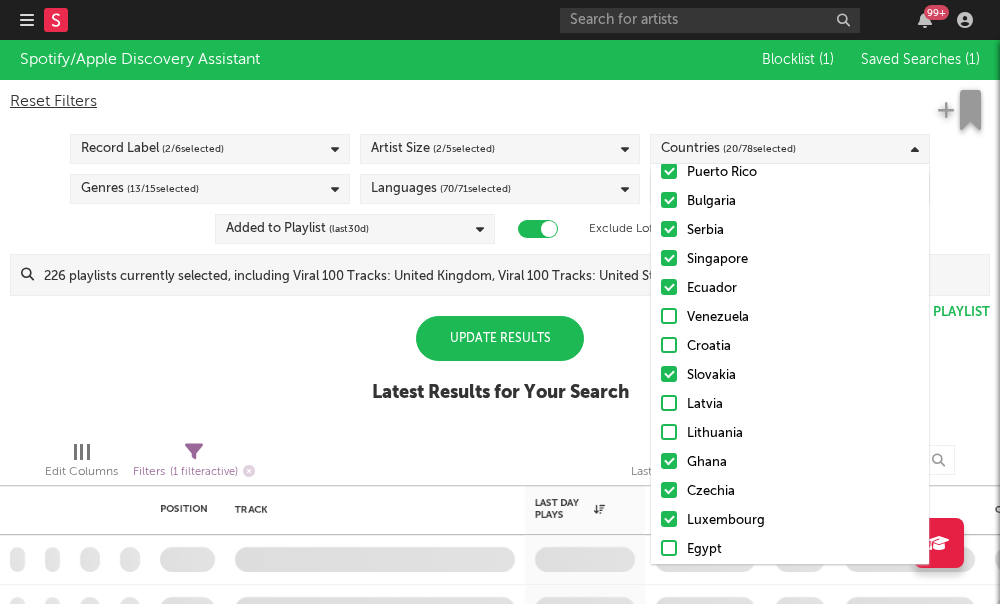 click on "United States Australia Canada United Kingdom Ireland Germany Belgium France Netherlands Austria Switzerland Brazil Mexico Argentina Chile Italy Spain Sweden Russia China Taiwan Hong Kong South Korea Norway Japan India Turkey Denmark Finland Poland Colombia Indonesia South Africa Philippines Portugal New Zealand Greece Hungary Czech Republic Israel Peru Thailand Malaysia Nigeria Iceland Romania Dominican Republic Jamaica Ukraine Vietnam Puerto Rico Bulgaria Serbia Singapore Ecuador Venezuela Croatia Slovakia Latvia Lithuania Ghana Czechia Luxembourg Egypt Lebanon United Arab Emirates Saudi Arabia Bahrain Kuwait Oman Qatar Tunisia Algeria Morocco Libya Sudan Other Uncategorized" at bounding box center (790, -161) 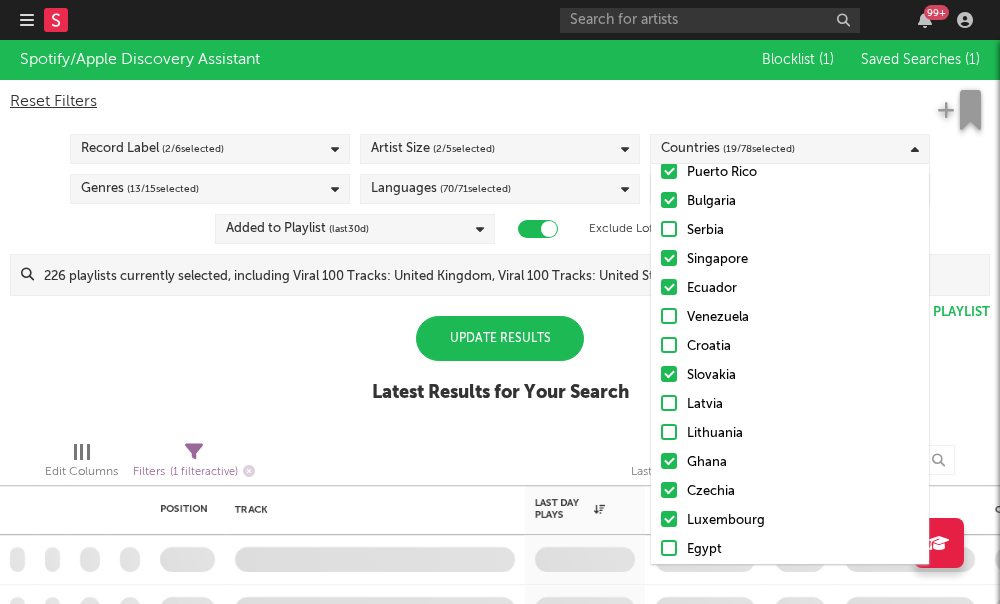 click at bounding box center [669, 200] 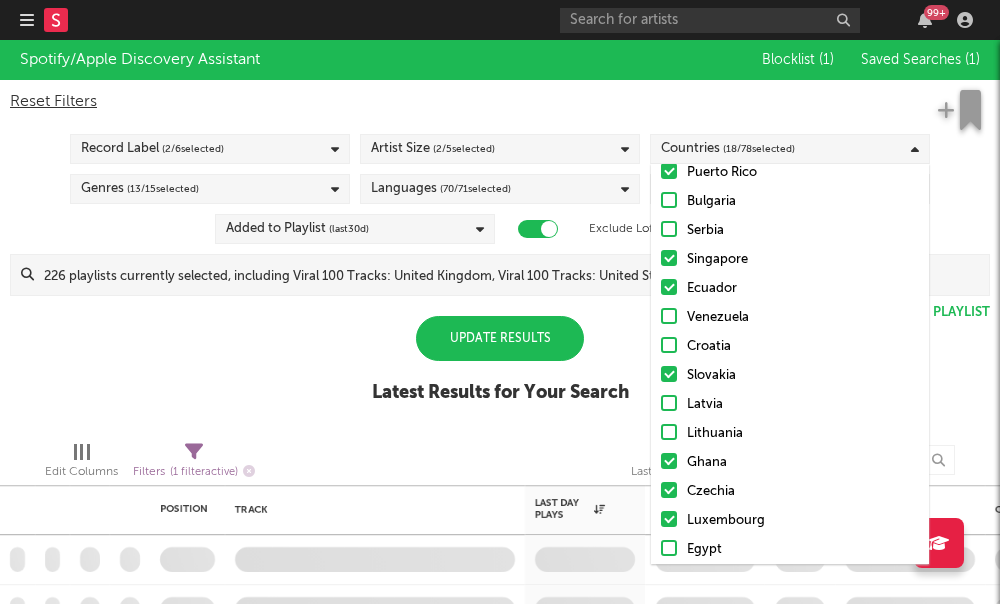 click at bounding box center (669, 171) 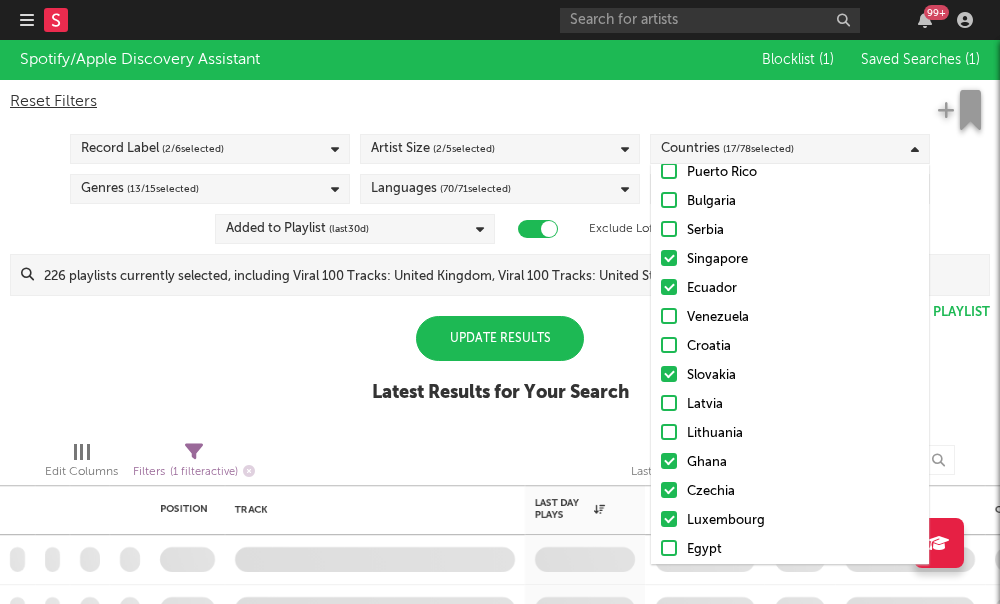 click on "Slovakia" at bounding box center (790, 376) 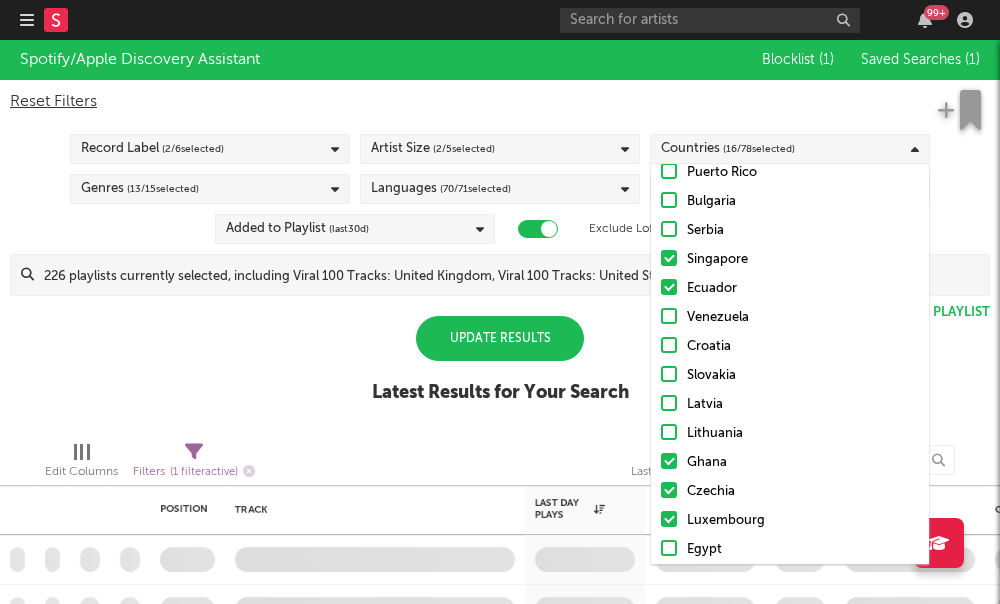 click on "Ecuador" at bounding box center [790, 289] 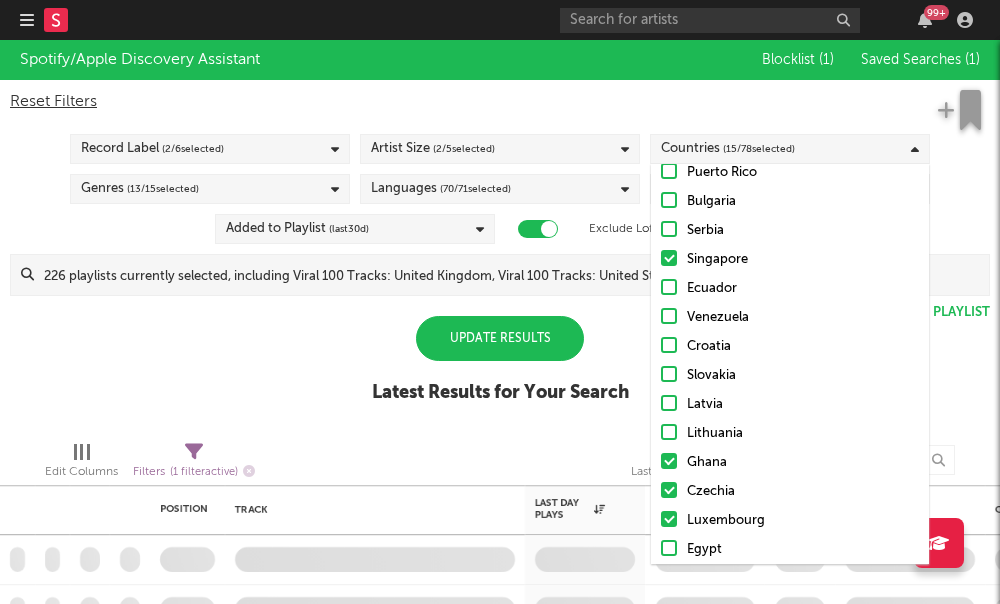 click at bounding box center (669, 287) 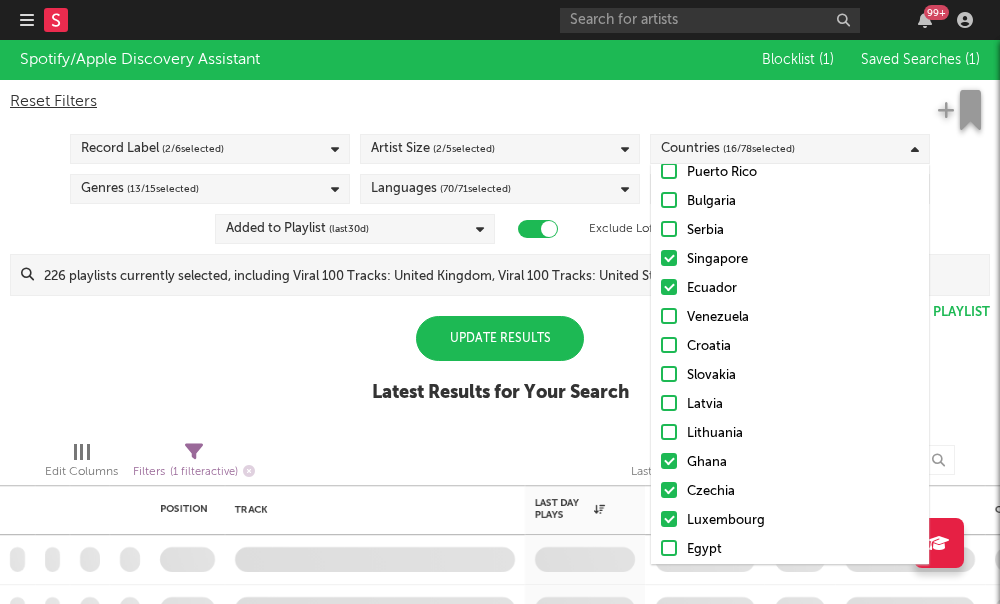 click at bounding box center [669, 258] 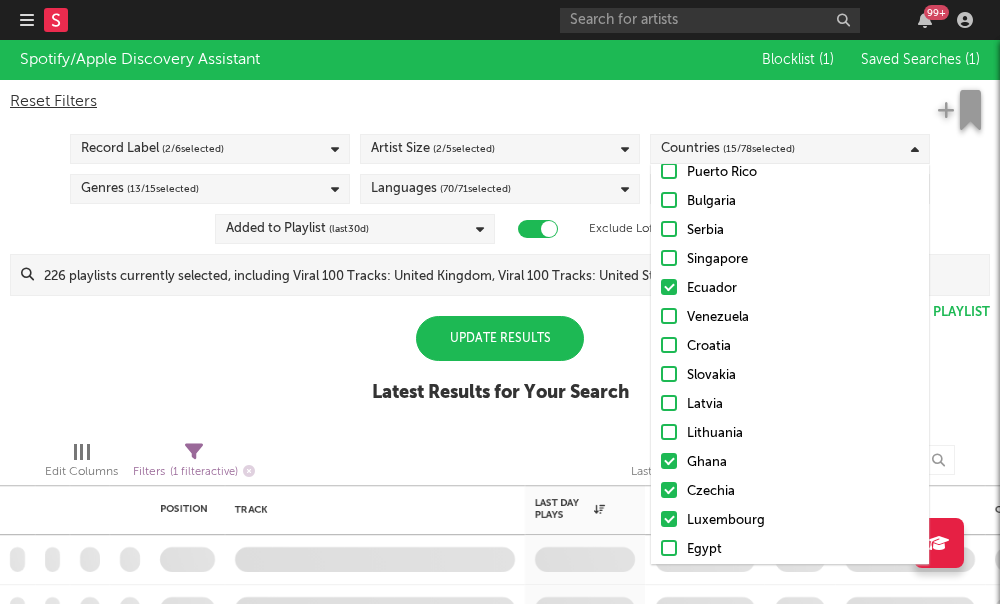 click at bounding box center [669, 287] 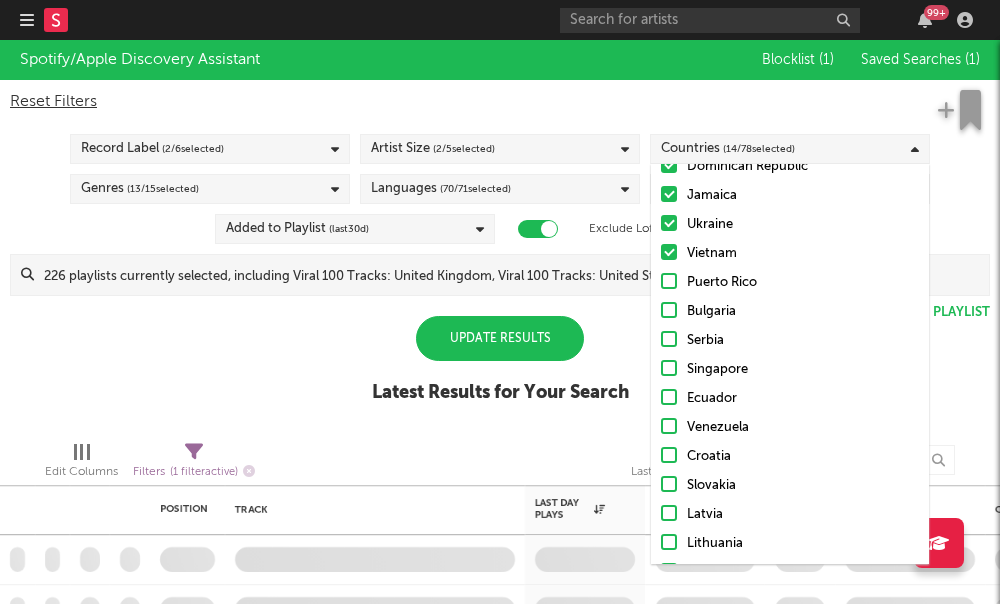 scroll, scrollTop: 1362, scrollLeft: 0, axis: vertical 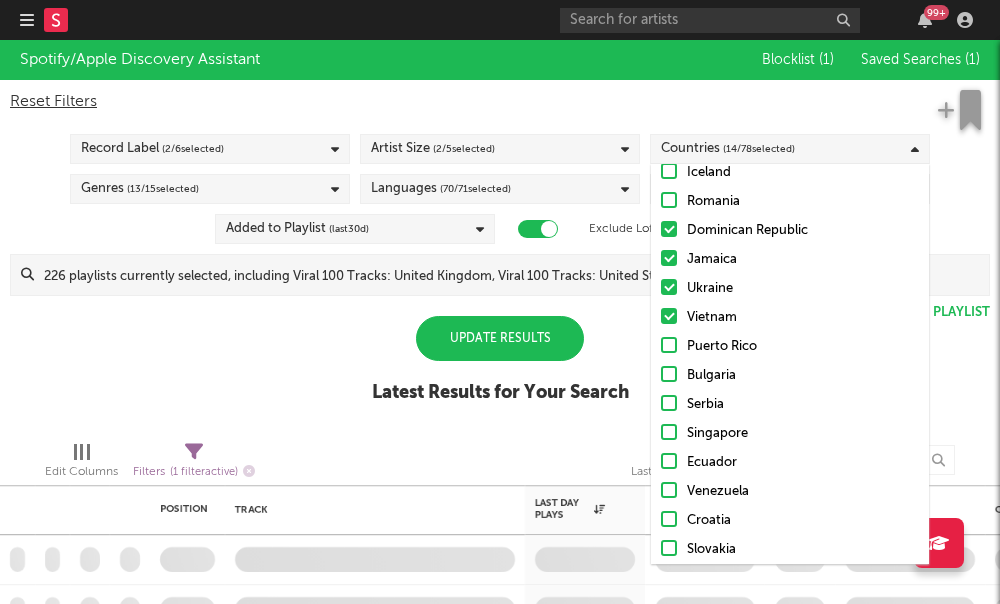 click at bounding box center [669, 258] 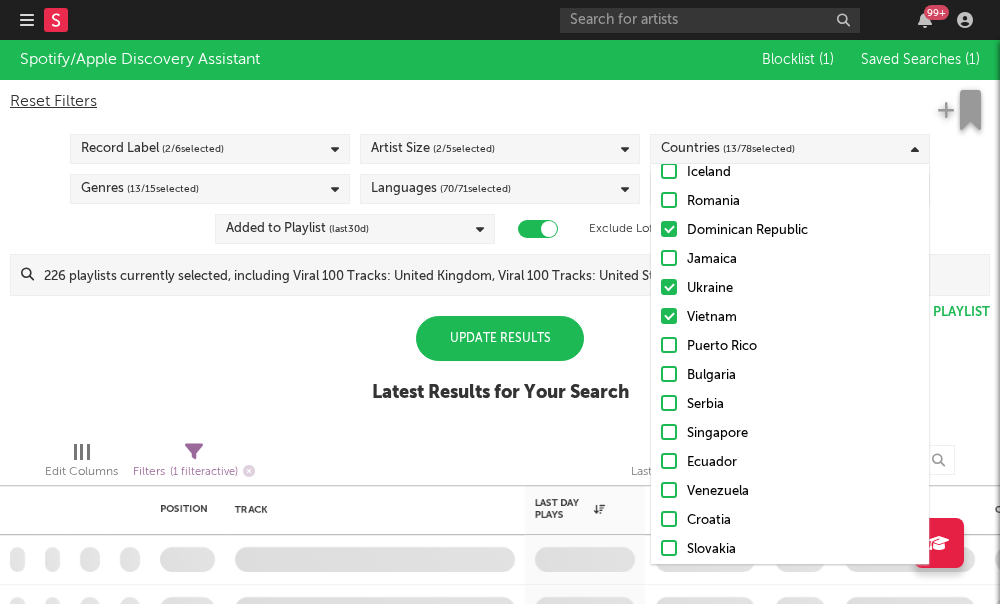 click at bounding box center [669, 229] 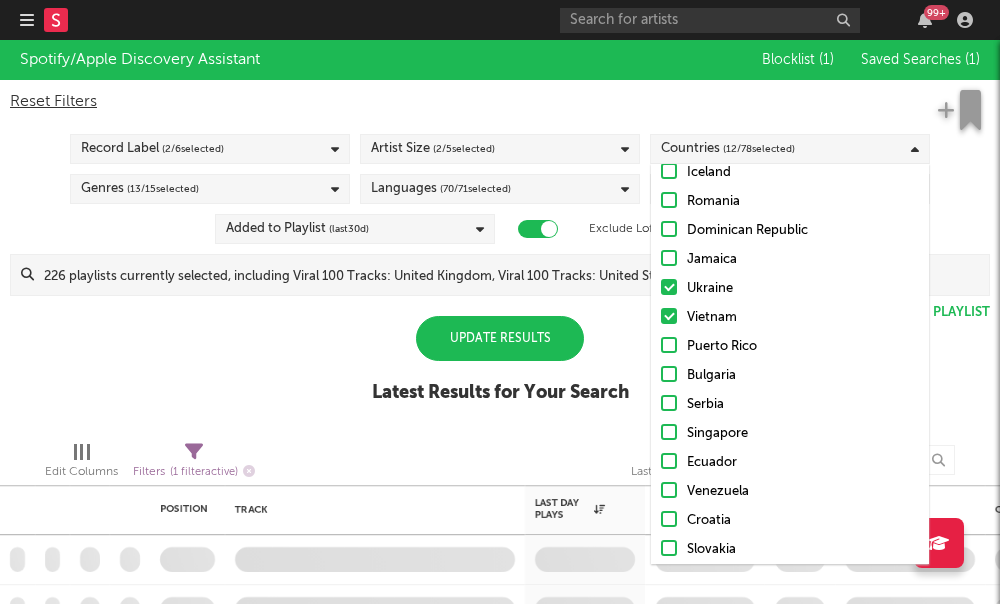 click at bounding box center (669, 287) 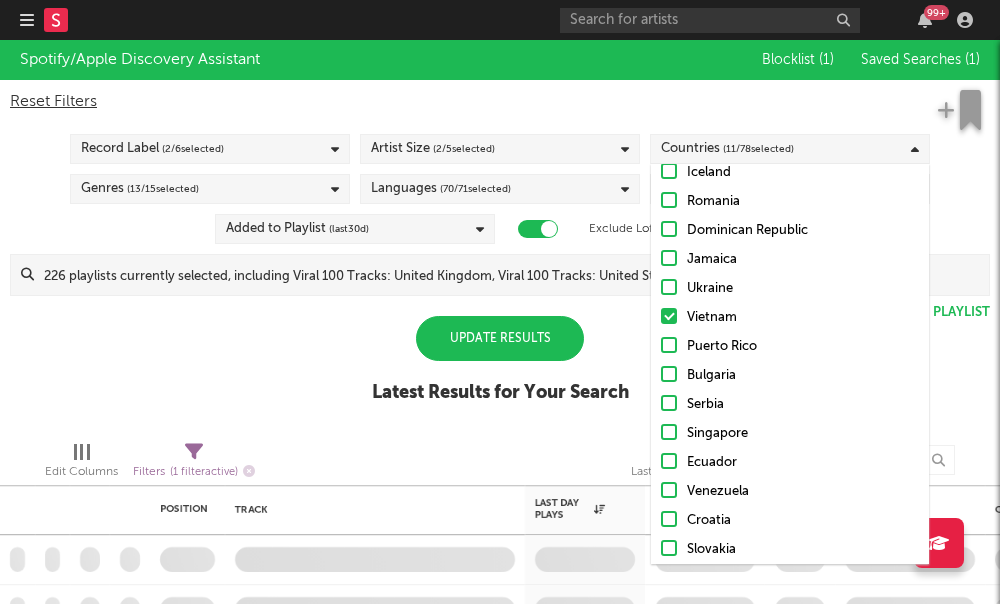 click at bounding box center (669, 316) 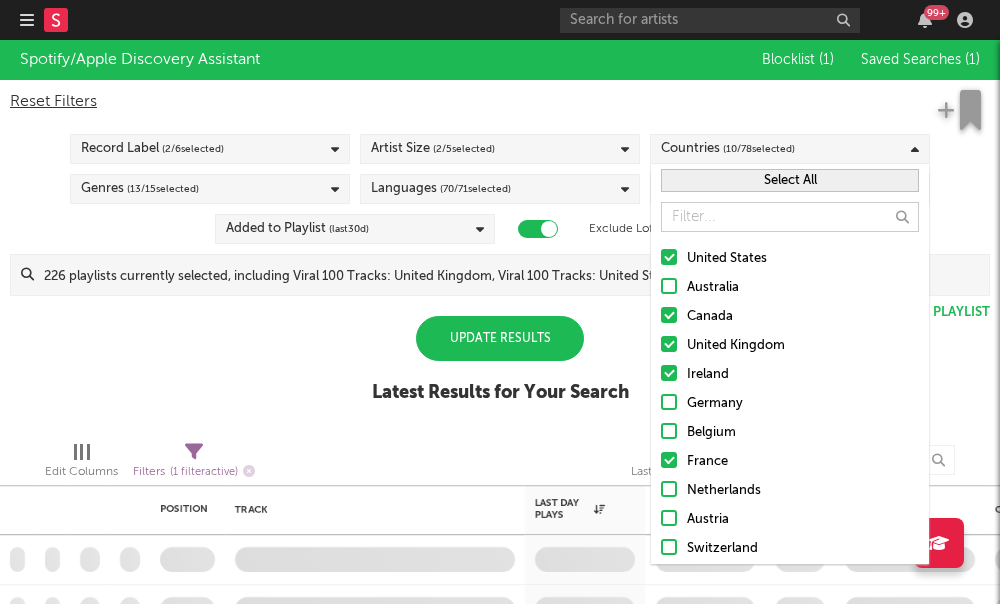 scroll, scrollTop: 0, scrollLeft: 0, axis: both 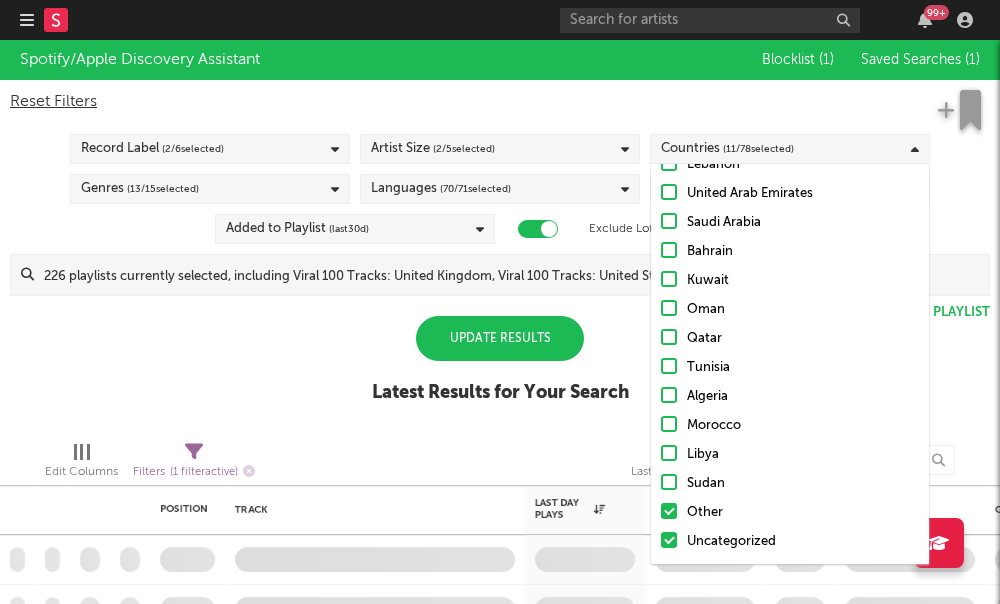 click on "Other" at bounding box center (790, 513) 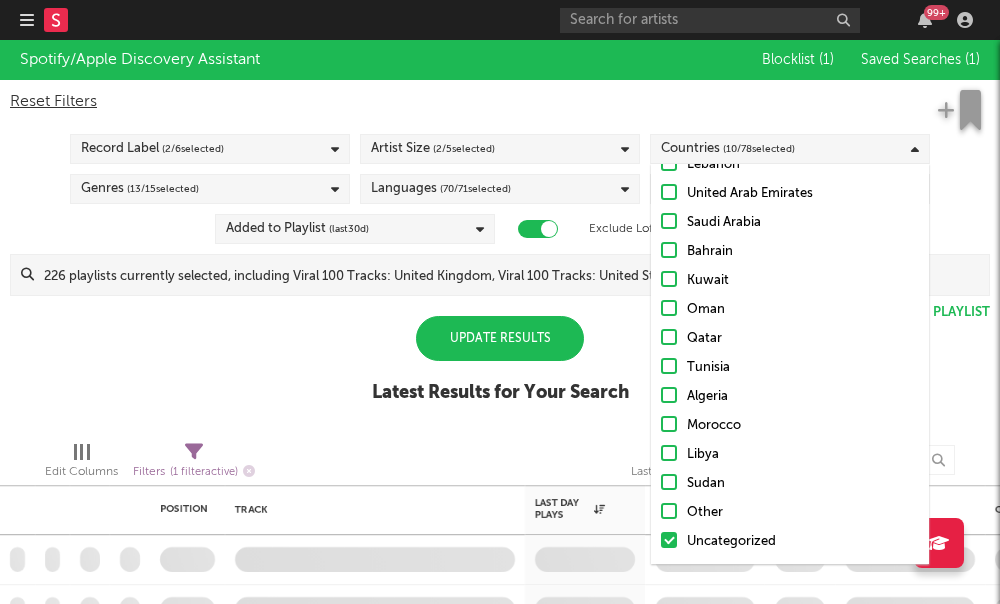 click at bounding box center (669, 540) 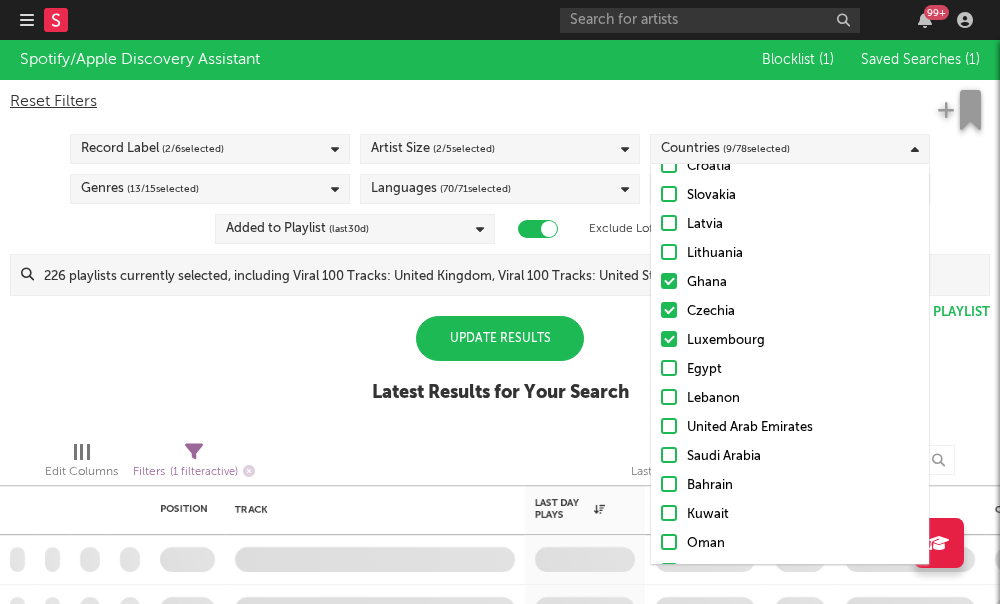 scroll, scrollTop: 1673, scrollLeft: 0, axis: vertical 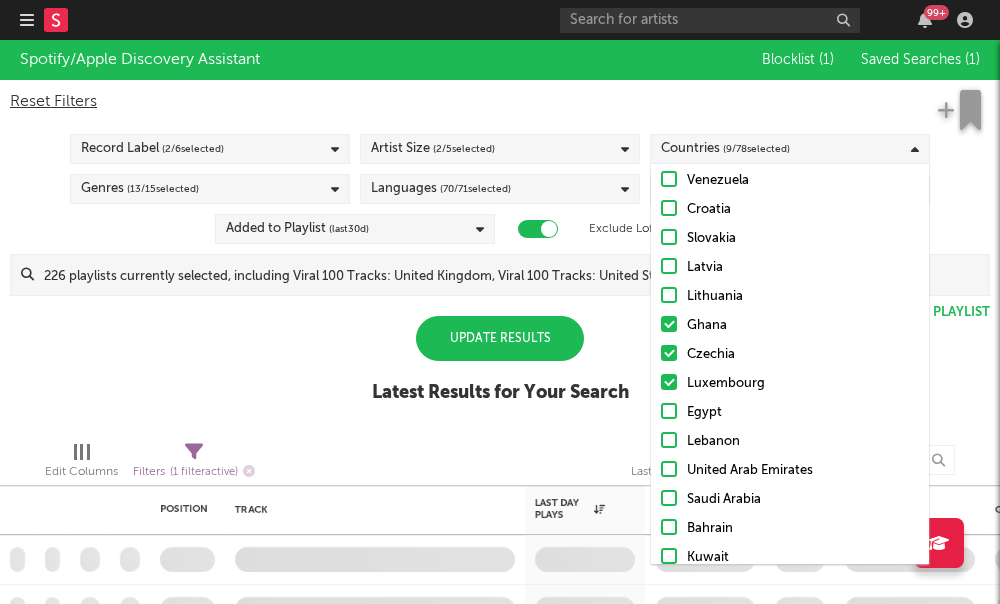 click on "Luxembourg" at bounding box center (790, 384) 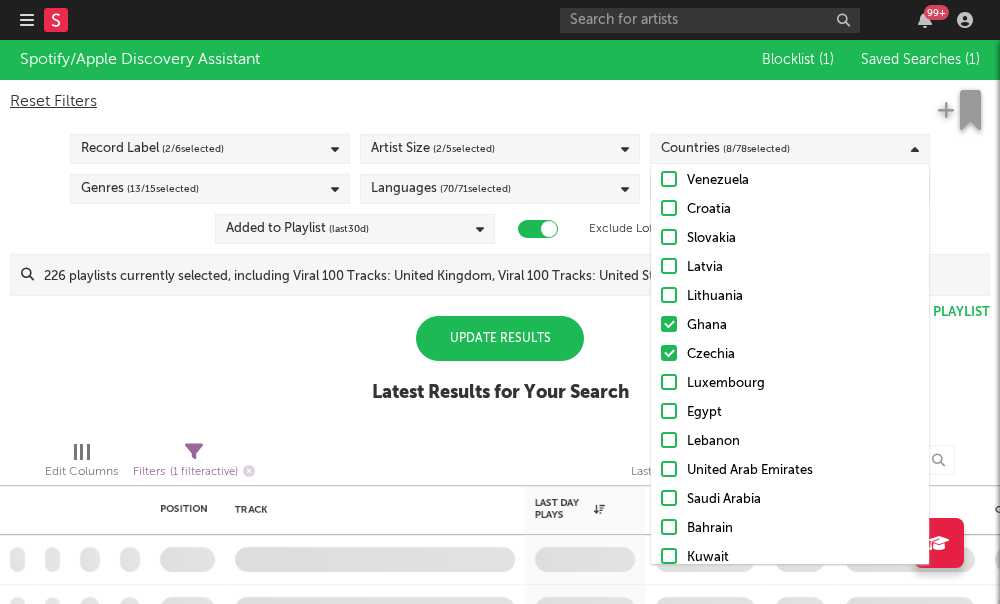 click on "Czechia" at bounding box center (790, 355) 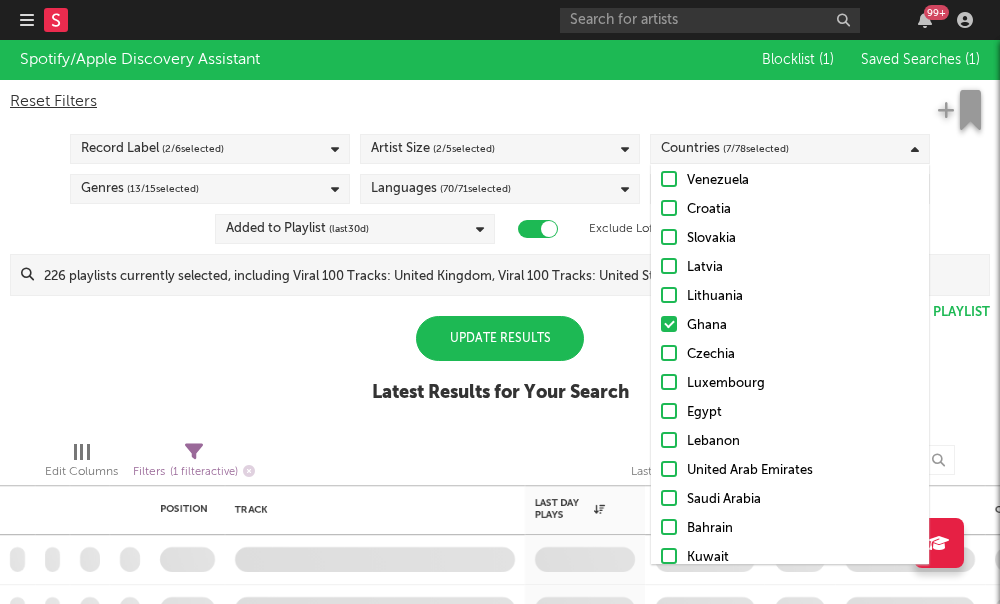 click at bounding box center [669, 324] 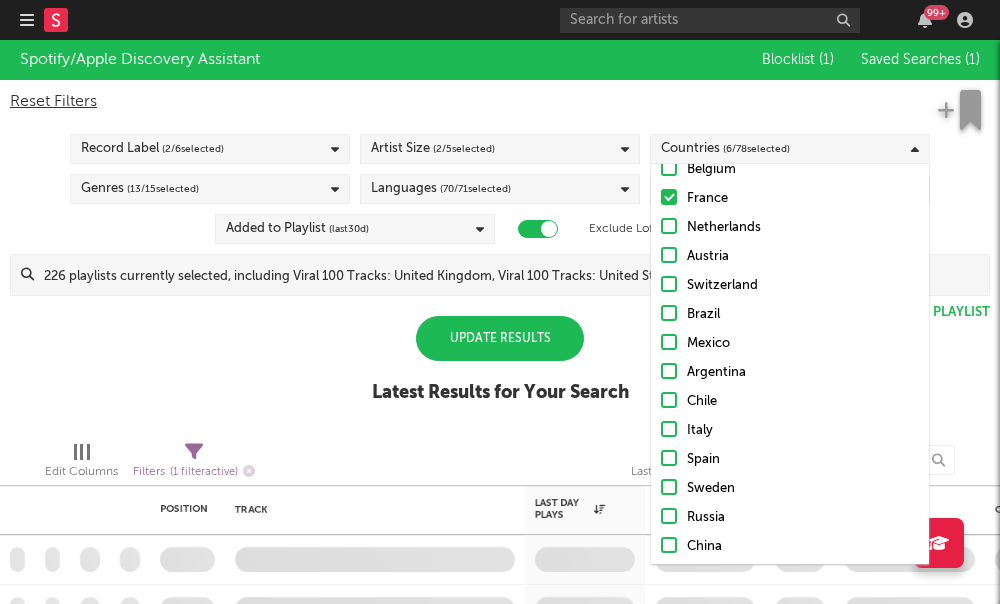 scroll, scrollTop: 177, scrollLeft: 0, axis: vertical 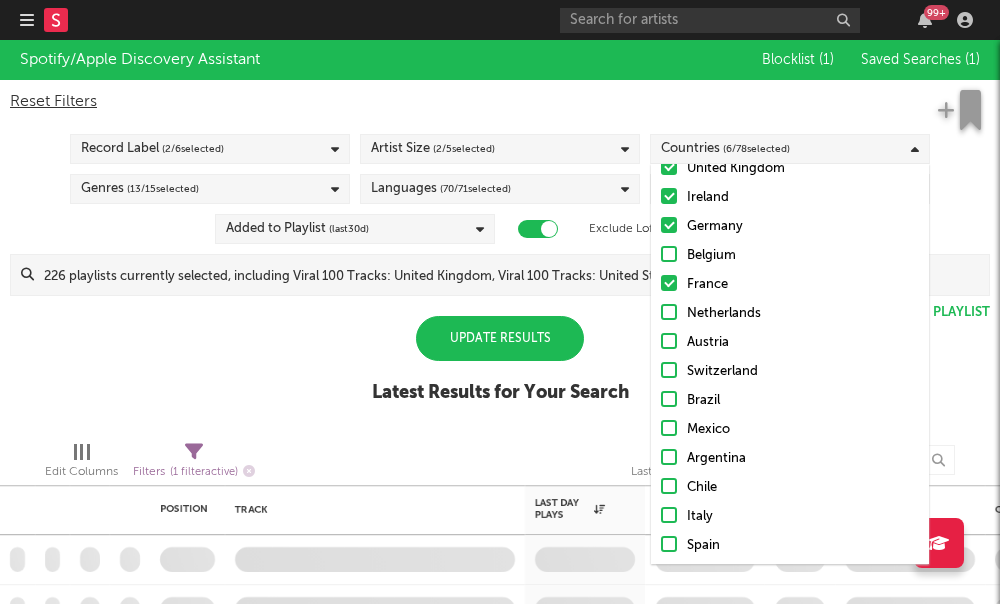 click on "Spotify/Apple Discovery Assistant Blocklist   ( 1 ) Saved Searches   ( 1 ) Reset Filters Record Label ( 2 / 6  selected) Artist Size ( 2 / 5  selected) Countries ( 6 / 78  selected) Genres ( 13 / 15  selected) Languages ( 70 / 71  selected) Release Date (last  90 d) Added to Playlist (last  30 d) Exclude Lofi / Instrumental Labels Update Results + Add Playlist Update Results Latest Results for Your Search" at bounding box center (500, 232) 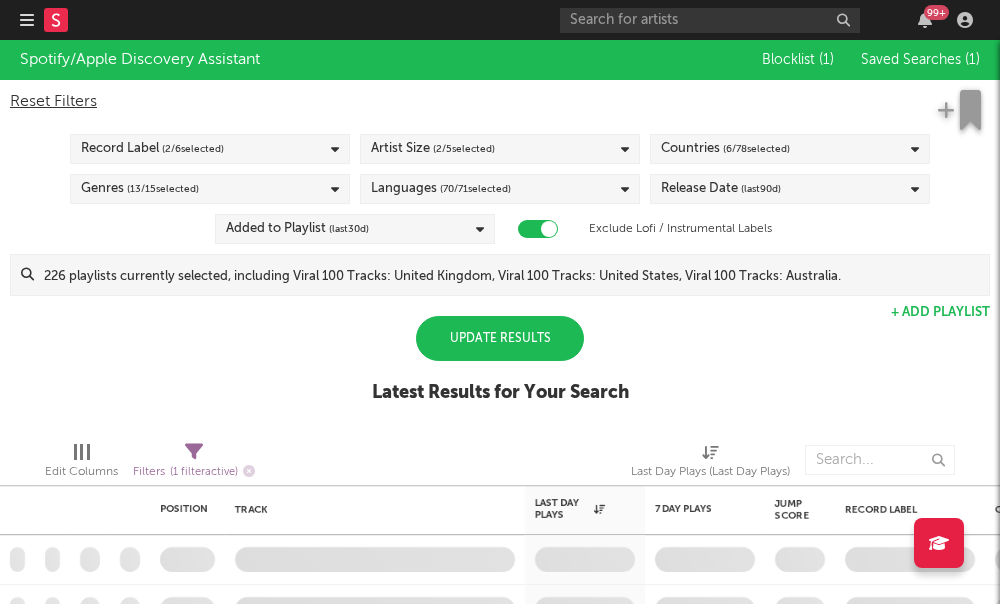 click on "Languages ( 70 / 71  selected)" at bounding box center (500, 189) 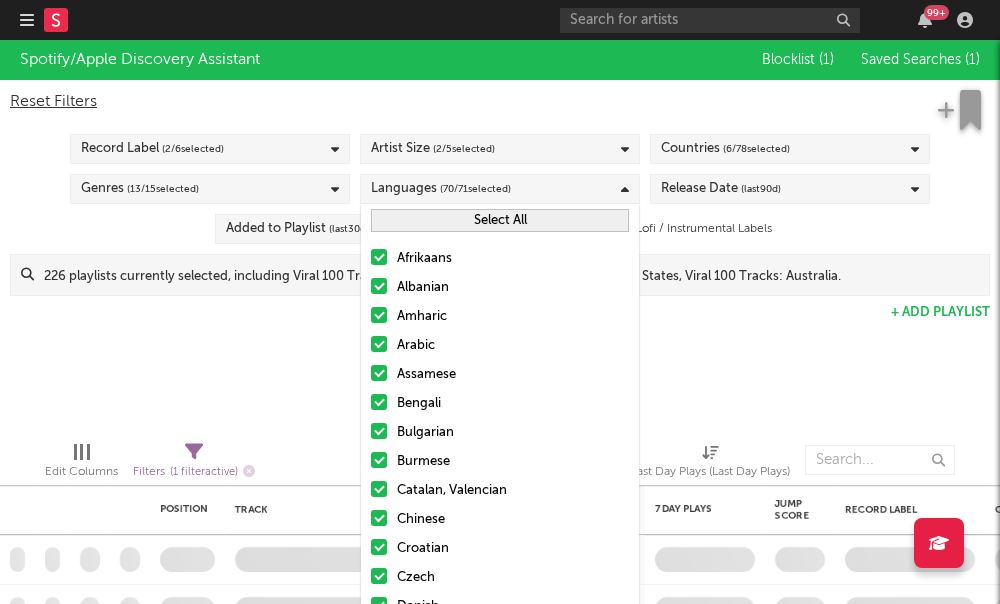 click on "Afrikaans Albanian Amharic Arabic Assamese Bengali Bulgarian Burmese Catalan, Valencian Chinese Croatian Czech Danish Dutch, Flemish English Finnish French Galician German Greek (modern) Gujarati Hebrew (modern) Hindi Hungarian Indonesian Igbo Icelandic Italian Japanese Kannada Kashmiri Central Khmer Korean Kurdish Lao Lithuanian Latvian Malay Malayalam Maori Marathi Nepali Norwegian Oriya Punjabi, Panjabi Persian Polish Portuguese Romanian, Moldavian, Moldovan Russian Sanskrit Sindhi Serbian Sinhala, Sinhalese Slovak Slovenian Somali Spanish, Castilian Swahili Swati Swedish Tamil Telugu Thai Tagalog Turkish Ukrainian Urdu Vietnamese Other Uncategorized" at bounding box center (500, 1274) 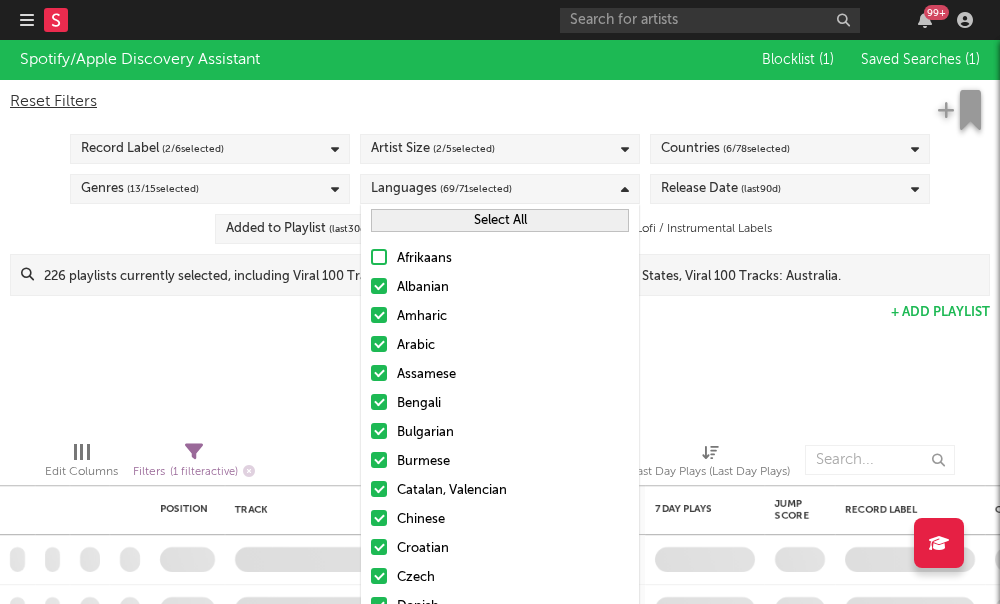 click at bounding box center [379, 286] 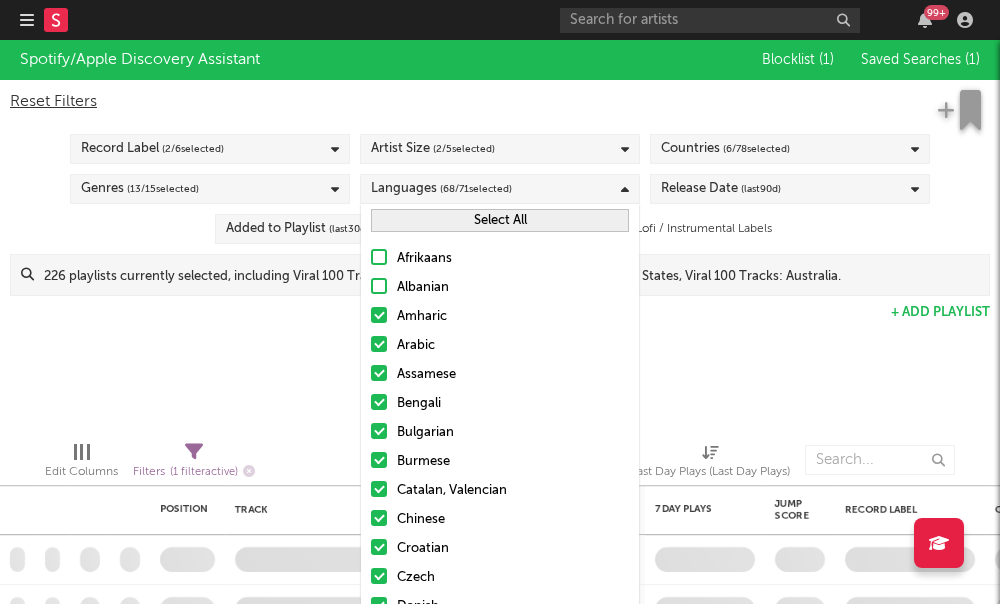 click on "Amharic" at bounding box center [500, 317] 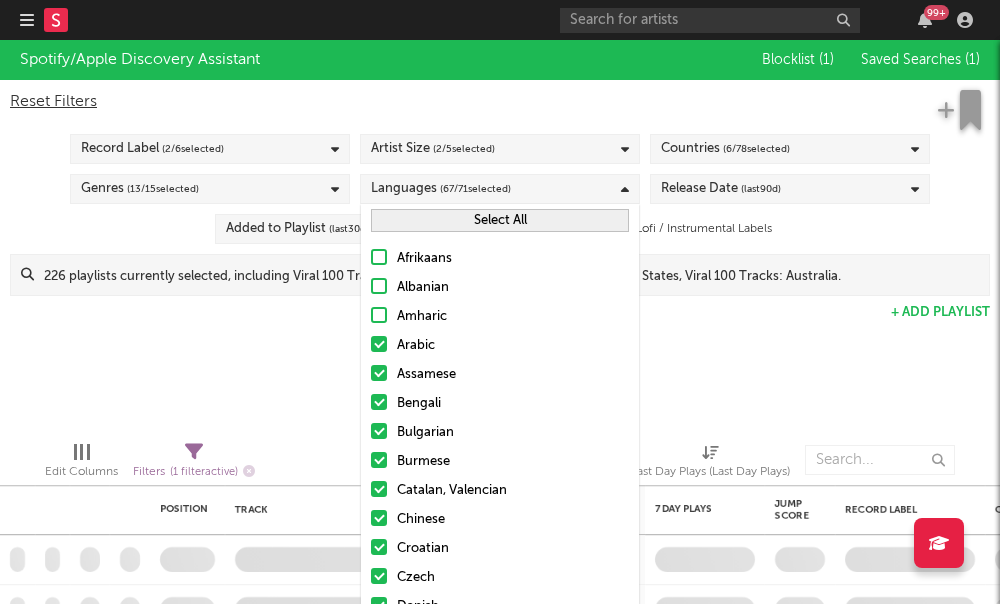 click on "Amharic" at bounding box center [500, 317] 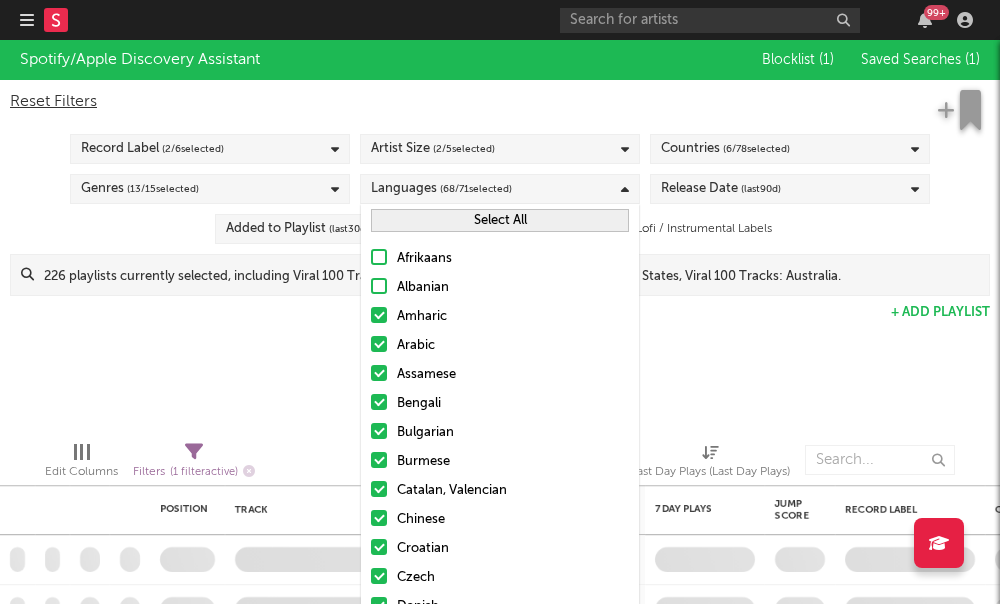 click at bounding box center (379, 344) 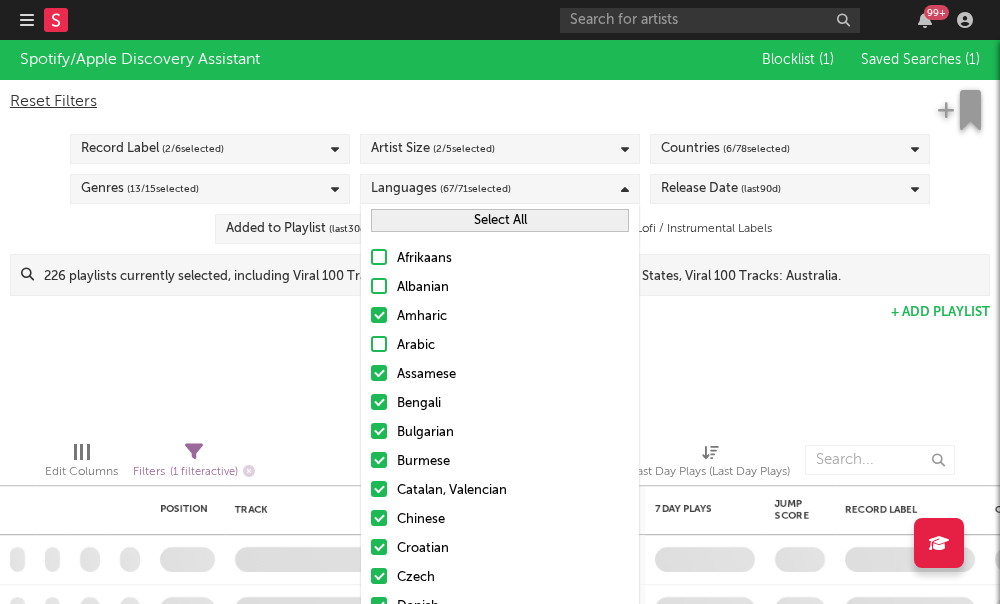 click on "Amharic" at bounding box center [500, 317] 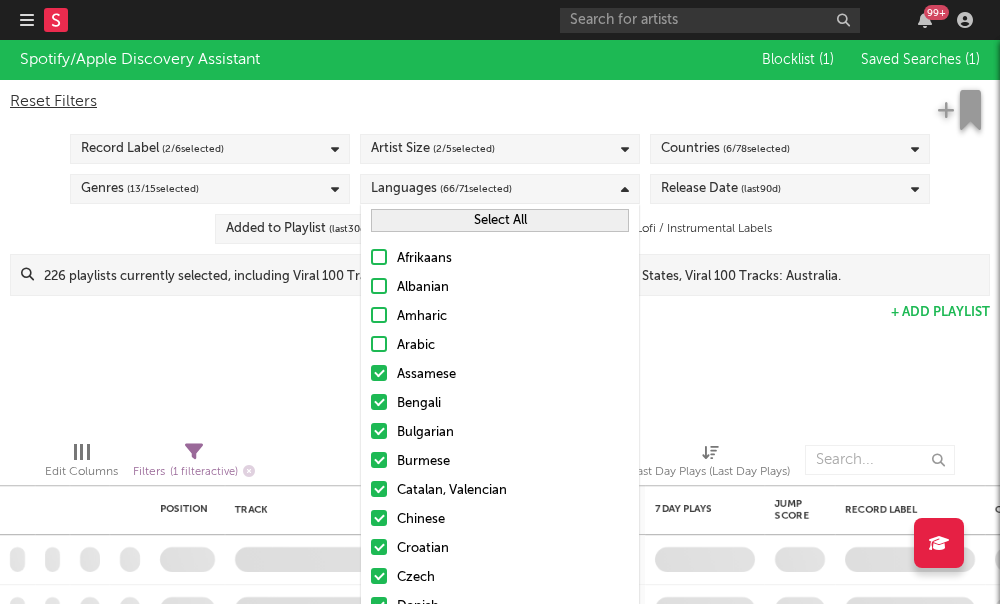 click at bounding box center [379, 373] 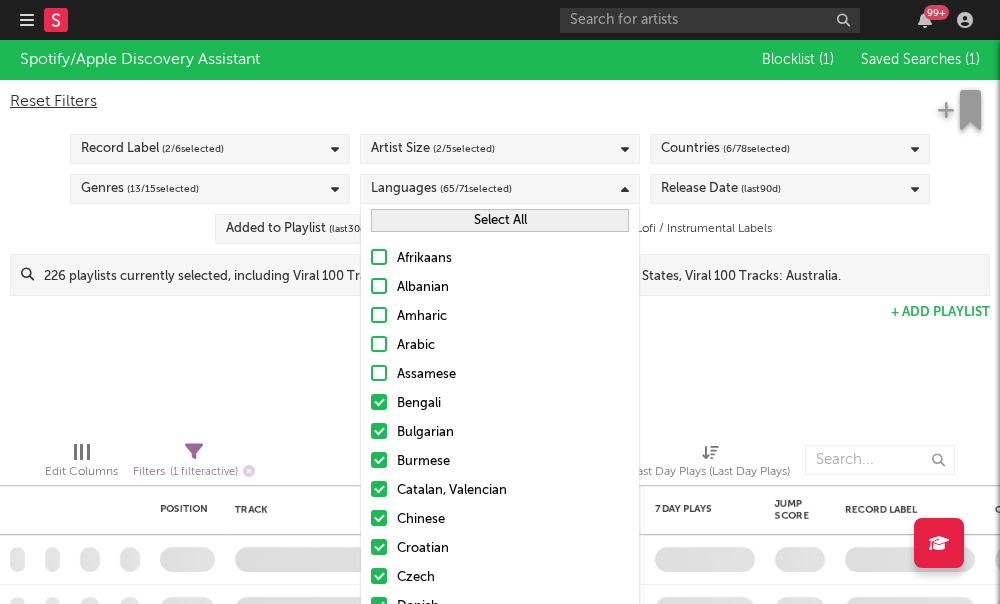 click at bounding box center [379, 402] 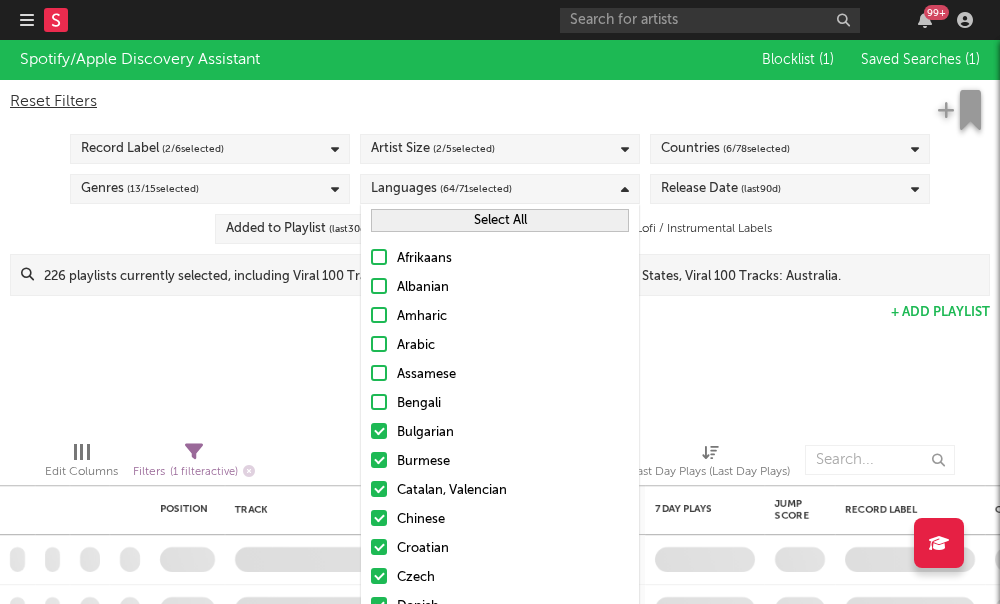 click at bounding box center [379, 431] 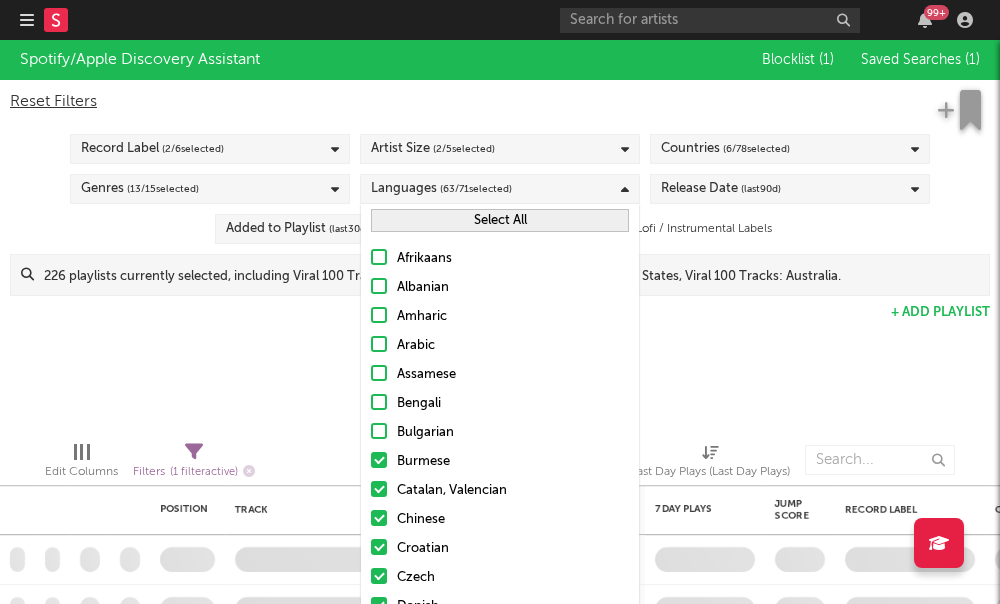 scroll, scrollTop: 38, scrollLeft: 0, axis: vertical 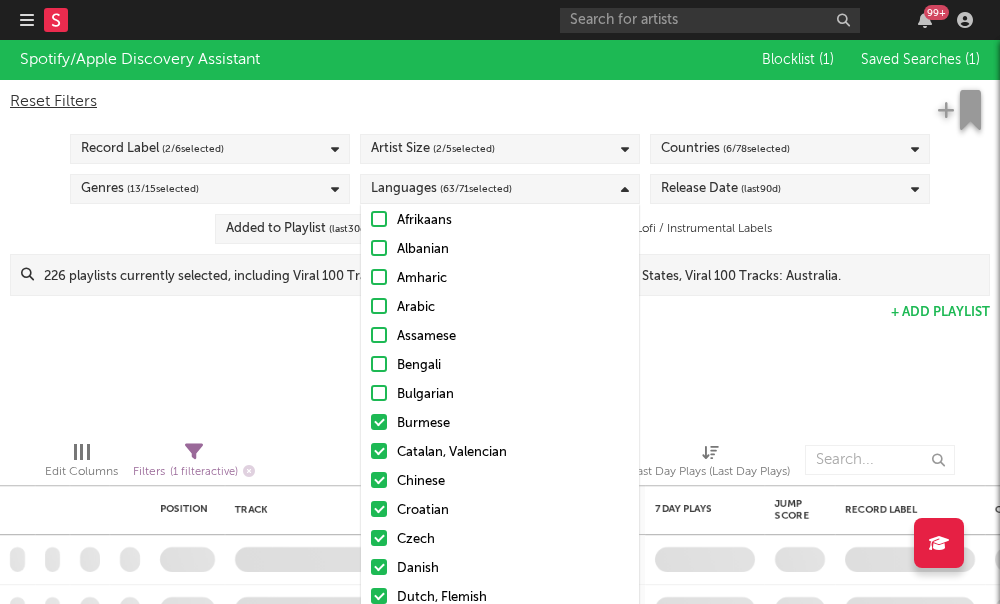 click on "Afrikaans Albanian Amharic Arabic Assamese Bengali Bulgarian Burmese Catalan, Valencian Chinese Croatian Czech Danish Dutch, Flemish English Finnish French Galician German Greek (modern) Gujarati Hebrew (modern) Hindi Hungarian Indonesian Igbo Icelandic Italian Japanese Kannada Kashmiri Central Khmer Korean Kurdish Lao Lithuanian Latvian Malay Malayalam Maori Marathi Nepali Norwegian Oriya Punjabi, Panjabi Persian Polish Portuguese Romanian, Moldavian, Moldovan Russian Sanskrit Sindhi Serbian Sinhala, Sinhalese Slovak Slovenian Somali Spanish, Castilian Swahili Swati Swedish Tamil Telugu Thai Tagalog Turkish Ukrainian Urdu Vietnamese Other Uncategorized" at bounding box center (500, 1236) 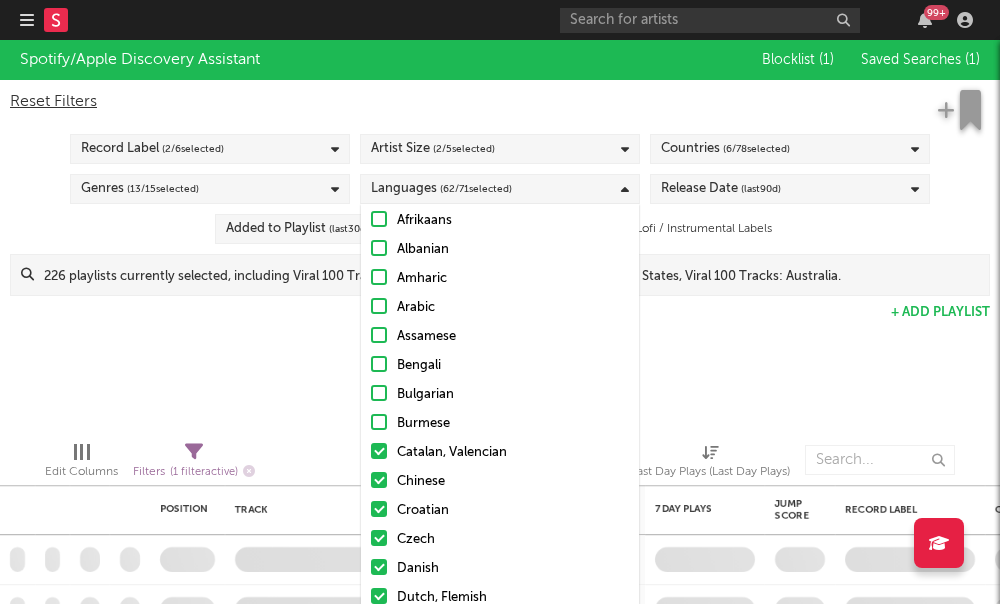click at bounding box center [379, 451] 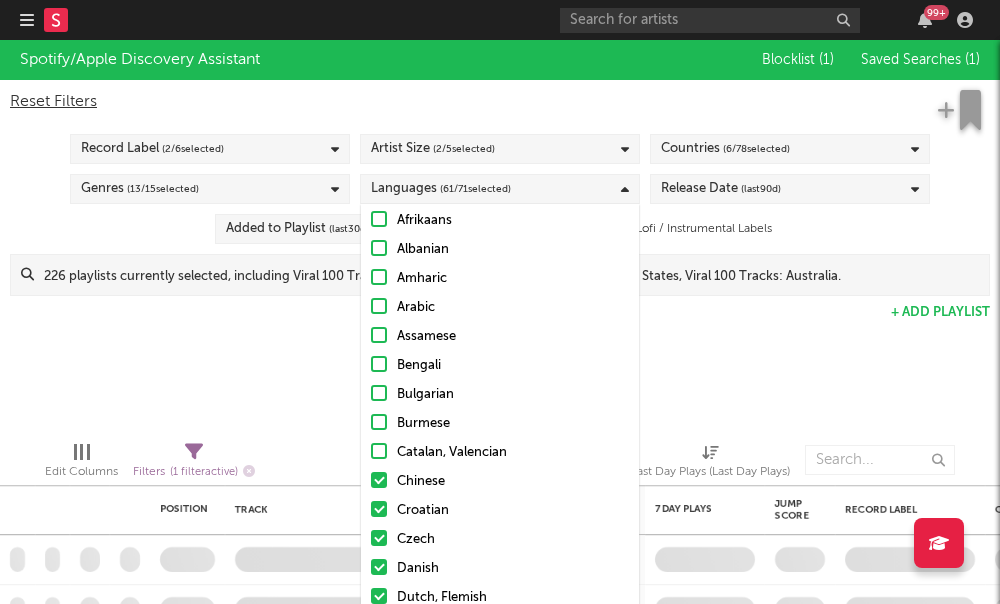 click at bounding box center (379, 480) 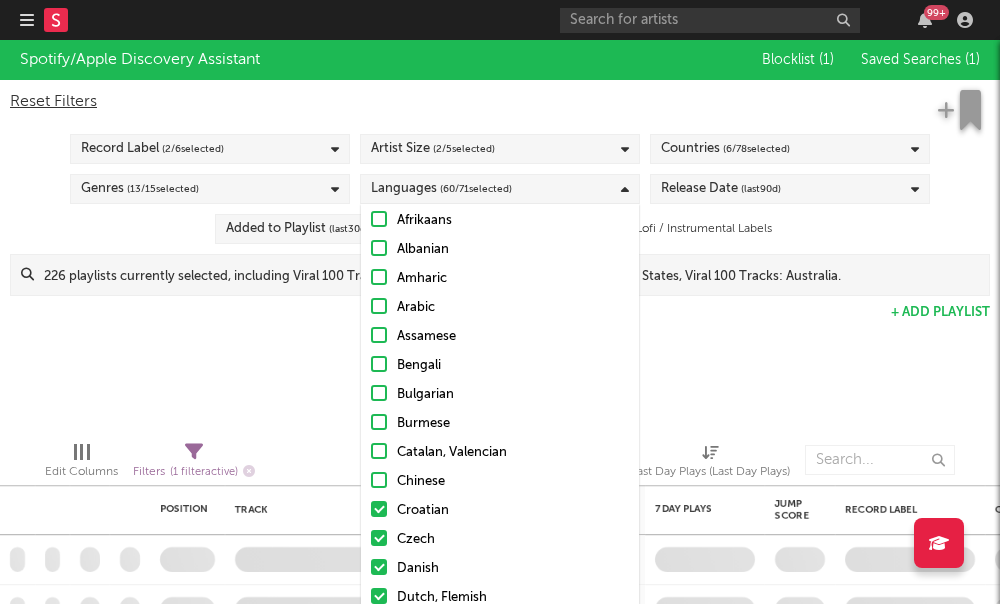 click on "Afrikaans Albanian Amharic Arabic Assamese Bengali Bulgarian Burmese Catalan, Valencian Chinese Croatian Czech Danish Dutch, Flemish English Finnish French Galician German Greek (modern) Gujarati Hebrew (modern) Hindi Hungarian Indonesian Igbo Icelandic Italian Japanese Kannada Kashmiri Central Khmer Korean Kurdish Lao Lithuanian Latvian Malay Malayalam Maori Marathi Nepali Norwegian Oriya Punjabi, Panjabi Persian Polish Portuguese Romanian, Moldavian, Moldovan Russian Sanskrit Sindhi Serbian Sinhala, Sinhalese Slovak Slovenian Somali Spanish, Castilian Swahili Swati Swedish Tamil Telugu Thai Tagalog Turkish Ukrainian Urdu Vietnamese Other Uncategorized" at bounding box center [500, 1236] 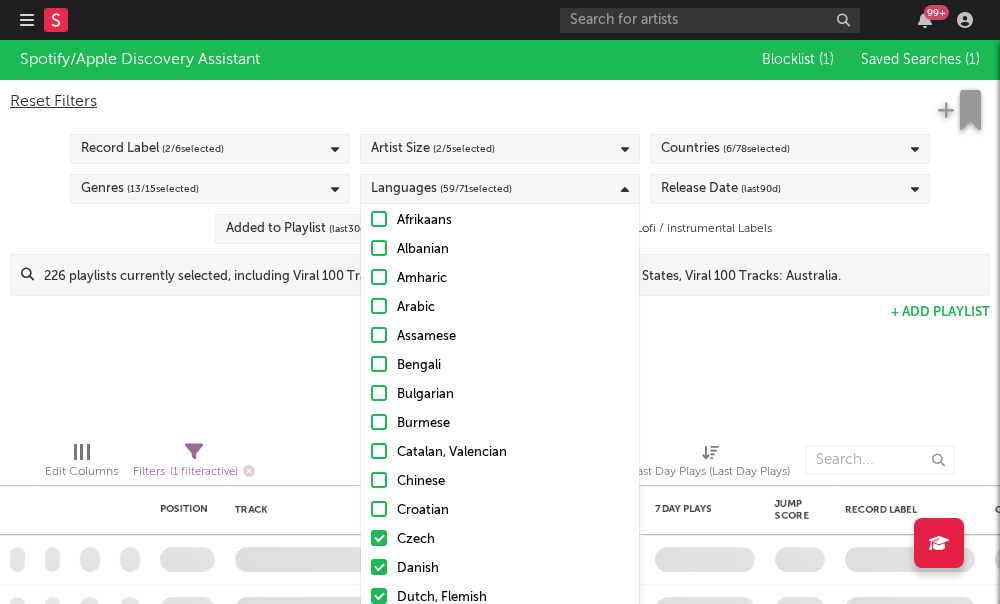 click on "Czech" at bounding box center (500, 540) 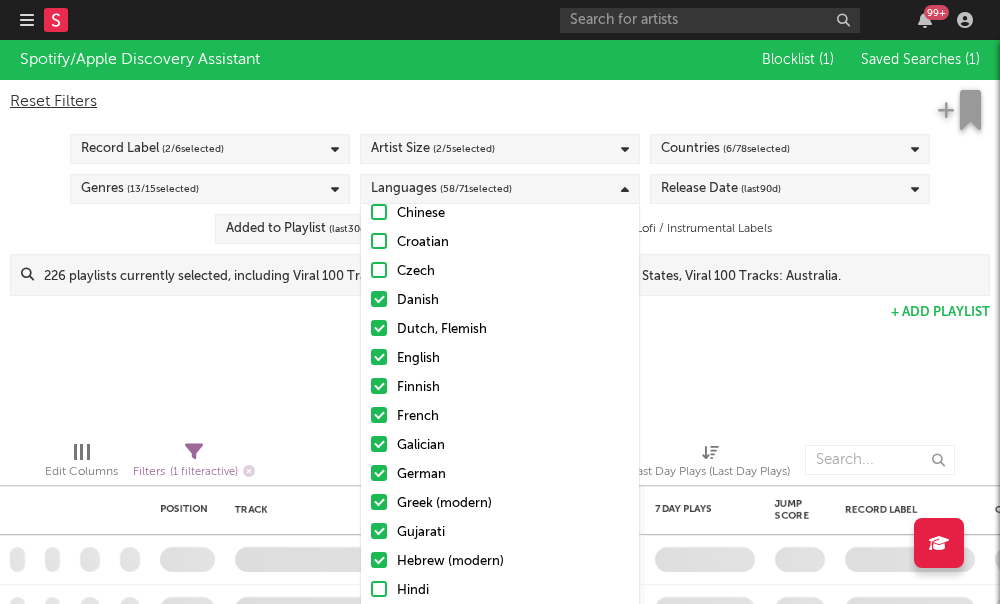 scroll, scrollTop: 323, scrollLeft: 0, axis: vertical 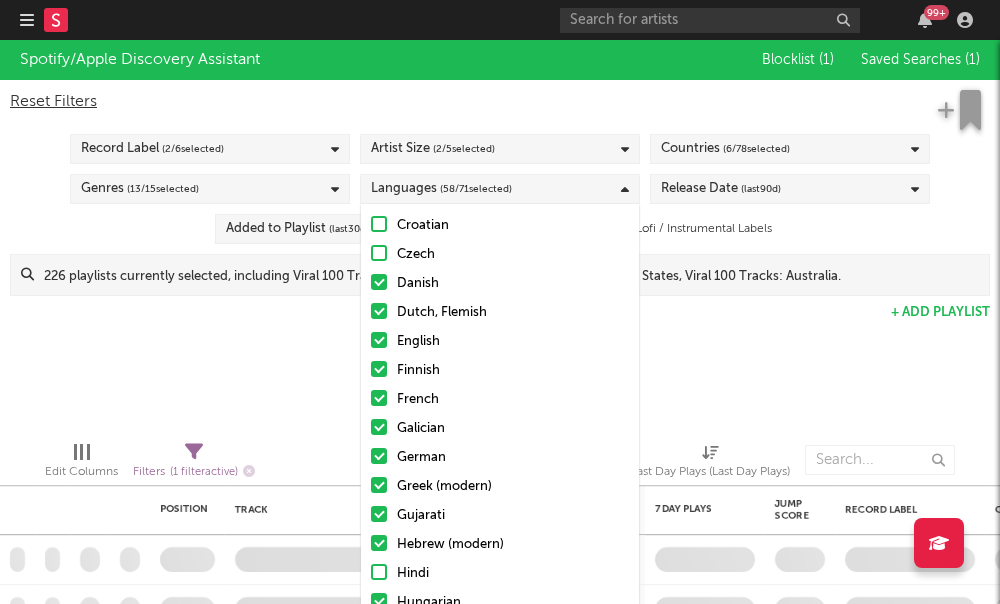 click on "Danish" at bounding box center (500, 284) 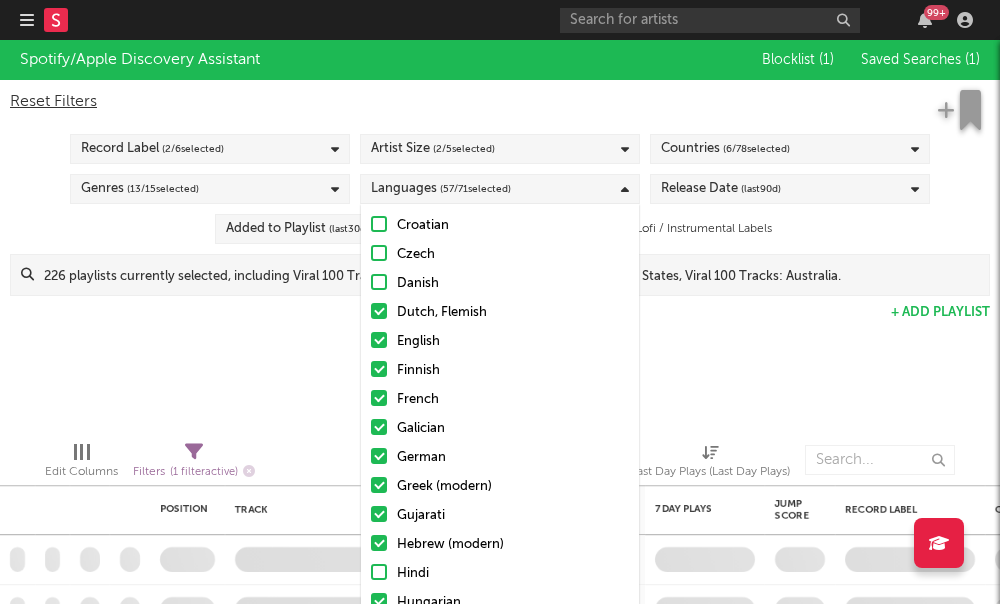 click at bounding box center [379, 311] 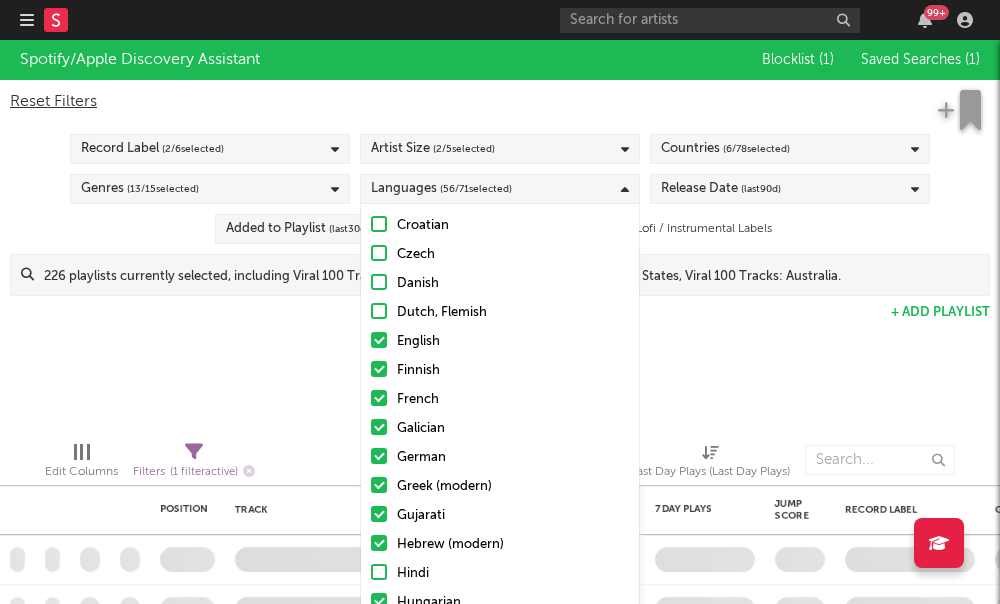 click at bounding box center [379, 340] 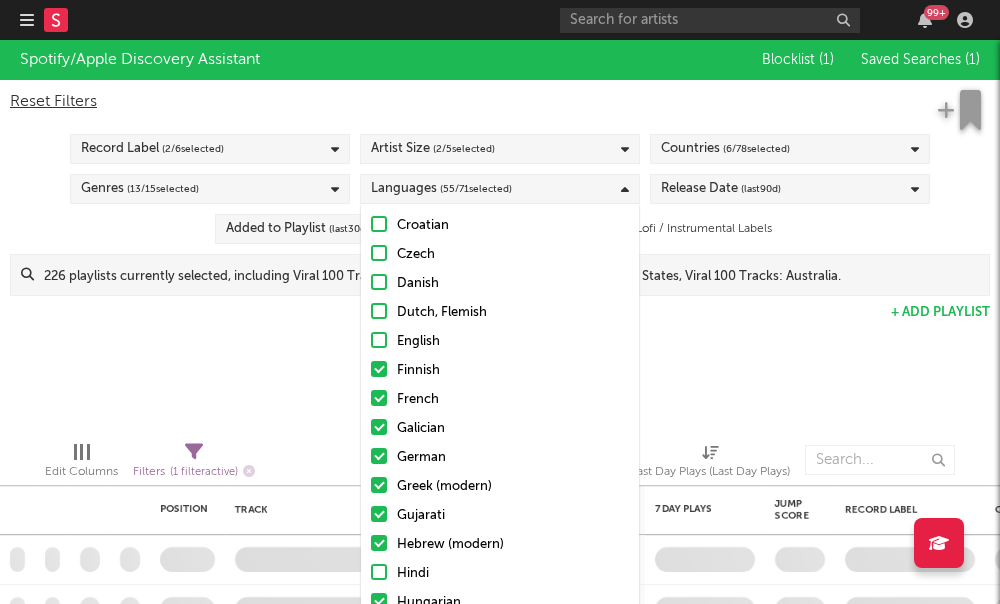 click at bounding box center [379, 369] 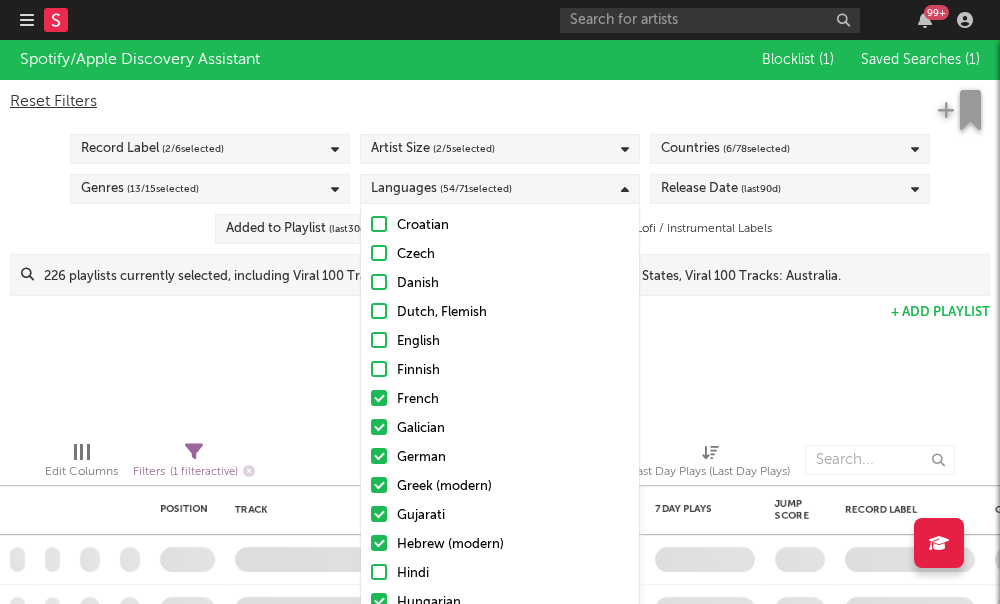 click at bounding box center [379, 340] 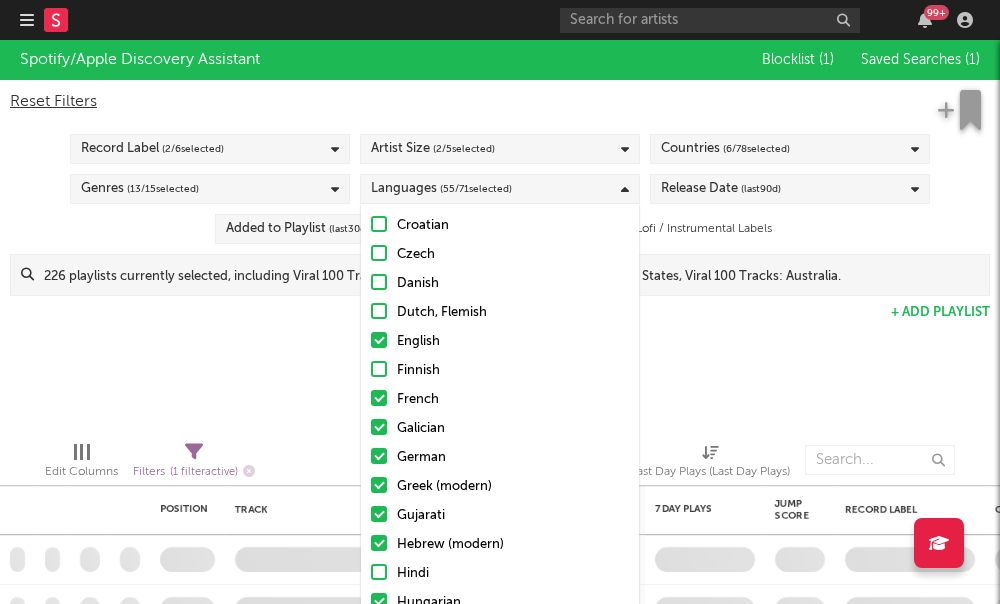 click at bounding box center (379, 398) 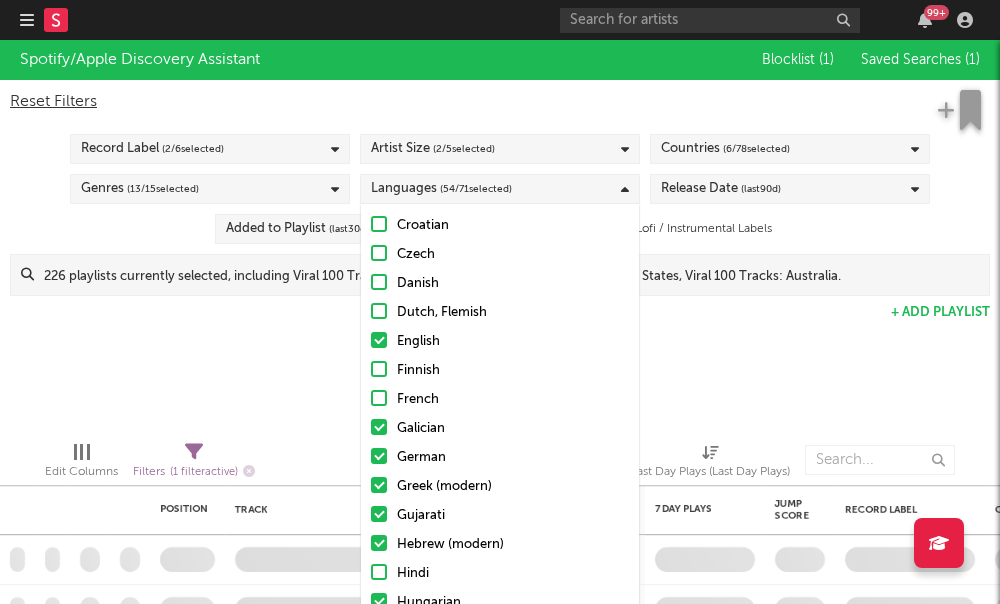 click at bounding box center [379, 427] 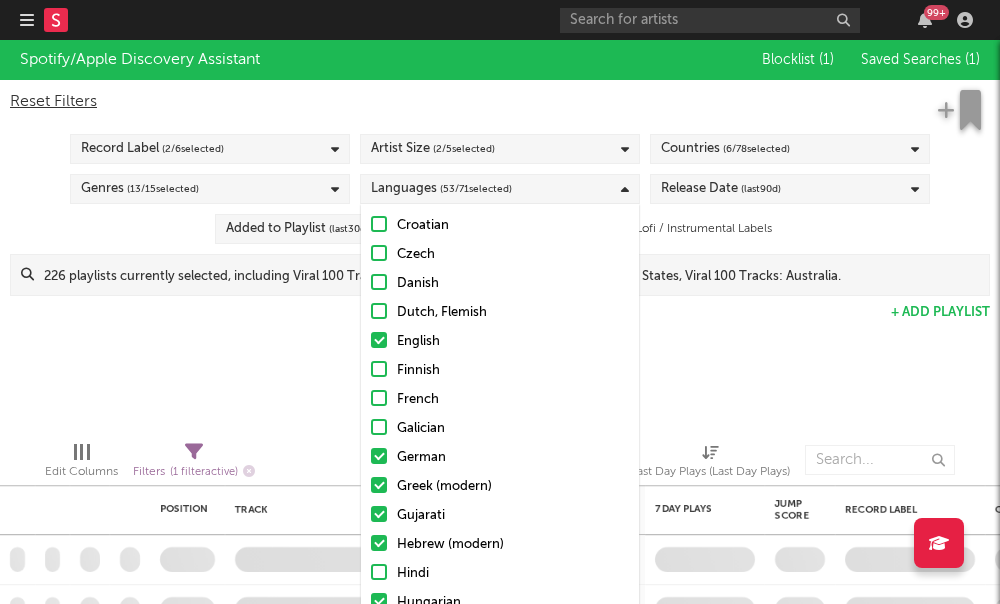 click at bounding box center (379, 398) 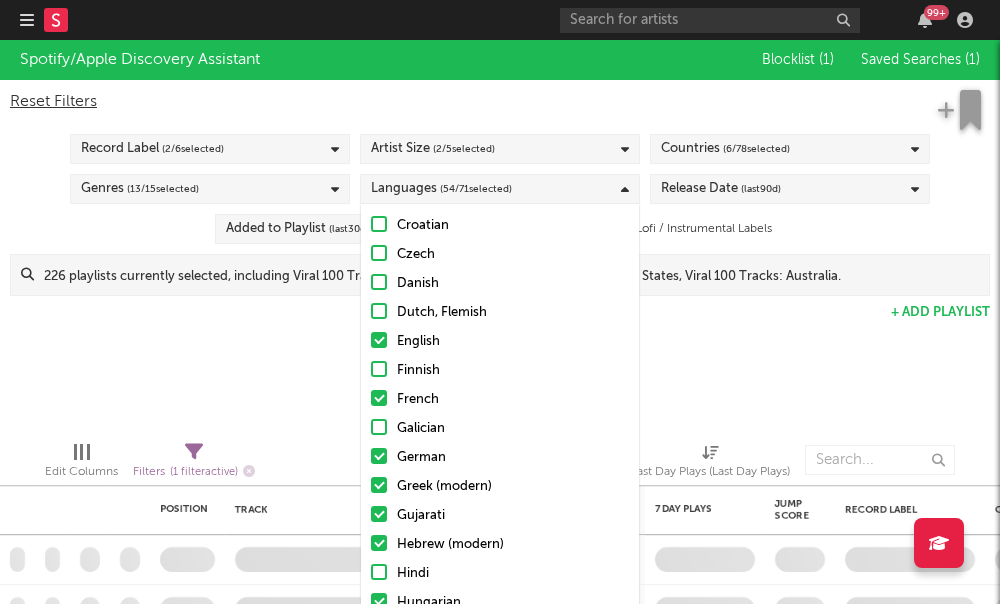 click at bounding box center (379, 485) 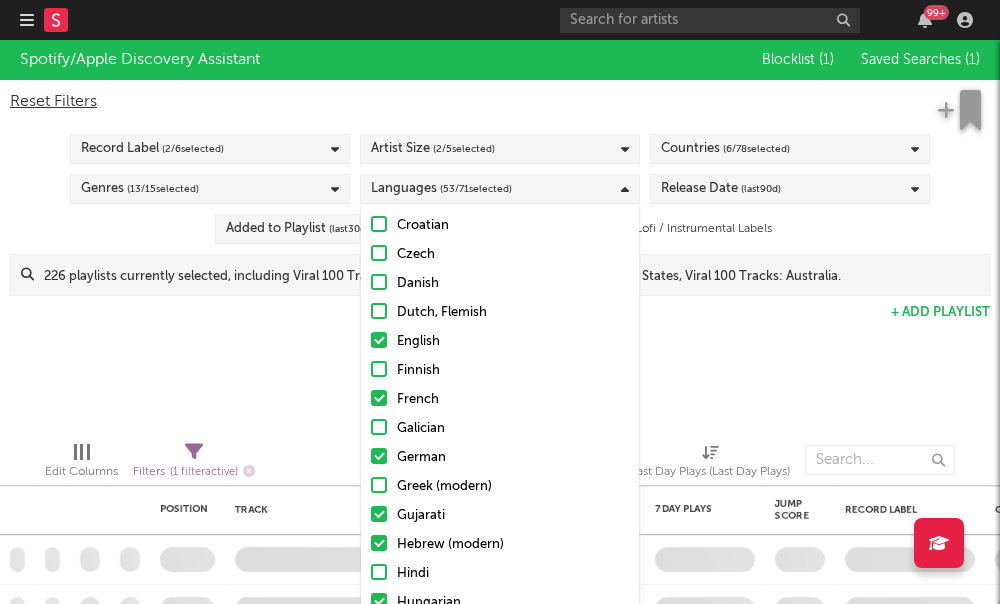 click at bounding box center (379, 456) 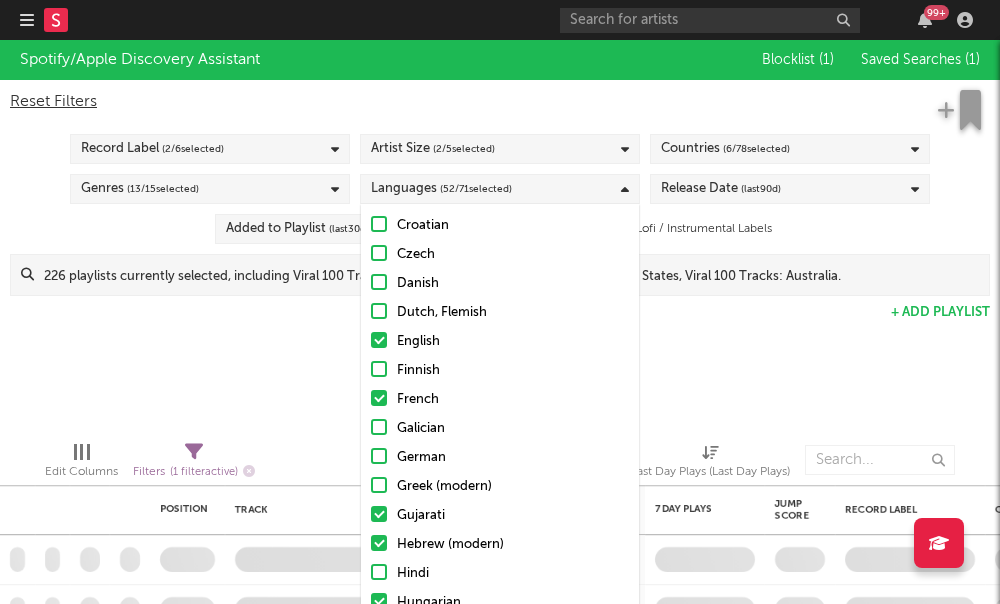 click at bounding box center (379, 514) 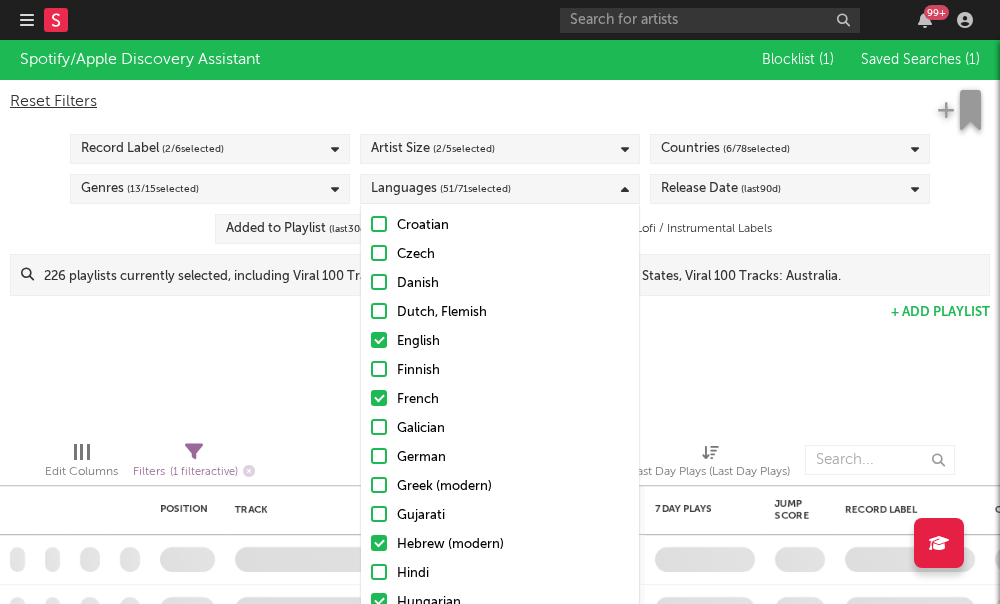 click at bounding box center [379, 543] 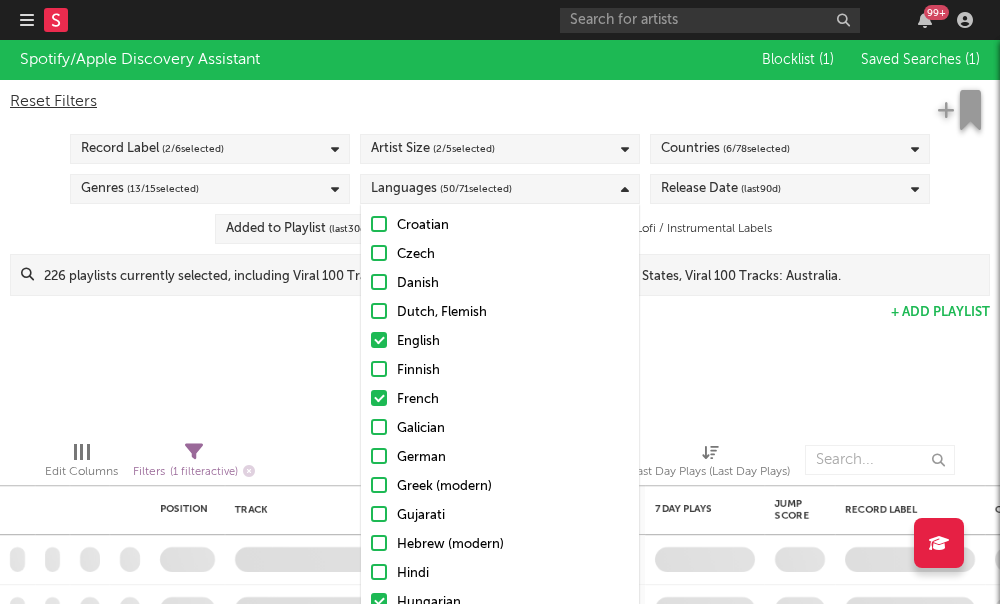 scroll, scrollTop: 567, scrollLeft: 0, axis: vertical 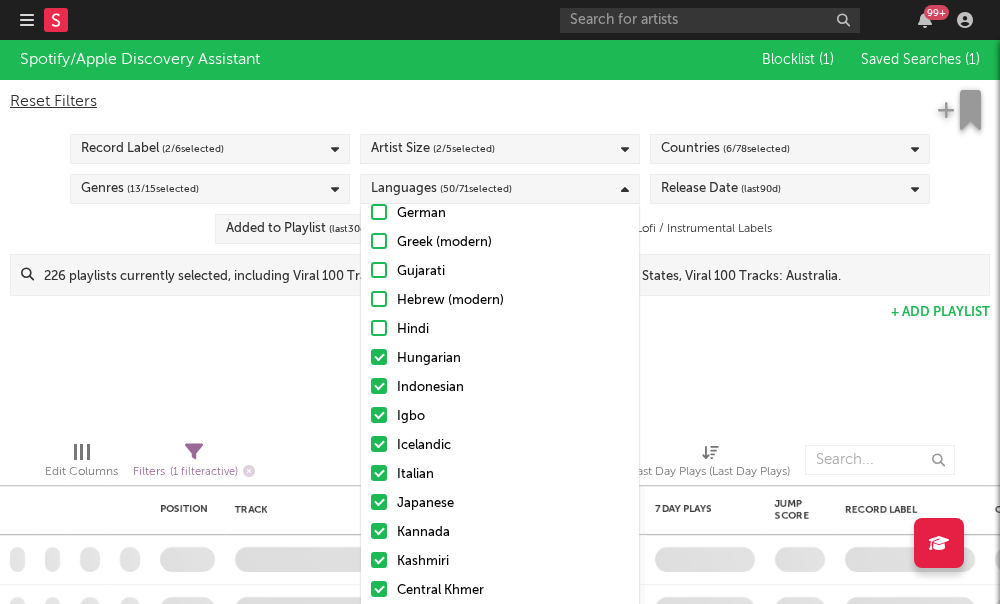 click on "Hungarian" at bounding box center (500, 359) 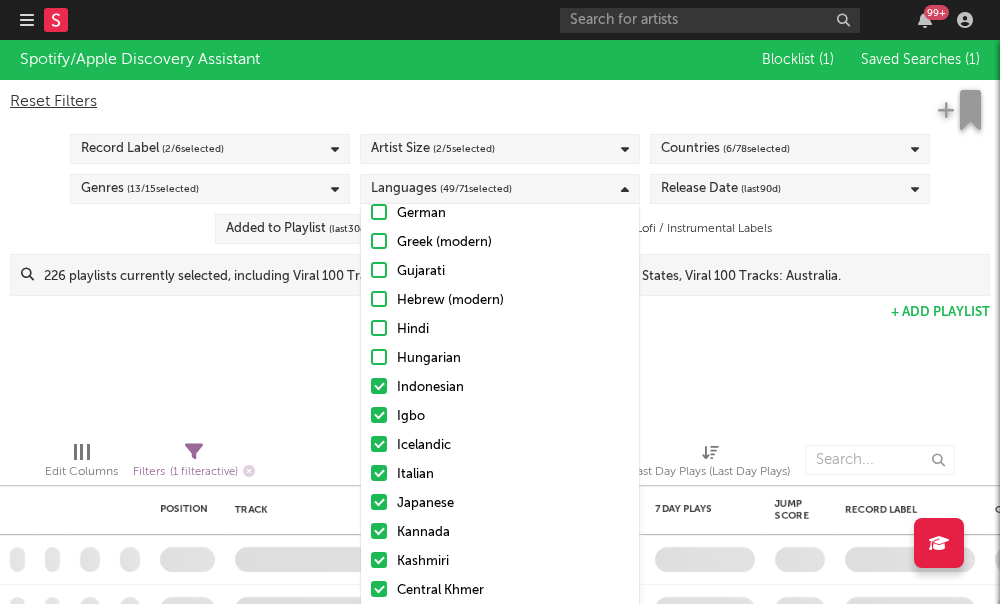 click at bounding box center [379, 386] 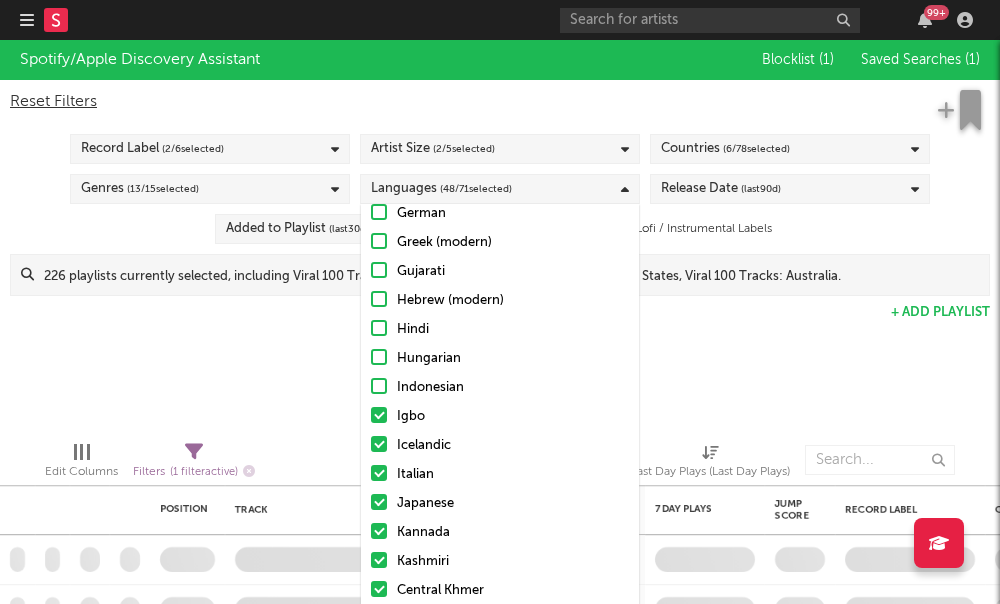 click on "Icelandic" at bounding box center [500, 446] 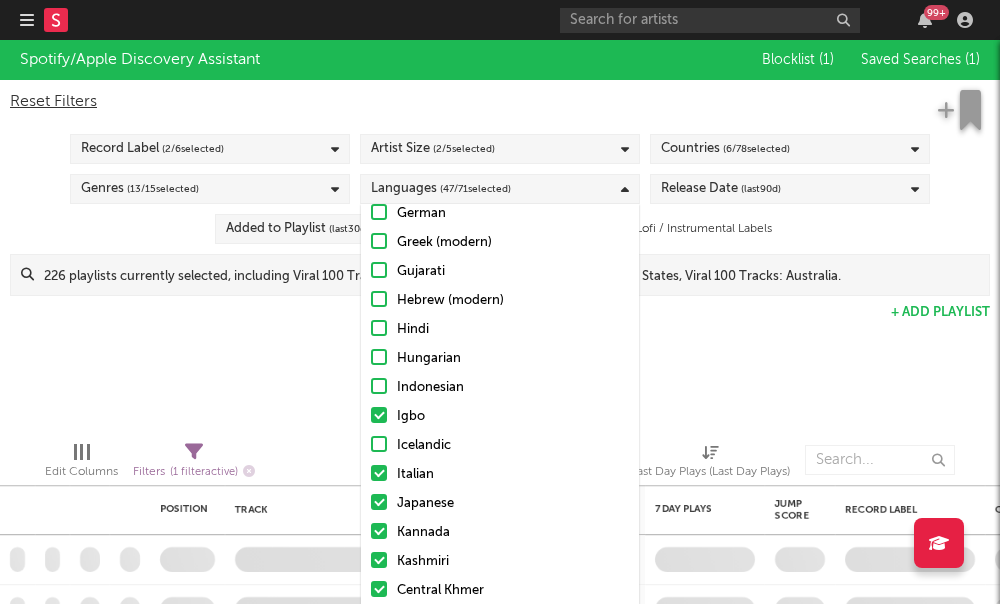click on "Icelandic" at bounding box center (500, 446) 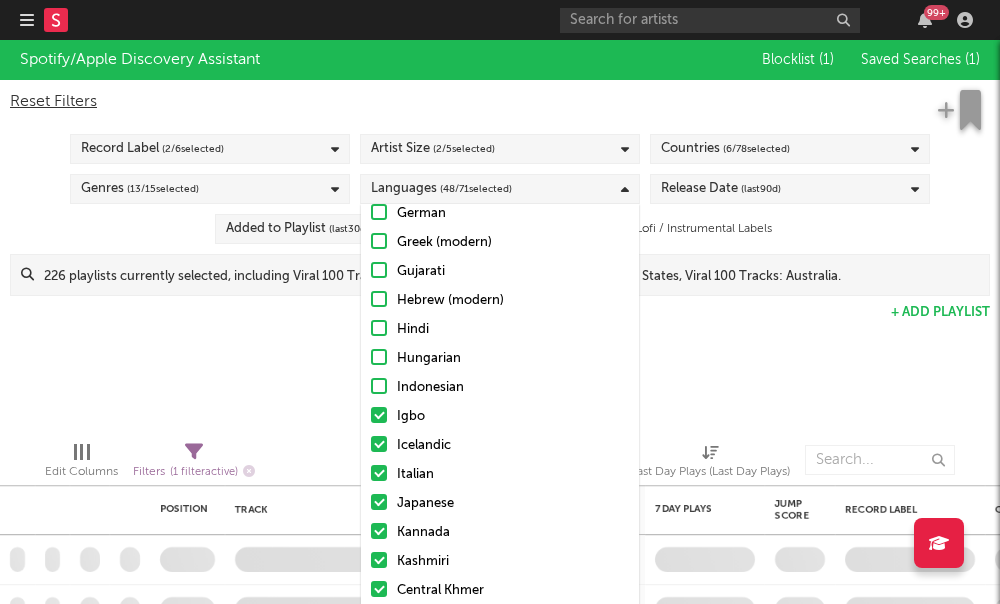 click at bounding box center (379, 415) 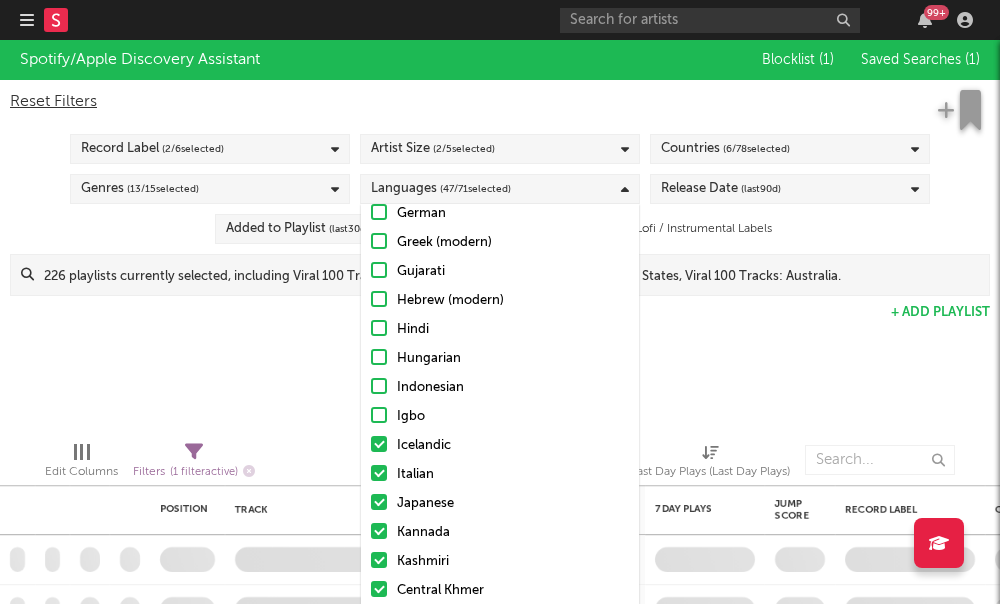click on "Icelandic" at bounding box center [500, 446] 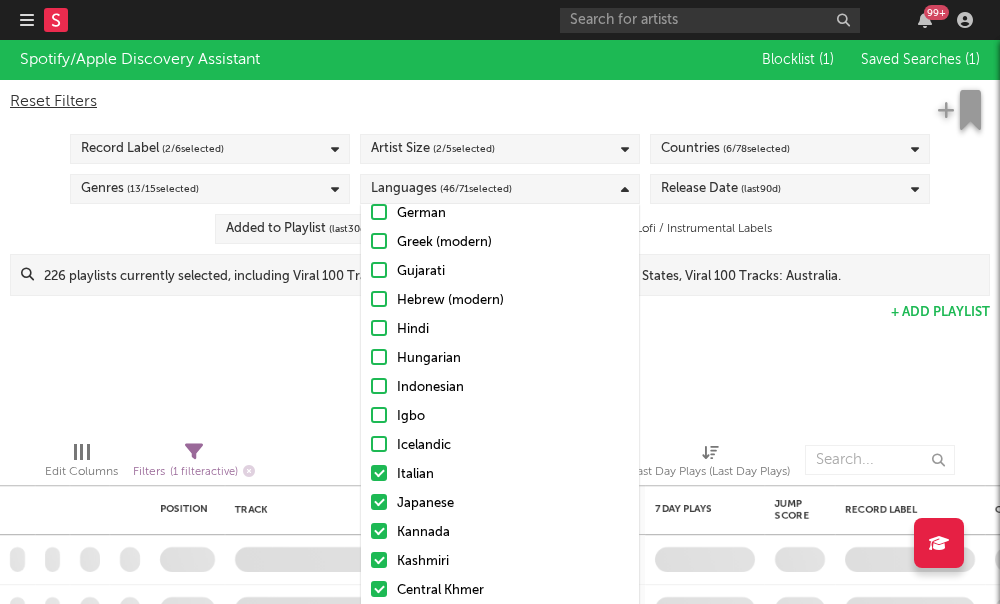 click on "Japanese" at bounding box center [500, 504] 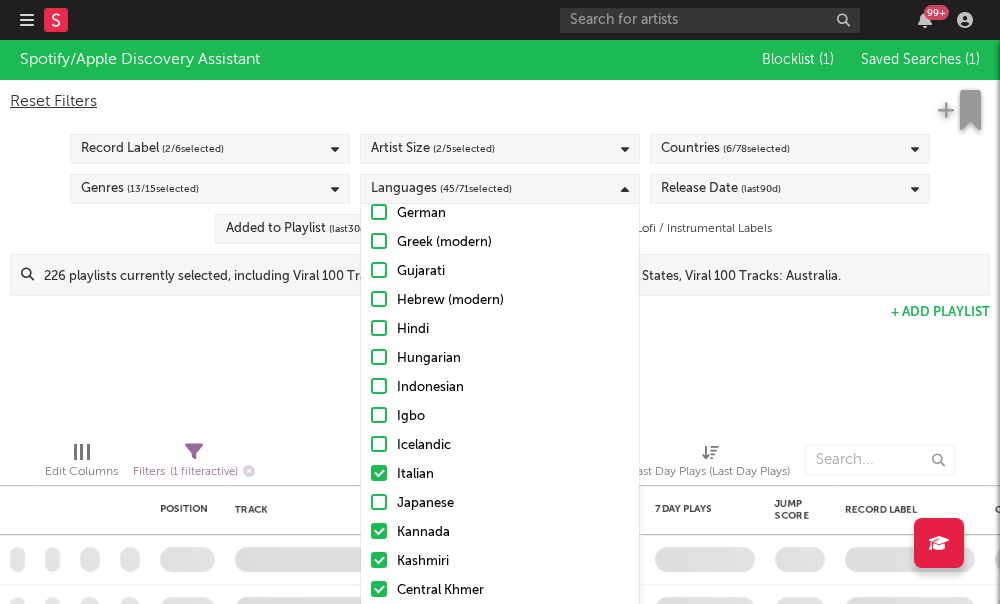 click at bounding box center (379, 473) 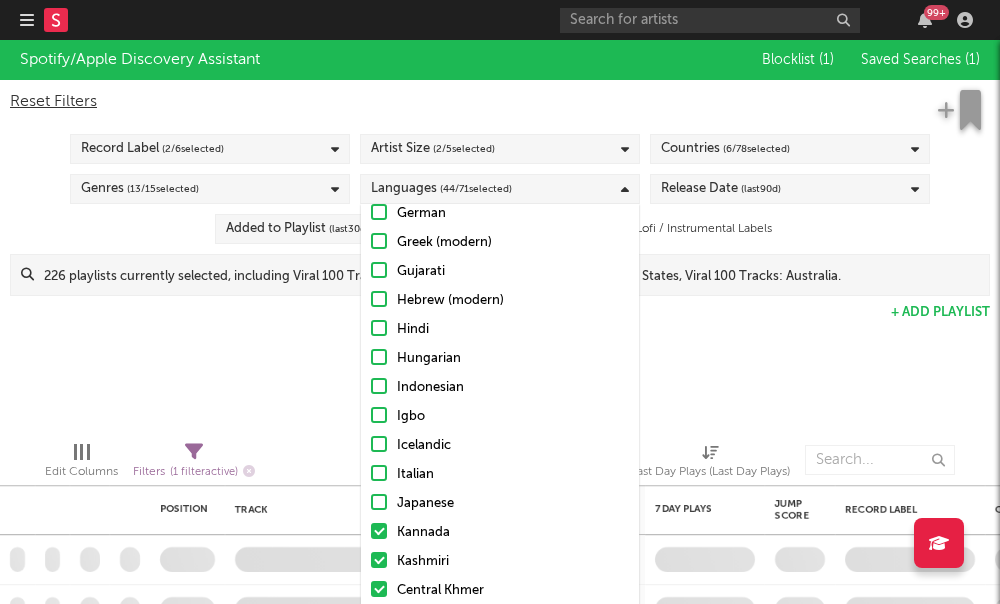 click at bounding box center (379, 531) 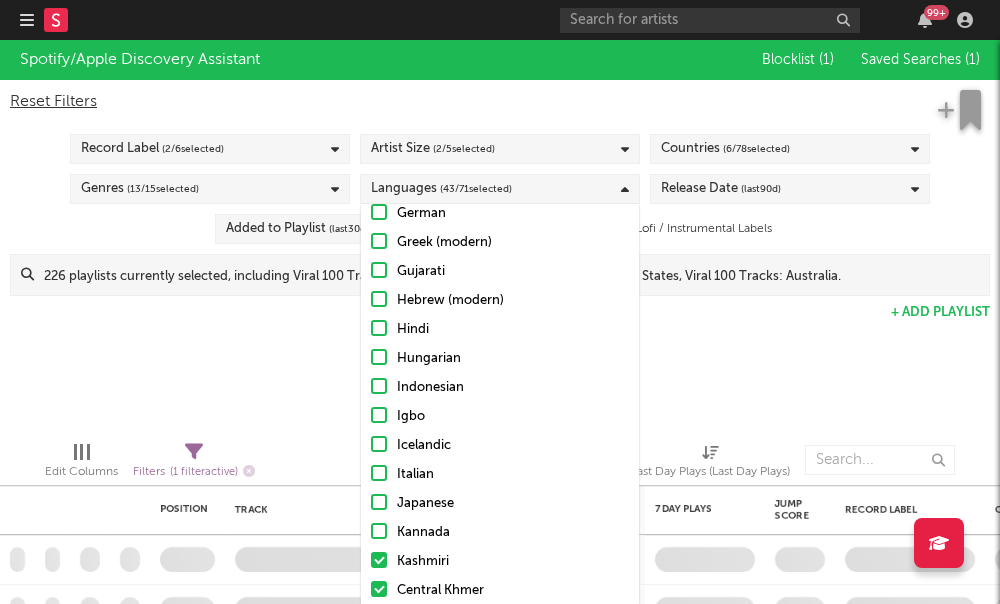 click on "Afrikaans Albanian Amharic Arabic Assamese Bengali Bulgarian Burmese Catalan, Valencian Chinese Croatian Czech Danish Dutch, Flemish English Finnish French Galician German Greek (modern) Gujarati Hebrew (modern) Hindi Hungarian Indonesian Igbo Icelandic Italian Japanese Kannada Kashmiri Central Khmer Korean Kurdish Lao Lithuanian Latvian Malay Malayalam Maori Marathi Nepali Norwegian Oriya Punjabi, Panjabi Persian Polish Portuguese Romanian, Moldavian, Moldovan Russian Sanskrit Sindhi Serbian Sinhala, Sinhalese Slovak Slovenian Somali Spanish, Castilian Swahili Swati Swedish Tamil Telugu Thai Tagalog Turkish Ukrainian Urdu Vietnamese Other Uncategorized" at bounding box center [500, 707] 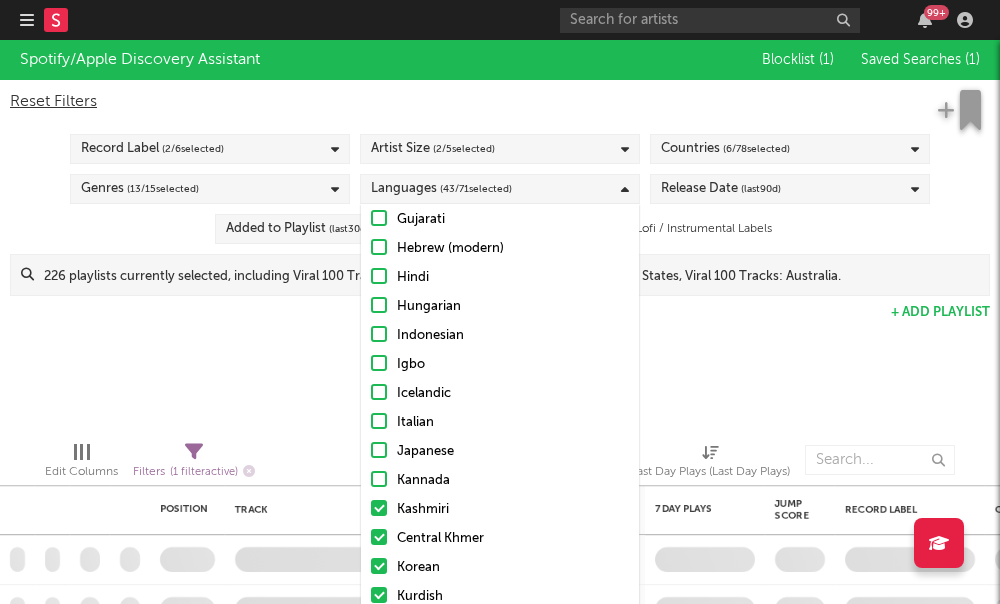 scroll, scrollTop: 749, scrollLeft: 0, axis: vertical 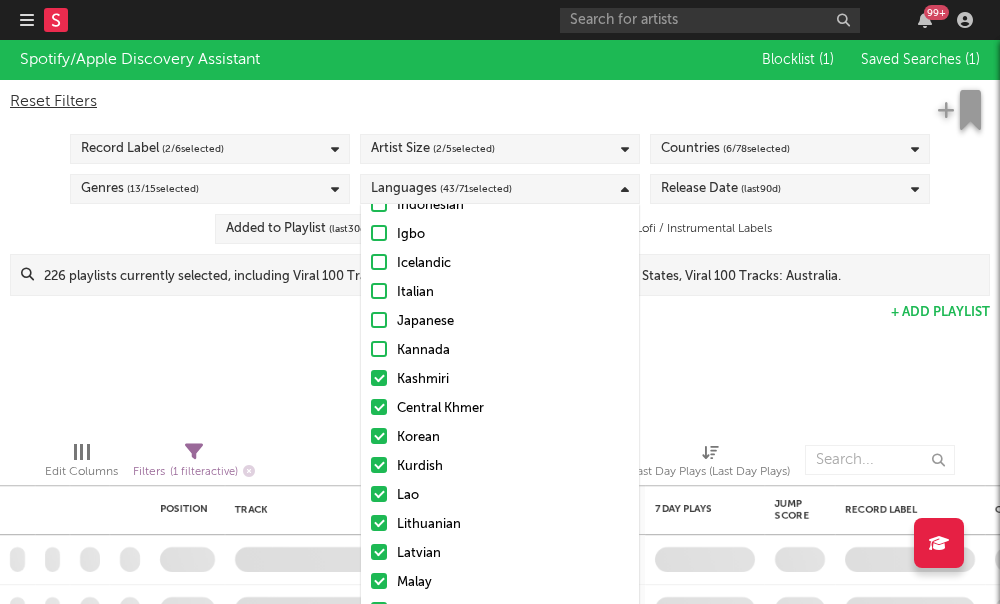 click at bounding box center [379, 407] 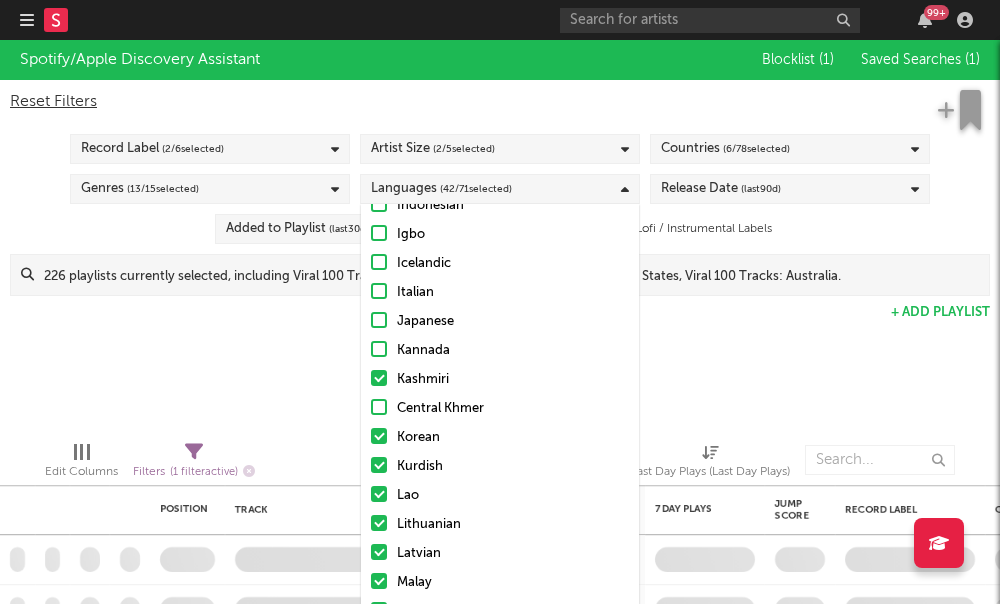 click at bounding box center (379, 349) 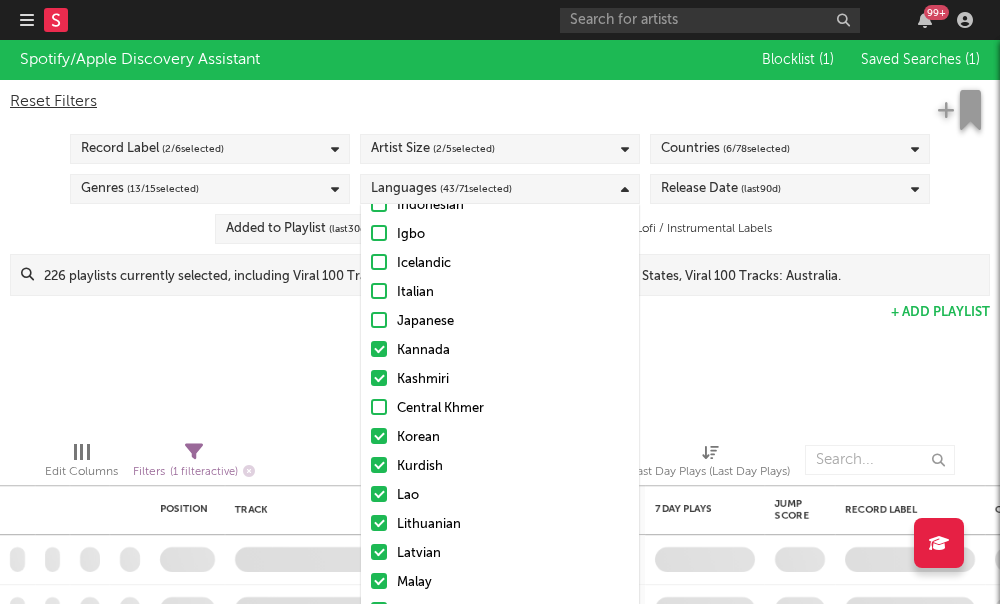 click at bounding box center [379, 378] 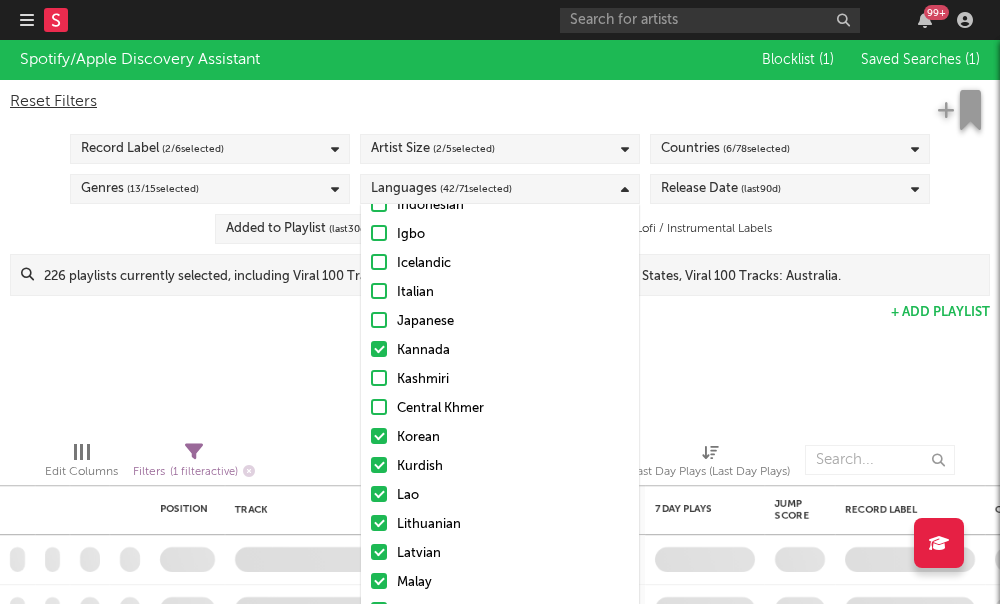 click on "Japanese" at bounding box center [500, 322] 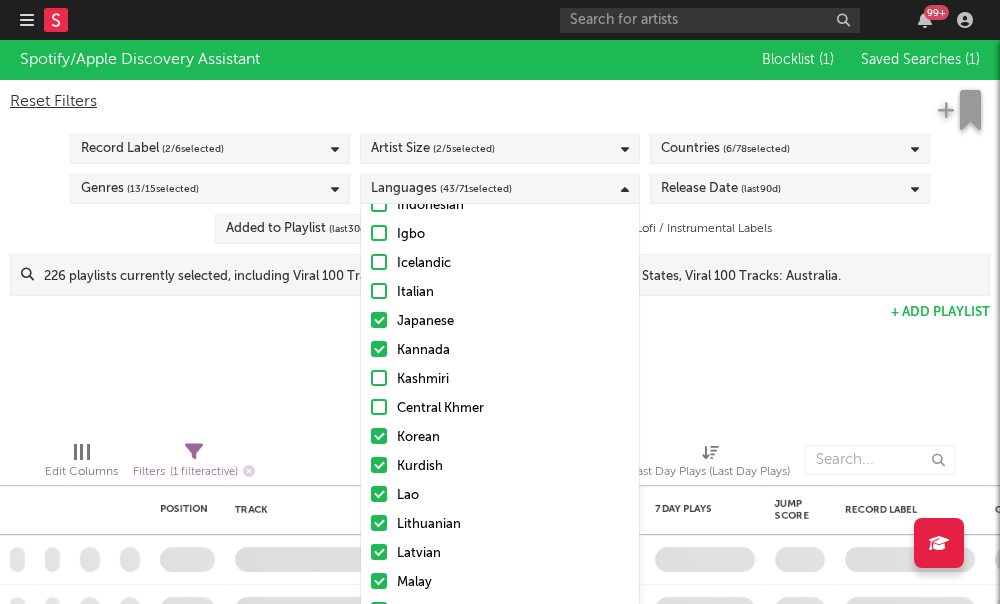 click at bounding box center (379, 349) 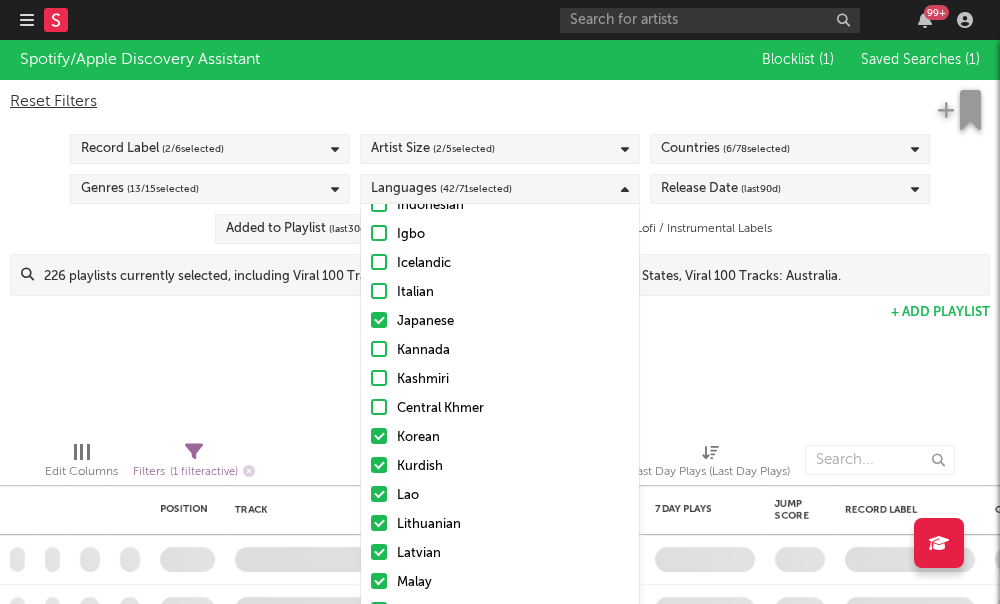 click at bounding box center [379, 349] 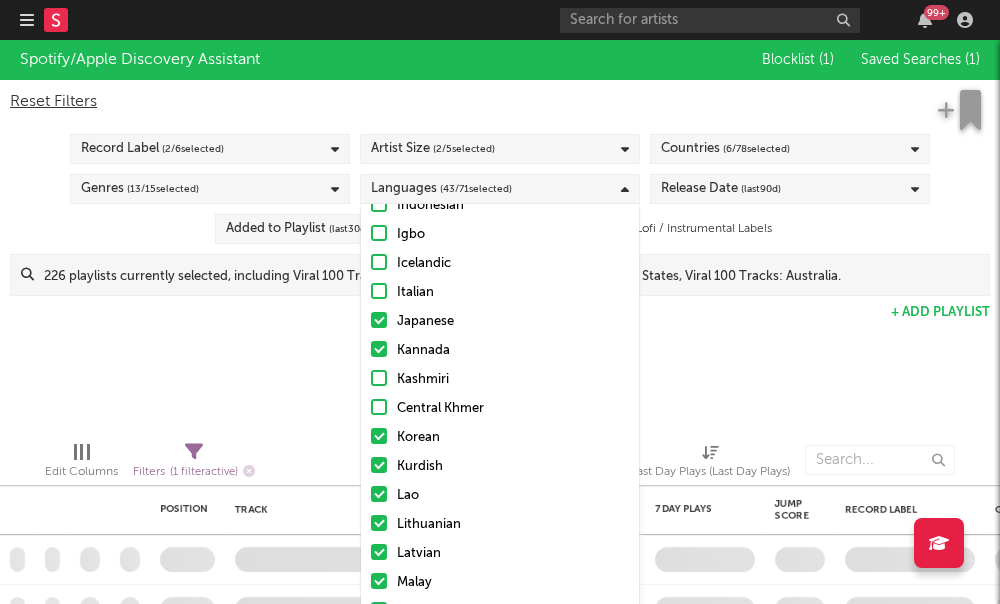 click on "Japanese" at bounding box center [500, 322] 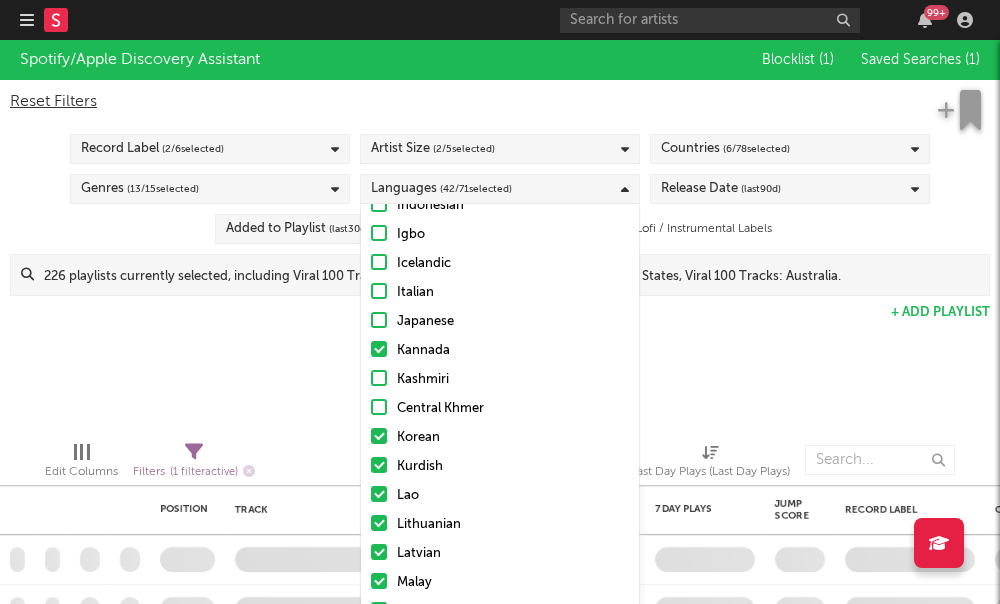click on "Afrikaans Albanian Amharic Arabic Assamese Bengali Bulgarian Burmese Catalan, Valencian Chinese Croatian Czech Danish Dutch, Flemish English Finnish French Galician German Greek (modern) Gujarati Hebrew (modern) Hindi Hungarian Indonesian Igbo Icelandic Italian Japanese Kannada Kashmiri Central Khmer Korean Kurdish Lao Lithuanian Latvian Malay Malayalam Maori Marathi Nepali Norwegian Oriya Punjabi, Panjabi Persian Polish Portuguese Romanian, Moldavian, Moldovan Russian Sanskrit Sindhi Serbian Sinhala, Sinhalese Slovak Slovenian Somali Spanish, Castilian Swahili Swati Swedish Tamil Telugu Thai Tagalog Turkish Ukrainian Urdu Vietnamese Other Uncategorized" at bounding box center (500, 525) 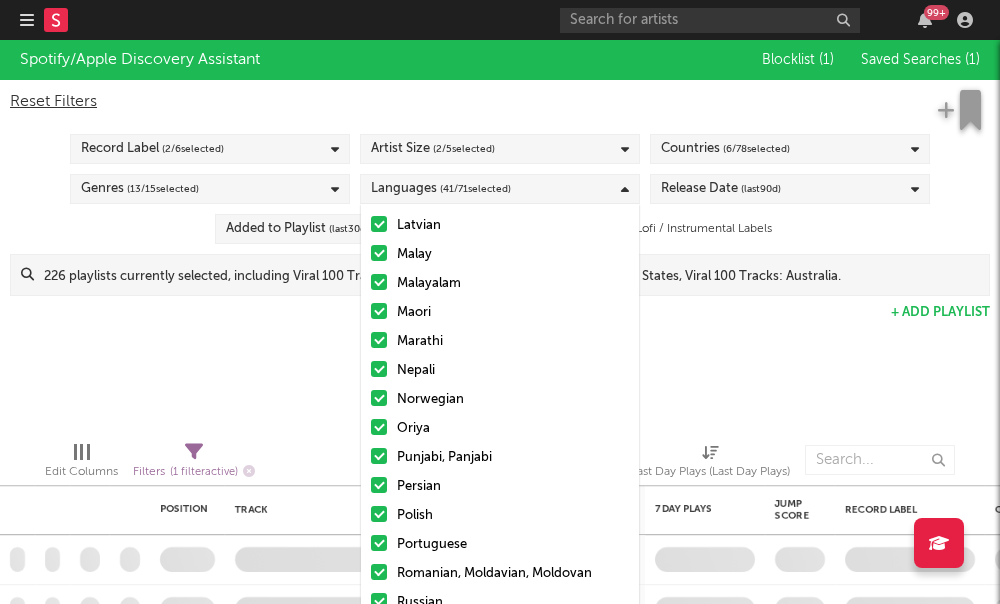 scroll, scrollTop: 1162, scrollLeft: 0, axis: vertical 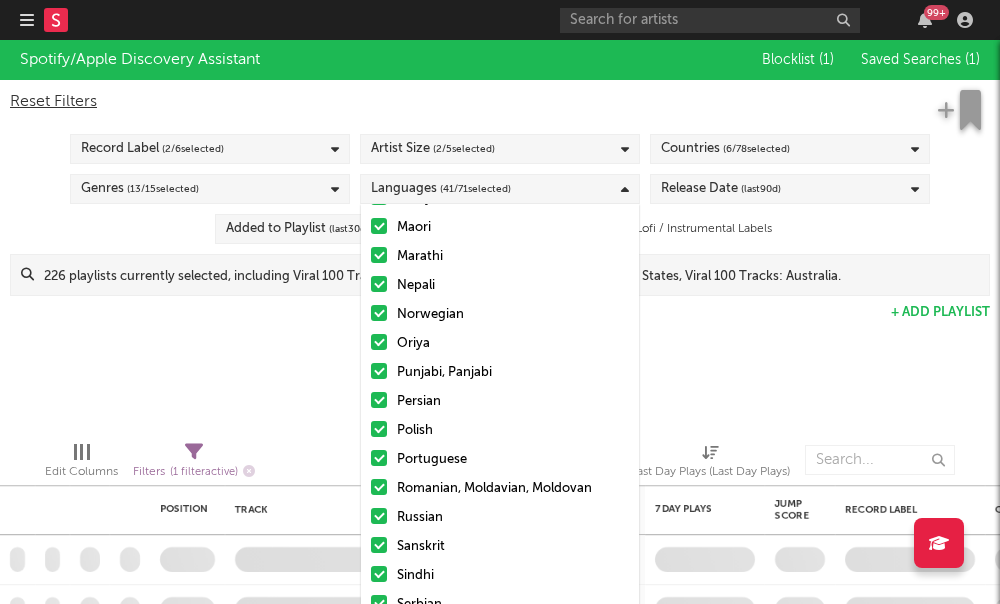 click on "Afrikaans Albanian Amharic Arabic Assamese Bengali Bulgarian Burmese Catalan, Valencian Chinese Croatian Czech Danish Dutch, Flemish English Finnish French Galician German Greek (modern) Gujarati Hebrew (modern) Hindi Hungarian Indonesian Igbo Icelandic Italian Japanese Kannada Kashmiri Central Khmer Korean Kurdish Lao Lithuanian Latvian Malay Malayalam Maori Marathi Nepali Norwegian Oriya Punjabi, Panjabi Persian Polish Portuguese Romanian, Moldavian, Moldovan Russian Sanskrit Sindhi Serbian Sinhala, Sinhalese Slovak Slovenian Somali Spanish, Castilian Swahili Swati Swedish Tamil Telugu Thai Tagalog Turkish Ukrainian Urdu Vietnamese Other Uncategorized" at bounding box center [500, 112] 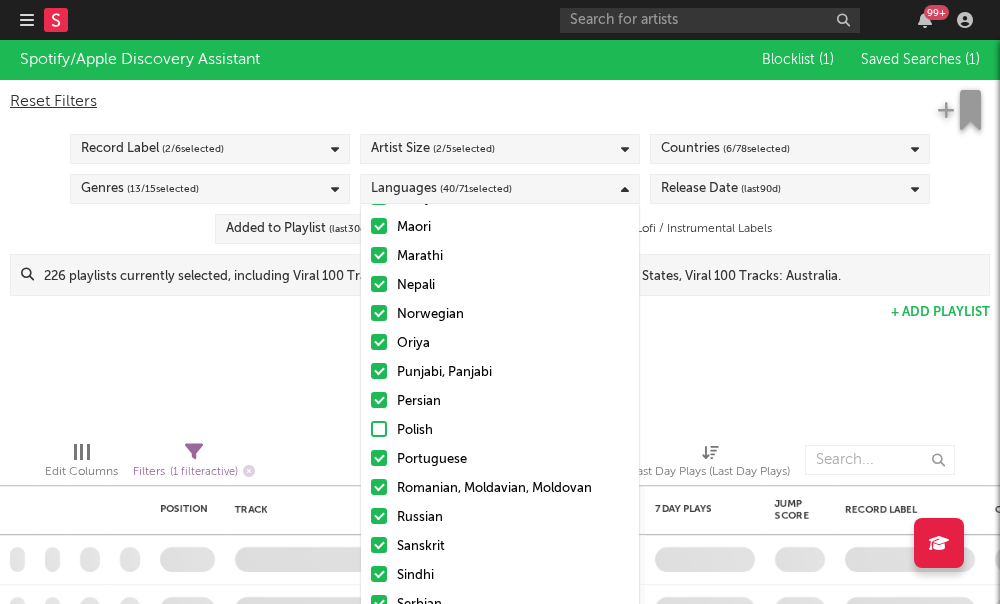 click at bounding box center (379, 400) 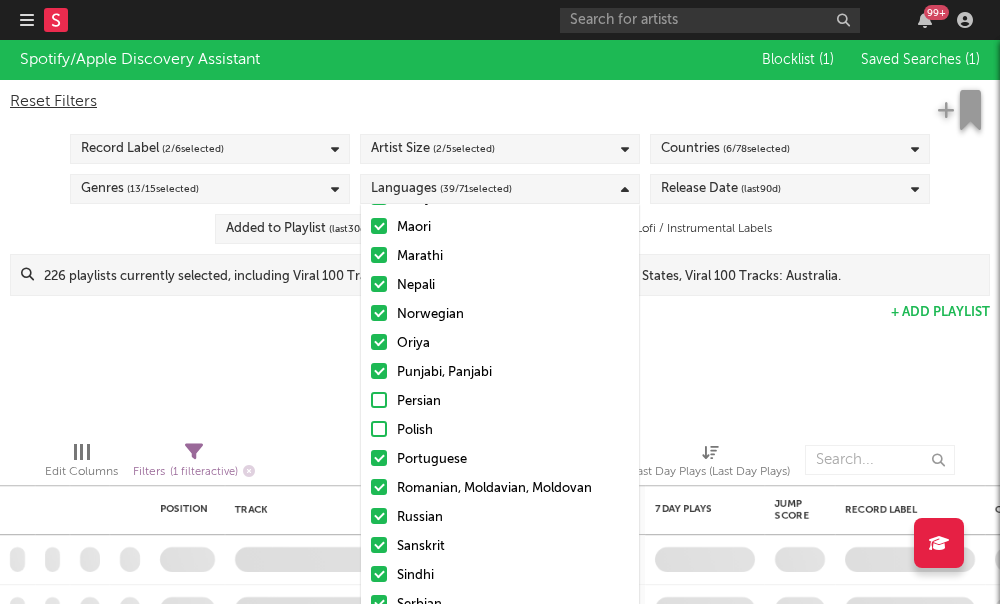 click on "Oriya" at bounding box center (500, 344) 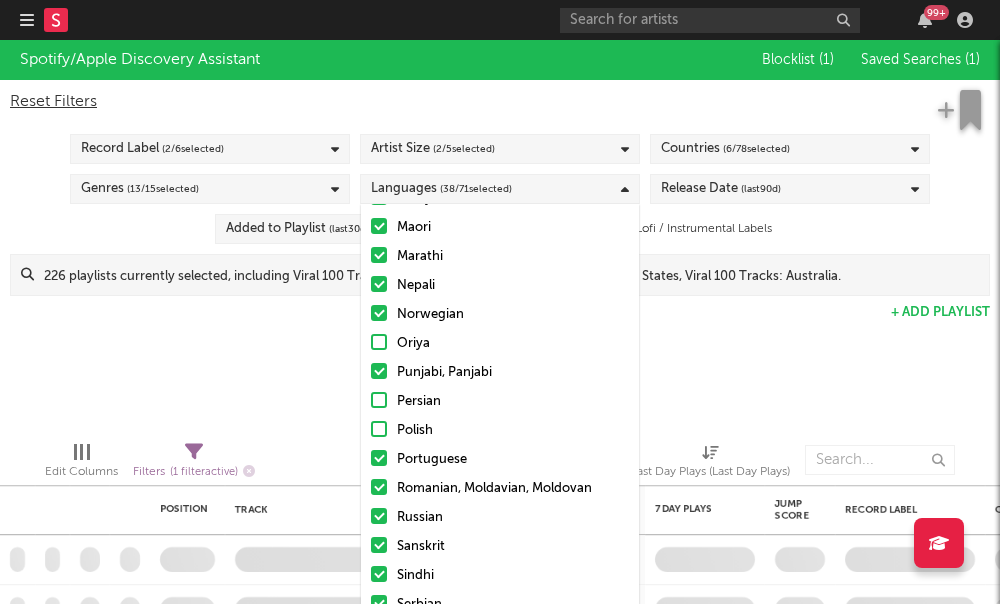 click at bounding box center (379, 313) 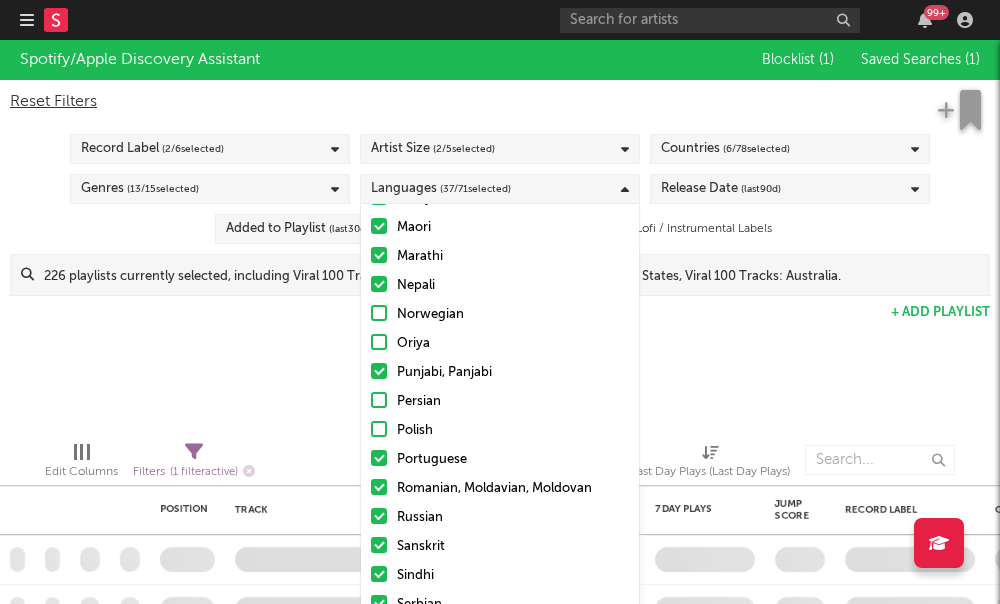 click on "Afrikaans Albanian Amharic Arabic Assamese Bengali Bulgarian Burmese Catalan, Valencian Chinese Croatian Czech Danish Dutch, Flemish English Finnish French Galician German Greek (modern) Gujarati Hebrew (modern) Hindi Hungarian Indonesian Igbo Icelandic Italian Japanese Kannada Kashmiri Central Khmer Korean Kurdish Lao Lithuanian Latvian Malay Malayalam Maori Marathi Nepali Norwegian Oriya Punjabi, Panjabi Persian Polish Portuguese Romanian, Moldavian, Moldovan Russian Sanskrit Sindhi Serbian Sinhala, Sinhalese Slovak Slovenian Somali Spanish, Castilian Swahili Swati Swedish Tamil Telugu Thai Tagalog Turkish Ukrainian Urdu Vietnamese Other Uncategorized" at bounding box center [500, 112] 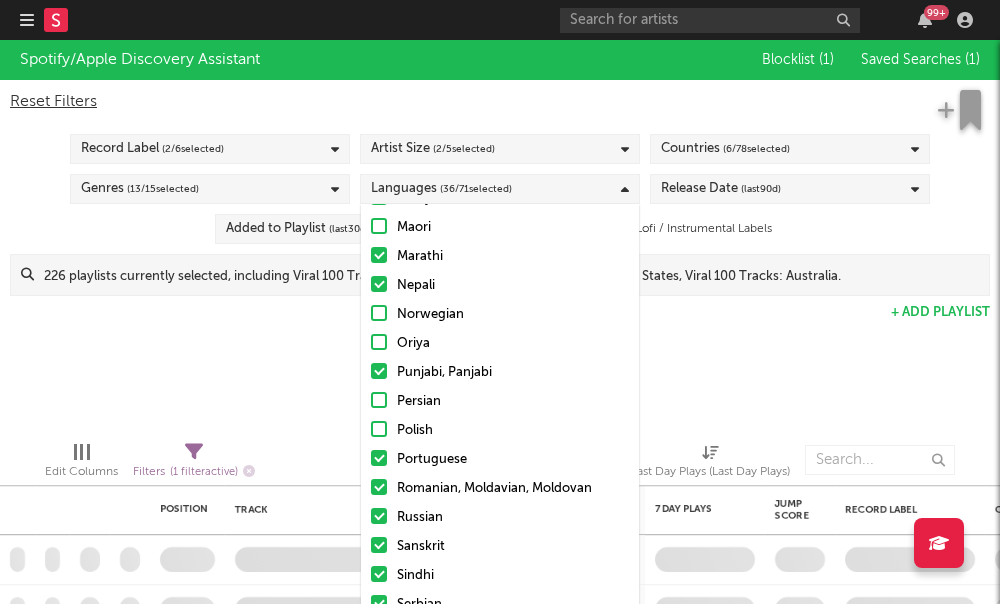 click on "Marathi" at bounding box center (500, 257) 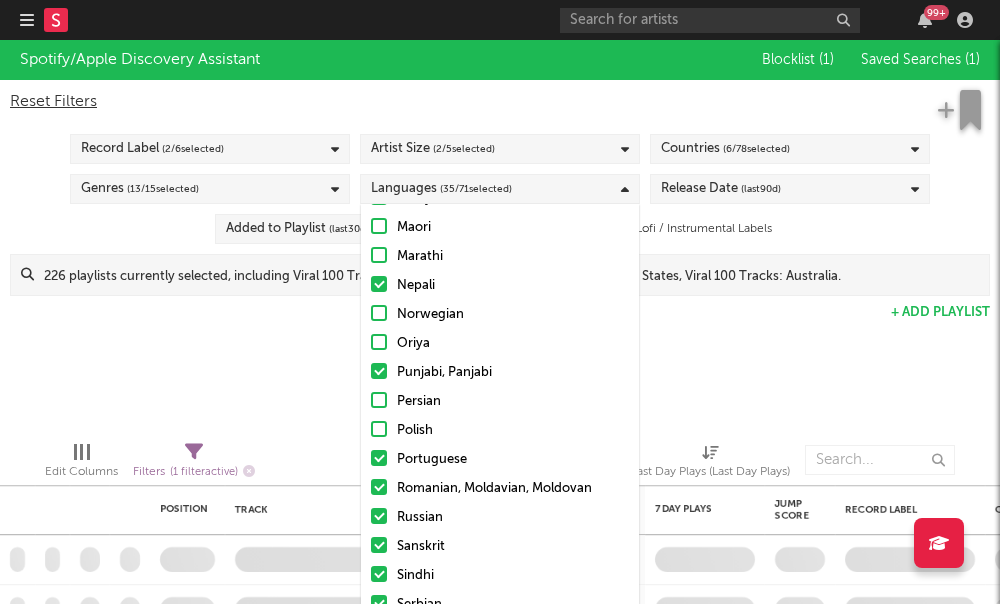 click on "Afrikaans Albanian Amharic Arabic Assamese Bengali Bulgarian Burmese Catalan, Valencian Chinese Croatian Czech Danish Dutch, Flemish English Finnish French Galician German Greek (modern) Gujarati Hebrew (modern) Hindi Hungarian Indonesian Igbo Icelandic Italian Japanese Kannada Kashmiri Central Khmer Korean Kurdish Lao Lithuanian Latvian Malay Malayalam Maori Marathi Nepali Norwegian Oriya Punjabi, Panjabi Persian Polish Portuguese Romanian, Moldavian, Moldovan Russian Sanskrit Sindhi Serbian Sinhala, Sinhalese Slovak Slovenian Somali Spanish, Castilian Swahili Swati Swedish Tamil Telugu Thai Tagalog Turkish Ukrainian Urdu Vietnamese Other Uncategorized" at bounding box center [500, 112] 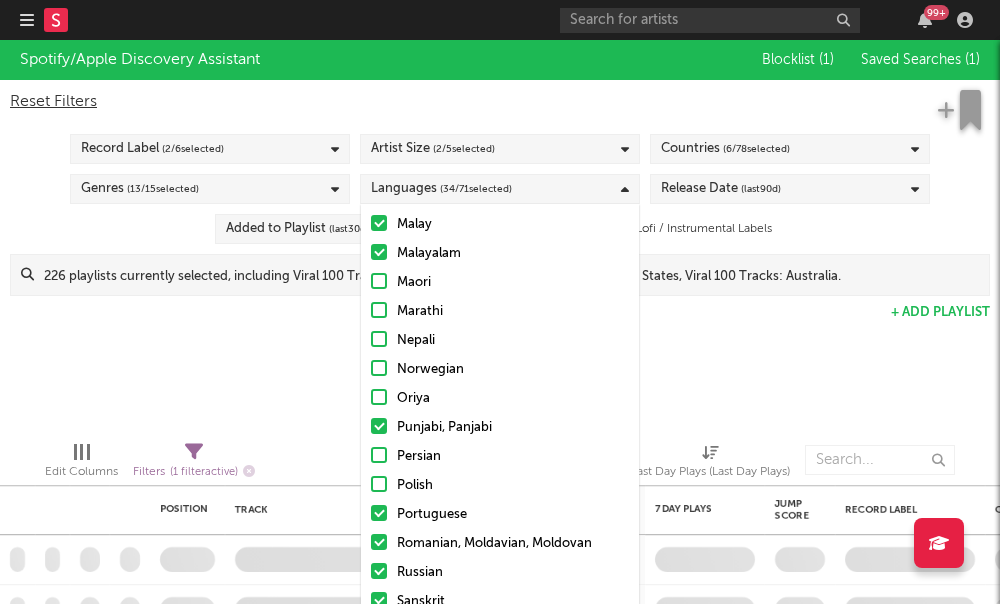 scroll, scrollTop: 1085, scrollLeft: 0, axis: vertical 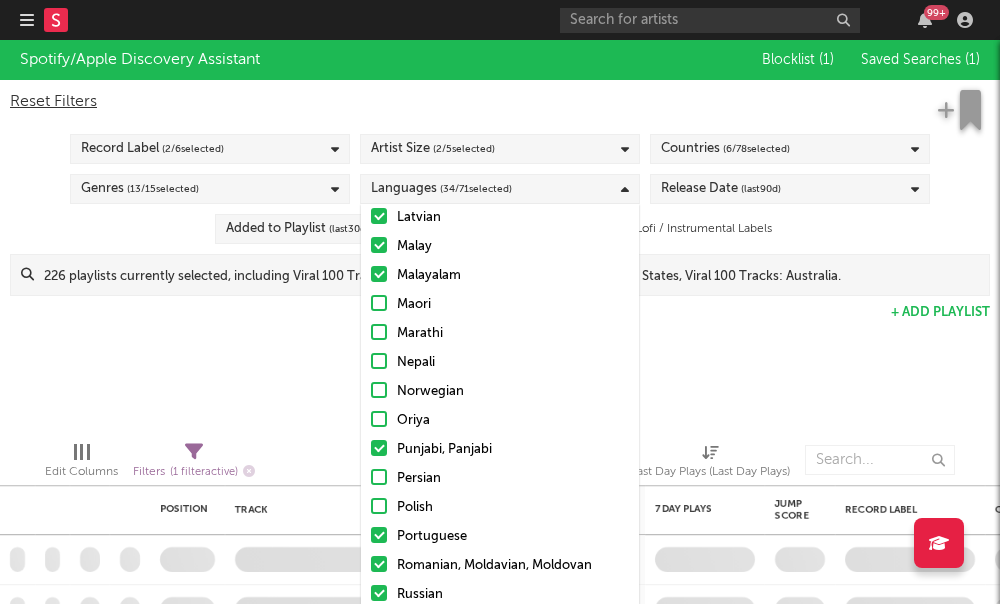 click at bounding box center [379, 274] 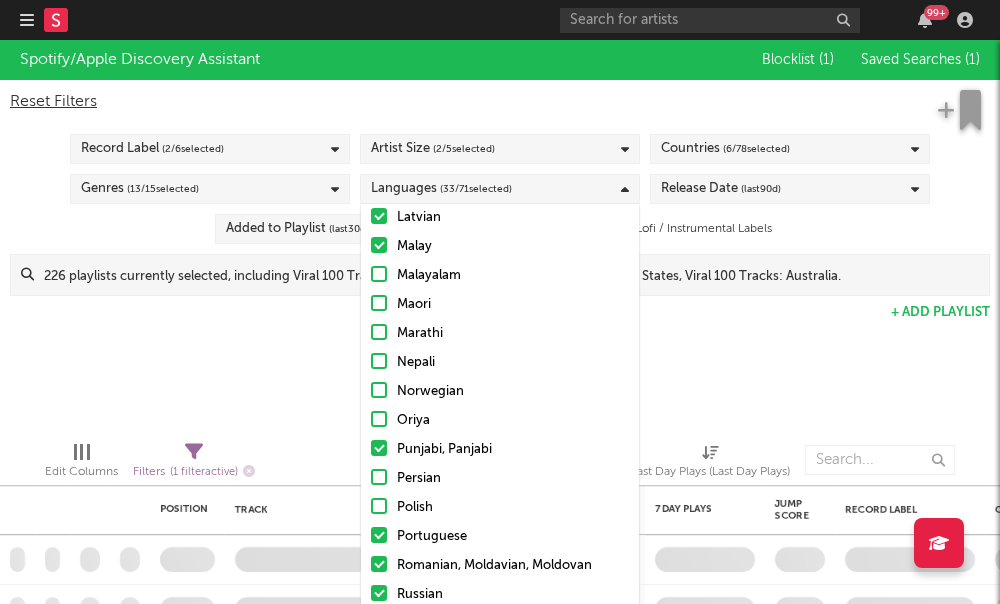 click at bounding box center [379, 245] 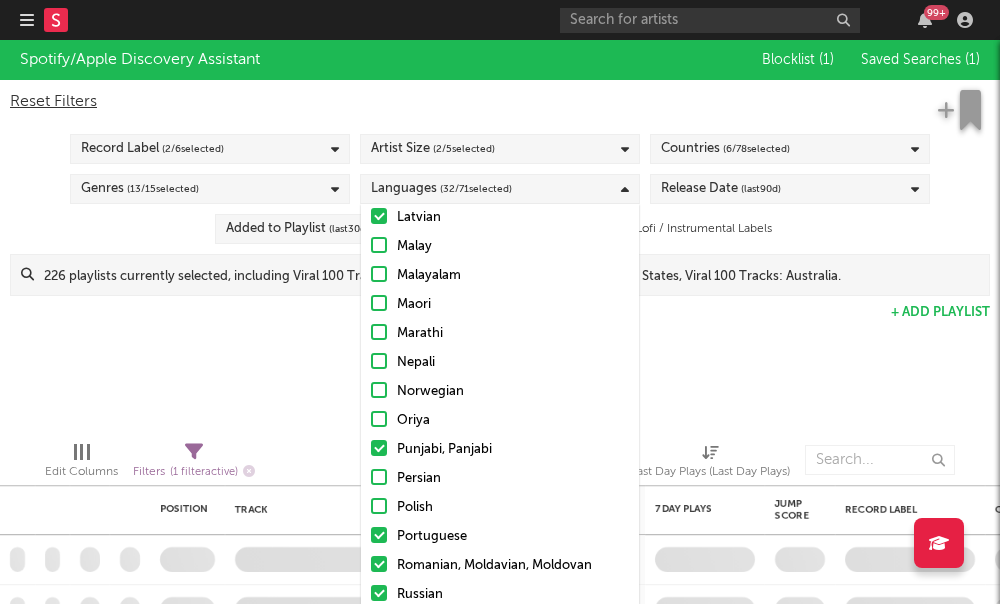 click on "Languages ( 32 / 71  selected)" at bounding box center (441, 189) 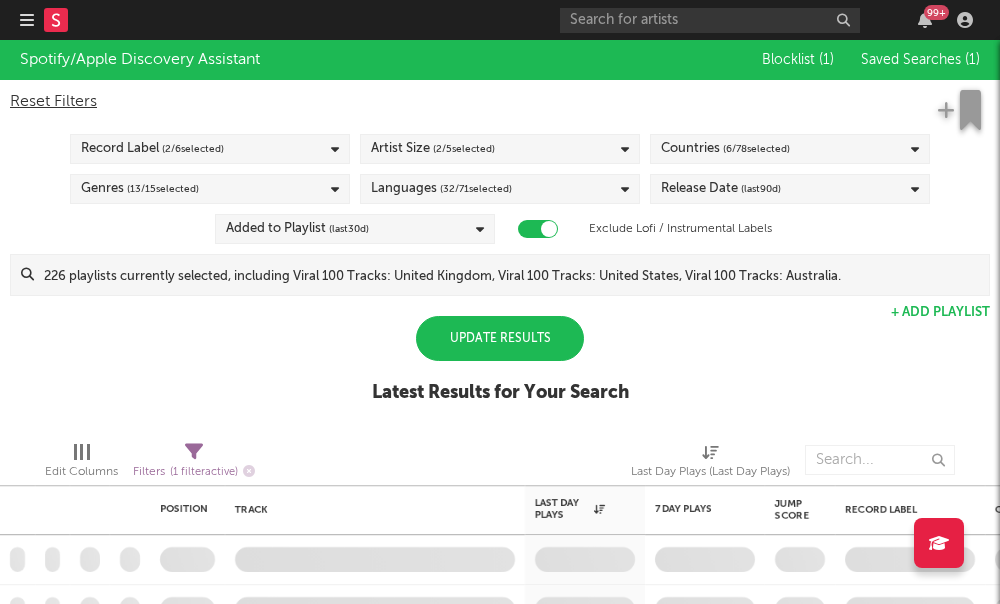 click on "Languages ( 32 / 71  selected)" at bounding box center (500, 189) 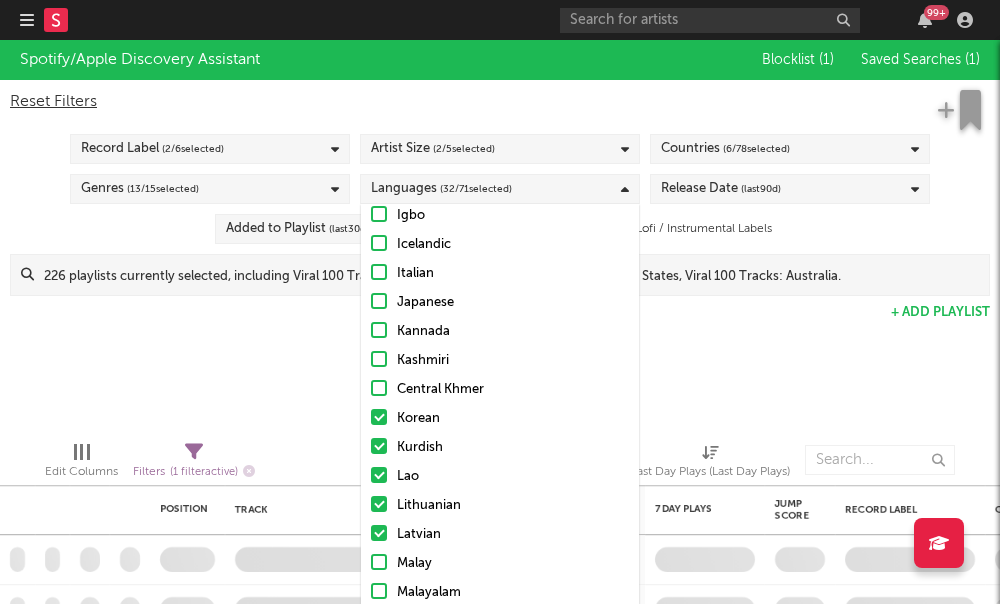 scroll, scrollTop: 848, scrollLeft: 0, axis: vertical 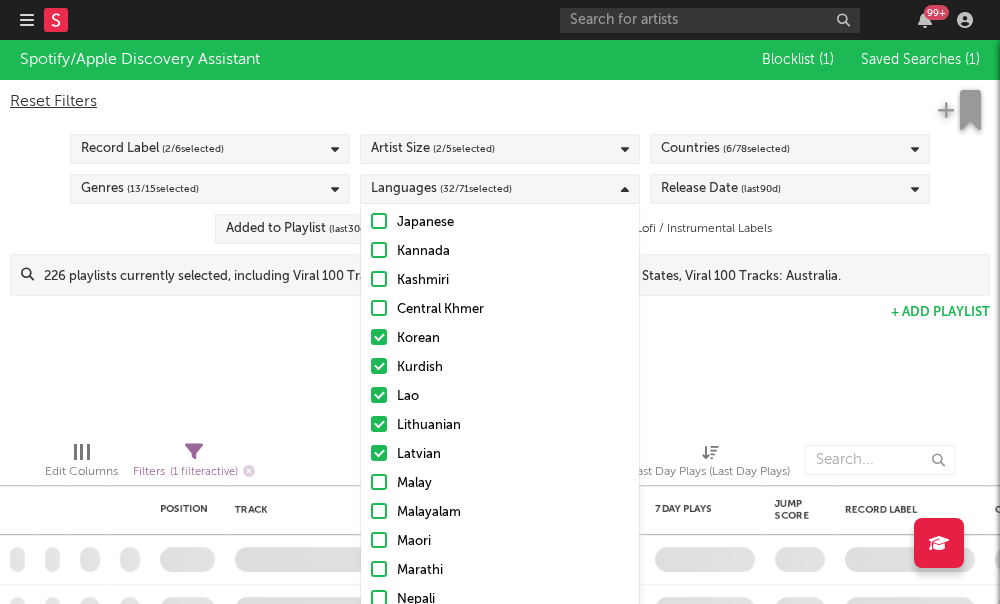 click on "Korean" at bounding box center (500, 339) 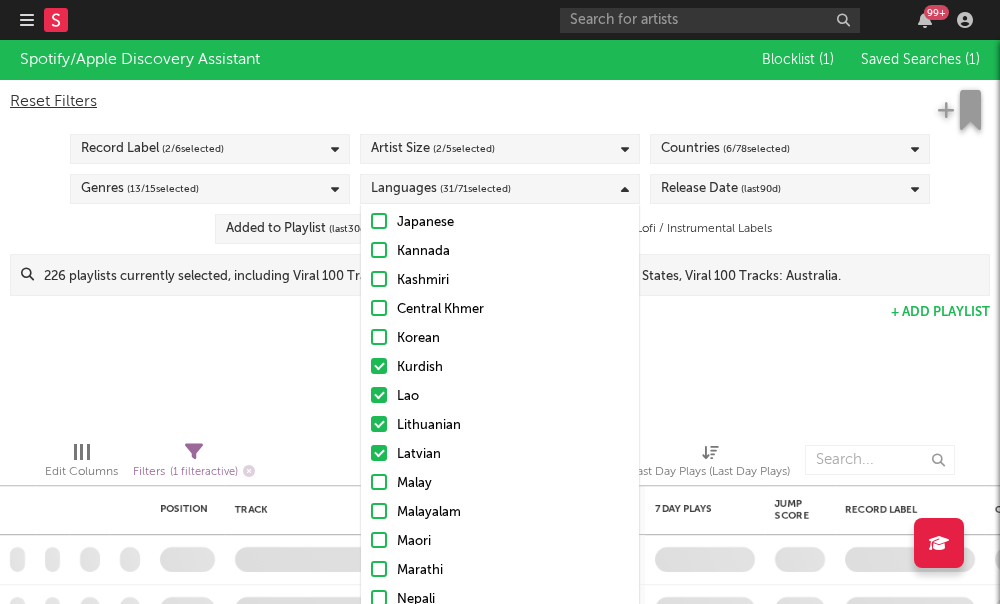 click at bounding box center (379, 366) 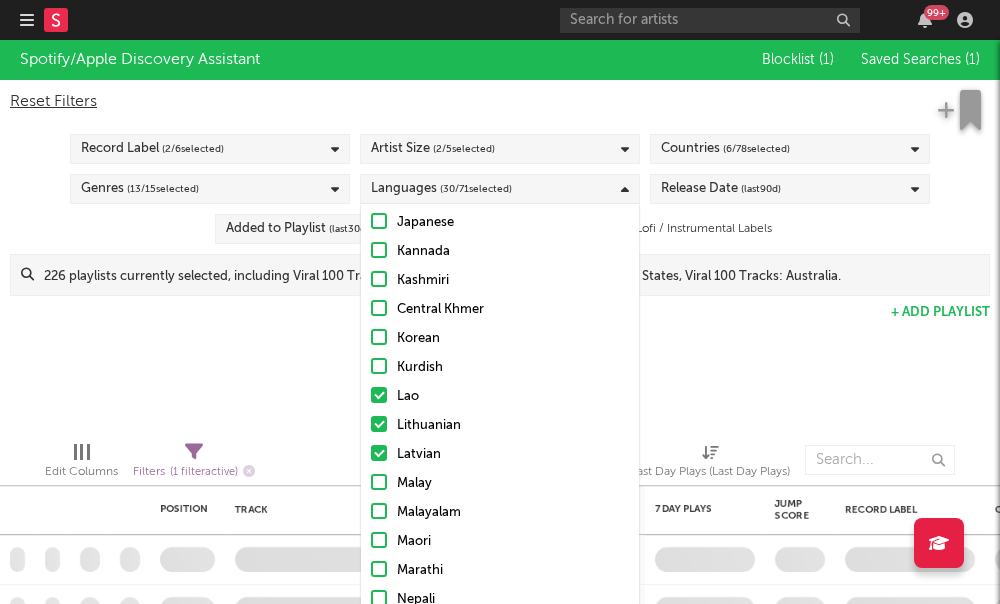 click on "Lithuanian" at bounding box center (500, 426) 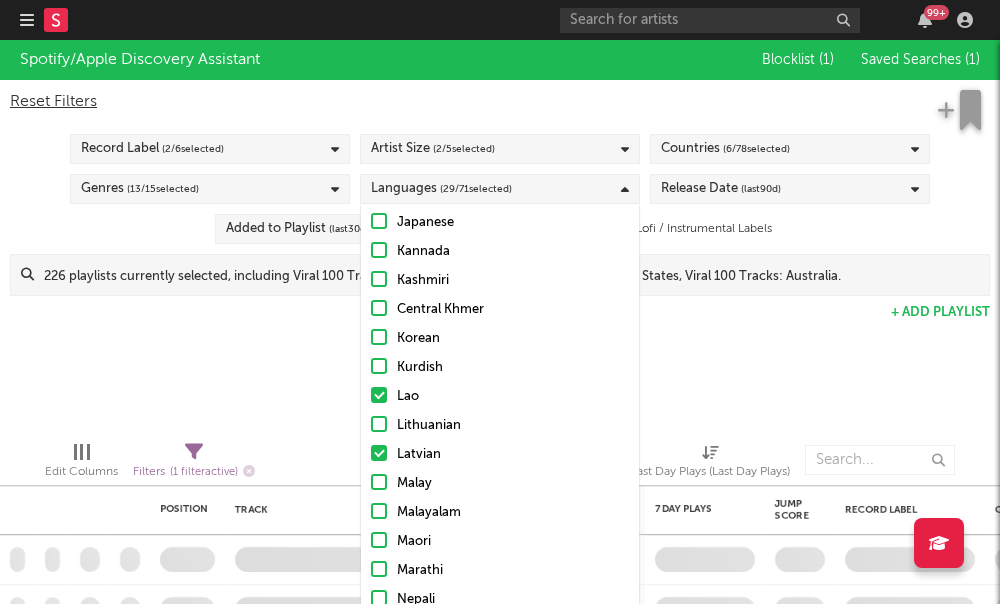 click at bounding box center (379, 395) 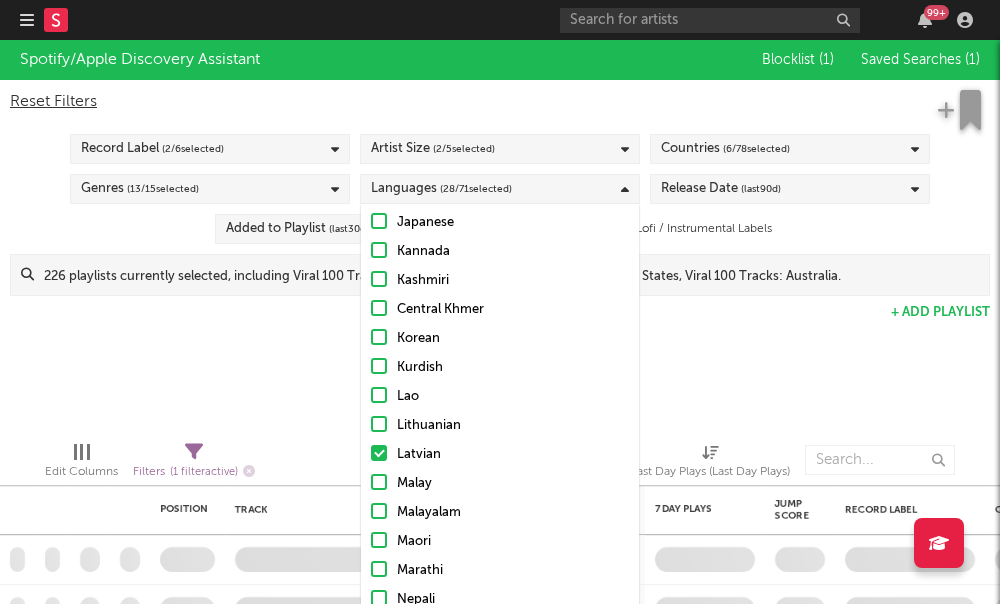click on "Latvian" at bounding box center [500, 455] 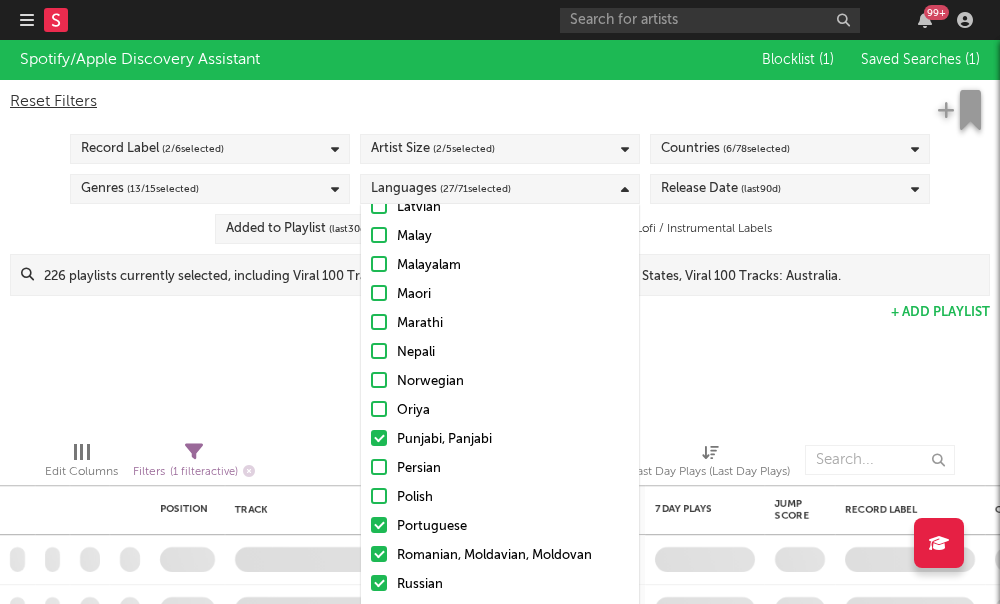 scroll, scrollTop: 1143, scrollLeft: 0, axis: vertical 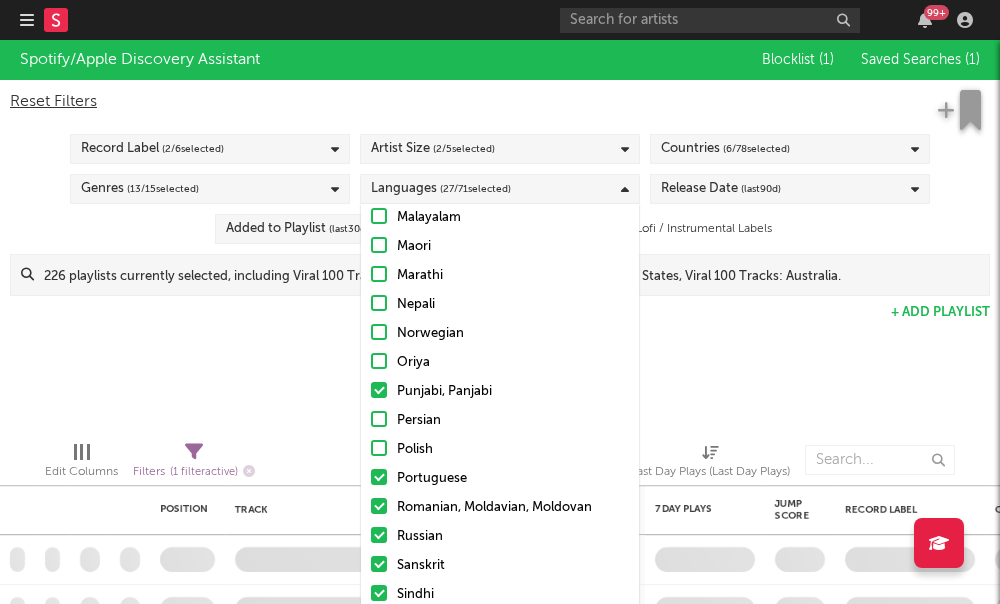 click at bounding box center (379, 390) 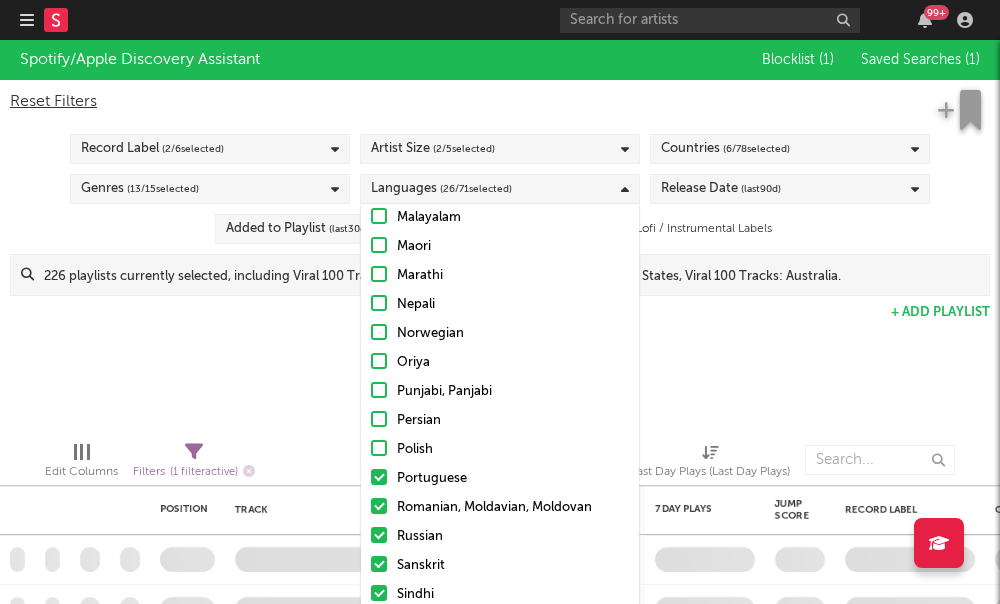 click on "Romanian, Moldavian, Moldovan" at bounding box center [500, 508] 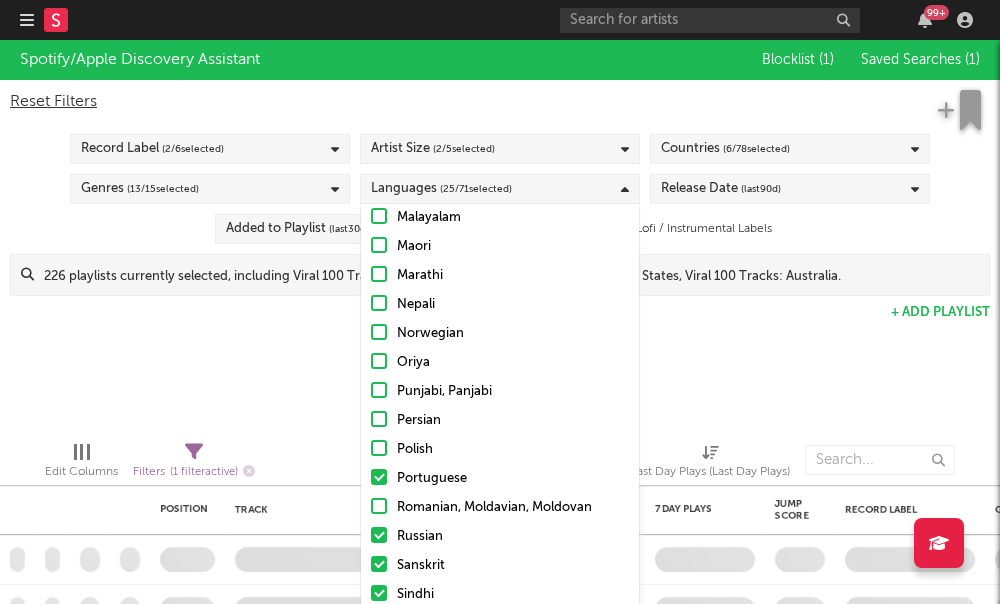 click on "Afrikaans Albanian Amharic Arabic Assamese Bengali Bulgarian Burmese Catalan, Valencian Chinese Croatian Czech Danish Dutch, Flemish English Finnish French Galician German Greek (modern) Gujarati Hebrew (modern) Hindi Hungarian Indonesian Igbo Icelandic Italian Japanese Kannada Kashmiri Central Khmer Korean Kurdish Lao Lithuanian Latvian Malay Malayalam Maori Marathi Nepali Norwegian Oriya Punjabi, Panjabi Persian Polish Portuguese Romanian, Moldavian, Moldovan Russian Sanskrit Sindhi Serbian Sinhala, Sinhalese Slovak Slovenian Somali Spanish, Castilian Swahili Swati Swedish Tamil Telugu Thai Tagalog Turkish Ukrainian Urdu Vietnamese Other Uncategorized" at bounding box center [500, 131] 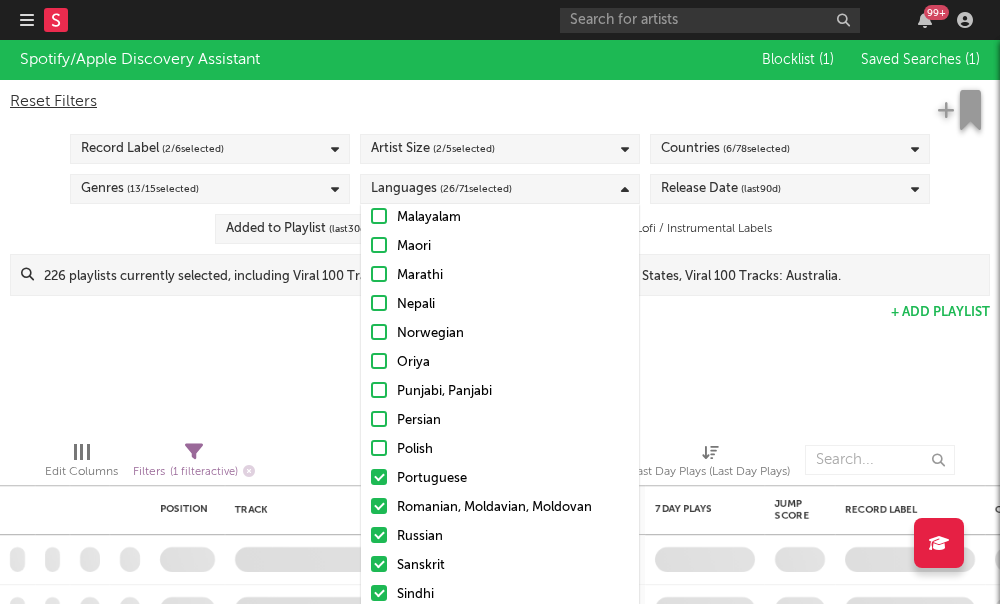 click on "Portuguese" at bounding box center [500, 479] 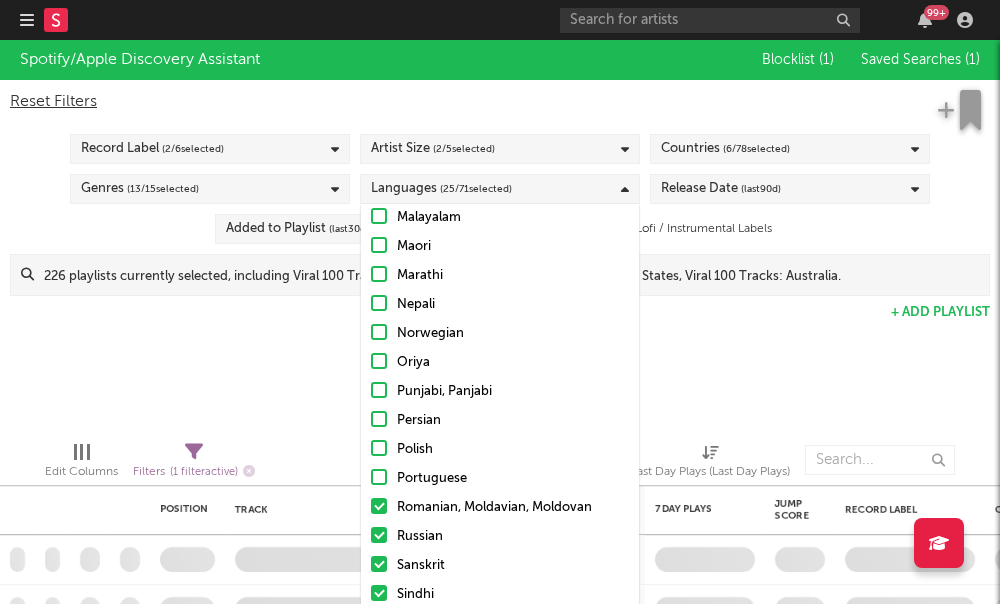 click on "Romanian, Moldavian, Moldovan" at bounding box center (500, 508) 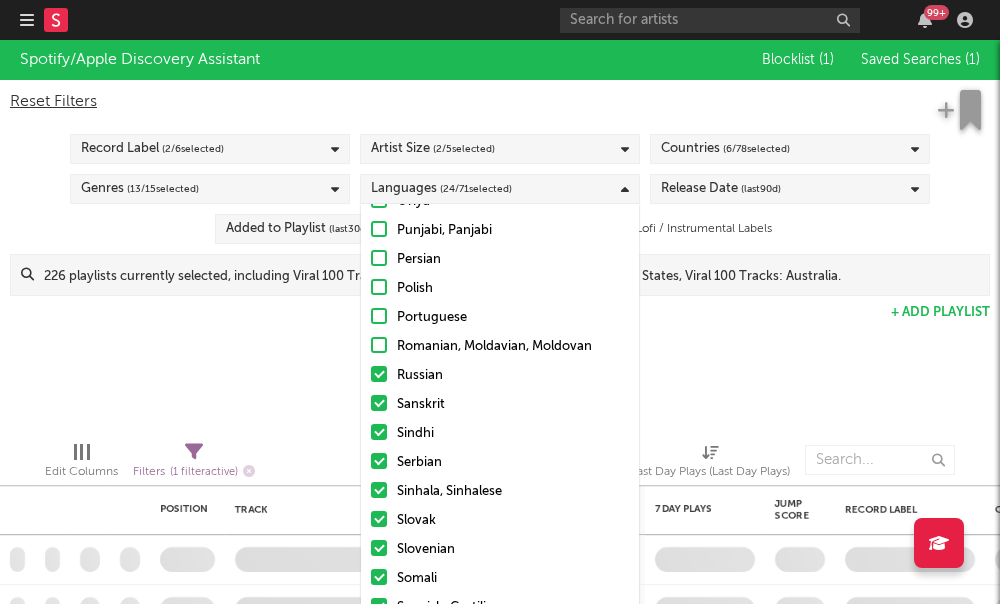 scroll, scrollTop: 1350, scrollLeft: 0, axis: vertical 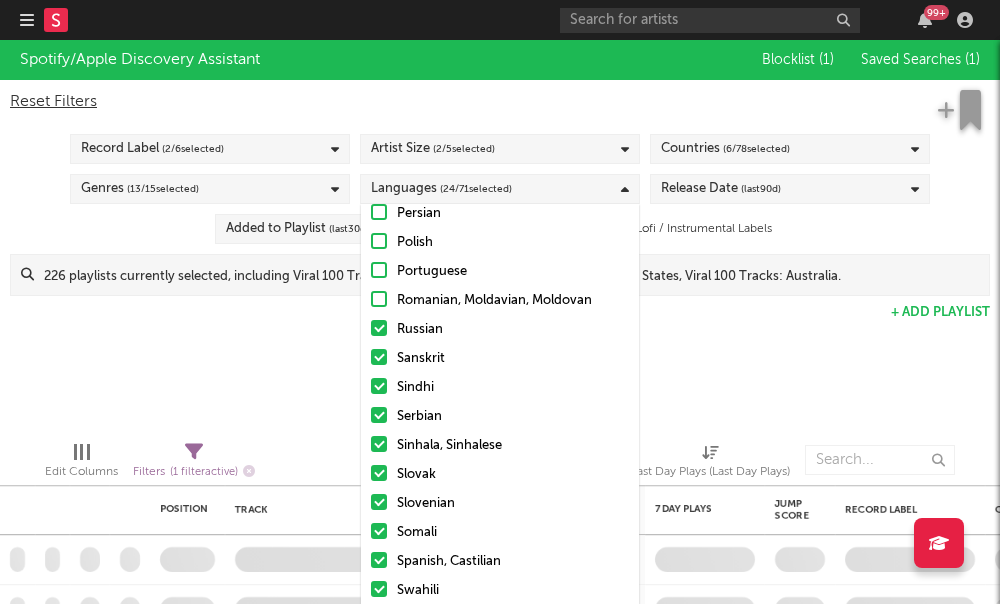 click on "Sinhala, Sinhalese" at bounding box center (513, 446) 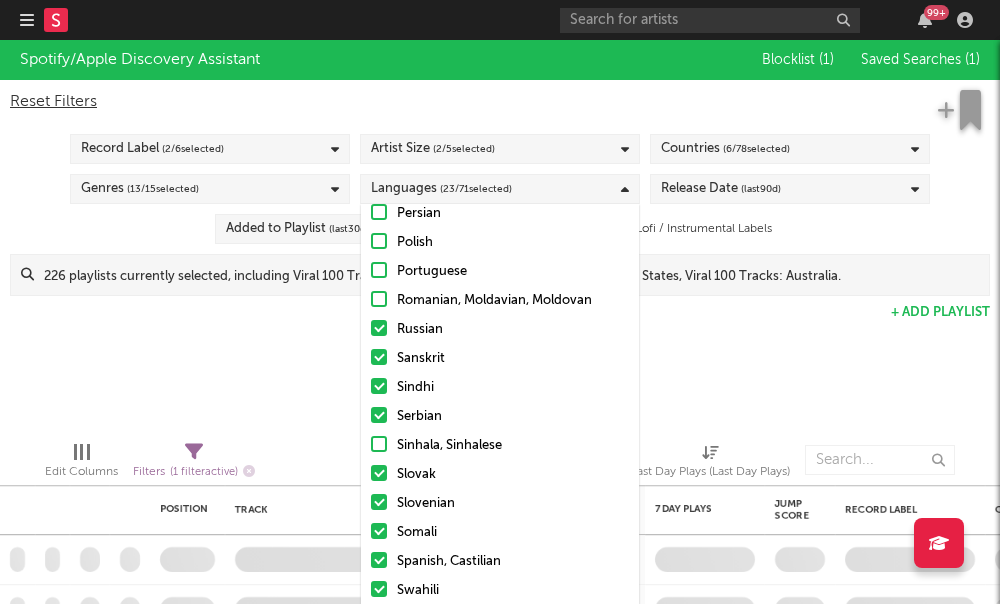click on "Afrikaans Albanian Amharic Arabic Assamese Bengali Bulgarian Burmese Catalan, Valencian Chinese Croatian Czech Danish Dutch, Flemish English Finnish French Galician German Greek (modern) Gujarati Hebrew (modern) Hindi Hungarian Indonesian Igbo Icelandic Italian Japanese Kannada Kashmiri Central Khmer Korean Kurdish Lao Lithuanian Latvian Malay Malayalam Maori Marathi Nepali Norwegian Oriya Punjabi, Panjabi Persian Polish Portuguese Romanian, Moldavian, Moldovan Russian Sanskrit Sindhi Serbian Sinhala, Sinhalese Slovak Slovenian Somali Spanish, Castilian Swahili Swati Swedish Tamil Telugu Thai Tagalog Turkish Ukrainian Urdu Vietnamese Other Uncategorized" at bounding box center (500, -76) 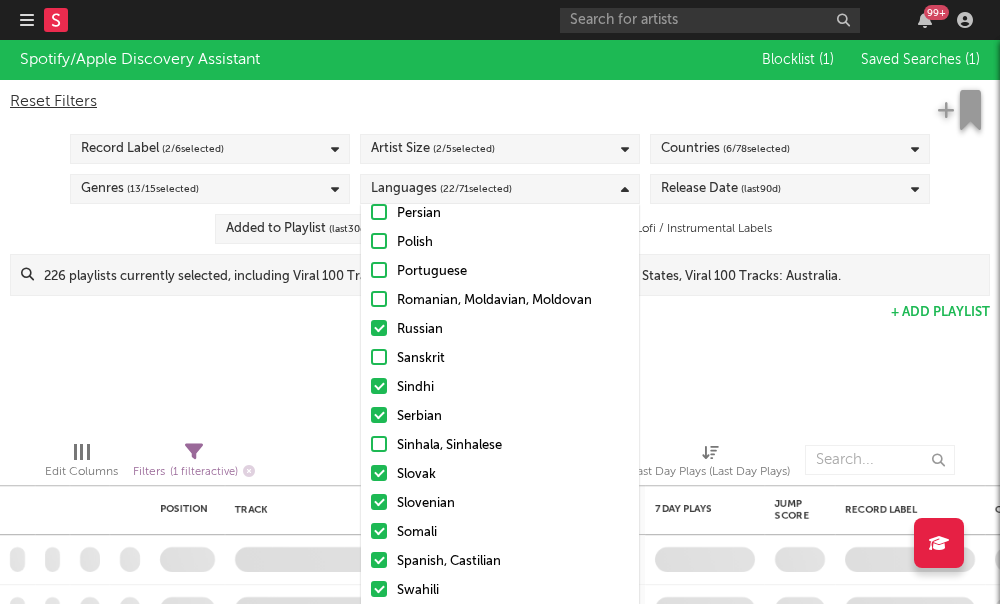 click at bounding box center [379, 328] 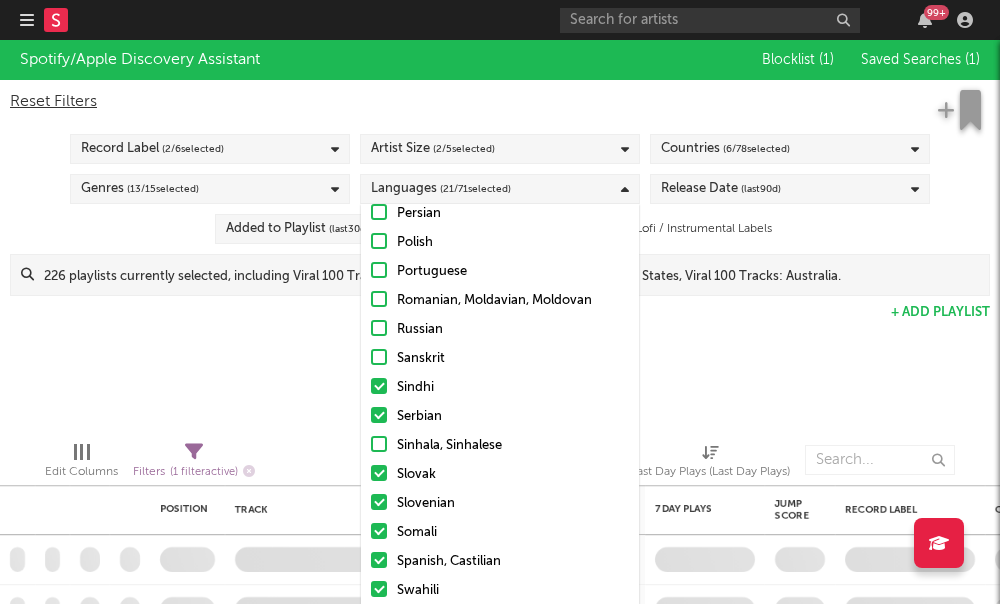 click on "Serbian" at bounding box center (500, 417) 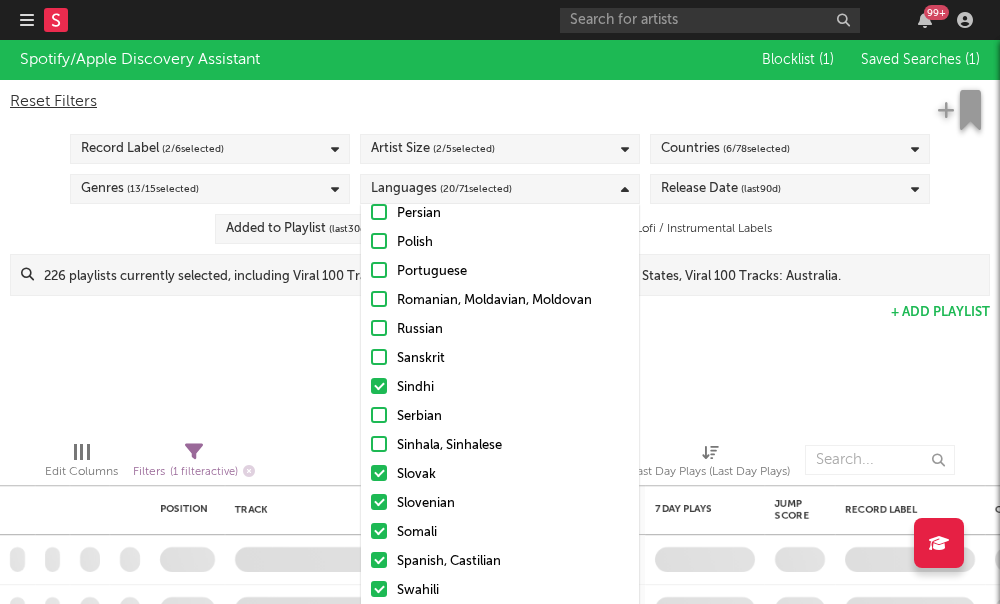 click on "Sindhi" at bounding box center [500, 388] 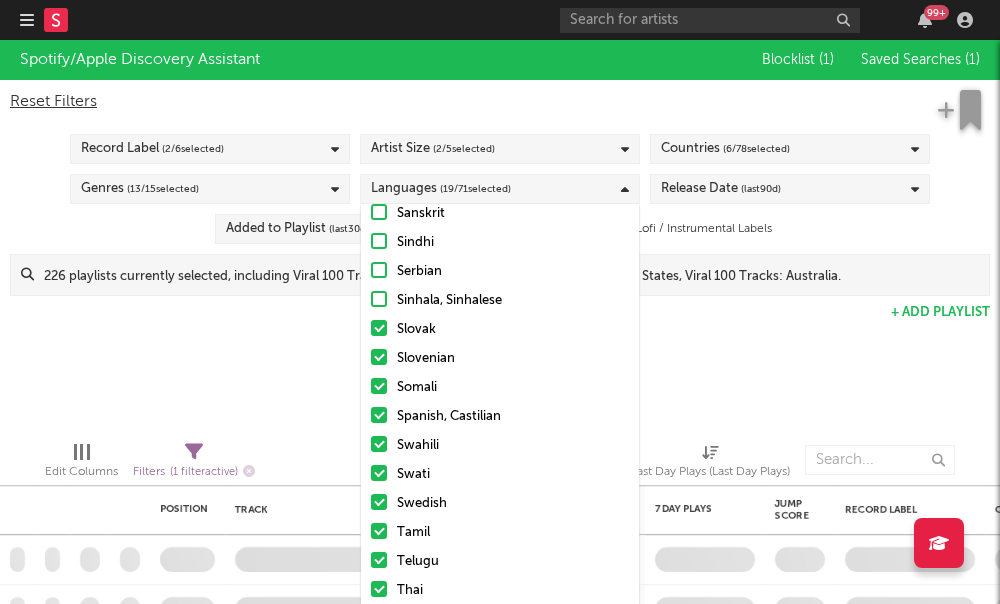 scroll, scrollTop: 1511, scrollLeft: 0, axis: vertical 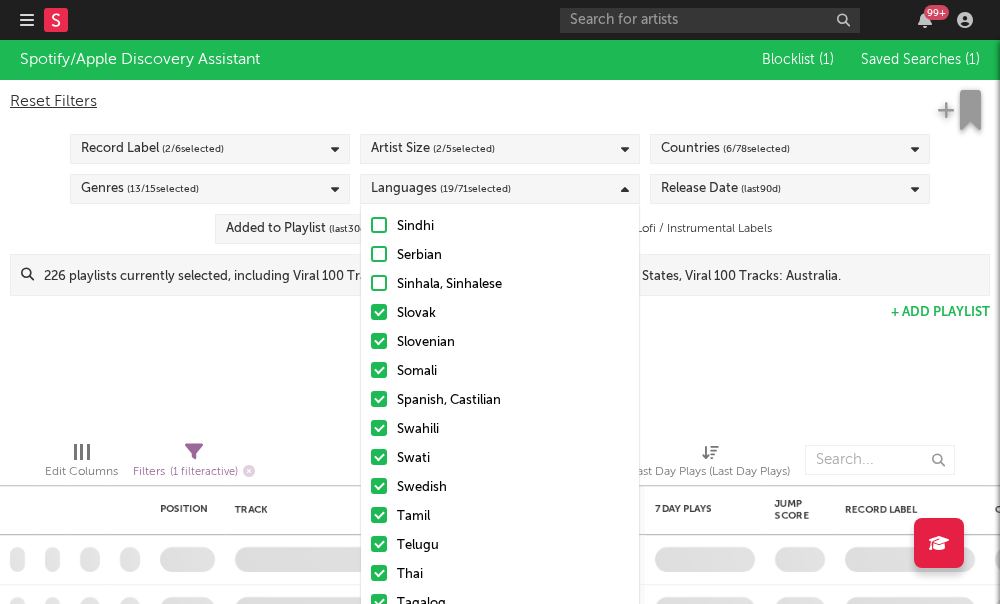 click at bounding box center [379, 370] 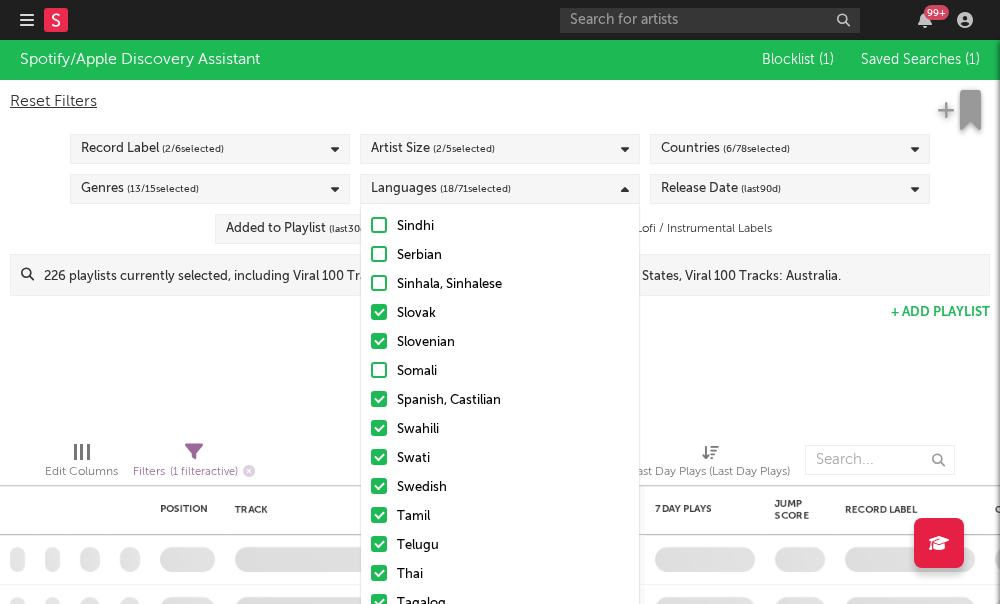 click on "Slovenian" at bounding box center [500, 343] 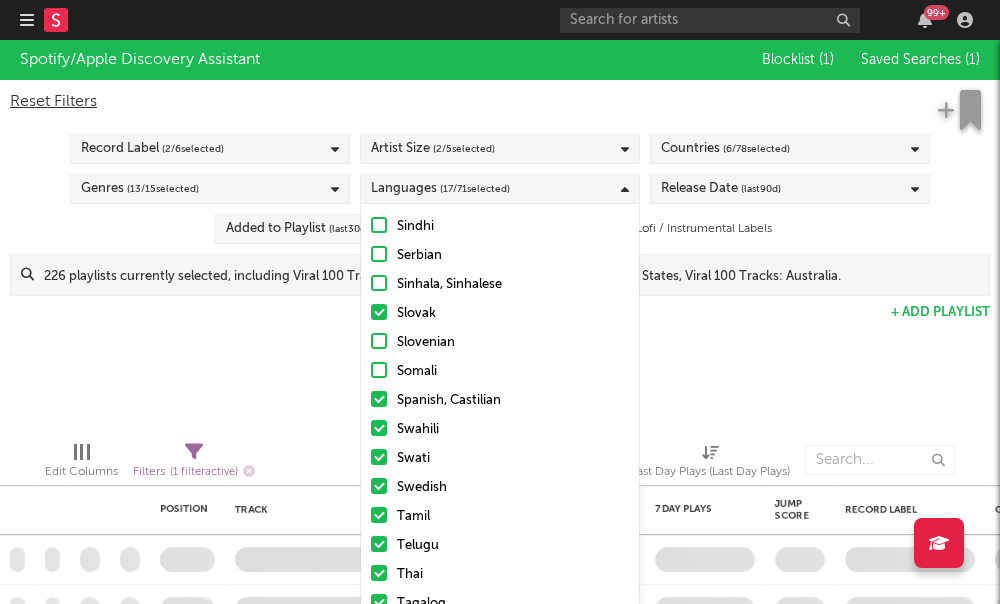 click at bounding box center (379, 312) 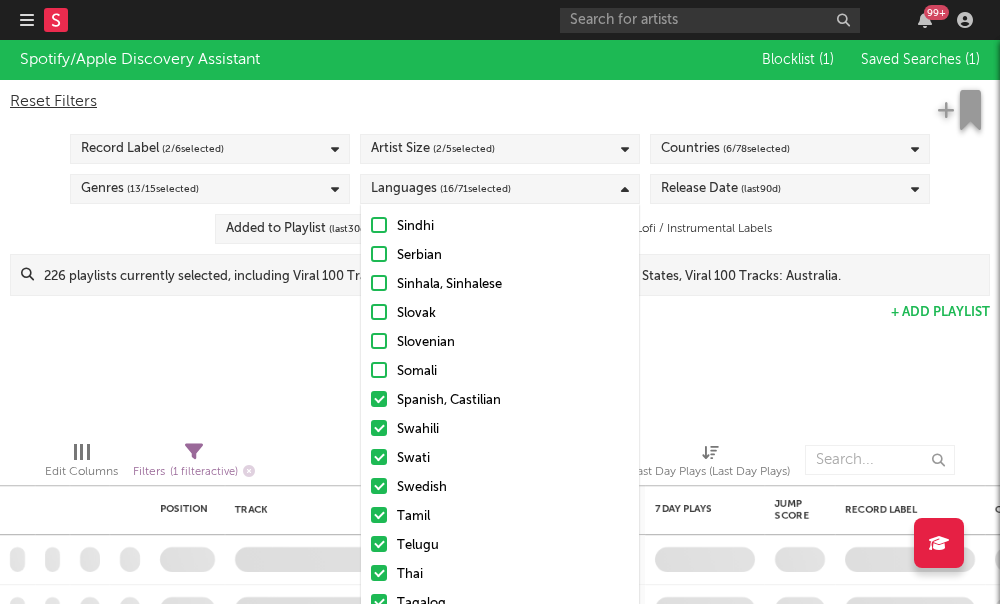click on "Spanish, Castilian" at bounding box center (500, 401) 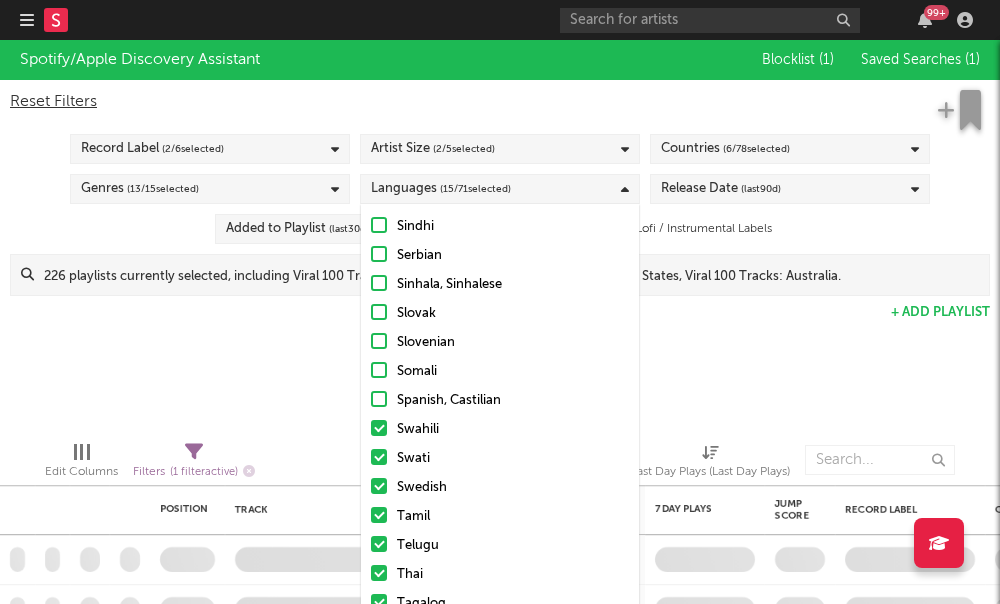 click on "Swahili" at bounding box center (500, 430) 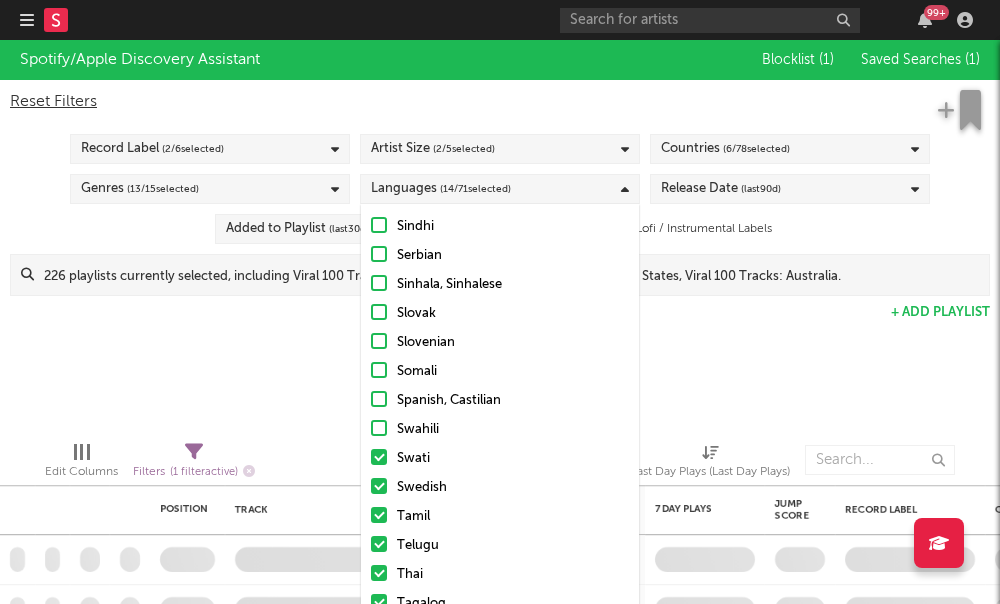 click on "Spanish, Castilian" at bounding box center [500, 401] 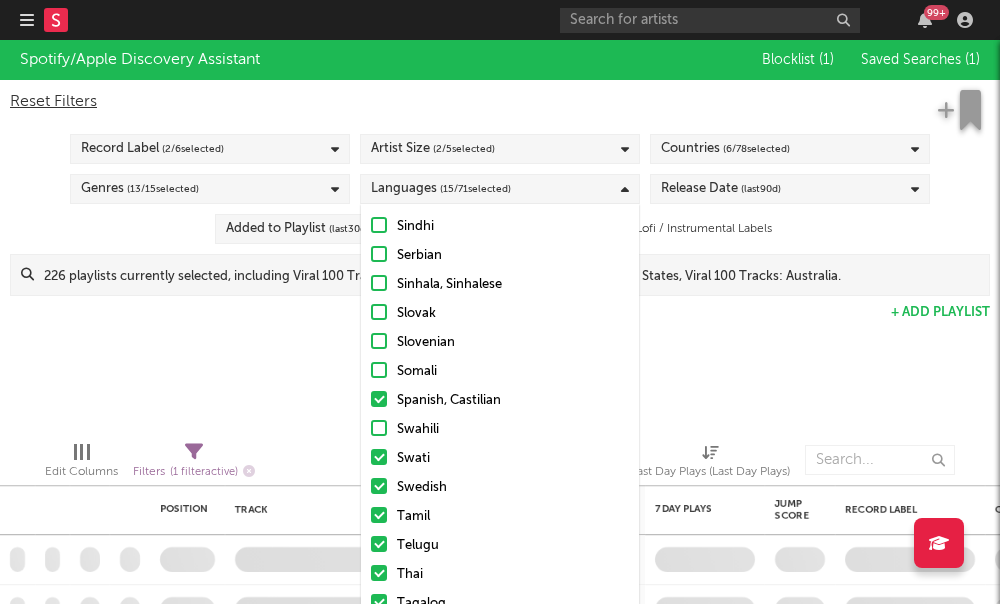 click on "Swati" at bounding box center [513, 459] 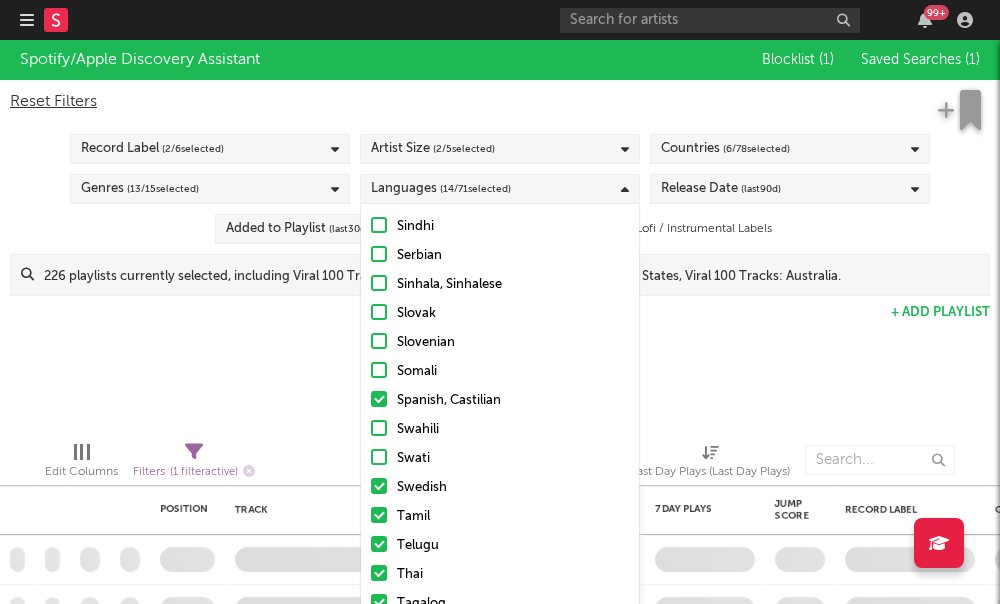 click on "Swedish" at bounding box center [500, 488] 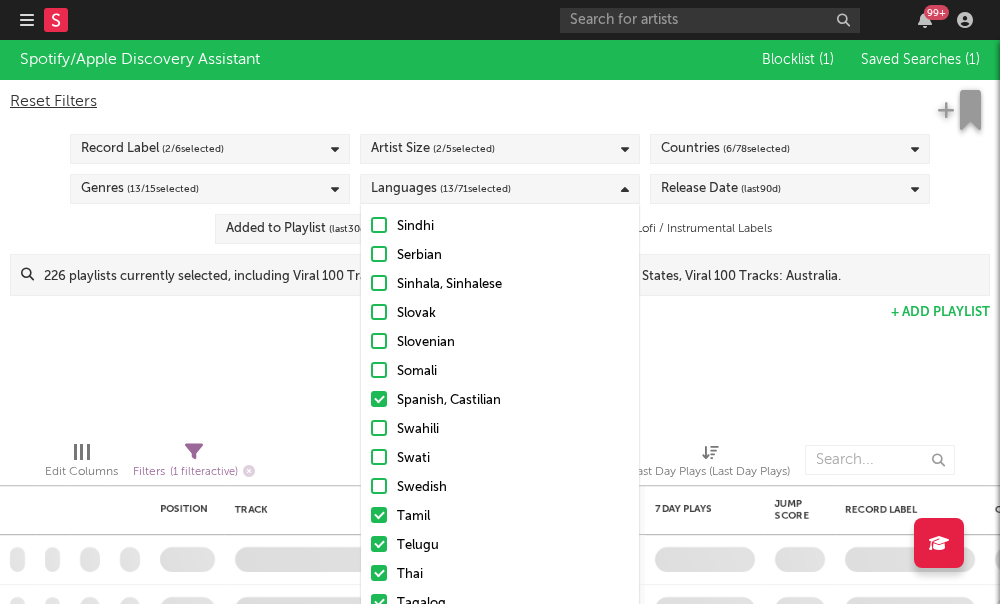 click on "Afrikaans Albanian Amharic Arabic Assamese Bengali Bulgarian Burmese Catalan, Valencian Chinese Croatian Czech Danish Dutch, Flemish English Finnish French Galician German Greek (modern) Gujarati Hebrew (modern) Hindi Hungarian Indonesian Igbo Icelandic Italian Japanese Kannada Kashmiri Central Khmer Korean Kurdish Lao Lithuanian Latvian Malay Malayalam Maori Marathi Nepali Norwegian Oriya Punjabi, Panjabi Persian Polish Portuguese Romanian, Moldavian, Moldovan Russian Sanskrit Sindhi Serbian Sinhala, Sinhalese Slovak Slovenian Somali Spanish, Castilian Swahili Swati Swedish Tamil Telugu Thai Tagalog Turkish Ukrainian Urdu Vietnamese Other Uncategorized" at bounding box center [500, -237] 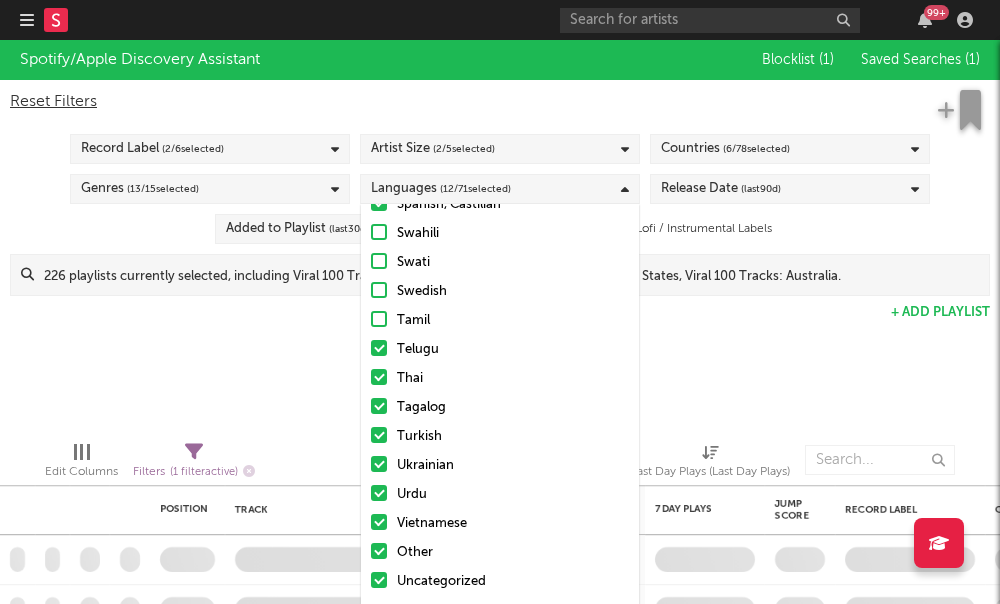 click at bounding box center (379, 522) 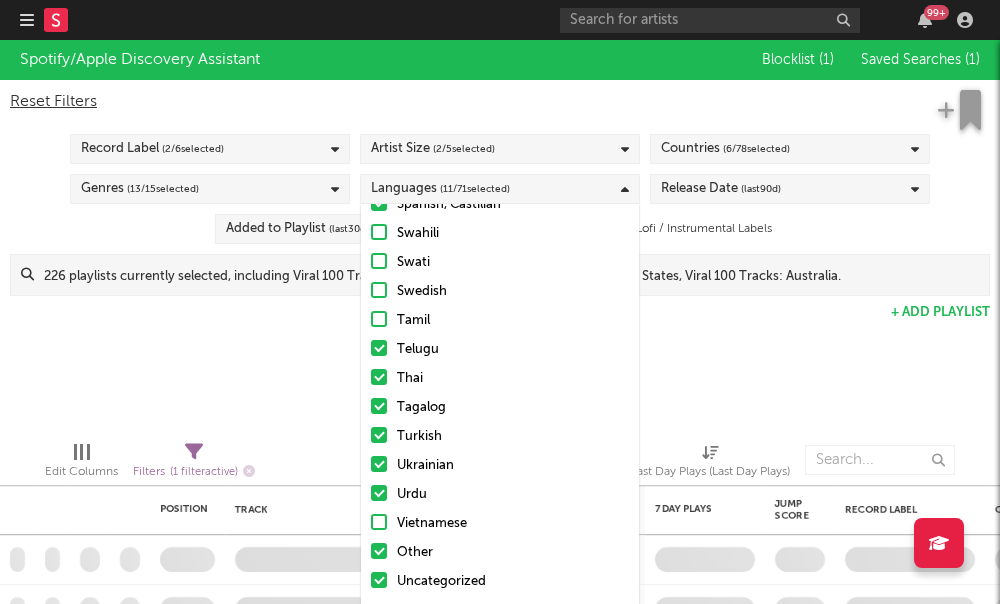 scroll, scrollTop: 1707, scrollLeft: 0, axis: vertical 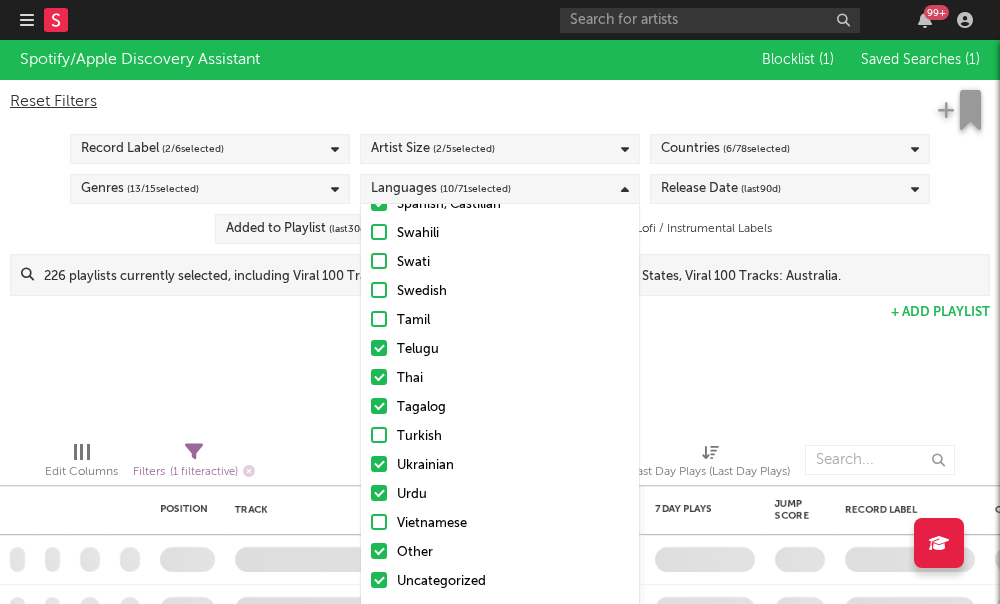 click at bounding box center [379, 406] 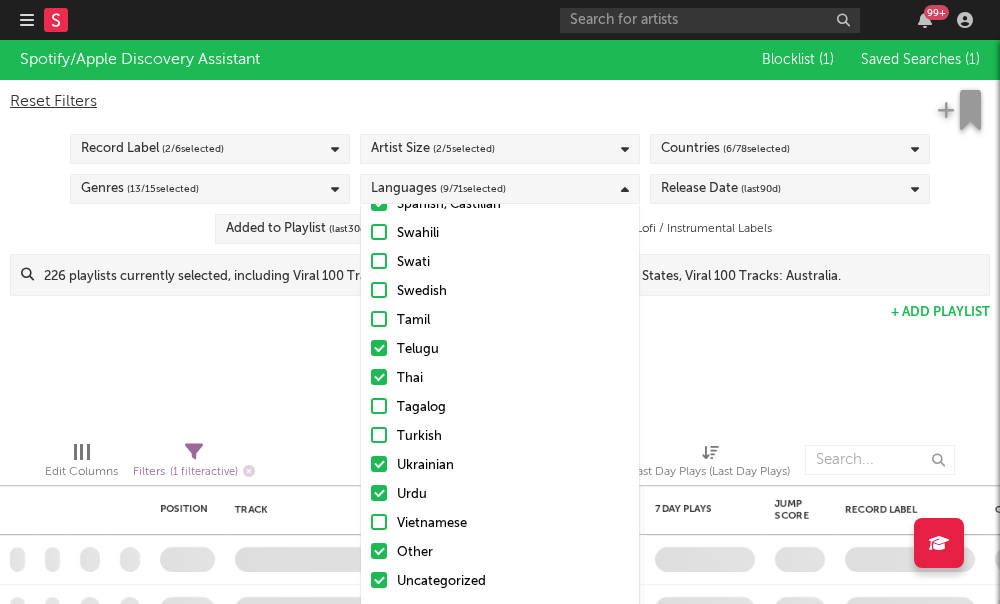 click on "Afrikaans Albanian Amharic Arabic Assamese Bengali Bulgarian Burmese Catalan, Valencian Chinese Croatian Czech Danish Dutch, Flemish English Finnish French Galician German Greek (modern) Gujarati Hebrew (modern) Hindi Hungarian Indonesian Igbo Icelandic Italian Japanese Kannada Kashmiri Central Khmer Korean Kurdish Lao Lithuanian Latvian Malay Malayalam Maori Marathi Nepali Norwegian Oriya Punjabi, Panjabi Persian Polish Portuguese Romanian, Moldavian, Moldovan Russian Sanskrit Sindhi Serbian Sinhala, Sinhalese Slovak Slovenian Somali Spanish, Castilian Swahili Swati Swedish Tamil Telugu Thai Tagalog Turkish Ukrainian Urdu Vietnamese Other Uncategorized" at bounding box center (500, -433) 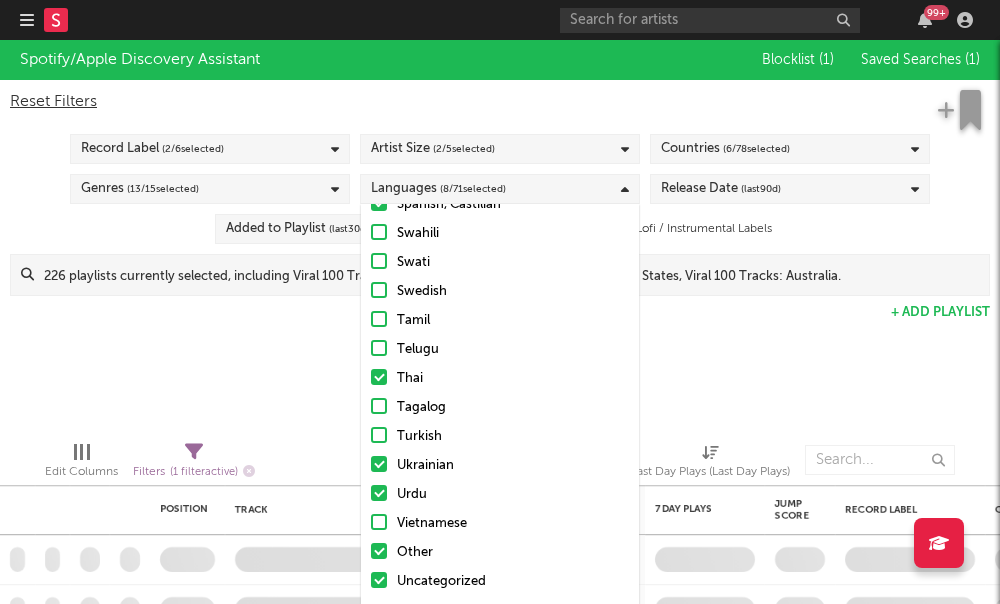 click on "Afrikaans Albanian Amharic Arabic Assamese Bengali Bulgarian Burmese Catalan, Valencian Chinese Croatian Czech Danish Dutch, Flemish English Finnish French Galician German Greek (modern) Gujarati Hebrew (modern) Hindi Hungarian Indonesian Igbo Icelandic Italian Japanese Kannada Kashmiri Central Khmer Korean Kurdish Lao Lithuanian Latvian Malay Malayalam Maori Marathi Nepali Norwegian Oriya Punjabi, Panjabi Persian Polish Portuguese Romanian, Moldavian, Moldovan Russian Sanskrit Sindhi Serbian Sinhala, Sinhalese Slovak Slovenian Somali Spanish, Castilian Swahili Swati Swedish Tamil Telugu Thai Tagalog Turkish Ukrainian Urdu Vietnamese Other Uncategorized" at bounding box center [500, -433] 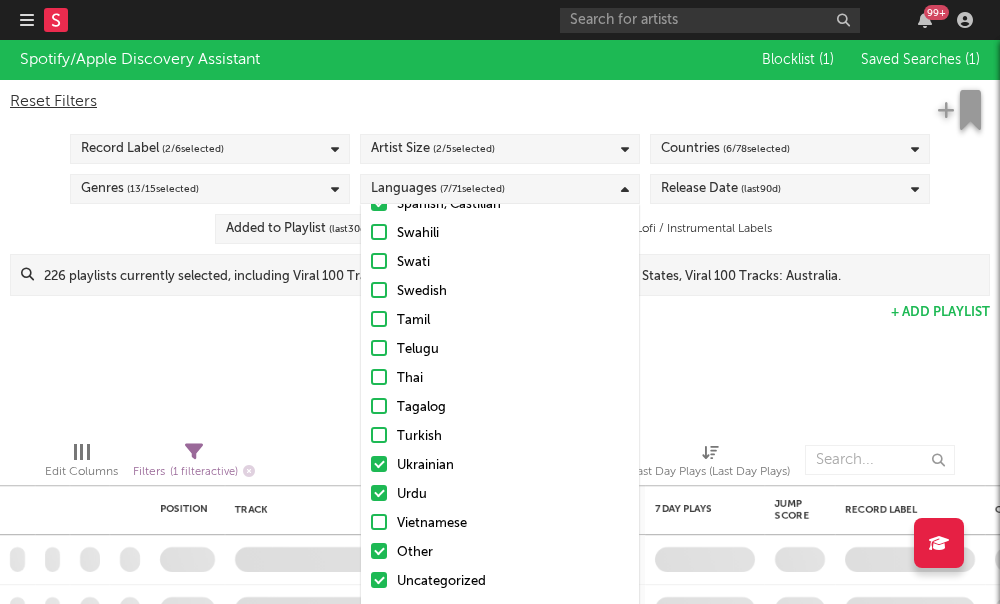 click on "Ukrainian" at bounding box center (500, 466) 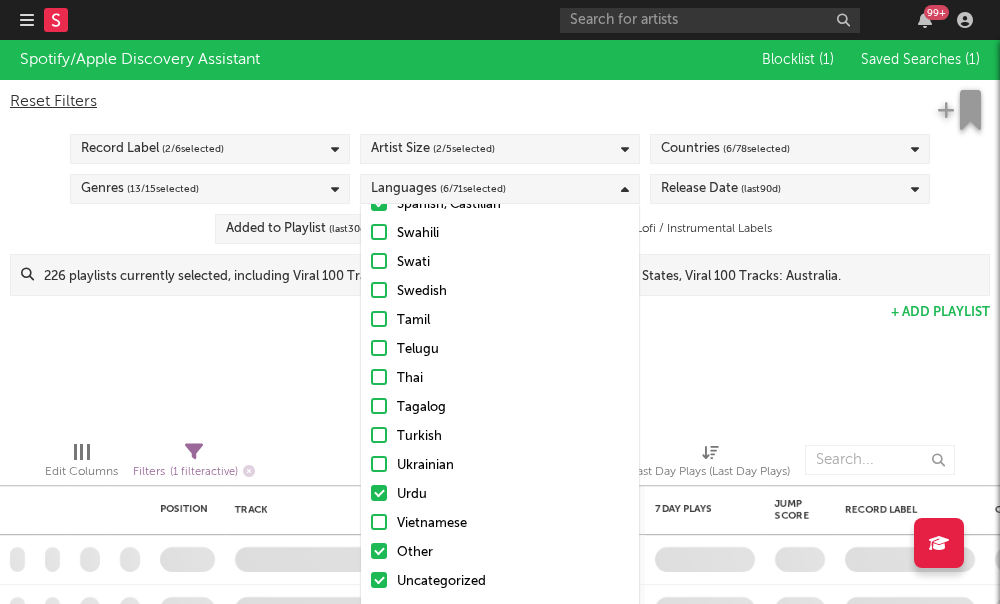 click on "Urdu" at bounding box center (500, 495) 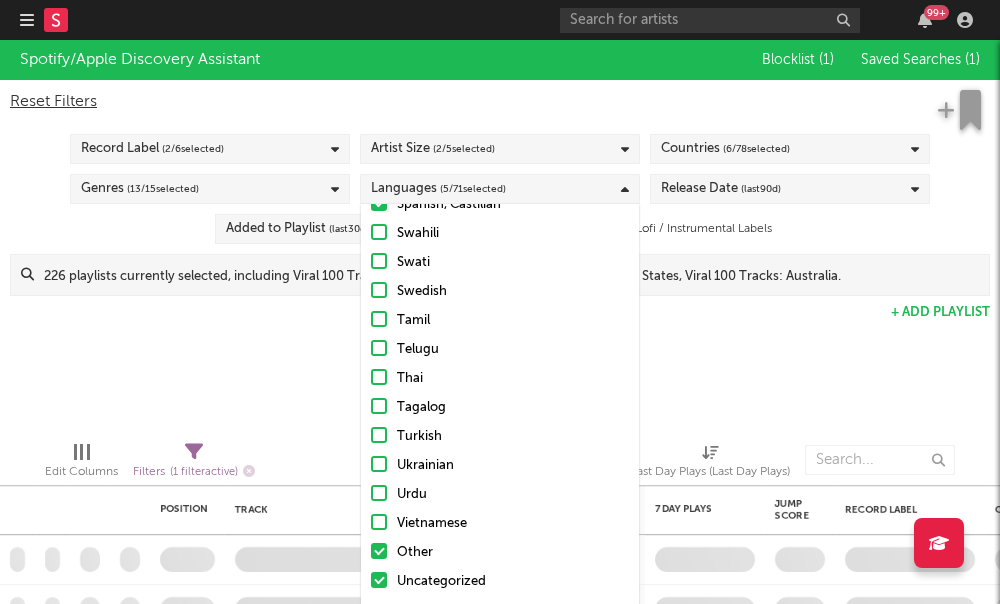 click on "Other" at bounding box center [500, 553] 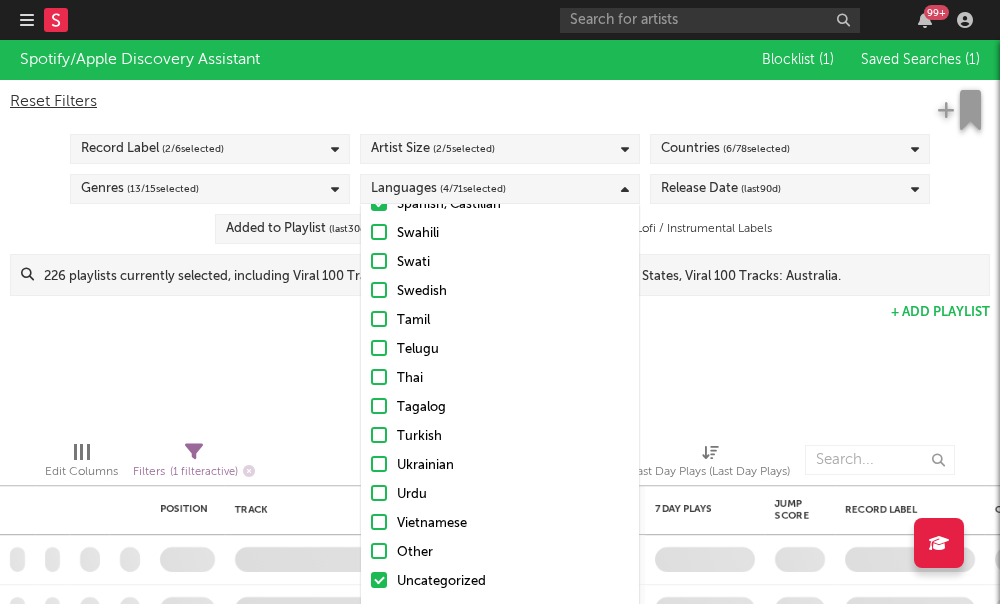 scroll, scrollTop: 1707, scrollLeft: 0, axis: vertical 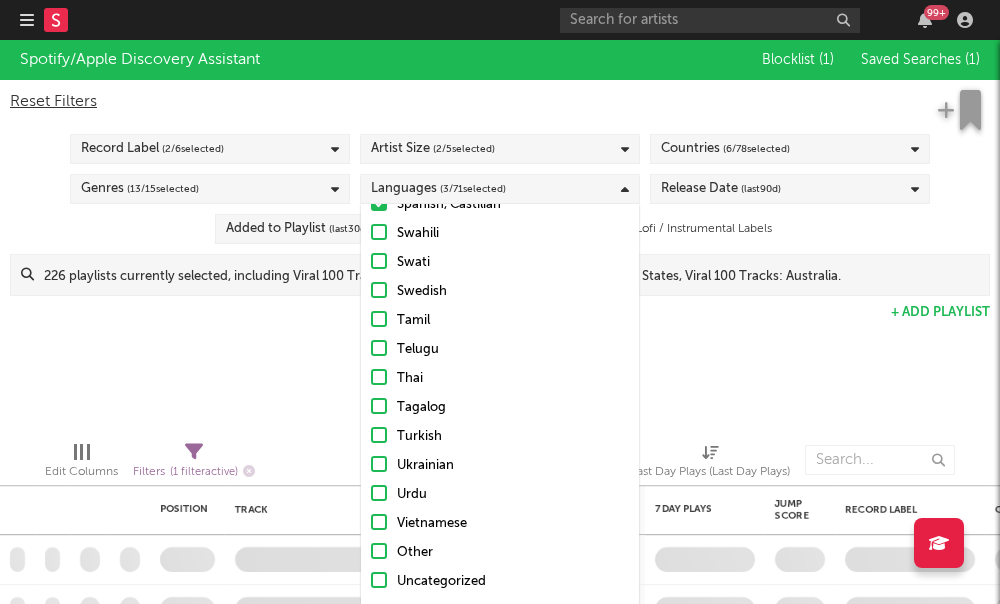 click on "Spotify/Apple Discovery Assistant Blocklist   ( 1 ) Saved Searches   ( 1 ) Reset Filters Record Label ( 2 / 6  selected) Artist Size ( 2 / 5  selected) Countries ( 6 / 78  selected) Genres ( 13 / 15  selected) Languages ( 3 / 71  selected) Release Date (last  90 d) Added to Playlist (last  30 d) Exclude Lofi / Instrumental Labels Update Results + Add Playlist Update Results Latest Results for Your Search" at bounding box center [500, 232] 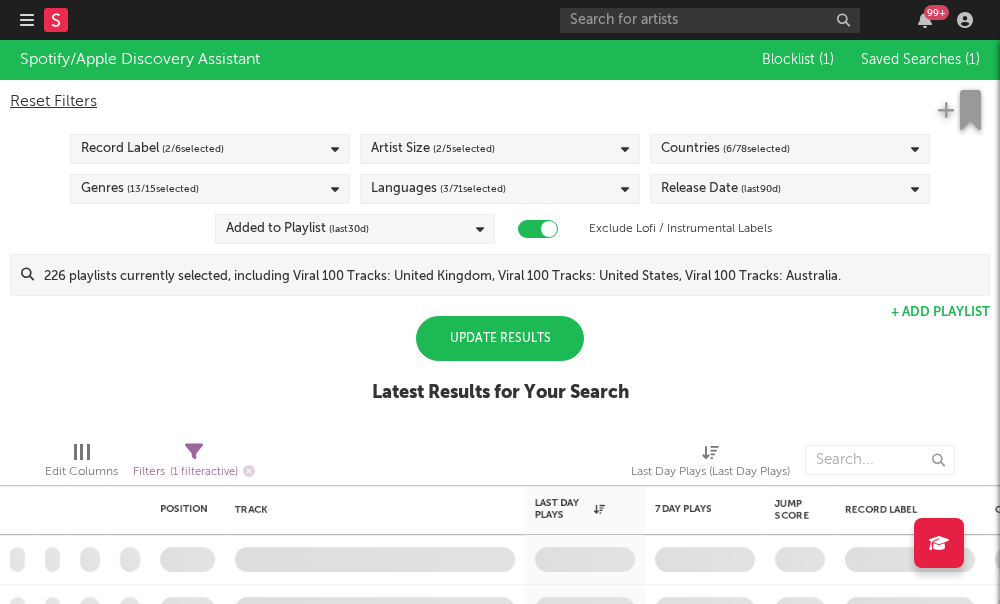 click on "Update Results" at bounding box center (500, 338) 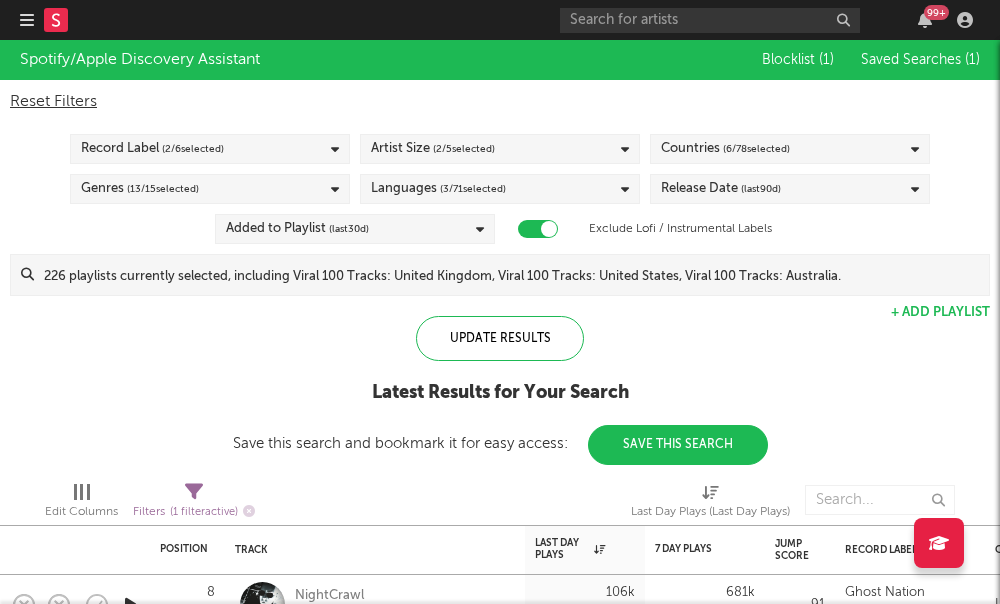 click on "Genres ( 13 / 15  selected)" at bounding box center [210, 189] 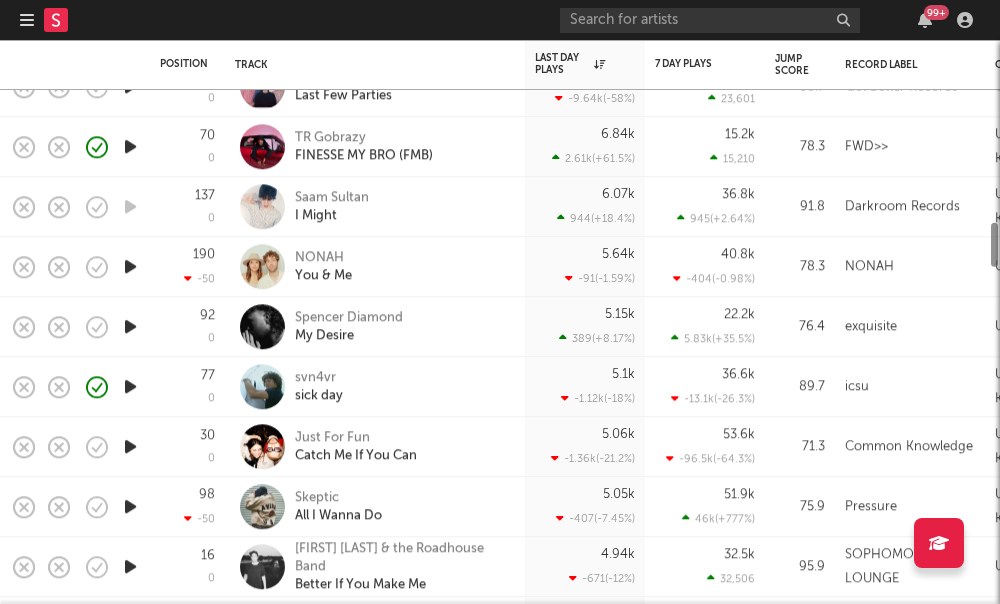 drag, startPoint x: 502, startPoint y: 362, endPoint x: -1, endPoint y: -1, distance: 620.30475 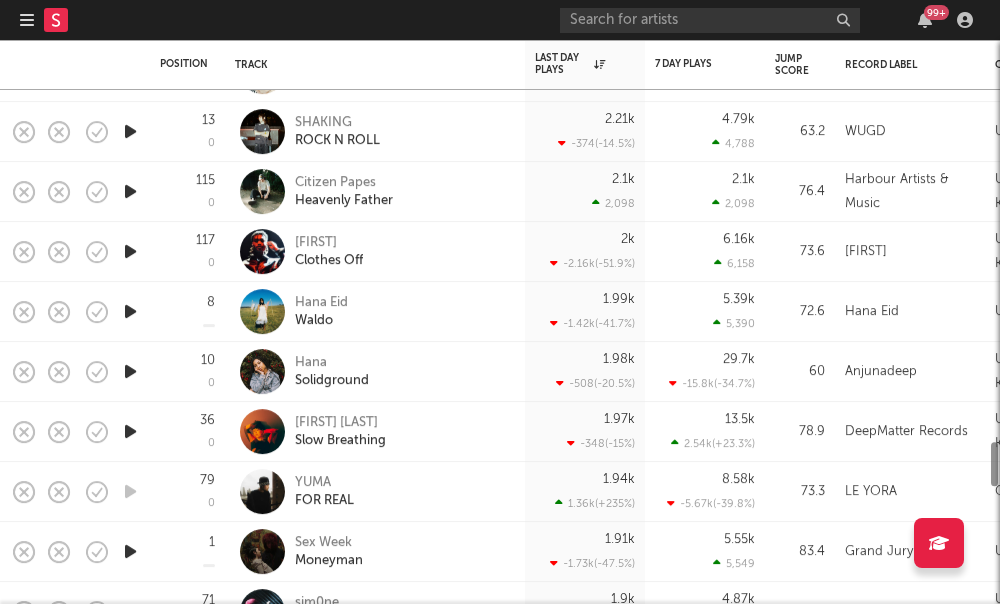 click on "Anjunadeep" at bounding box center (910, 372) 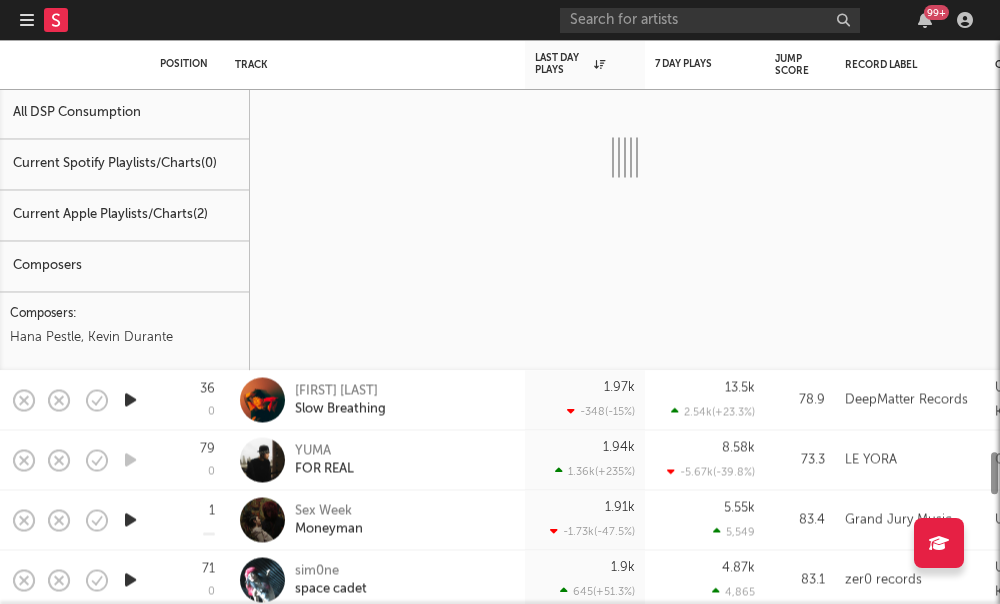 select on "1w" 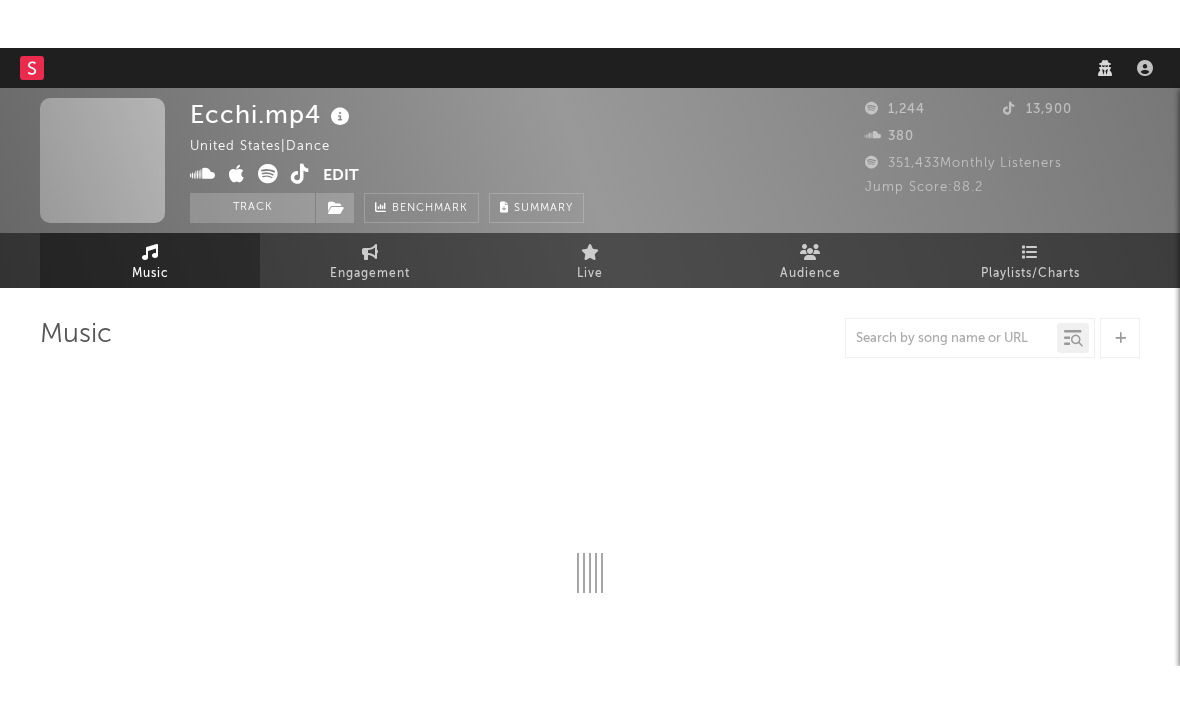 scroll, scrollTop: 0, scrollLeft: 0, axis: both 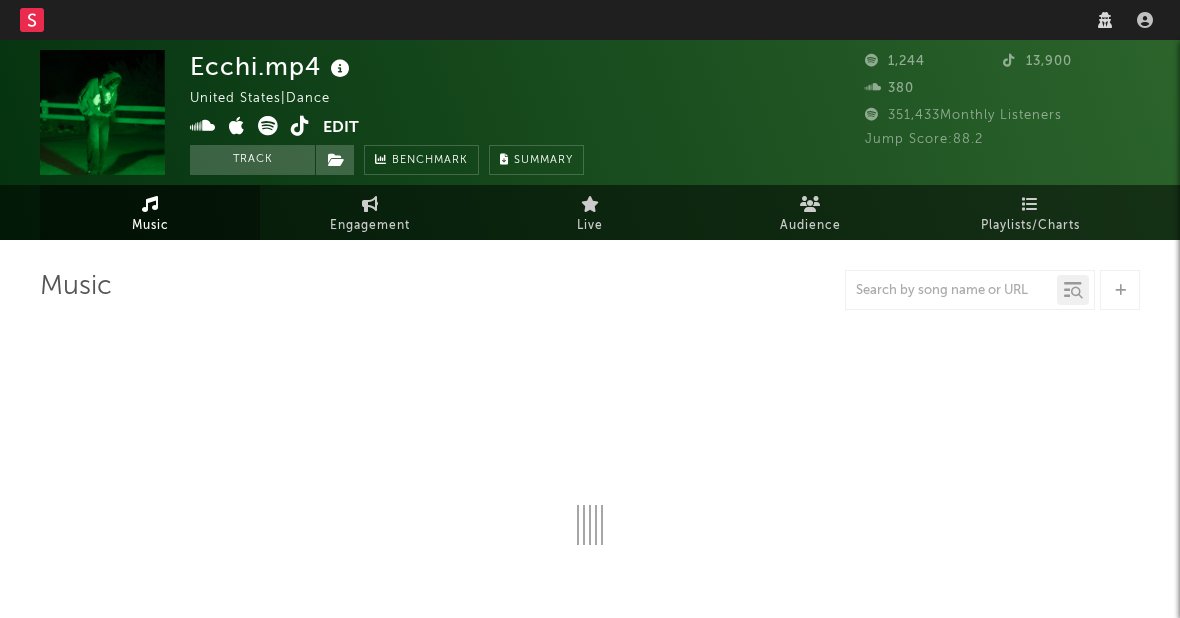 select on "1w" 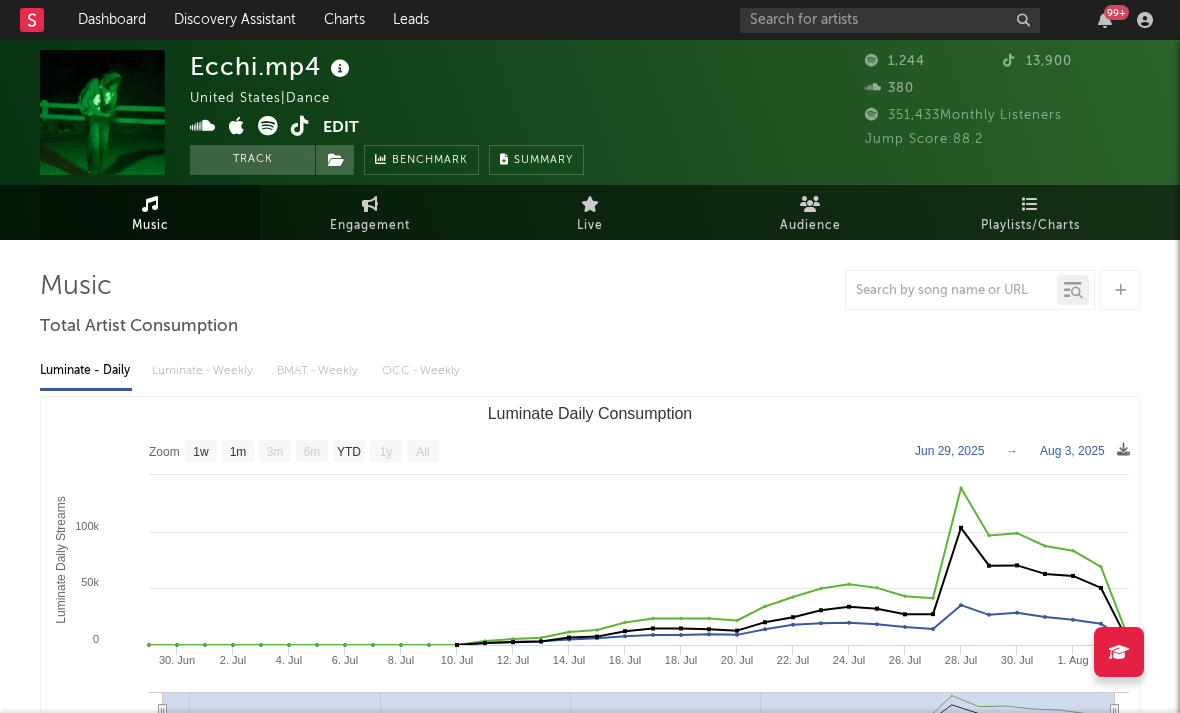 click at bounding box center (300, 126) 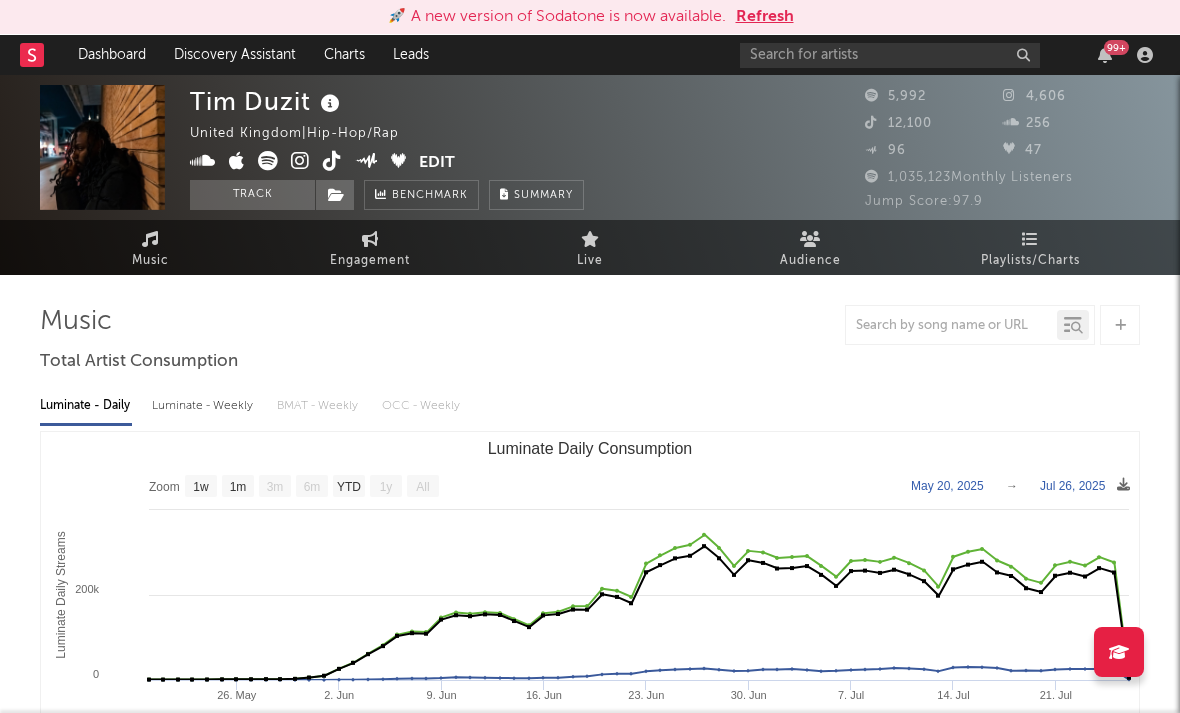 select on "1w" 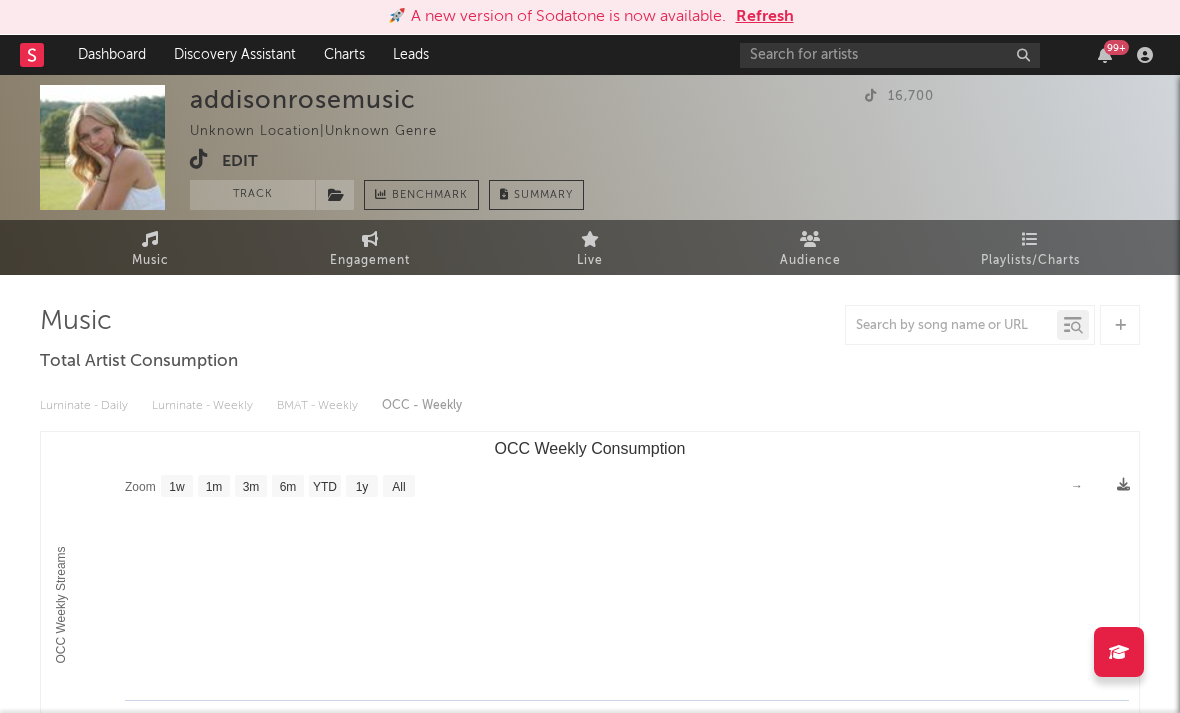 select on "1w" 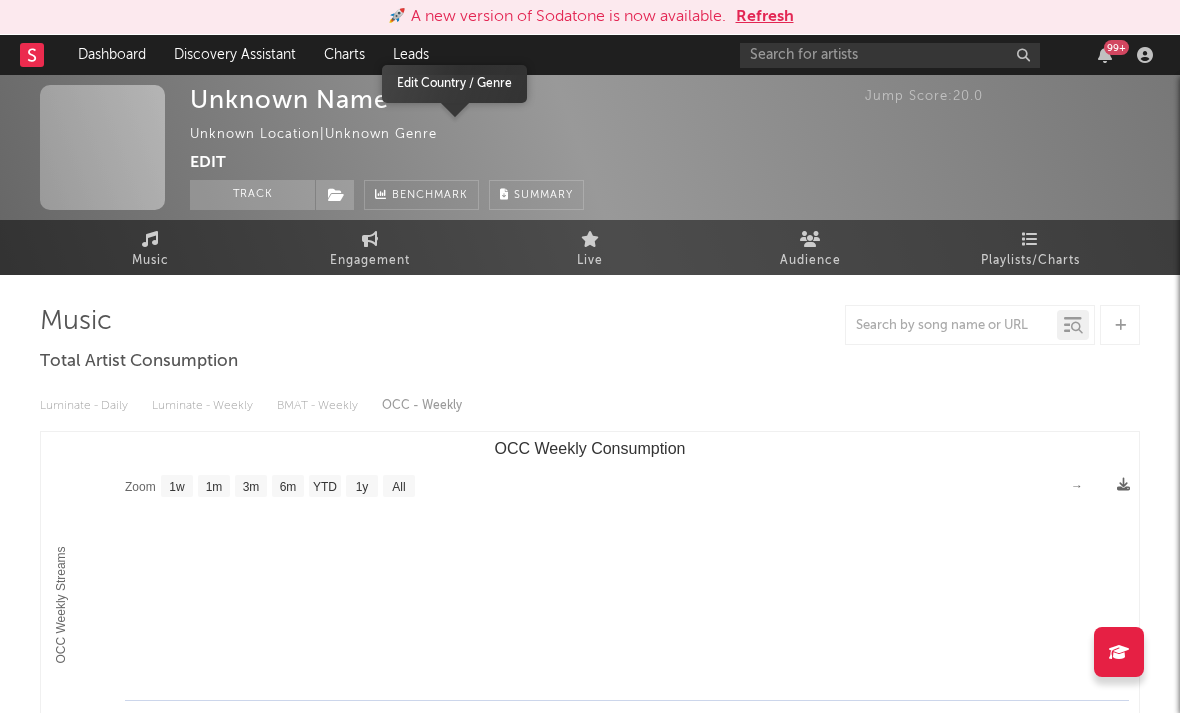 select on "1w" 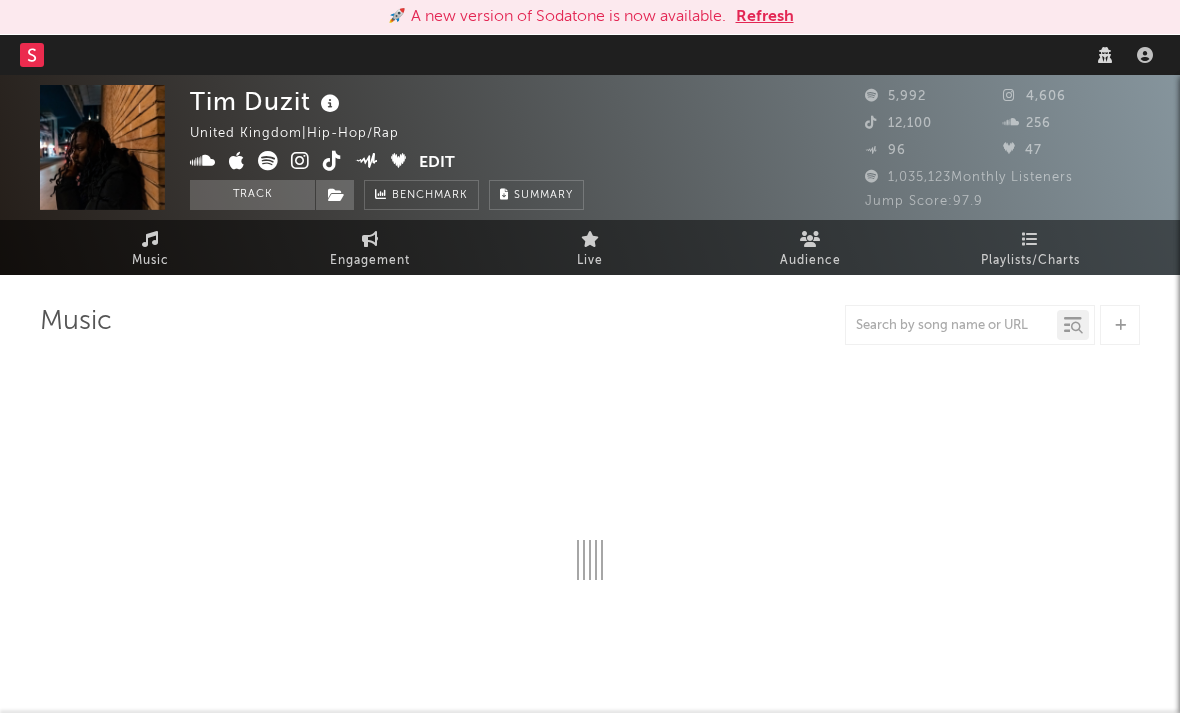 scroll, scrollTop: 0, scrollLeft: 0, axis: both 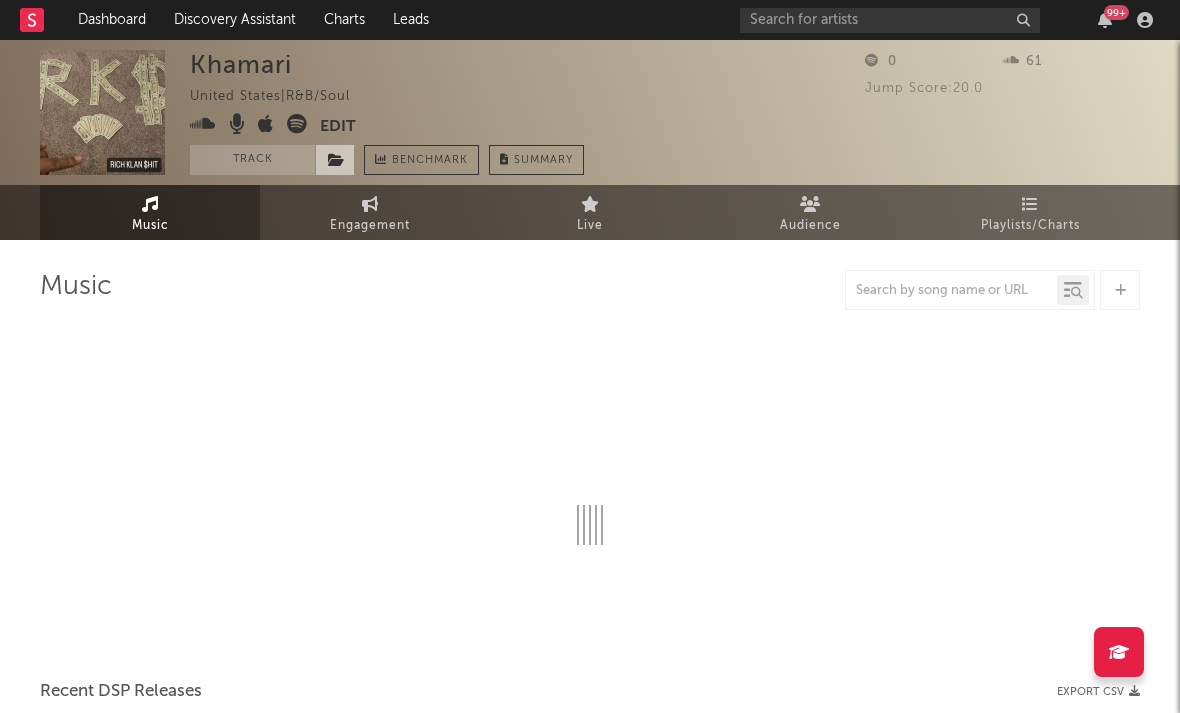 select on "1w" 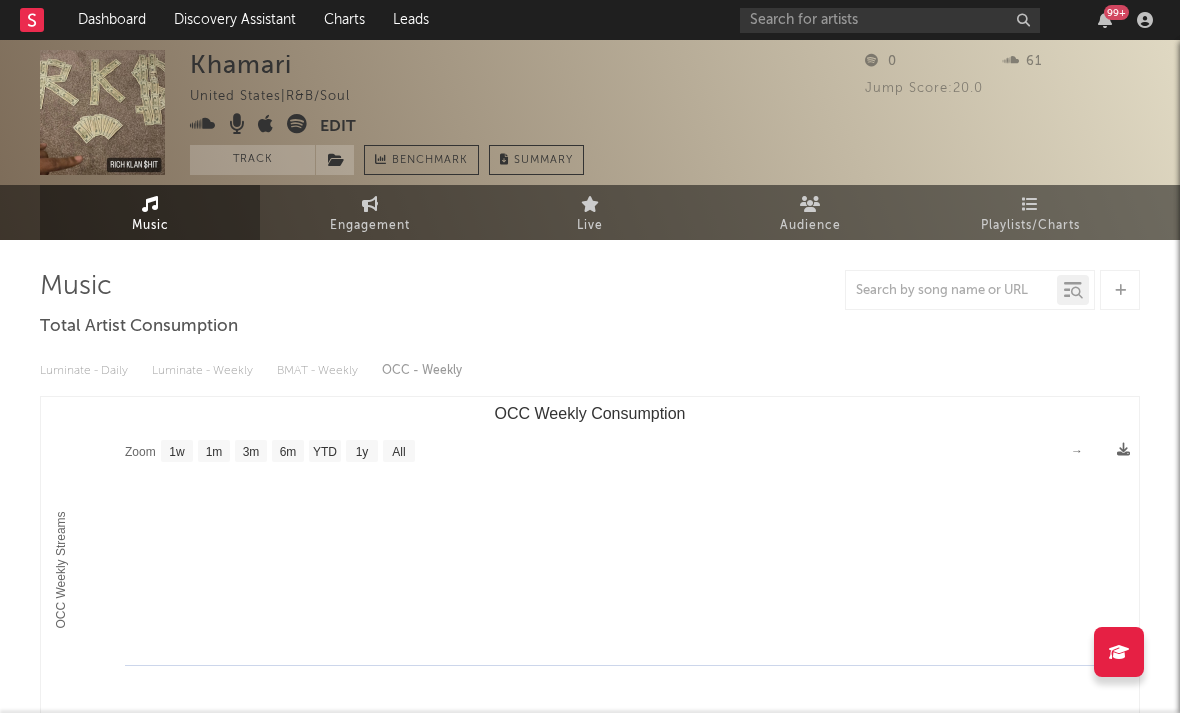 click at bounding box center [255, 126] 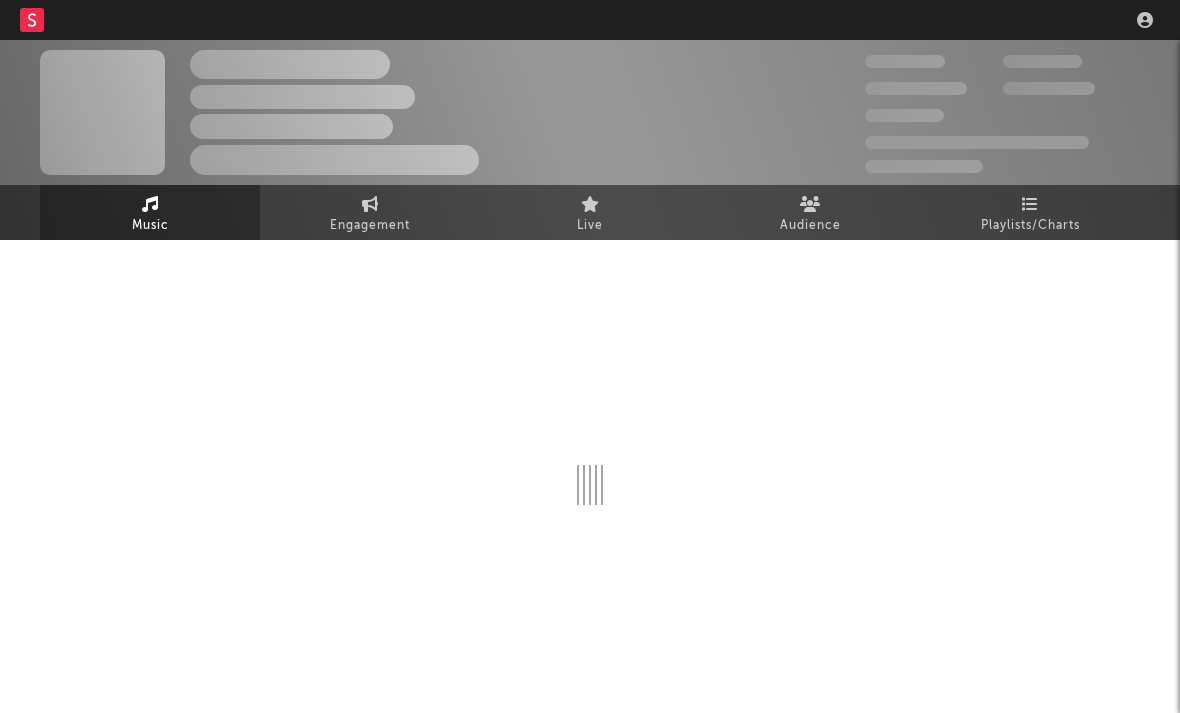 scroll, scrollTop: 0, scrollLeft: 0, axis: both 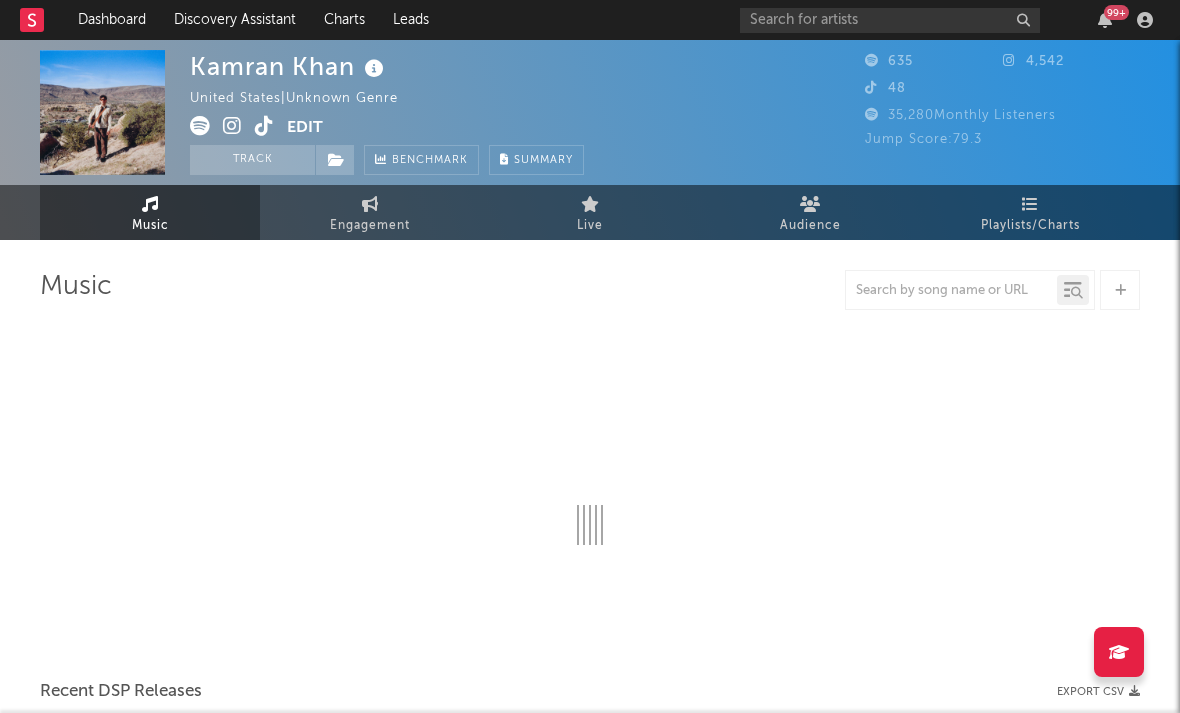 click at bounding box center (232, 126) 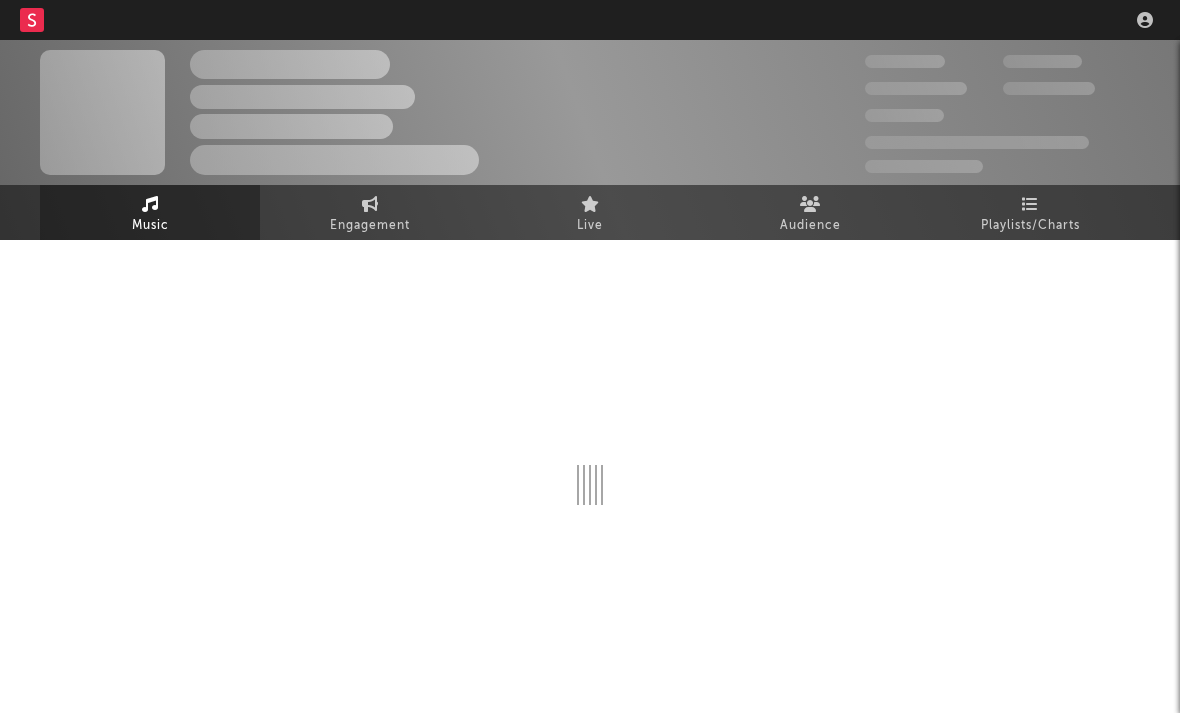scroll, scrollTop: 0, scrollLeft: 0, axis: both 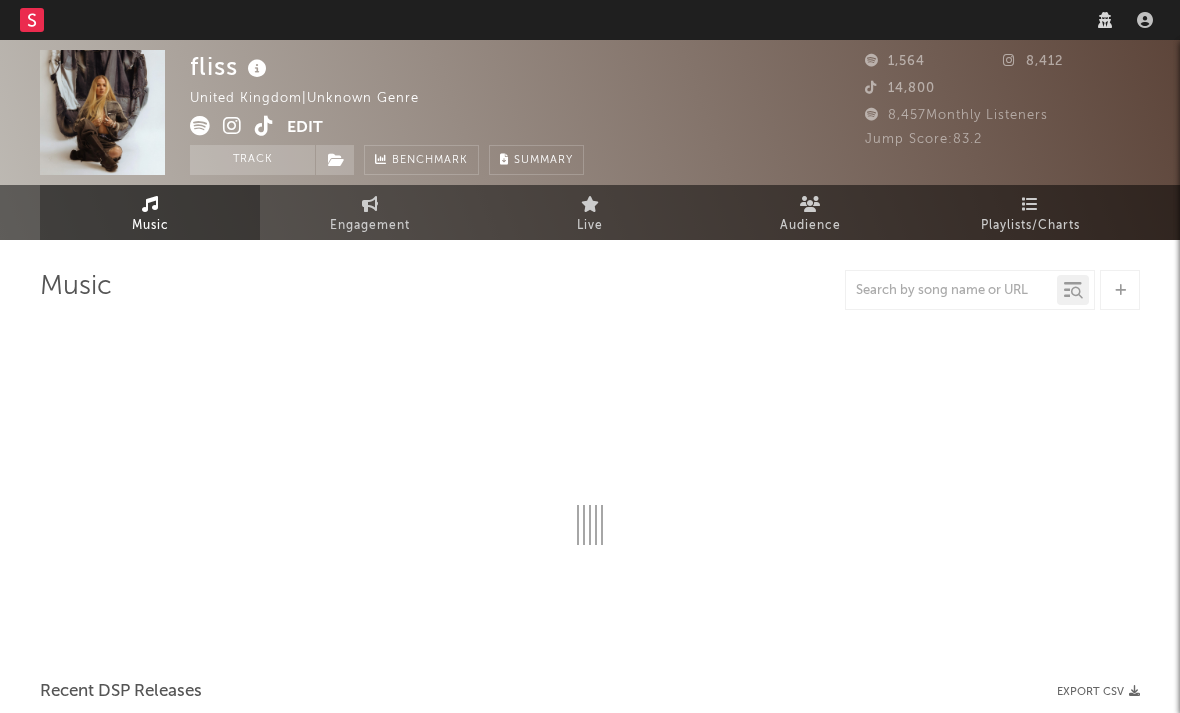 select on "1w" 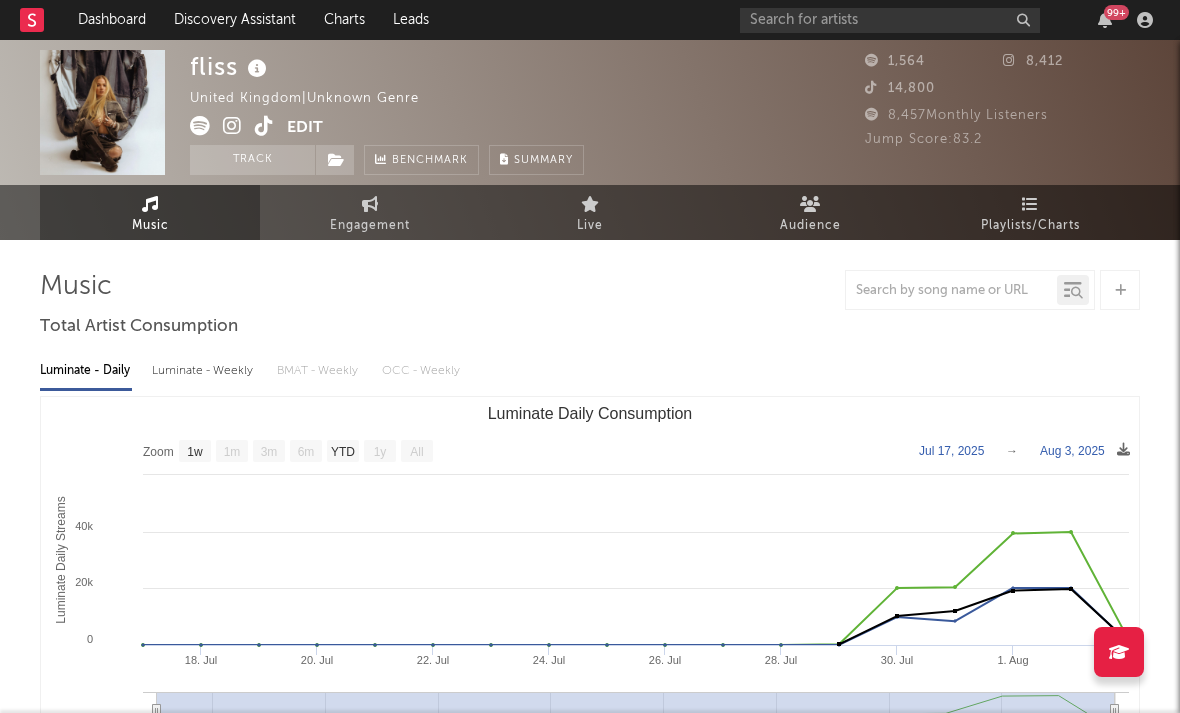 click at bounding box center (232, 126) 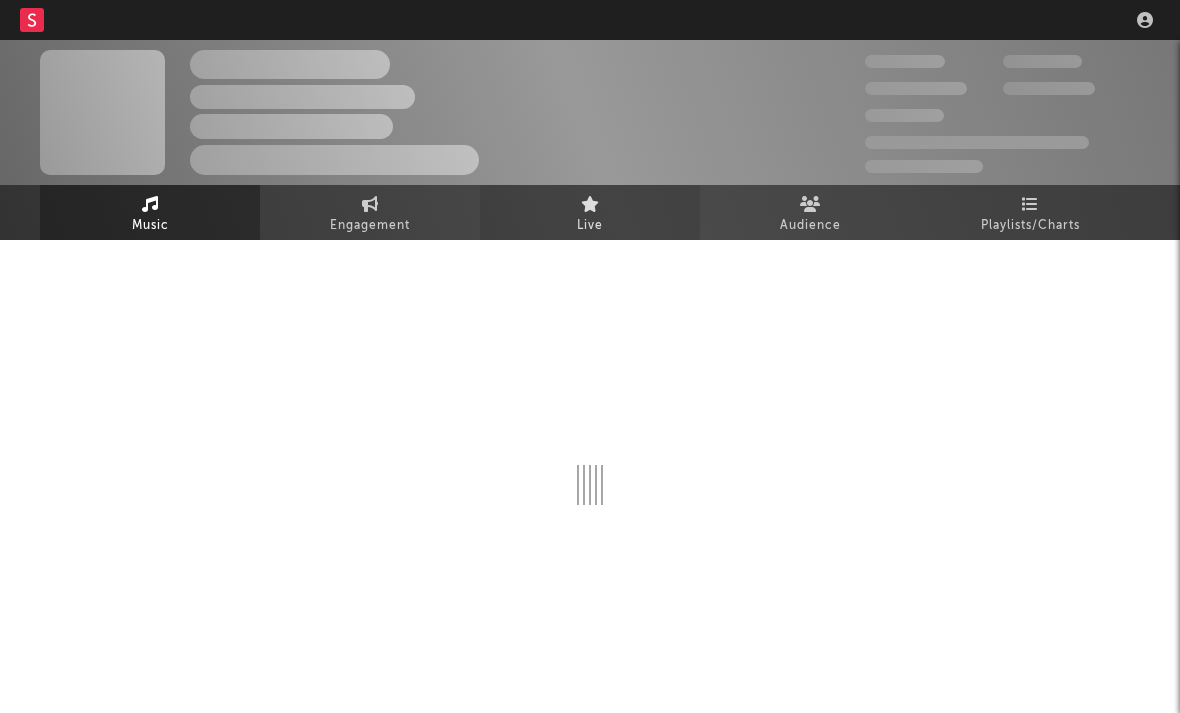 scroll, scrollTop: 0, scrollLeft: 0, axis: both 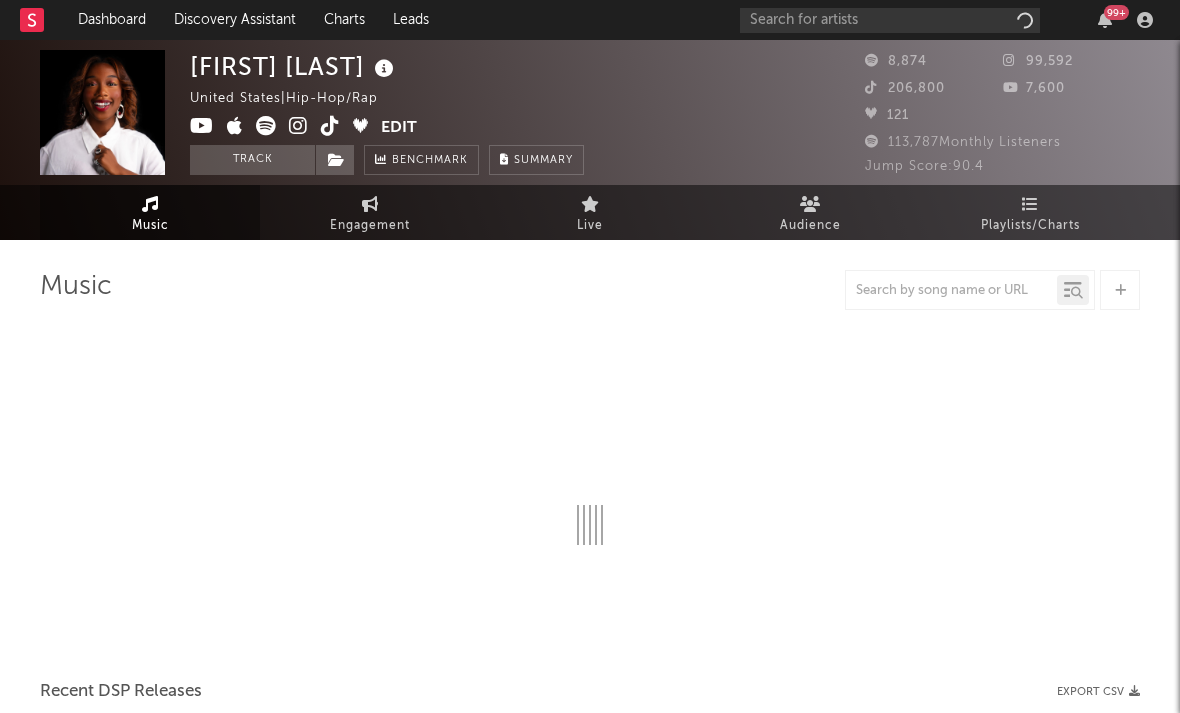 select on "1w" 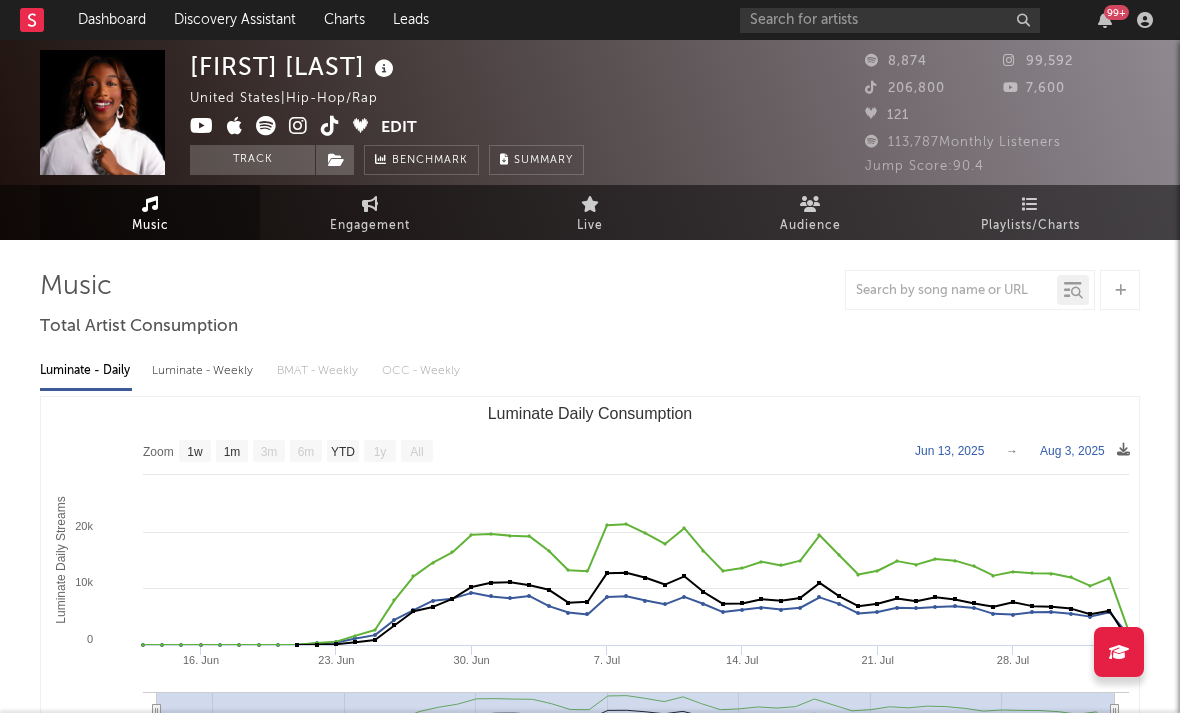 click at bounding box center (285, 128) 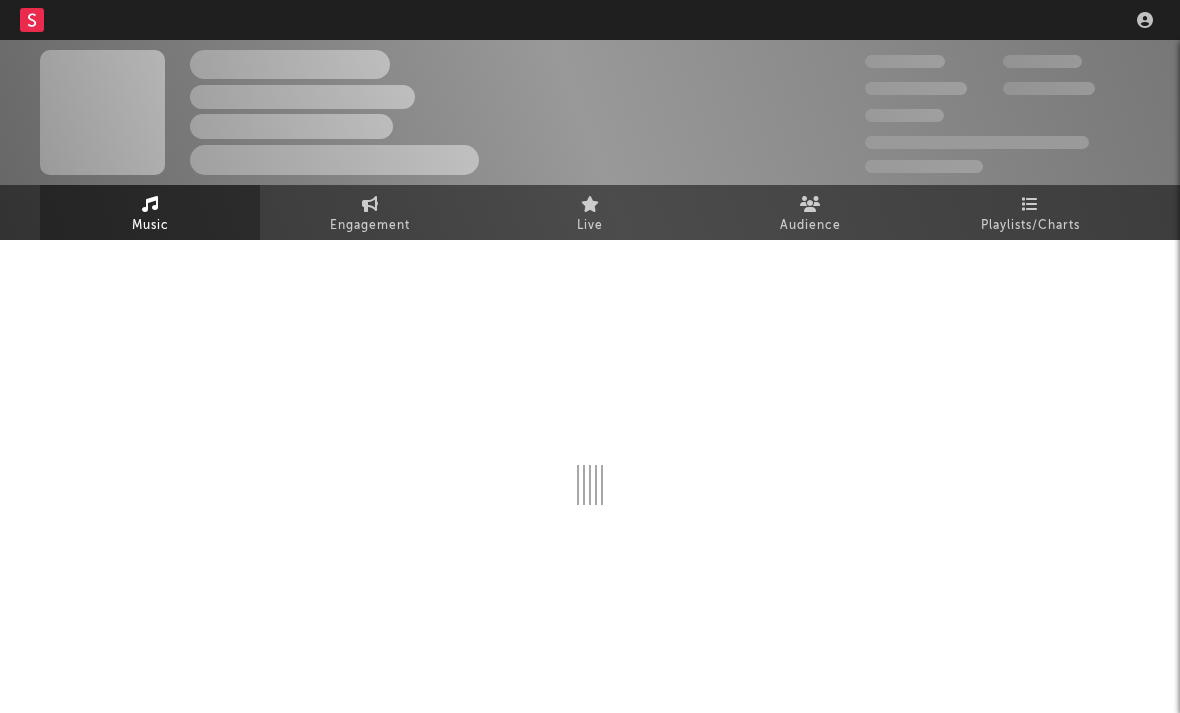 scroll, scrollTop: 0, scrollLeft: 0, axis: both 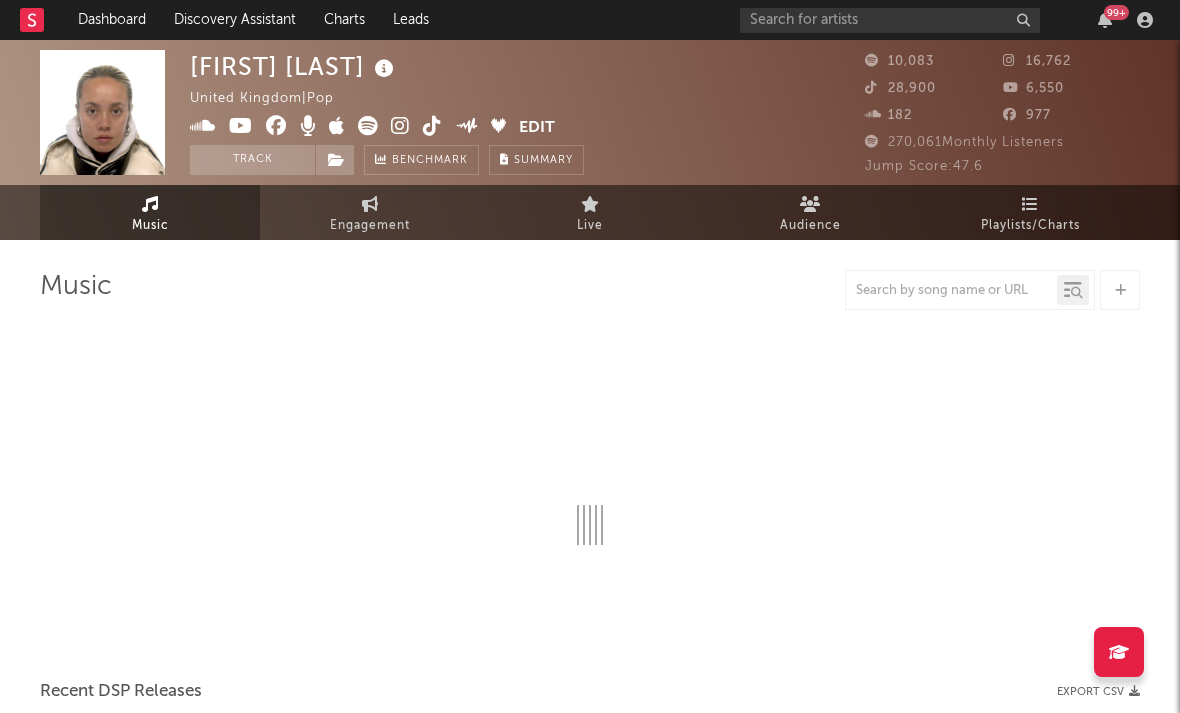select on "6m" 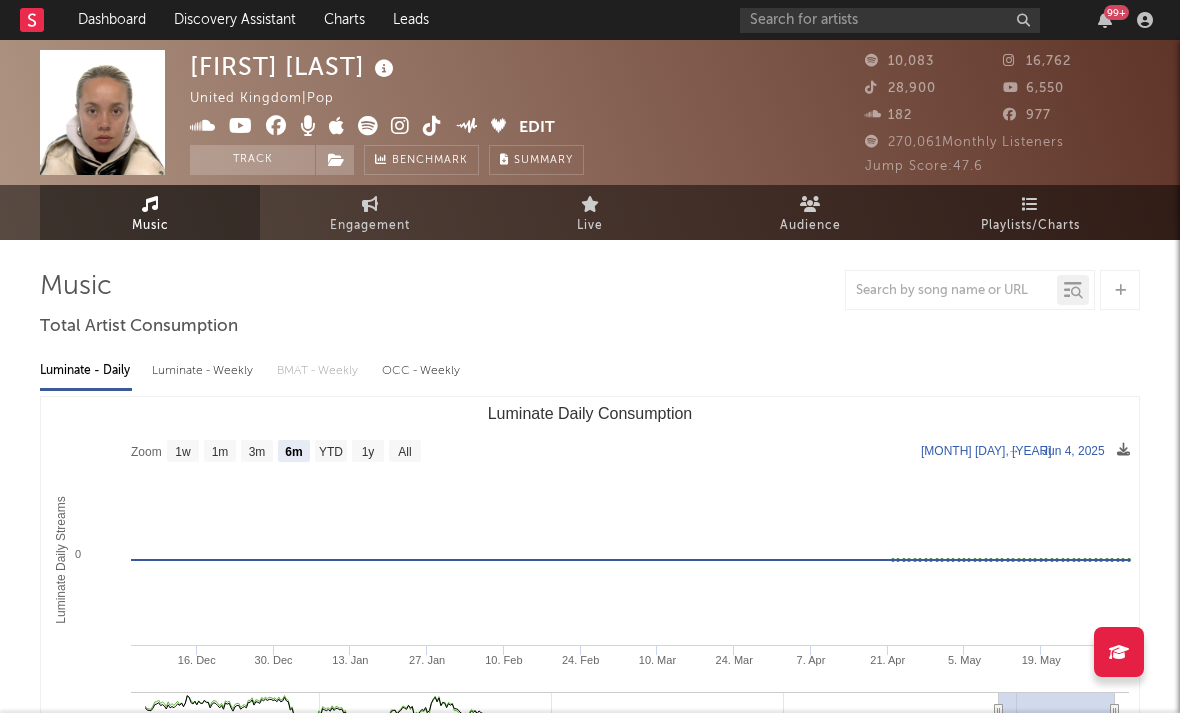 click at bounding box center [400, 126] 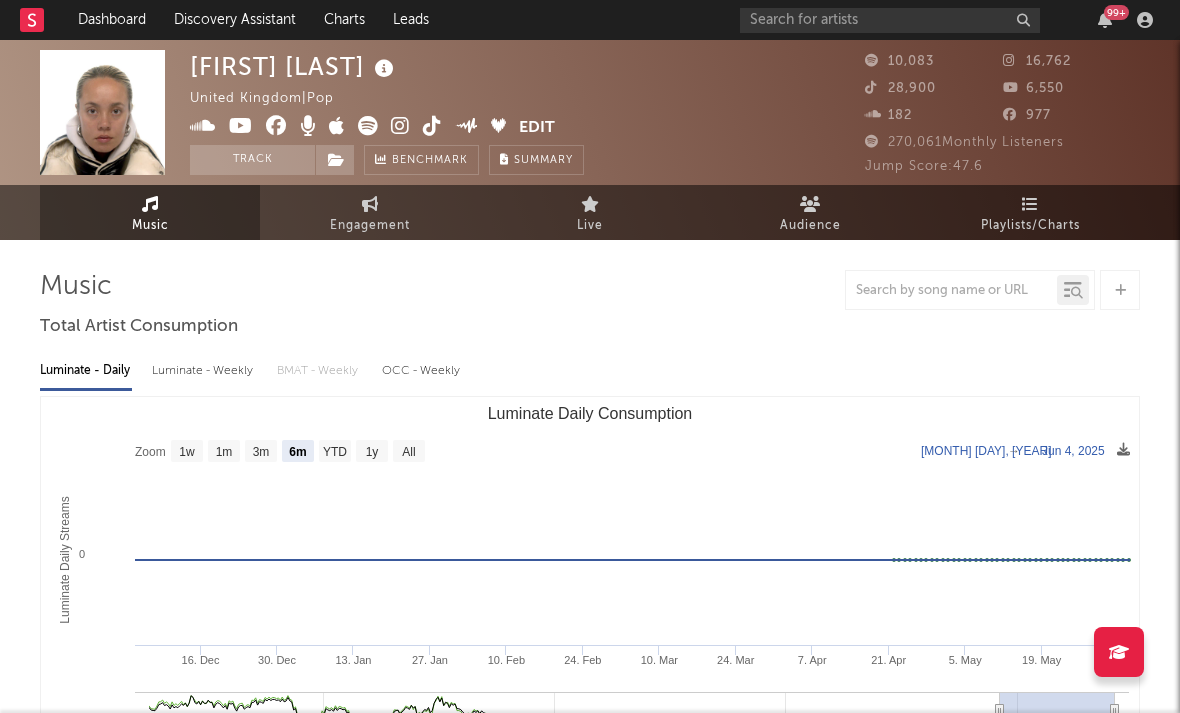 click at bounding box center [337, 126] 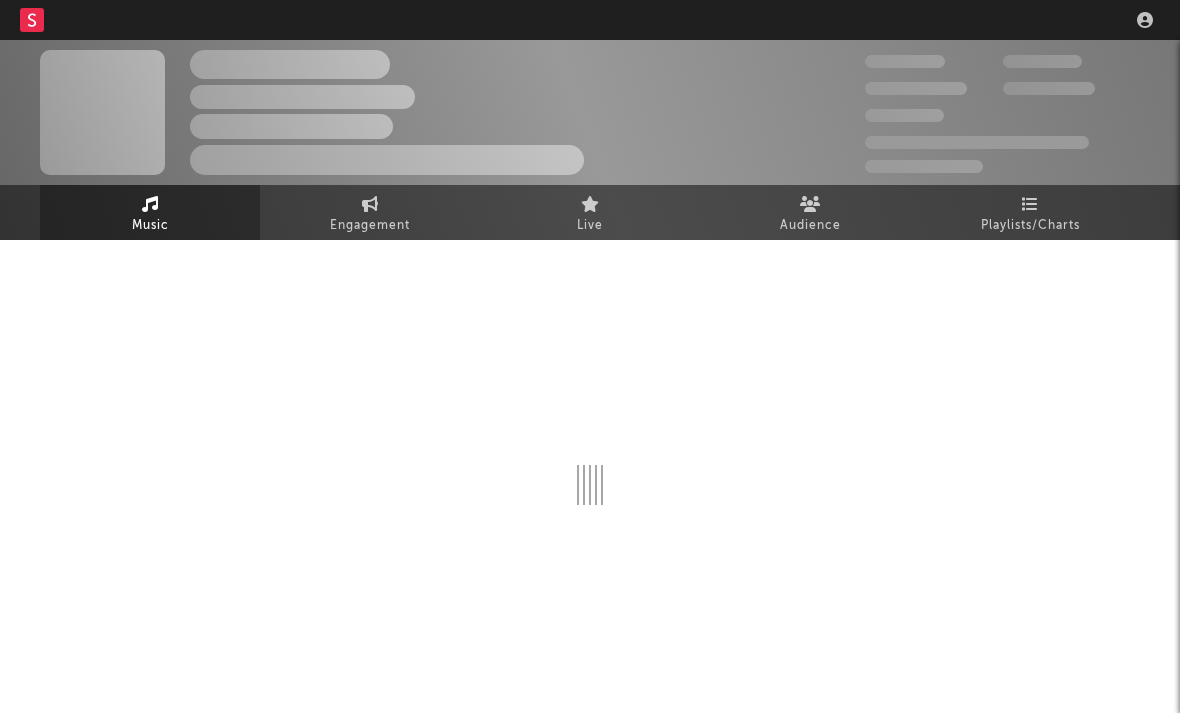 scroll, scrollTop: 0, scrollLeft: 0, axis: both 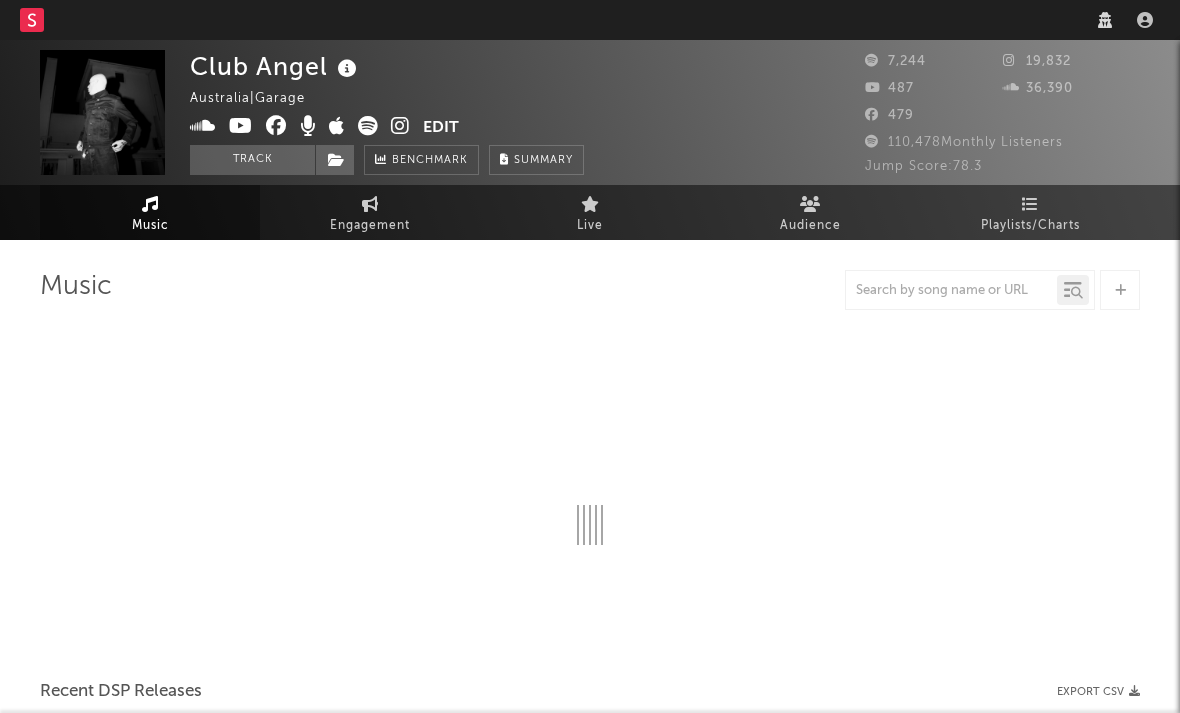 select on "6m" 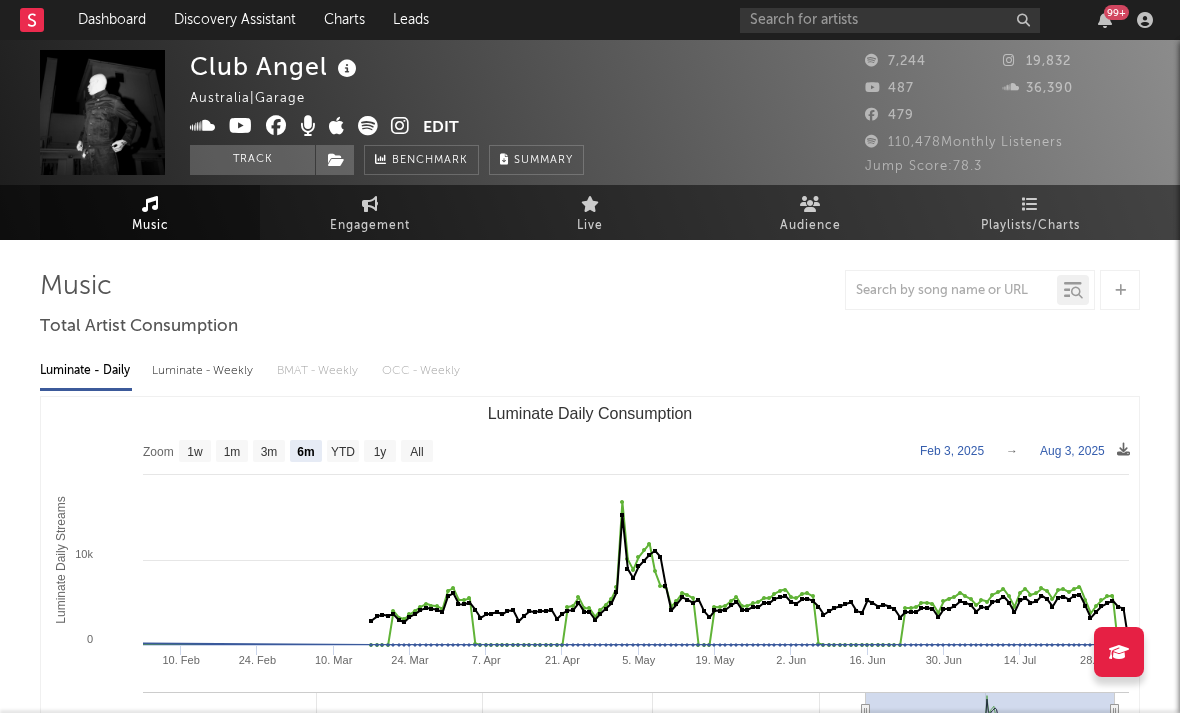 click at bounding box center [400, 126] 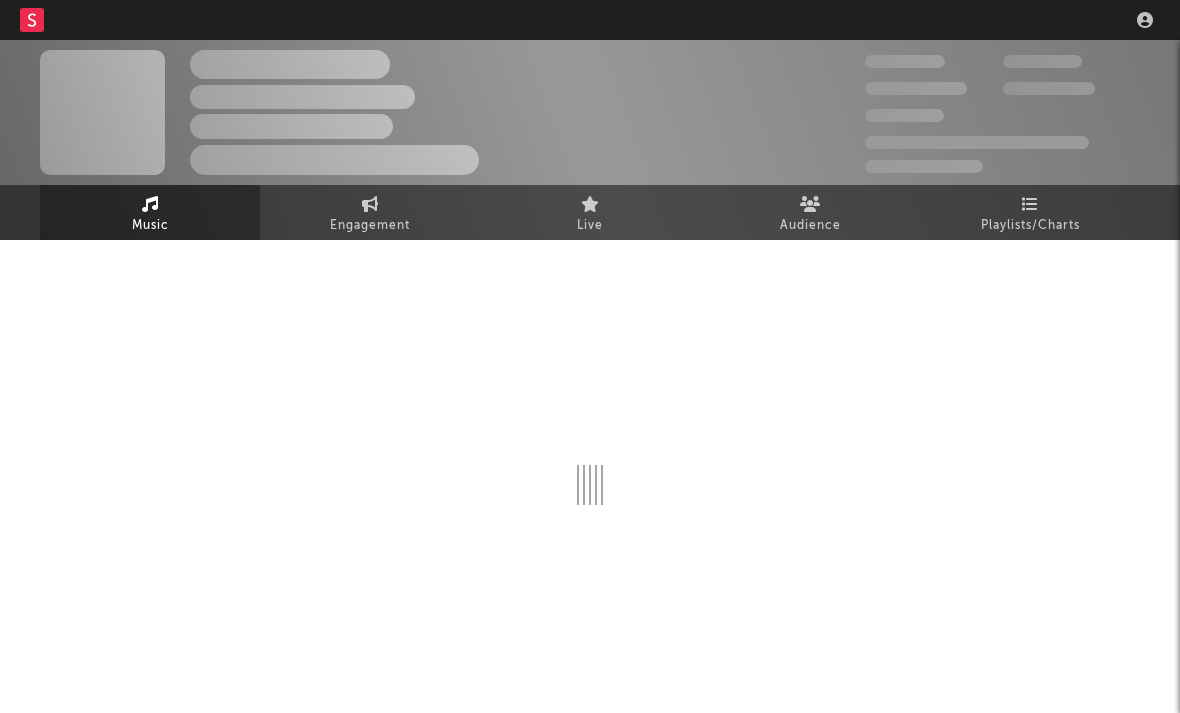 scroll, scrollTop: 0, scrollLeft: 0, axis: both 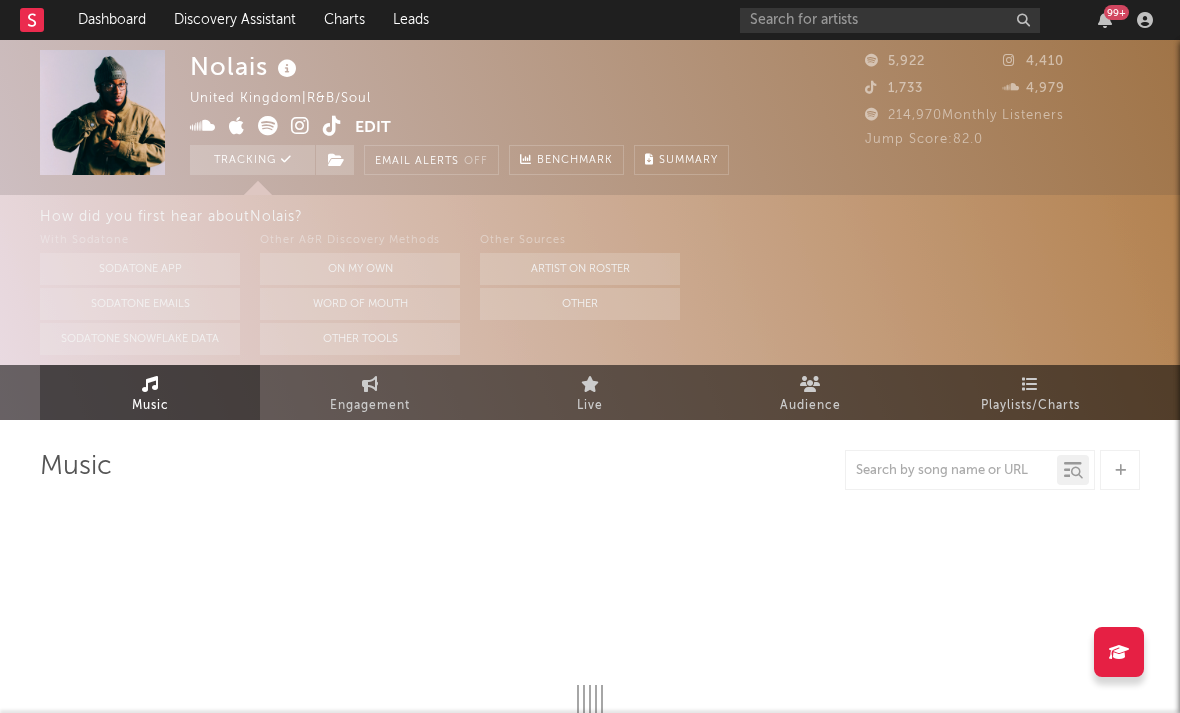 click at bounding box center [300, 126] 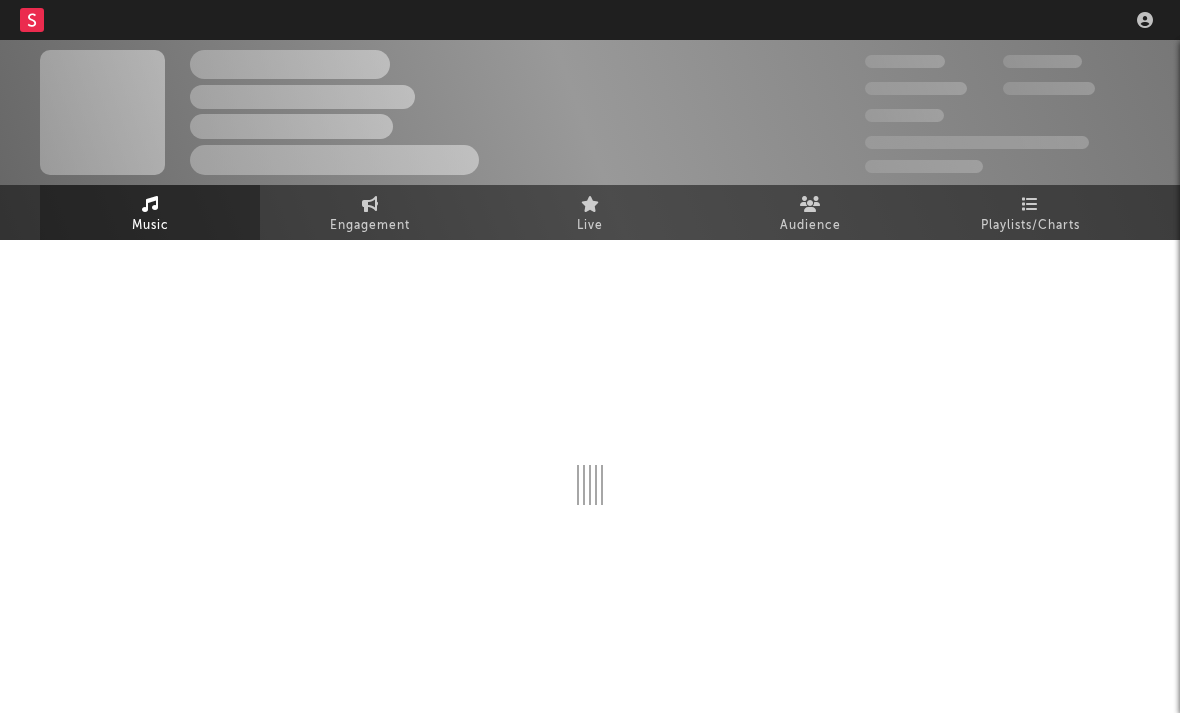 scroll, scrollTop: 0, scrollLeft: 0, axis: both 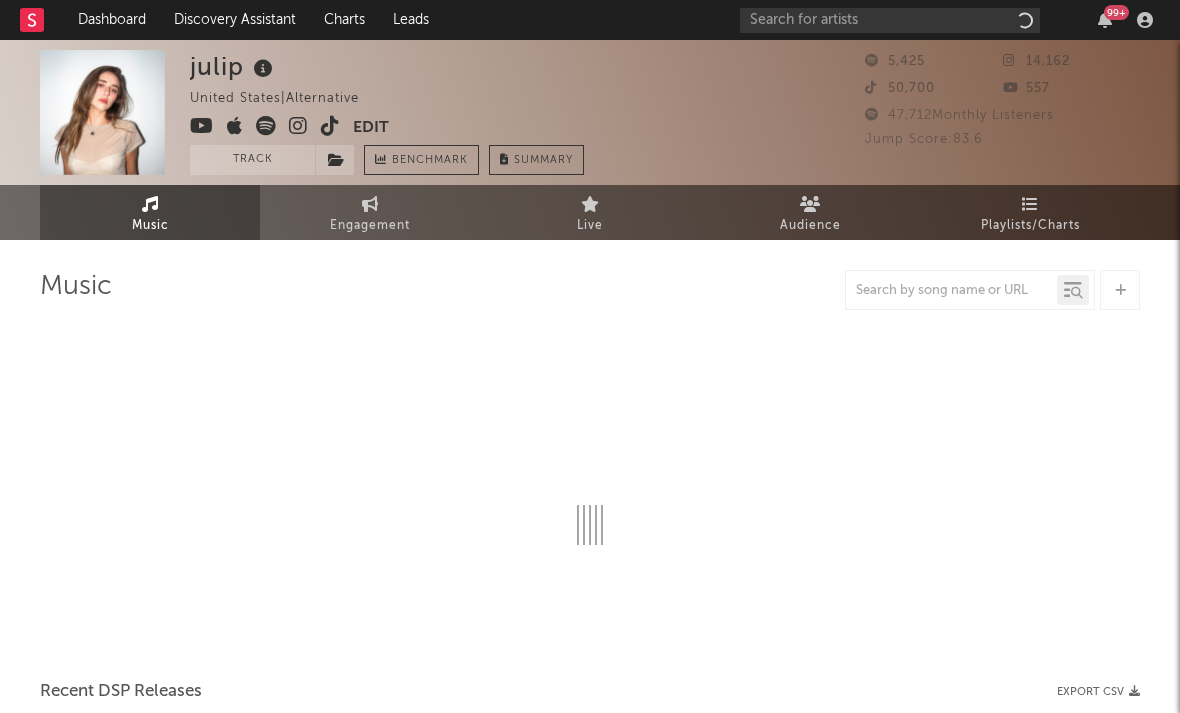 select on "1w" 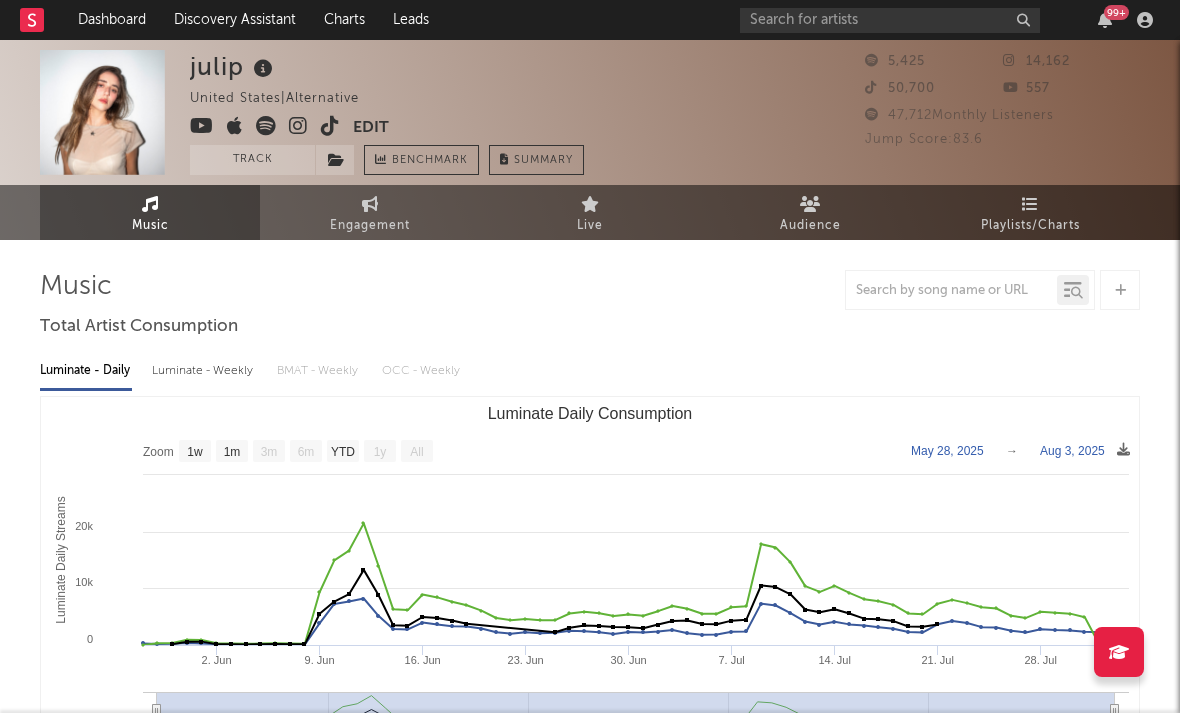 click at bounding box center (298, 126) 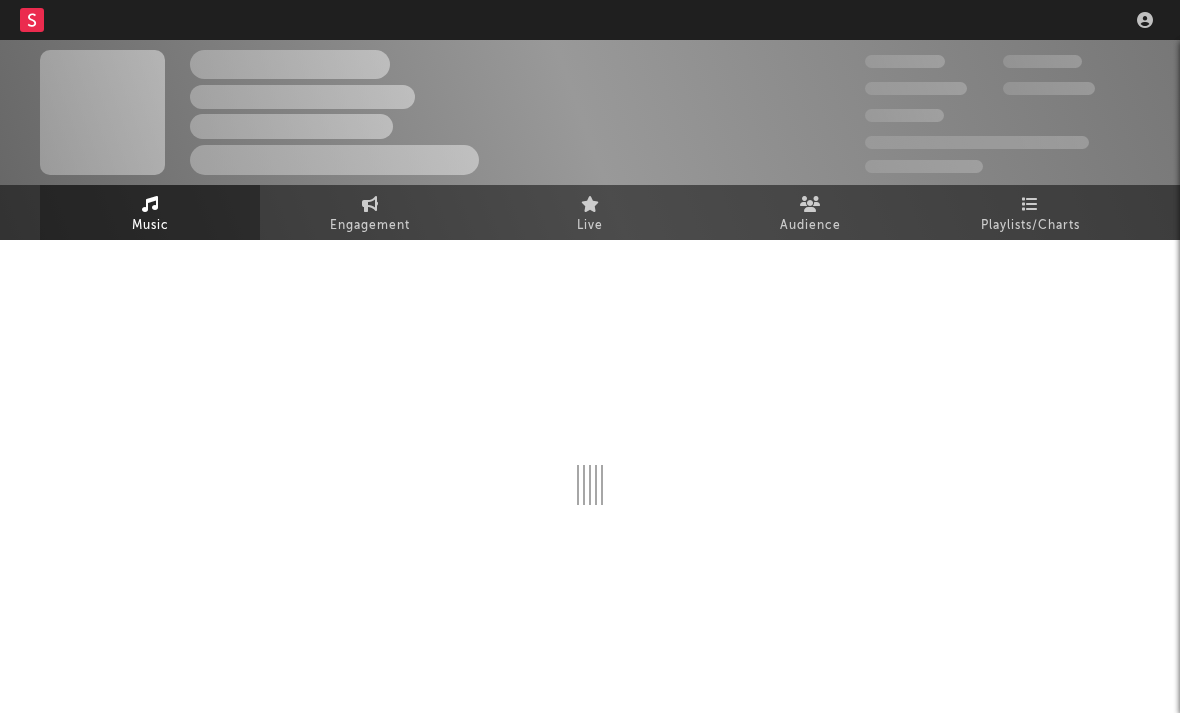 scroll, scrollTop: 0, scrollLeft: 0, axis: both 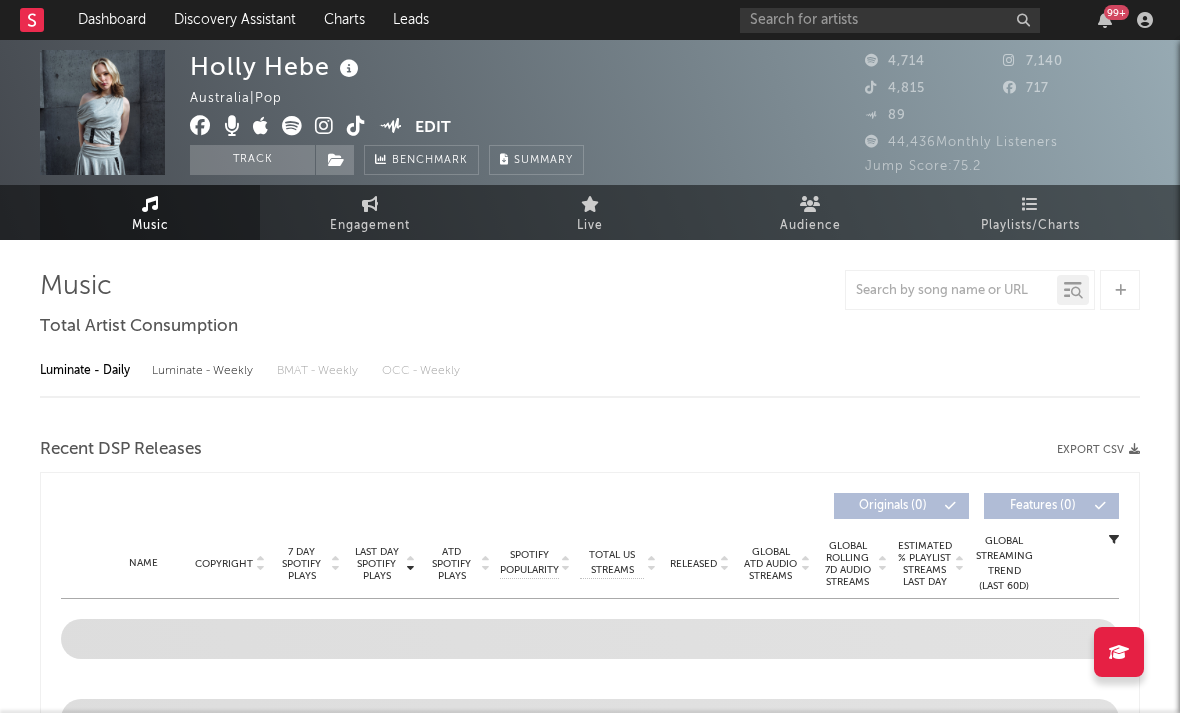 select on "6m" 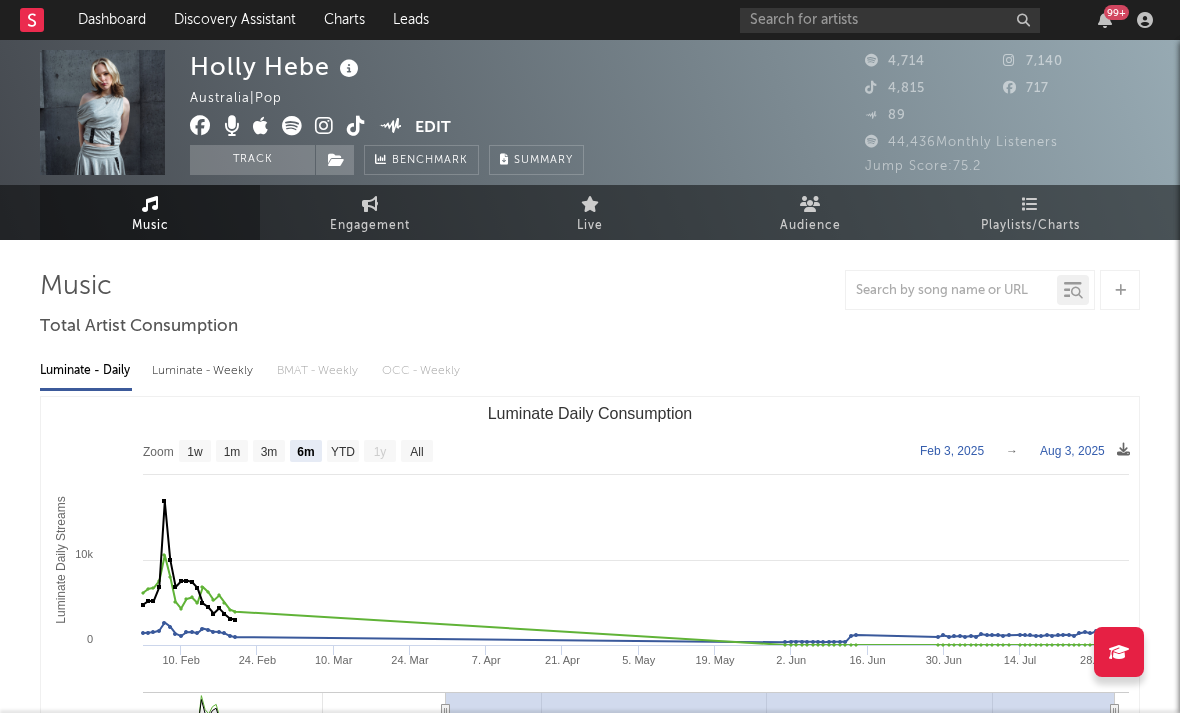 click at bounding box center (324, 126) 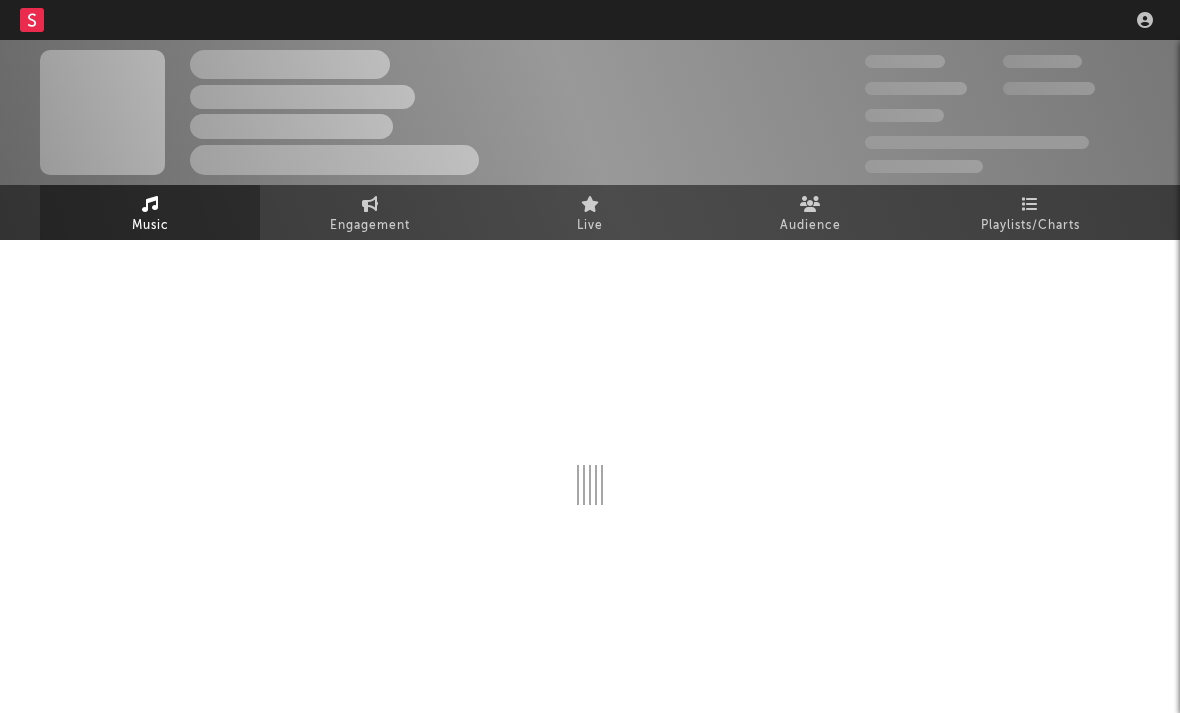 scroll, scrollTop: 0, scrollLeft: 0, axis: both 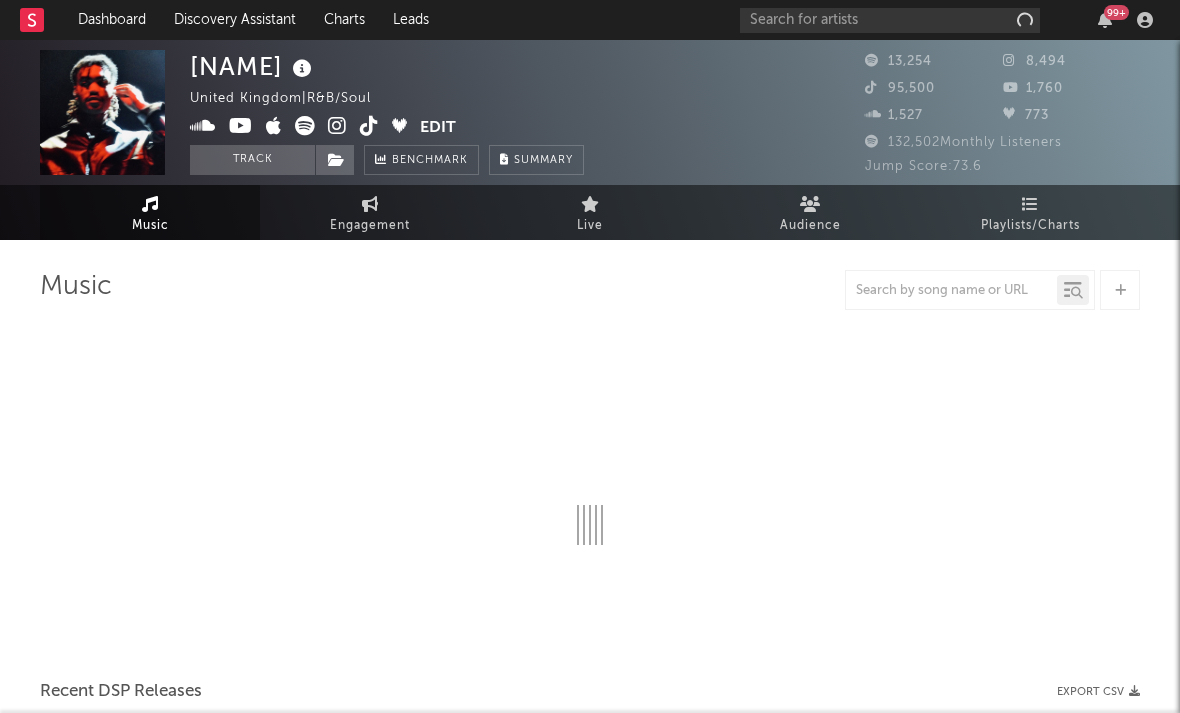 select on "6m" 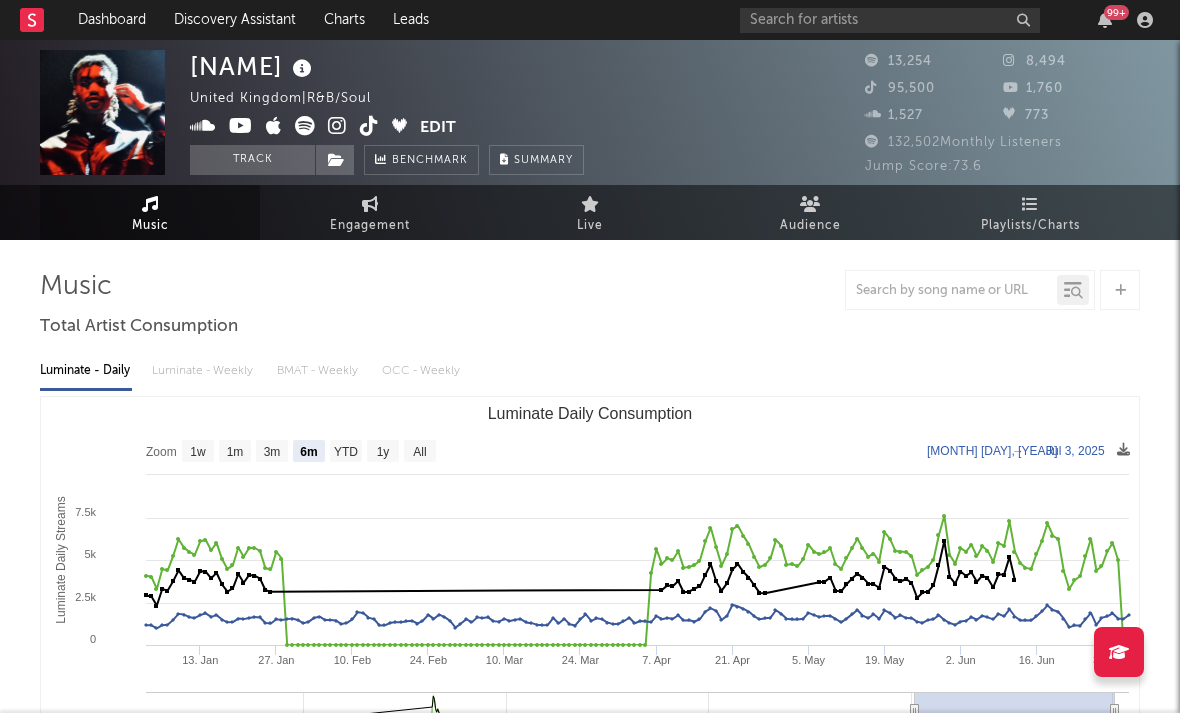 click at bounding box center [337, 126] 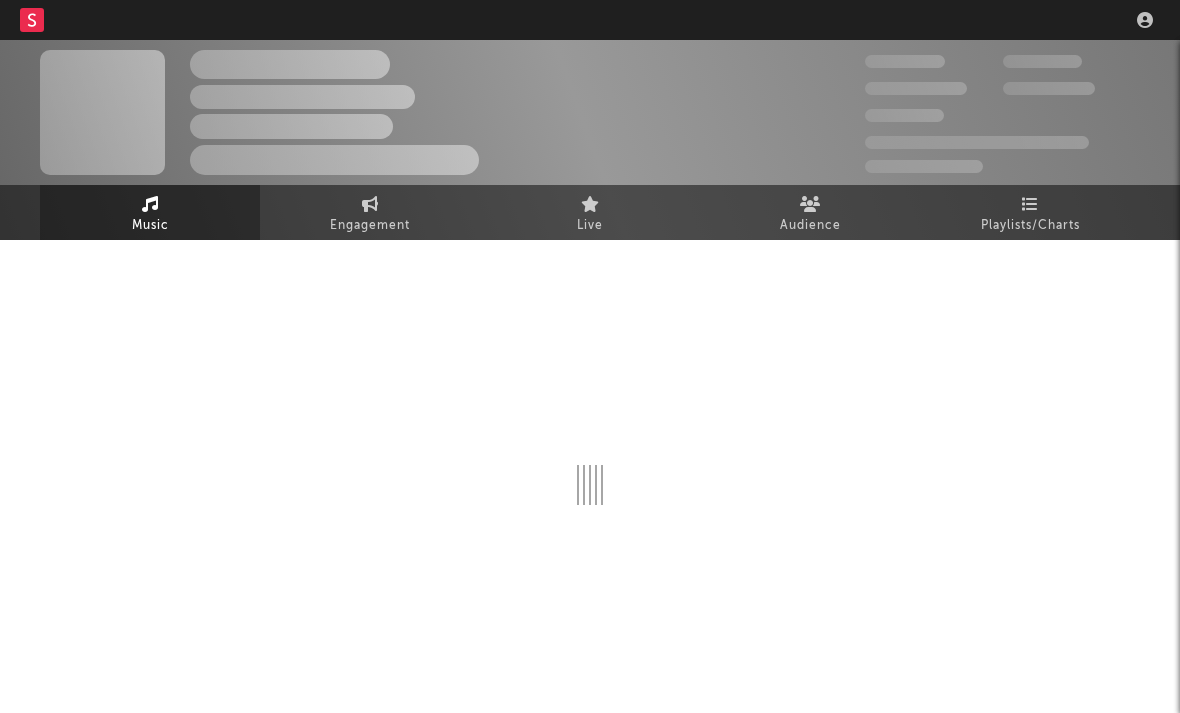 scroll, scrollTop: 0, scrollLeft: 0, axis: both 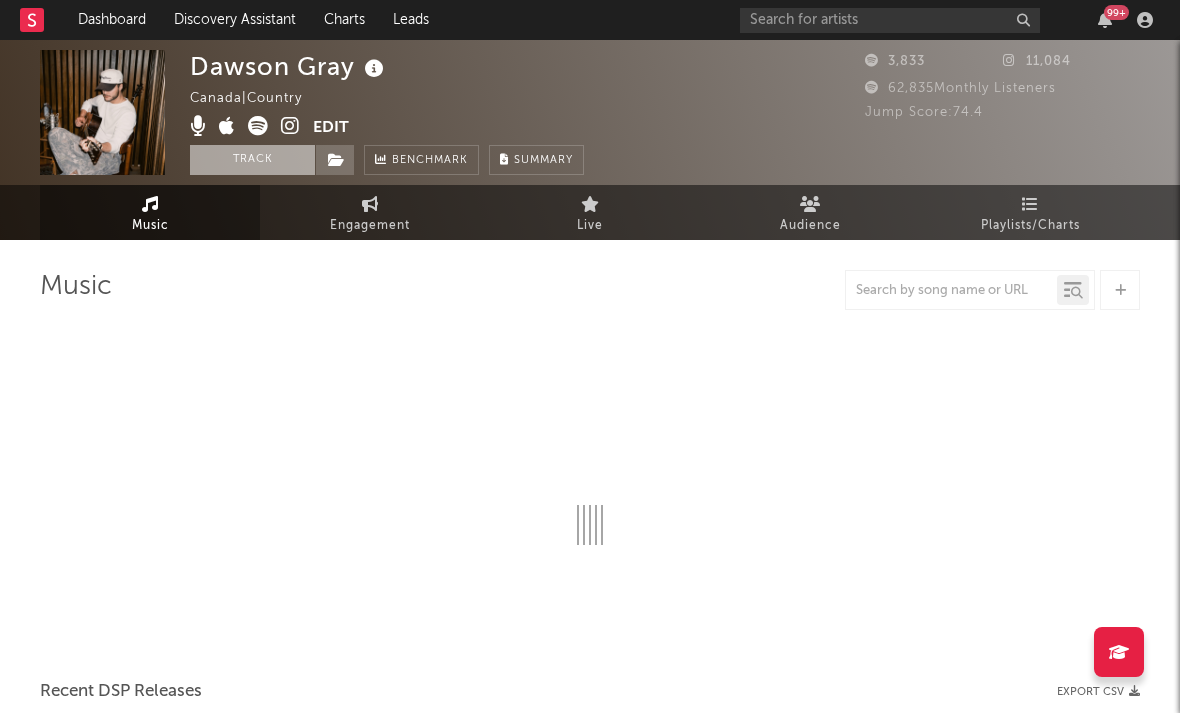 select on "6m" 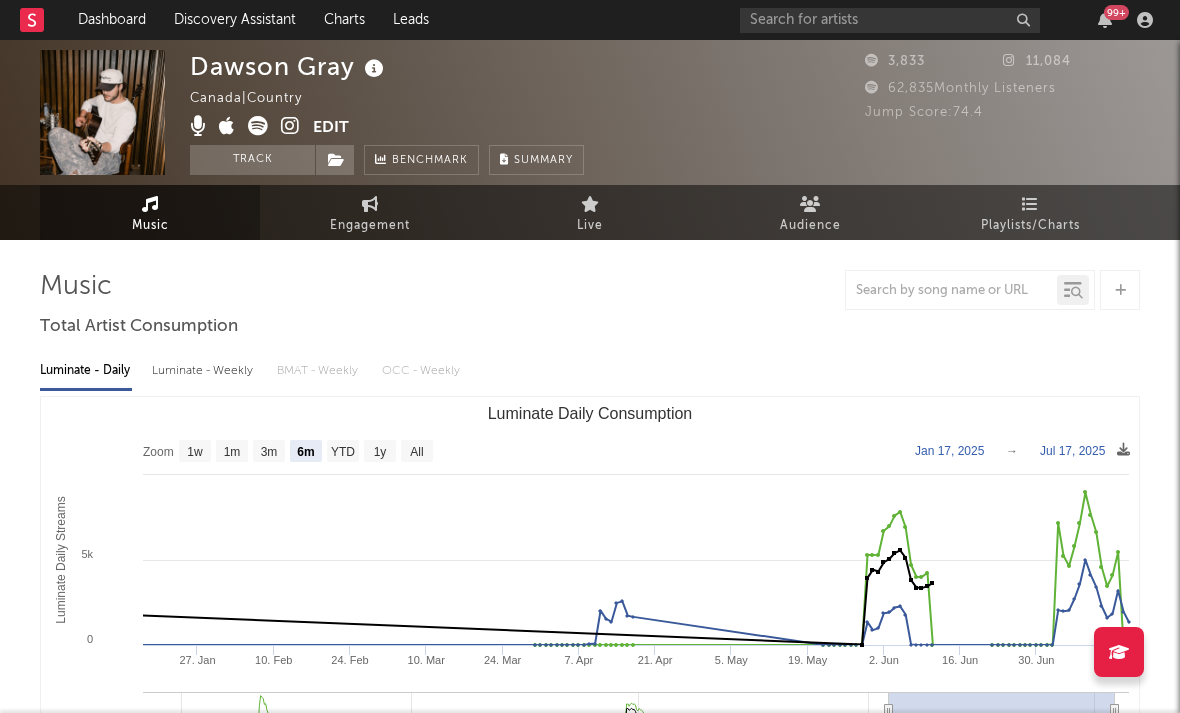 click at bounding box center [290, 126] 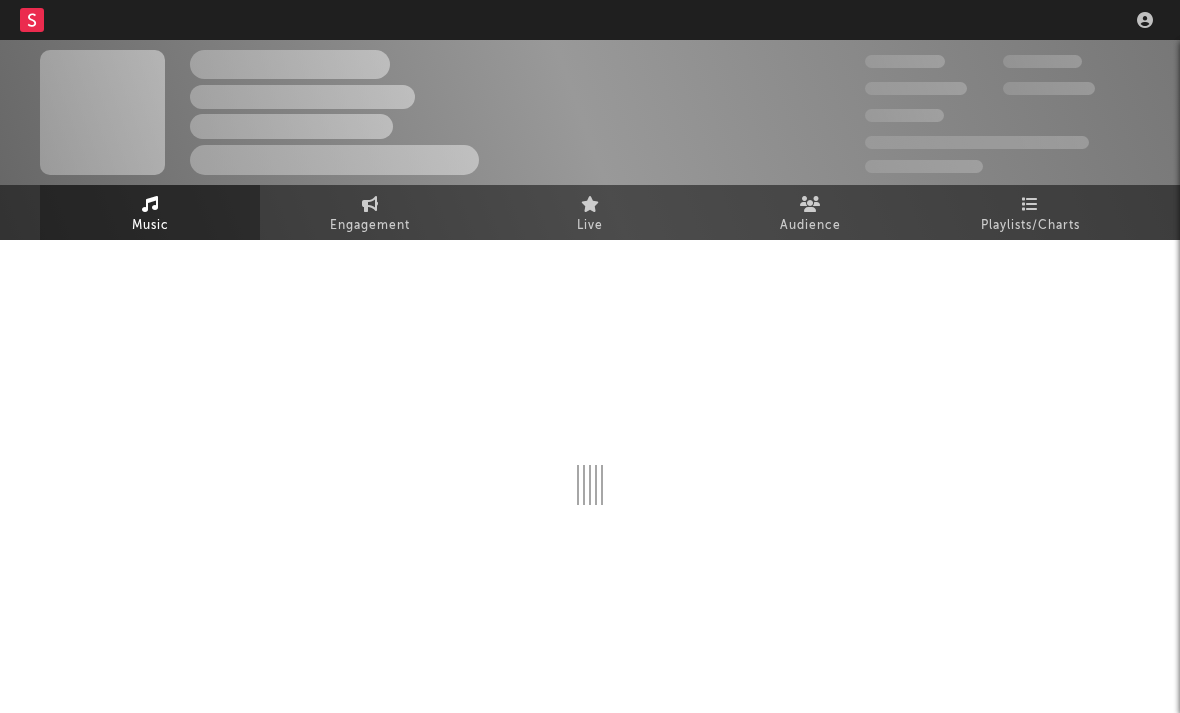 scroll, scrollTop: 0, scrollLeft: 0, axis: both 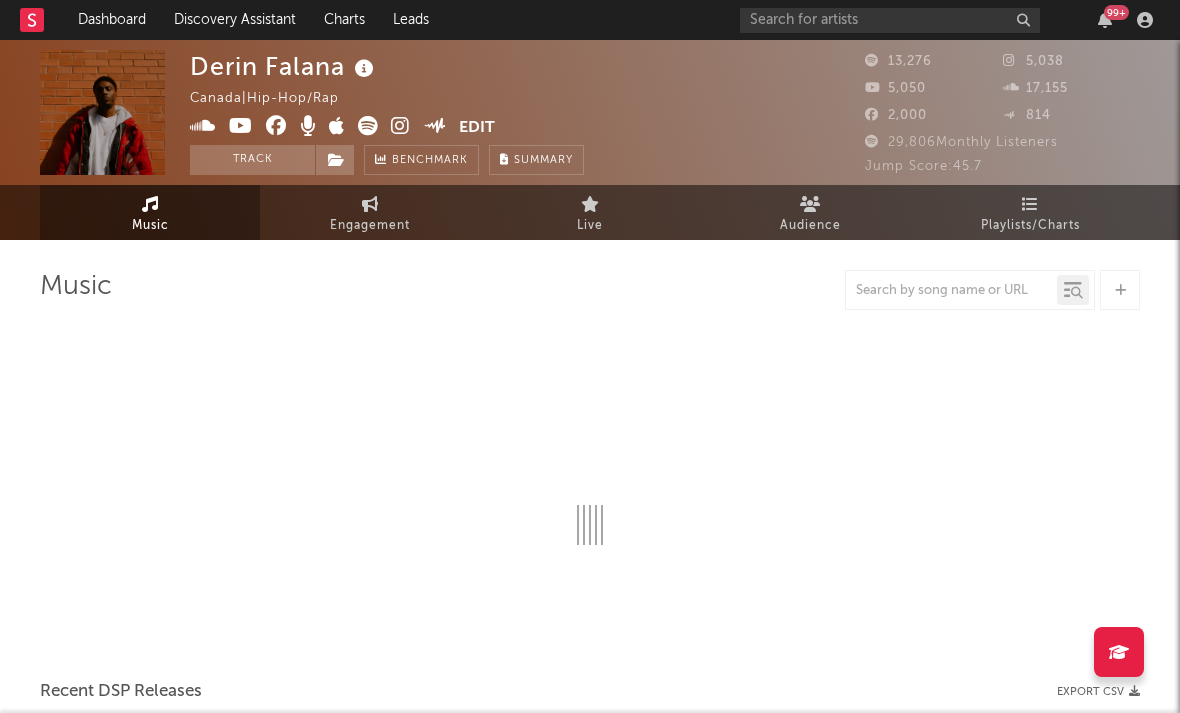 click at bounding box center [400, 126] 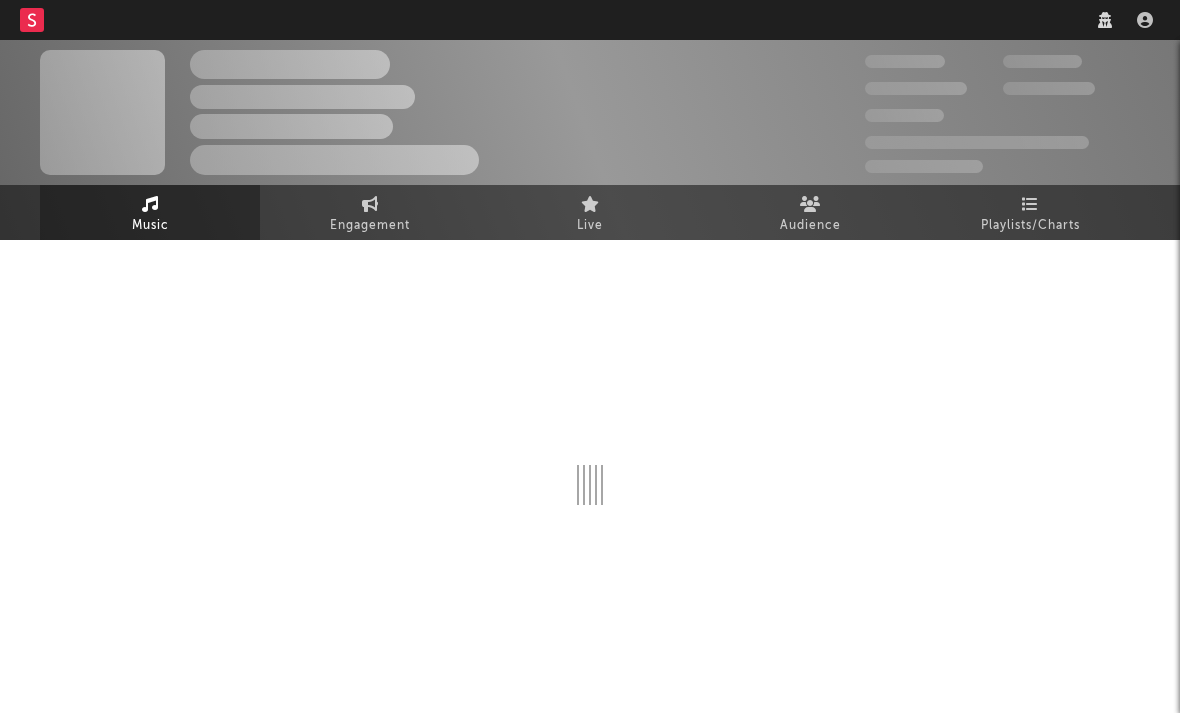 scroll, scrollTop: 0, scrollLeft: 0, axis: both 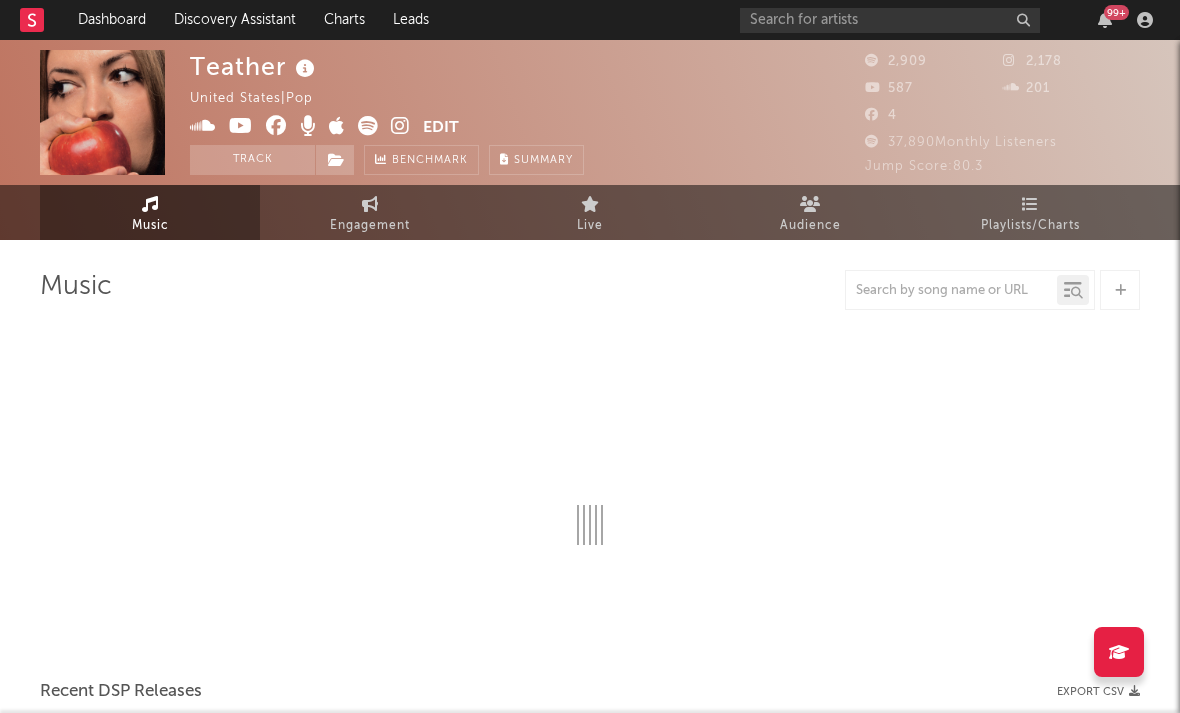 select on "1w" 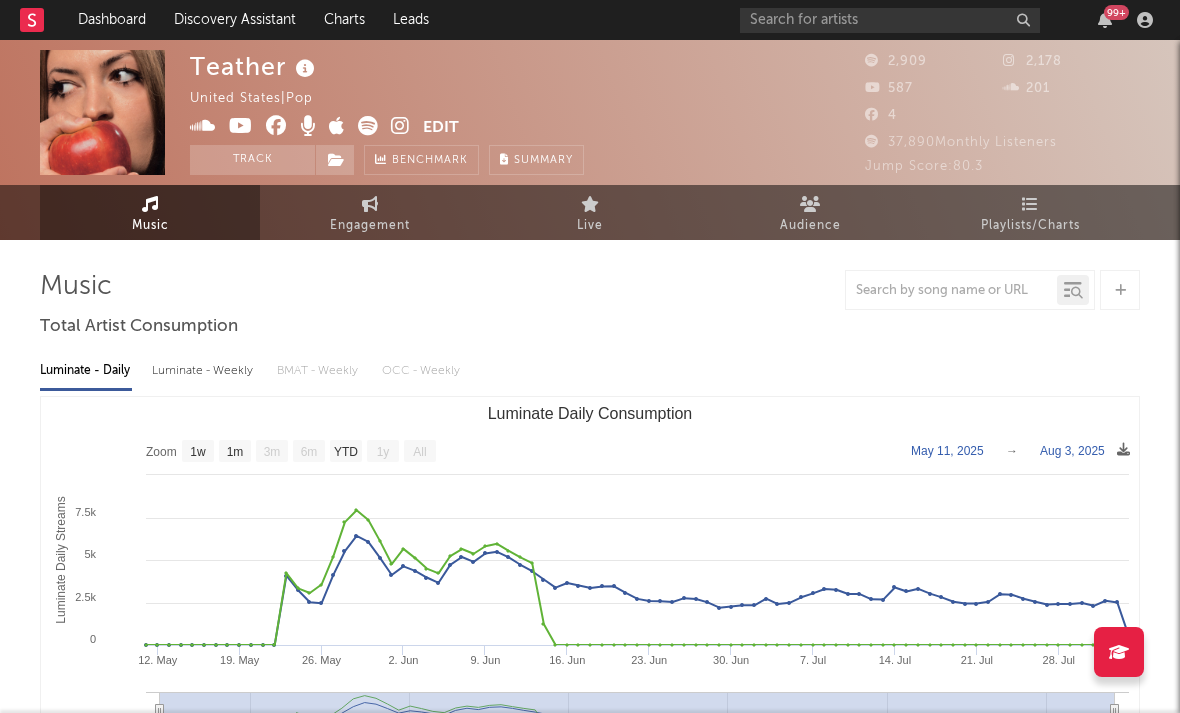 click at bounding box center (400, 126) 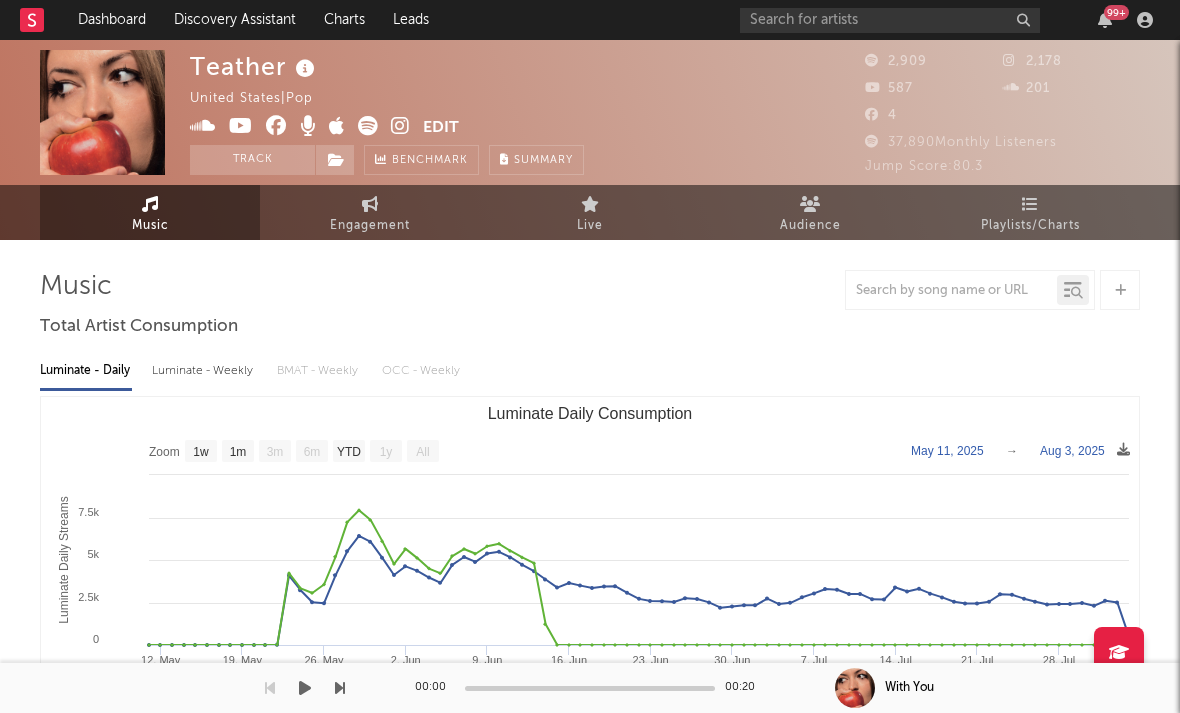 drag, startPoint x: 400, startPoint y: 124, endPoint x: 598, endPoint y: 702, distance: 610.973 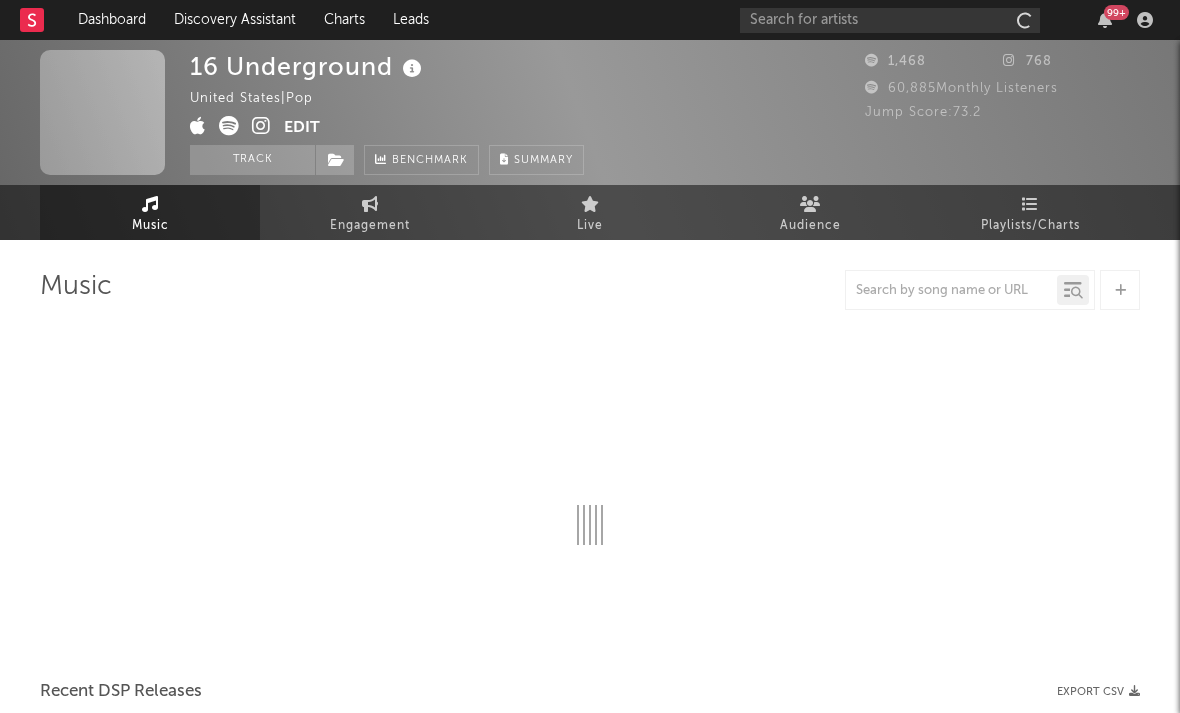 scroll, scrollTop: 0, scrollLeft: 0, axis: both 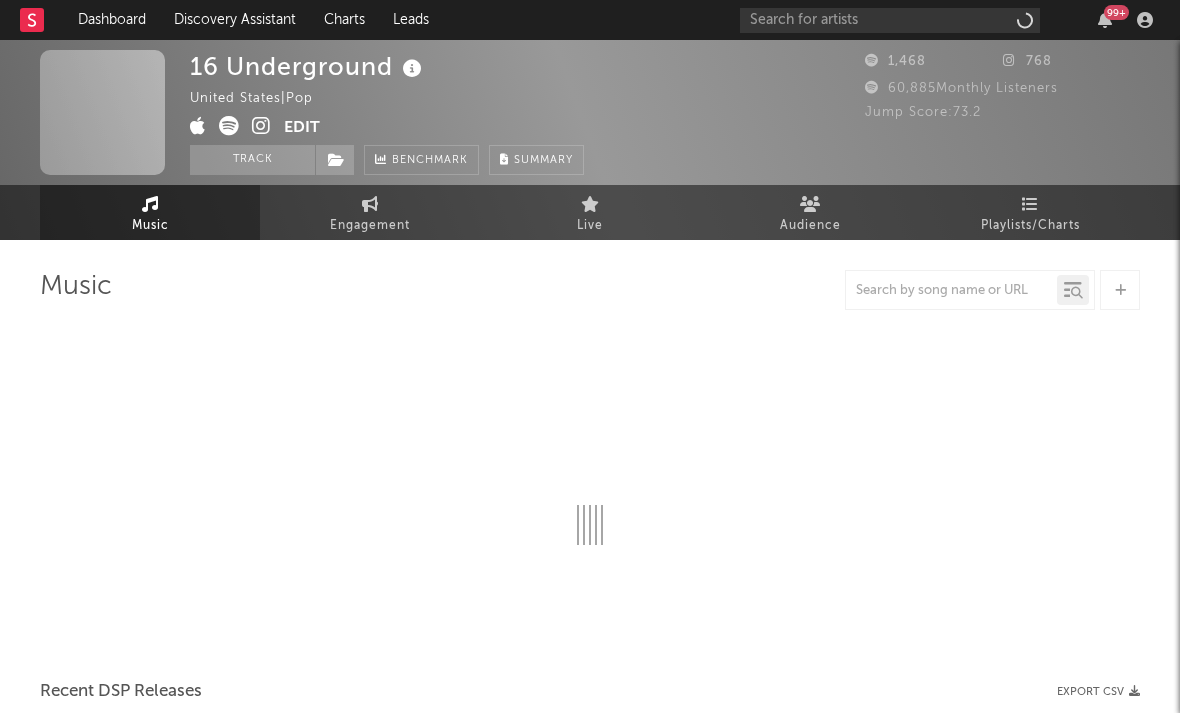 select on "1w" 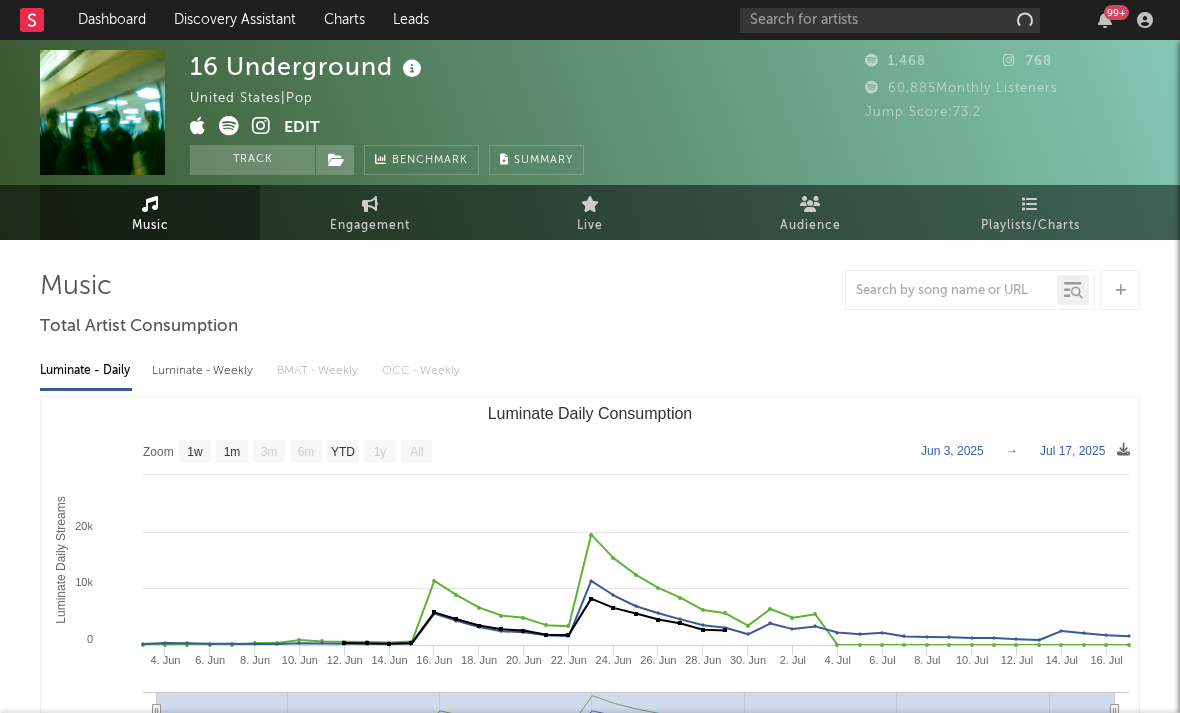 click at bounding box center (237, 128) 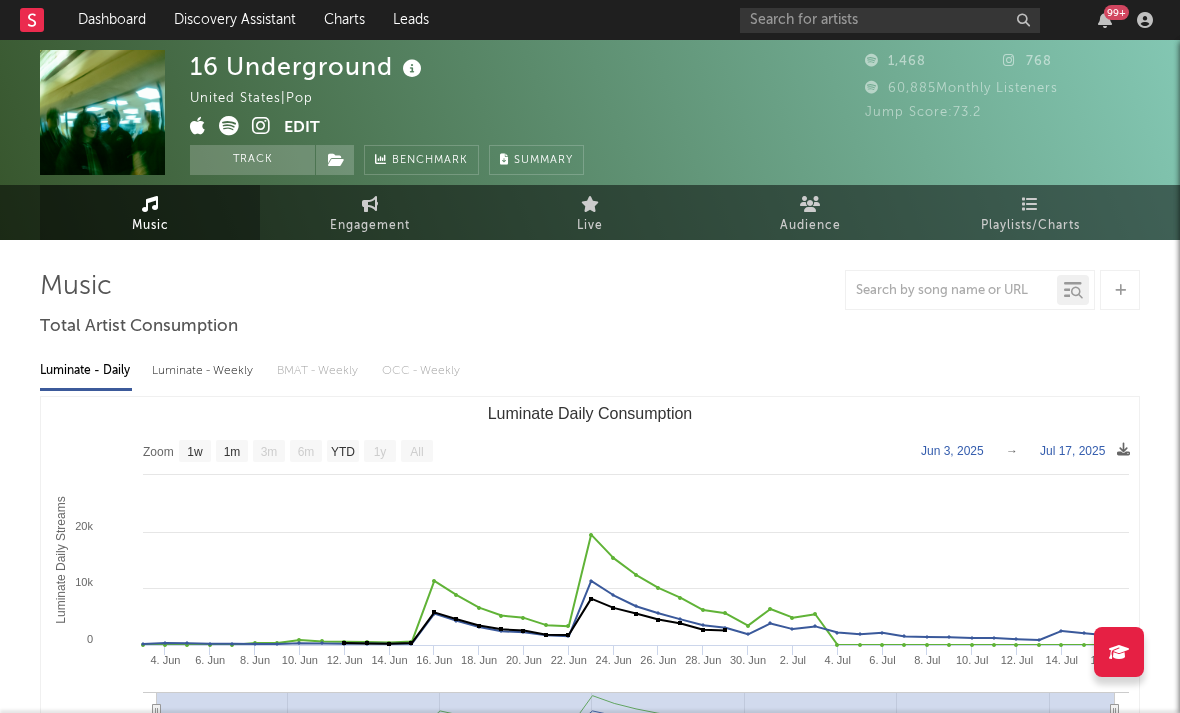 click at bounding box center (261, 126) 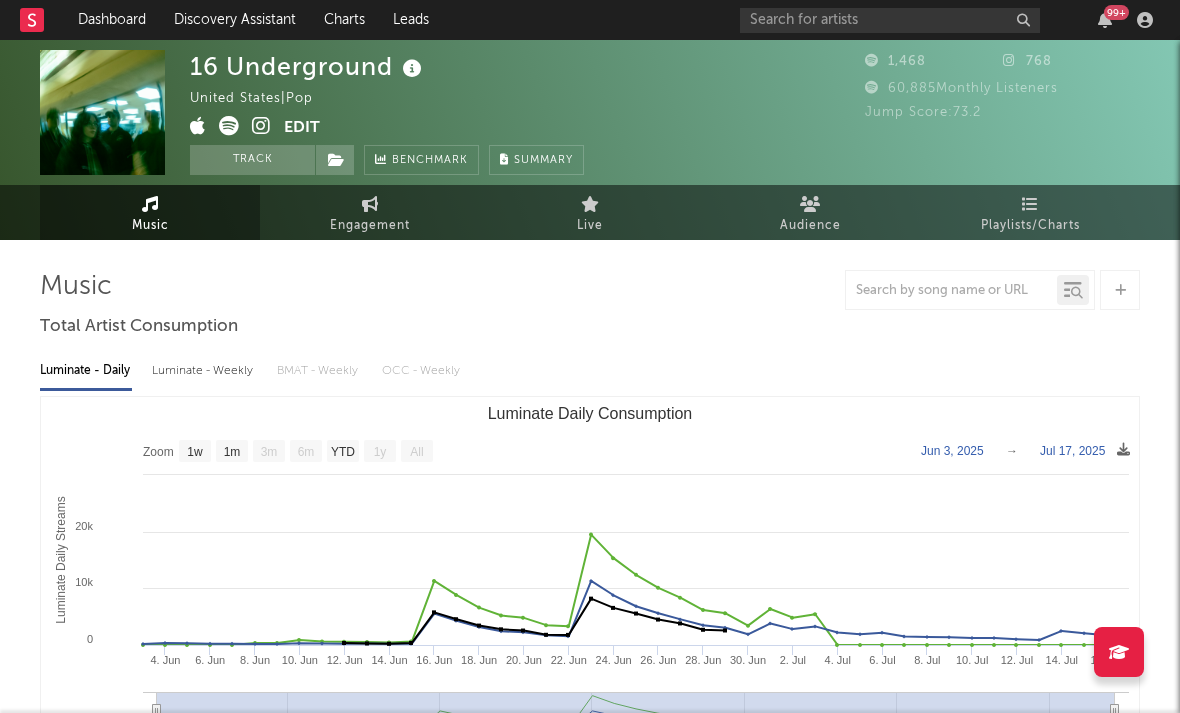 click on "[NUMBER] Underground [COUNTRY] | Pop Edit Track Benchmark Summary" at bounding box center (387, 112) 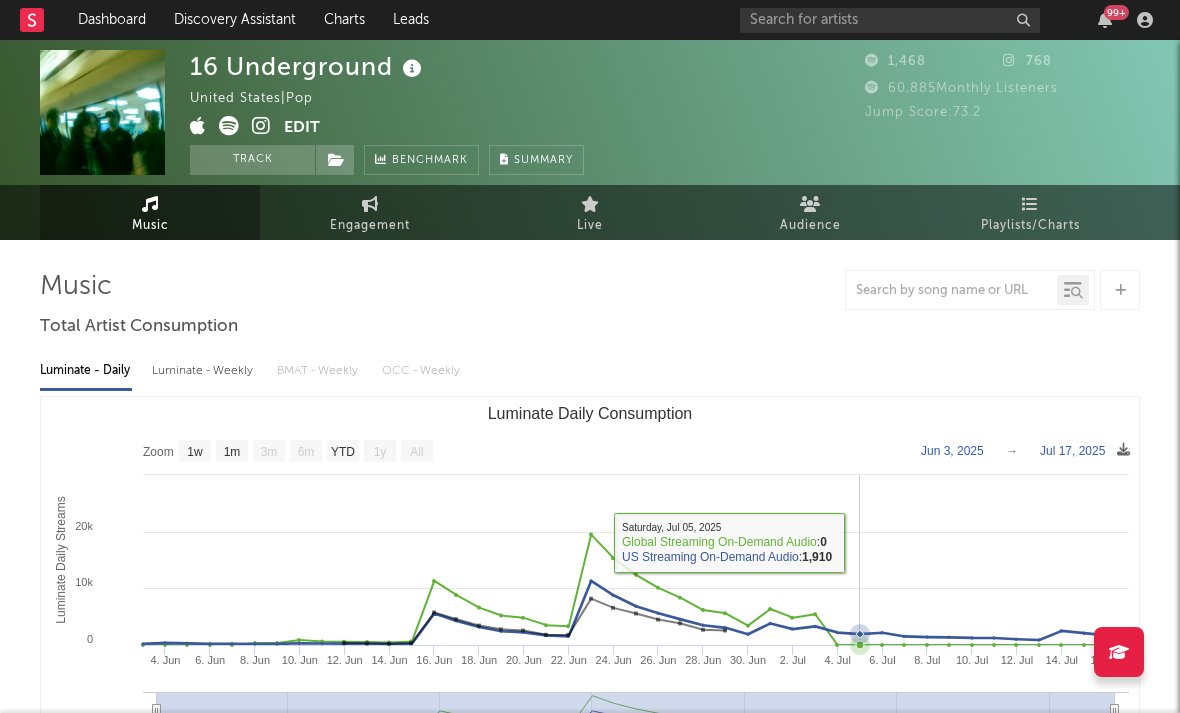 click 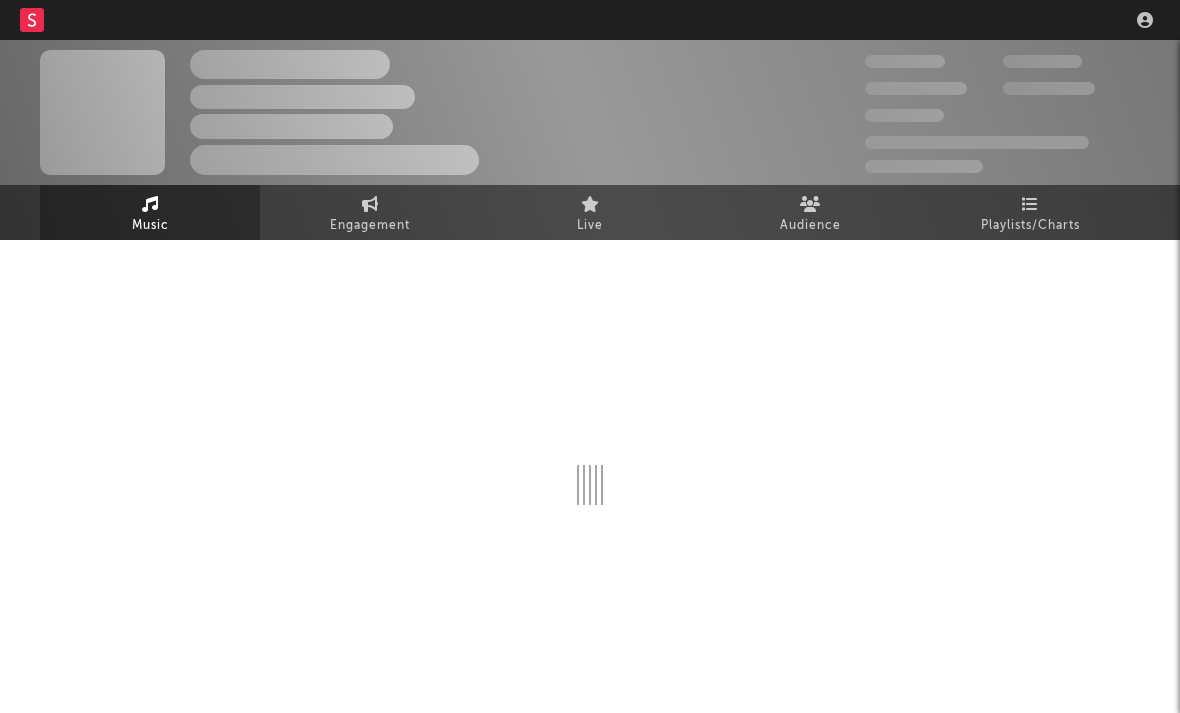 scroll, scrollTop: 0, scrollLeft: 0, axis: both 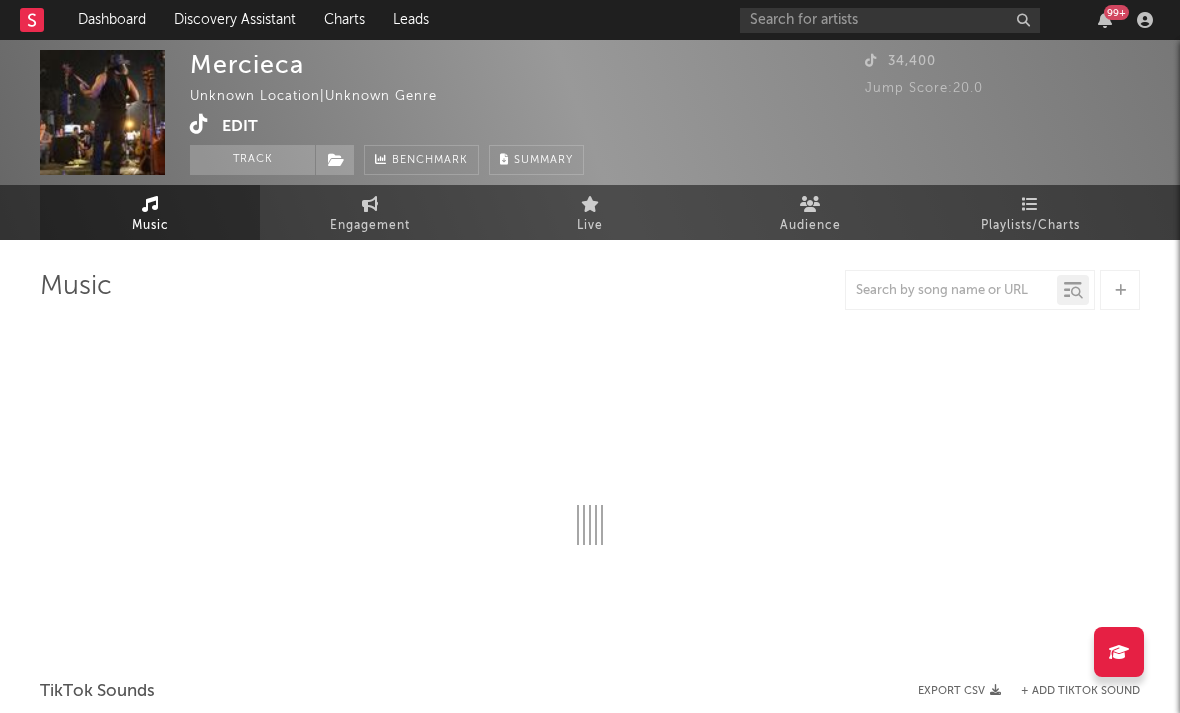 select on "1w" 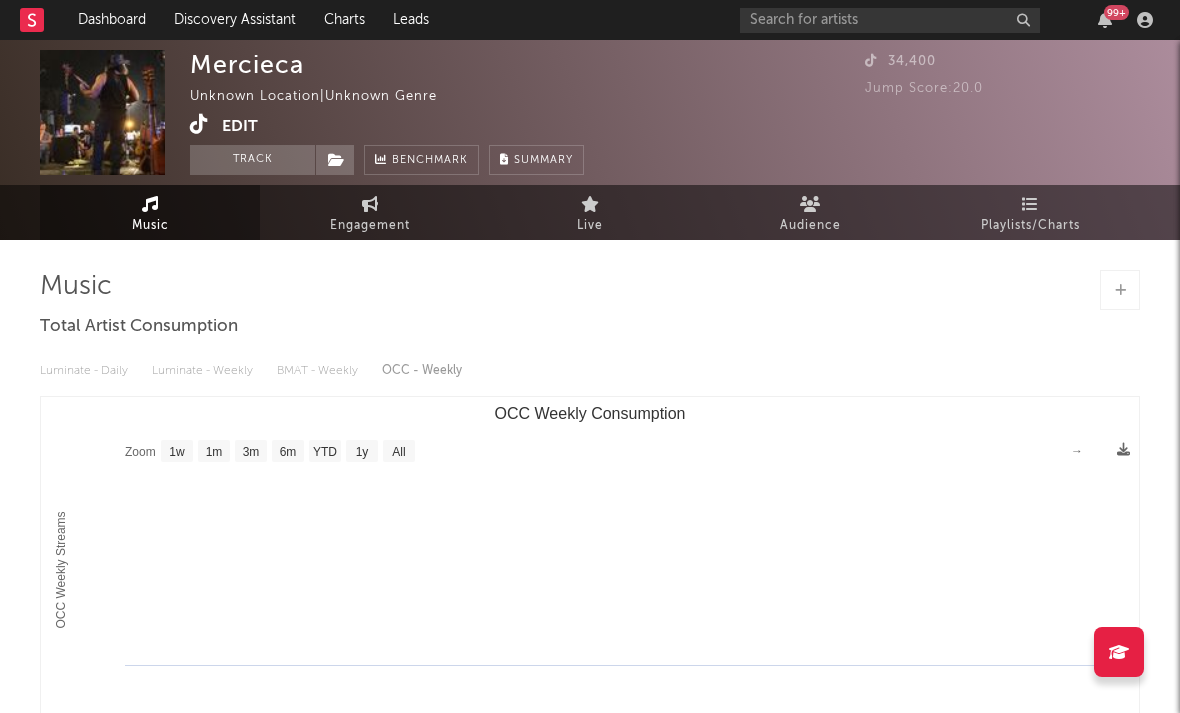 click at bounding box center (199, 124) 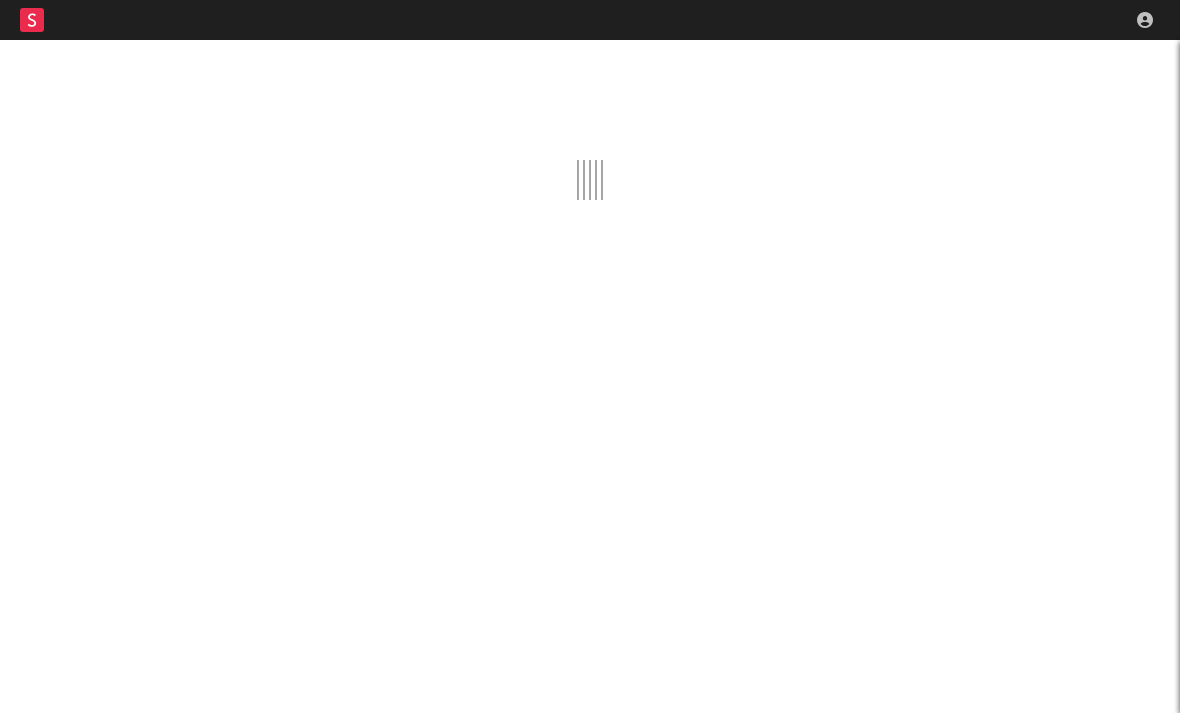 scroll, scrollTop: 0, scrollLeft: 0, axis: both 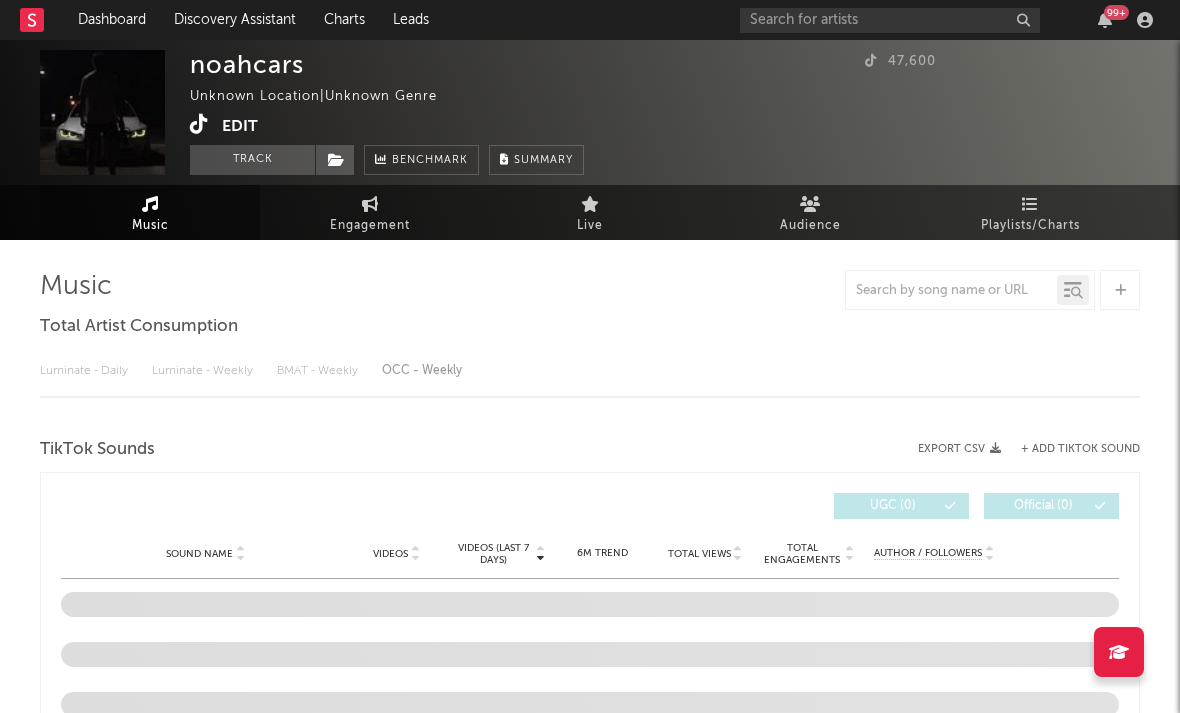 select on "1w" 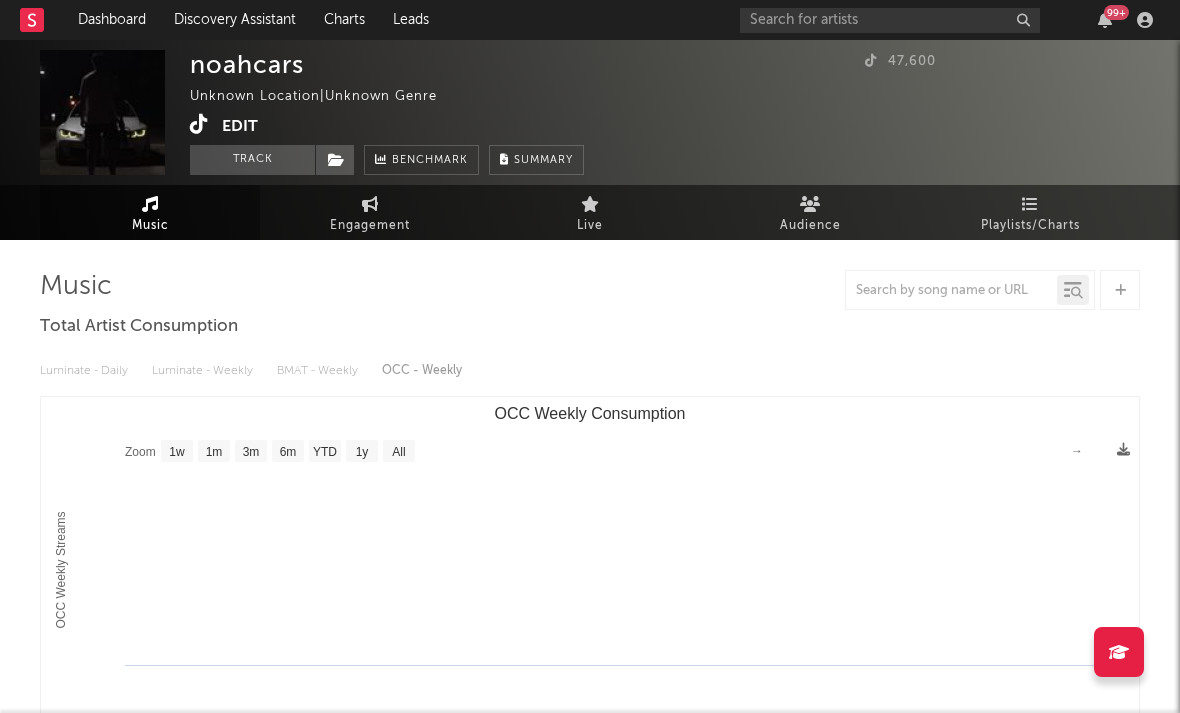click at bounding box center [199, 124] 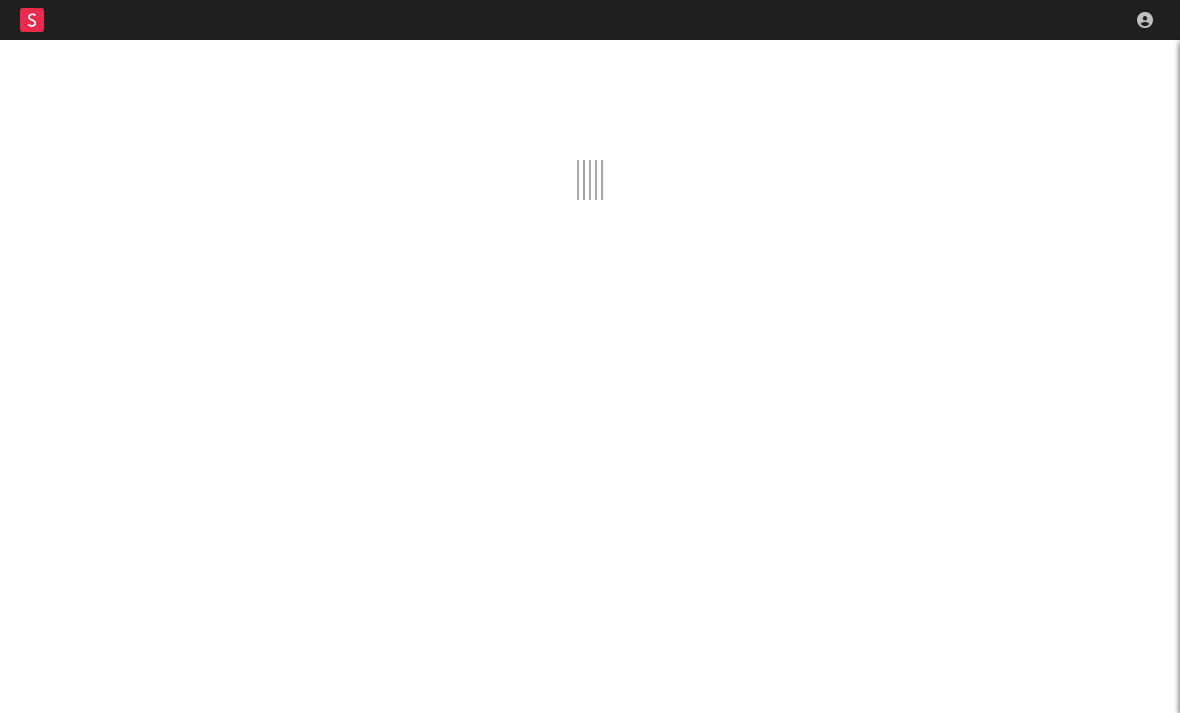 scroll, scrollTop: 0, scrollLeft: 0, axis: both 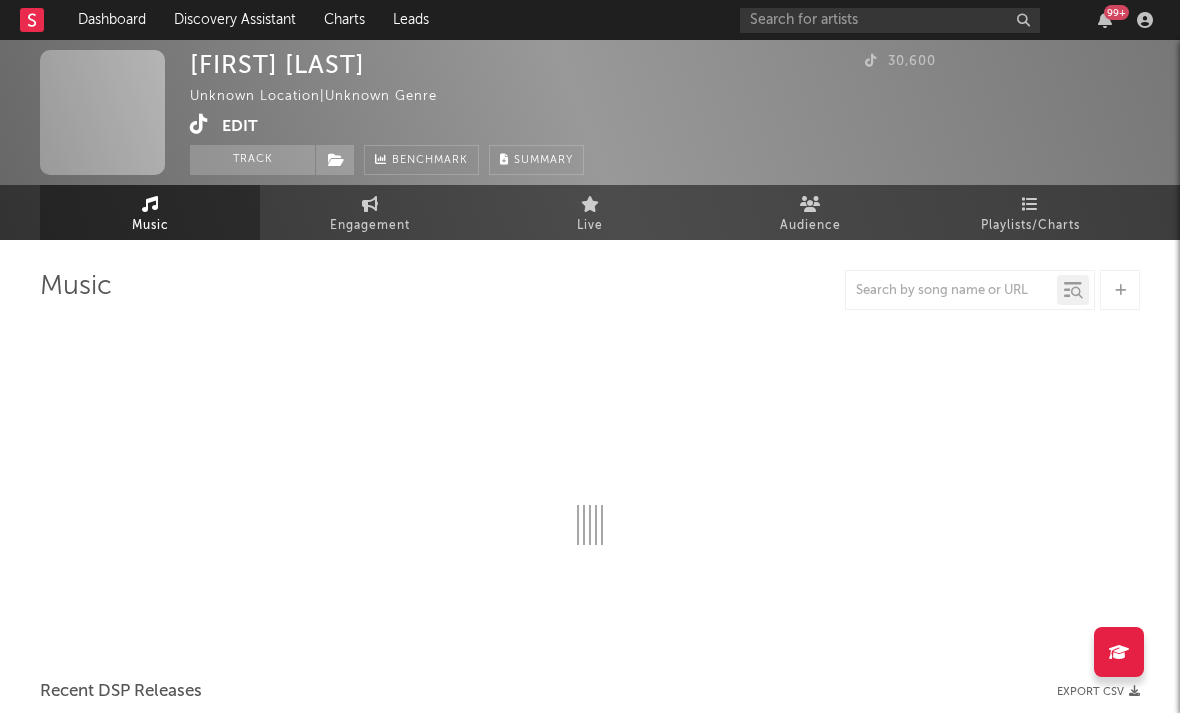 select on "1w" 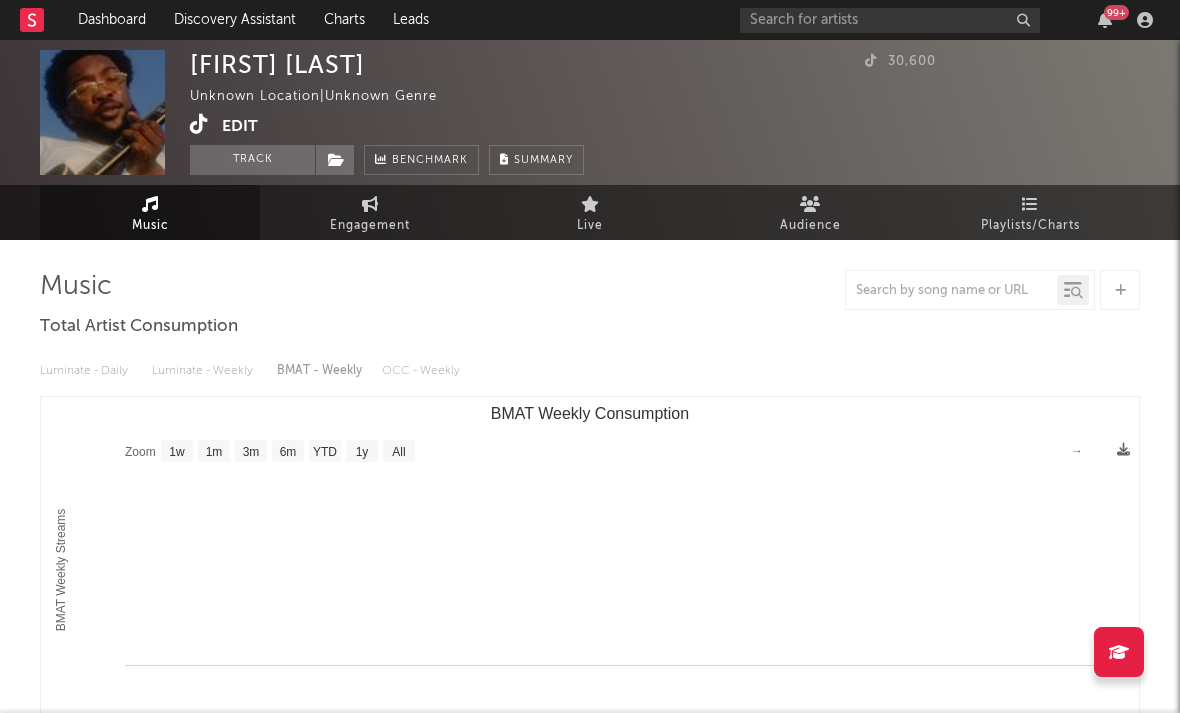 click at bounding box center [199, 124] 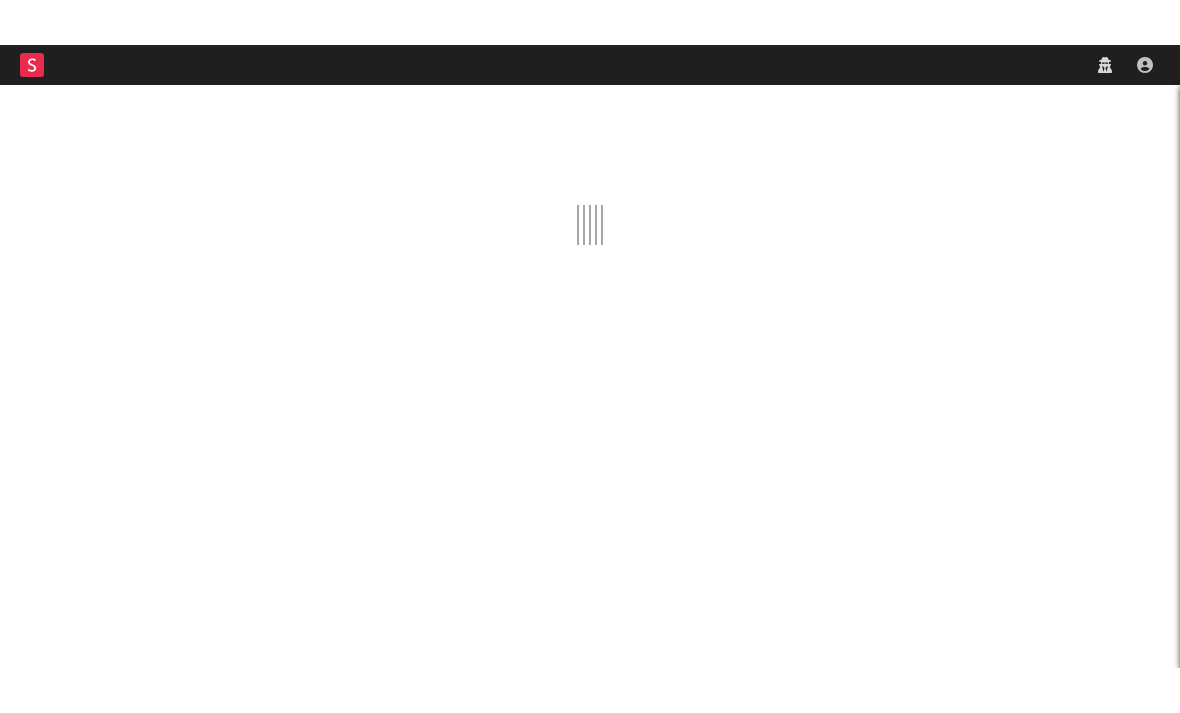 scroll, scrollTop: 0, scrollLeft: 0, axis: both 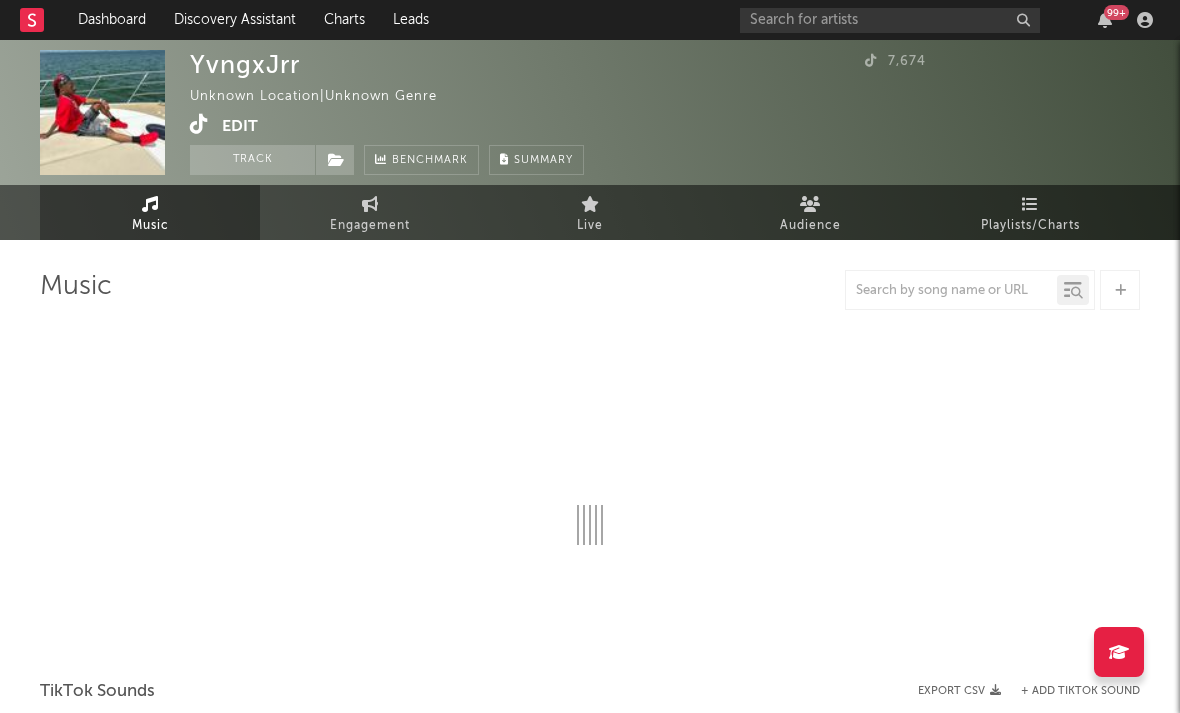 select on "1w" 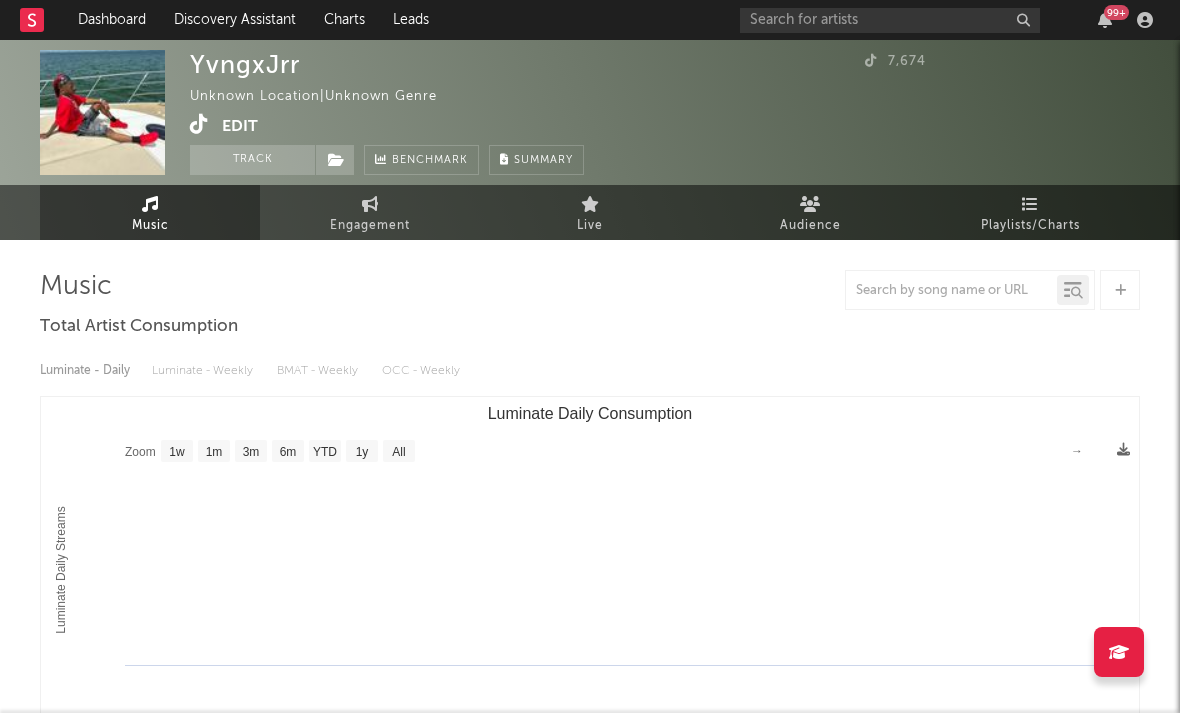 click at bounding box center [199, 124] 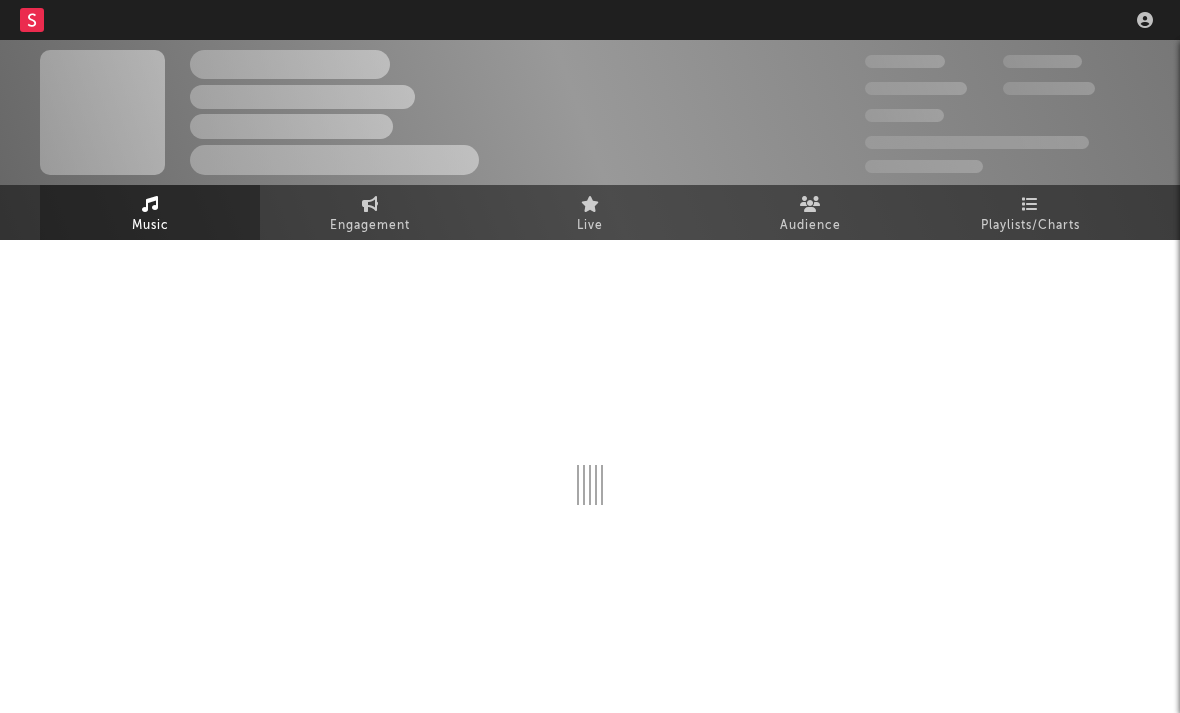 scroll, scrollTop: 0, scrollLeft: 0, axis: both 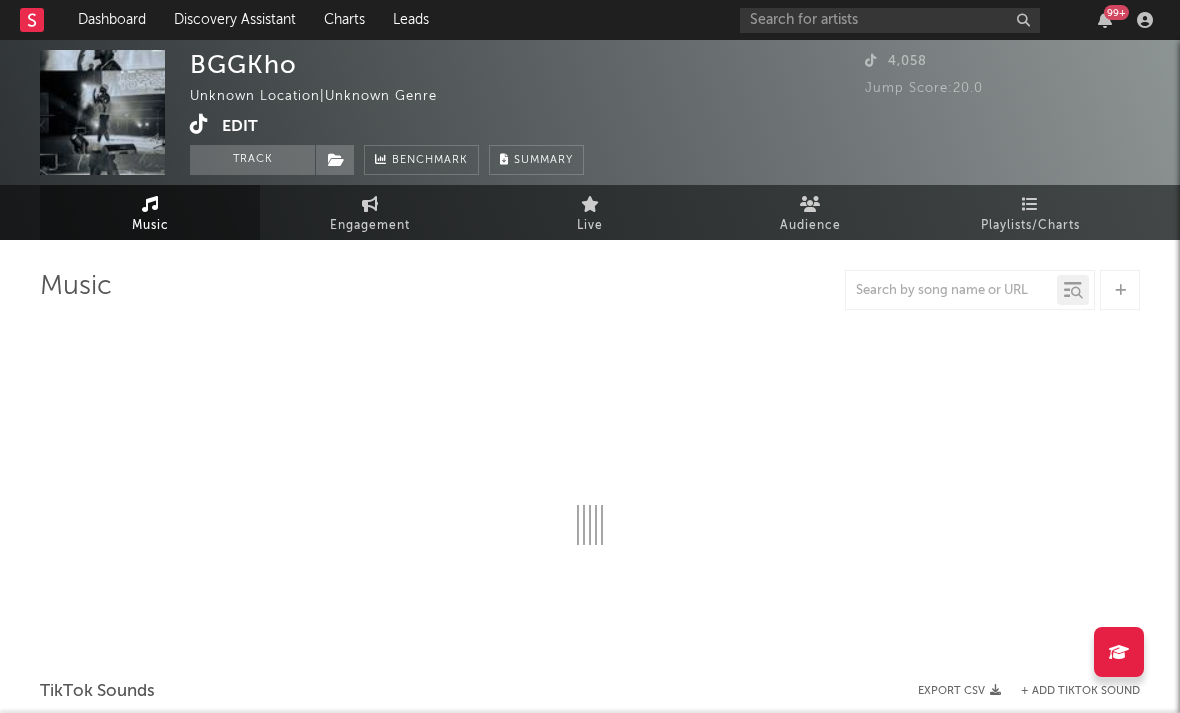 click at bounding box center (199, 124) 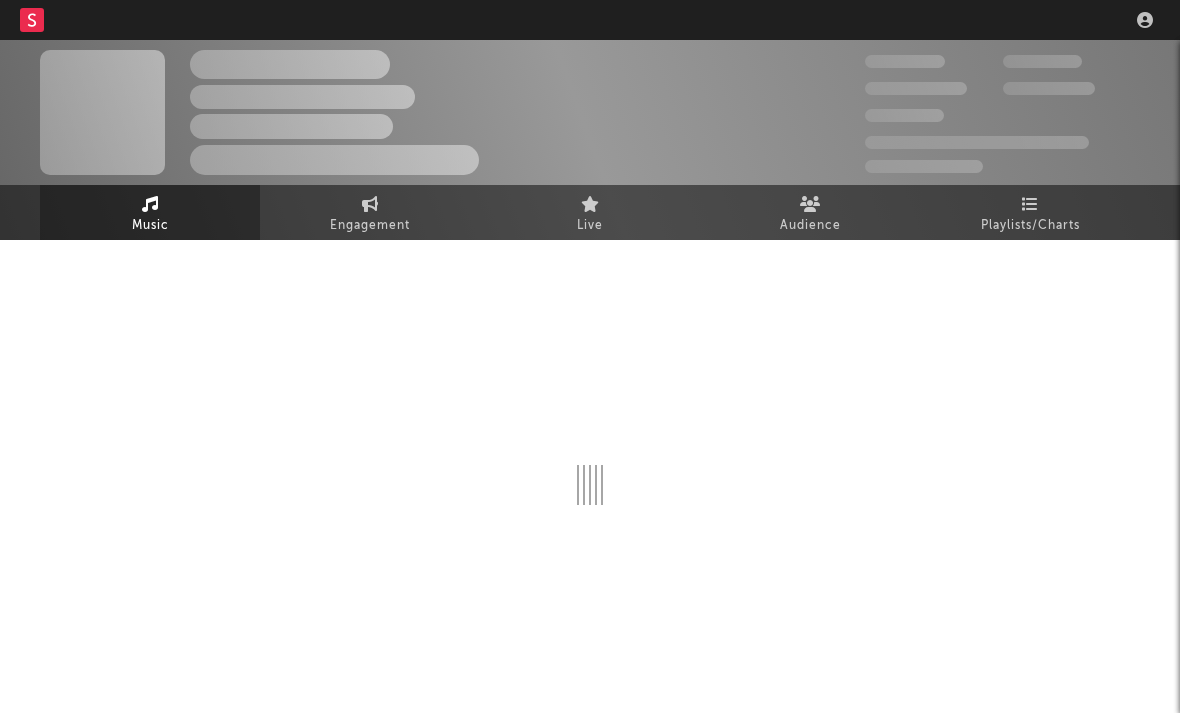 scroll, scrollTop: 0, scrollLeft: 0, axis: both 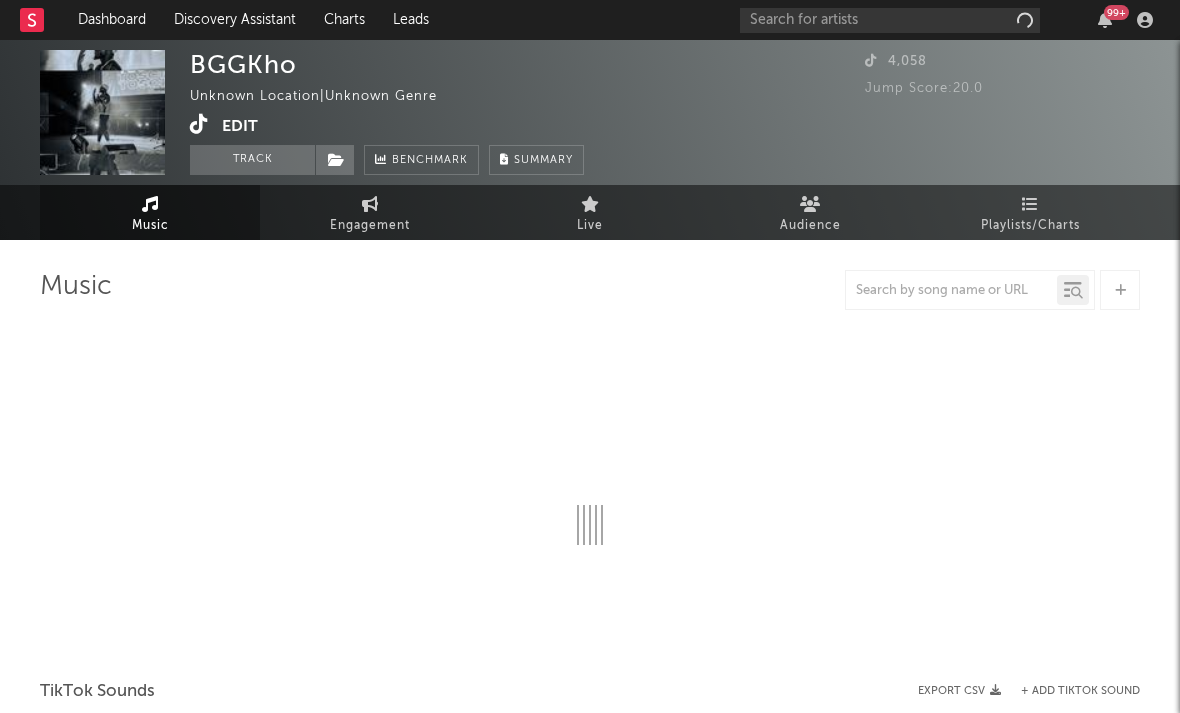 select on "1w" 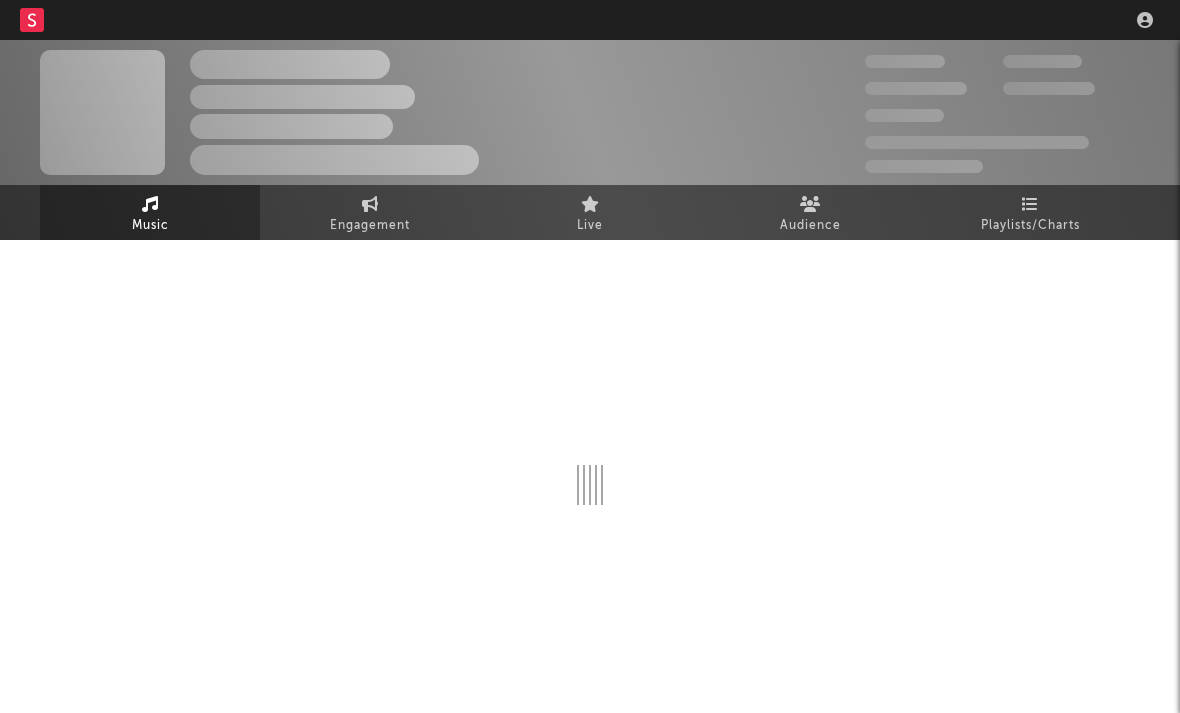 scroll, scrollTop: 0, scrollLeft: 0, axis: both 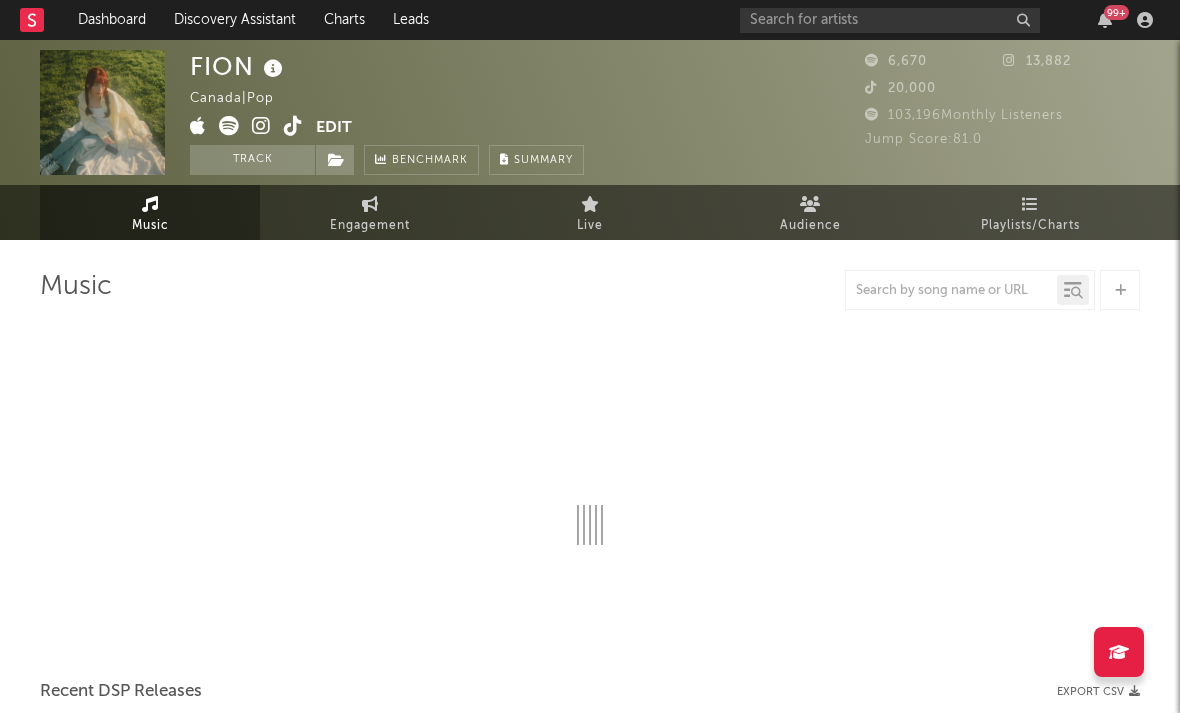 select on "1w" 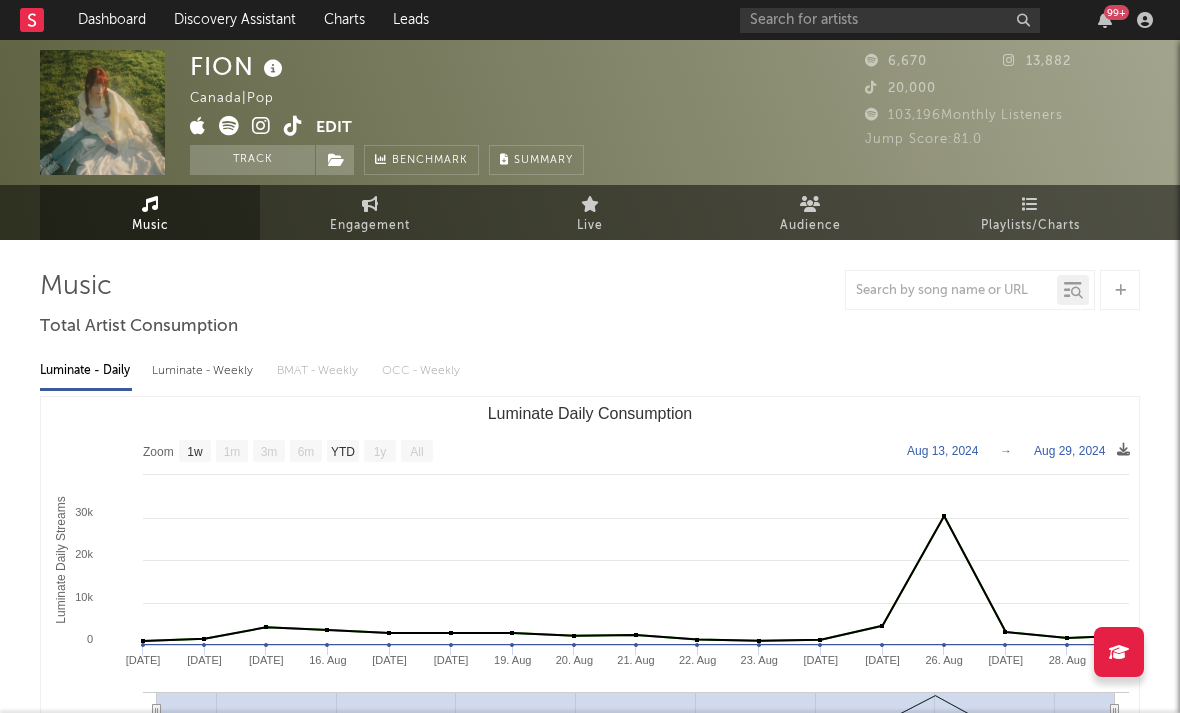 click at bounding box center (293, 126) 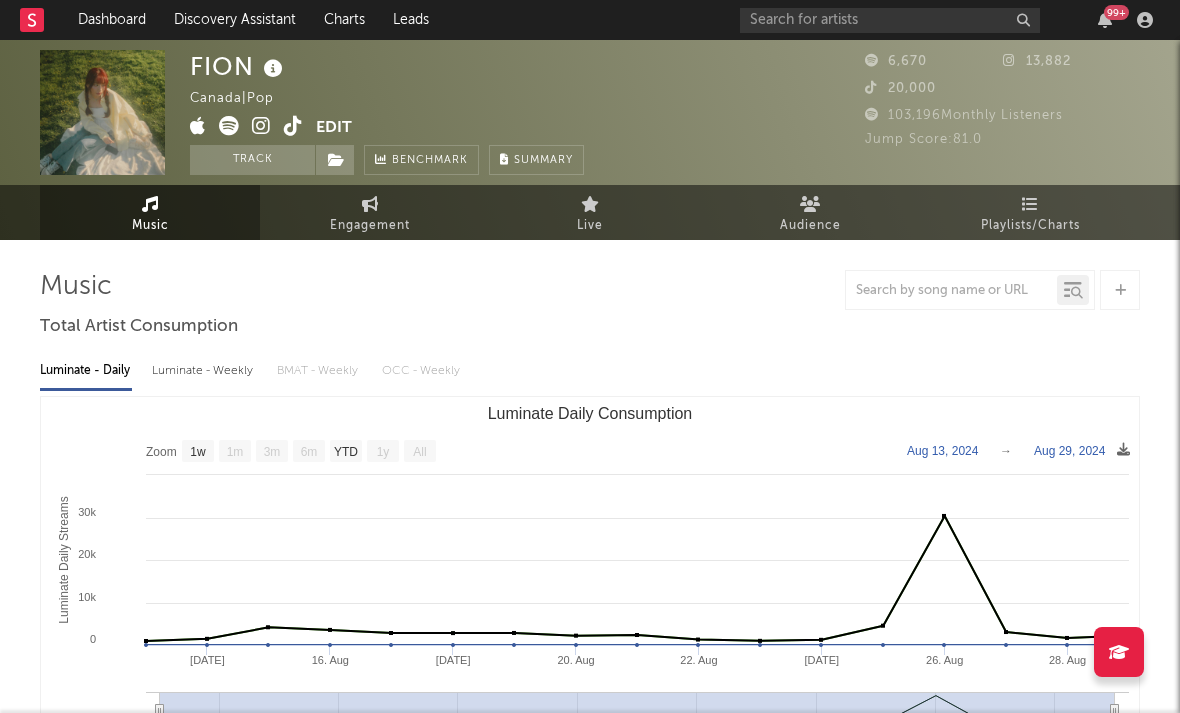 click at bounding box center [261, 126] 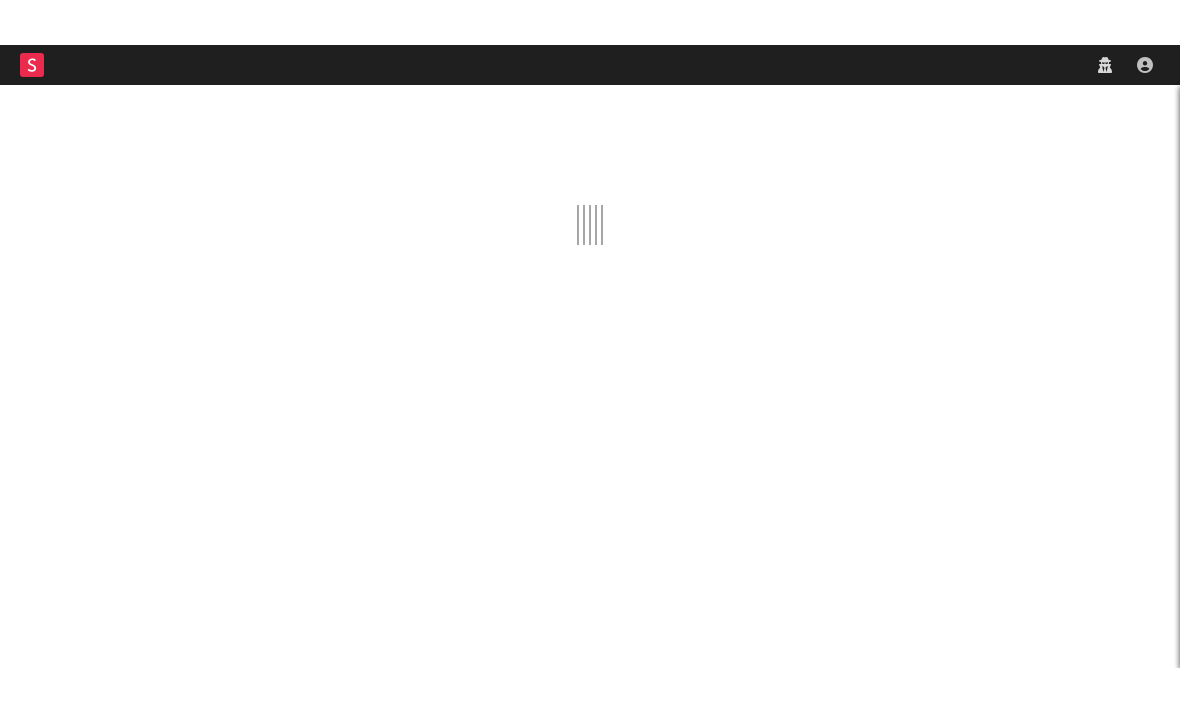 scroll, scrollTop: 0, scrollLeft: 0, axis: both 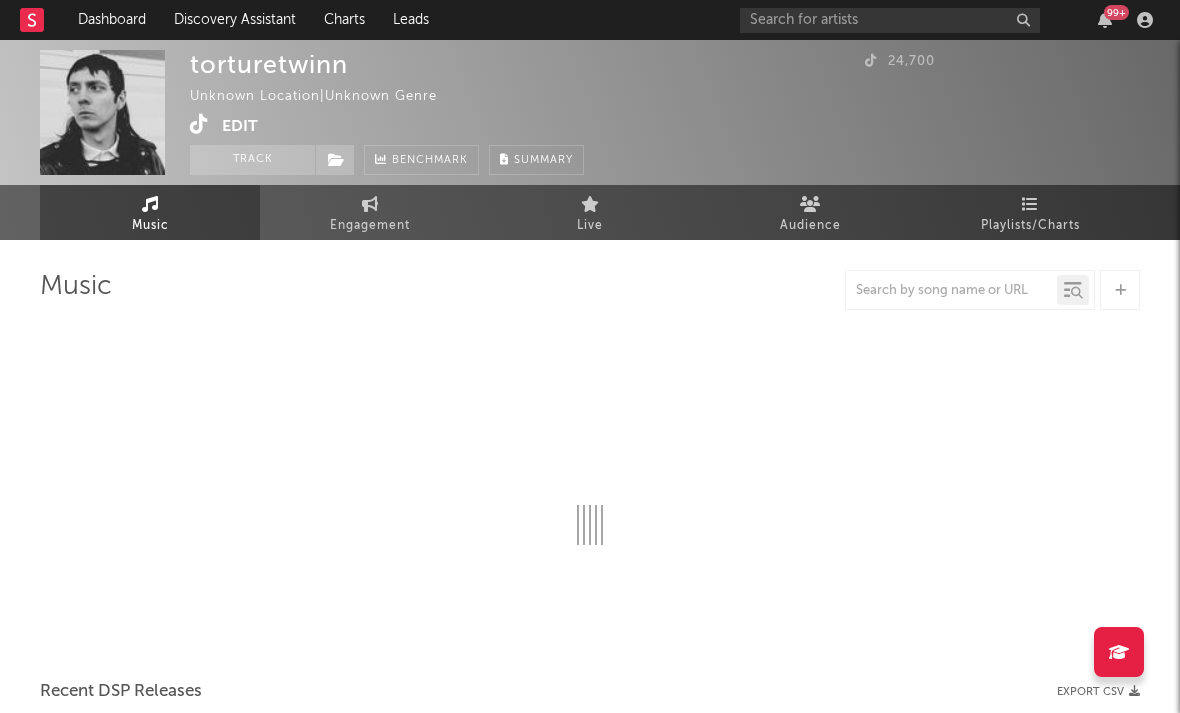 select on "1w" 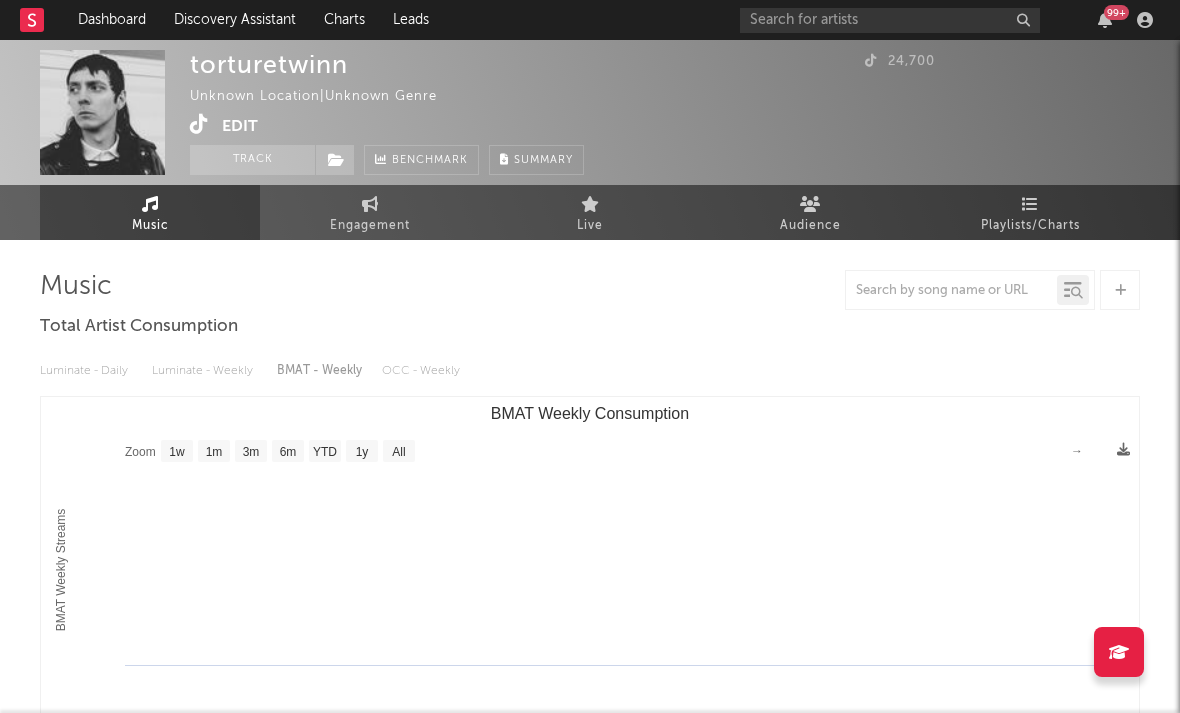 click at bounding box center (199, 124) 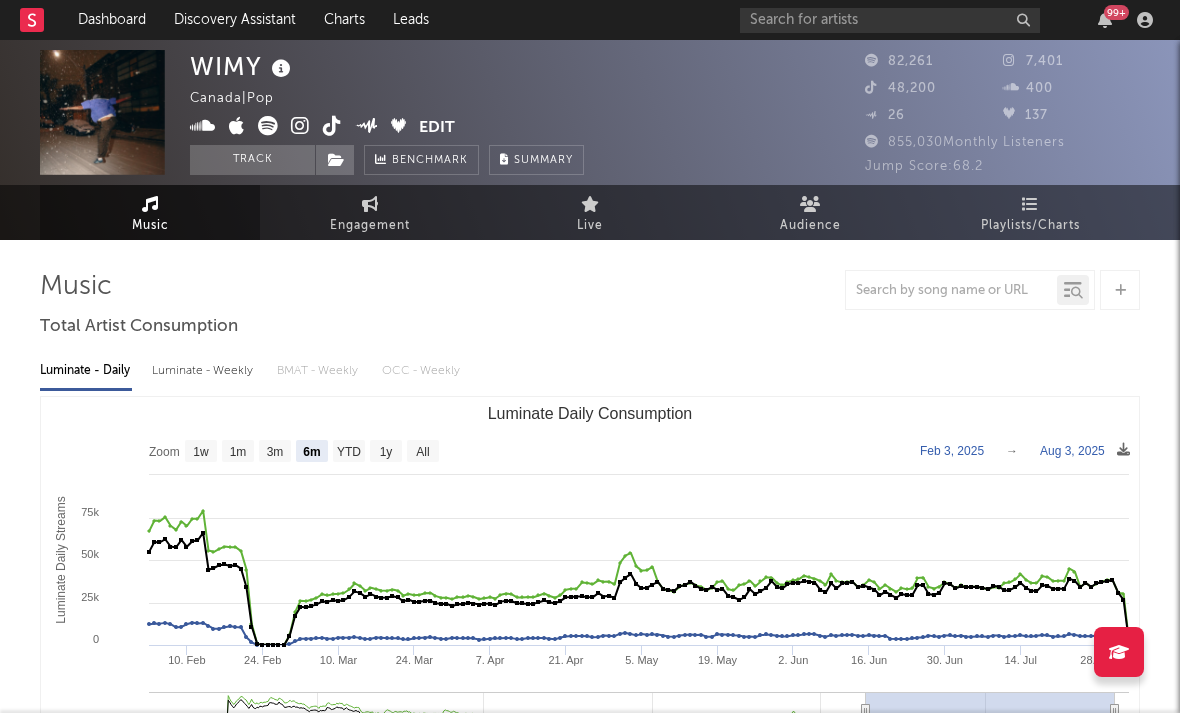 select on "6m" 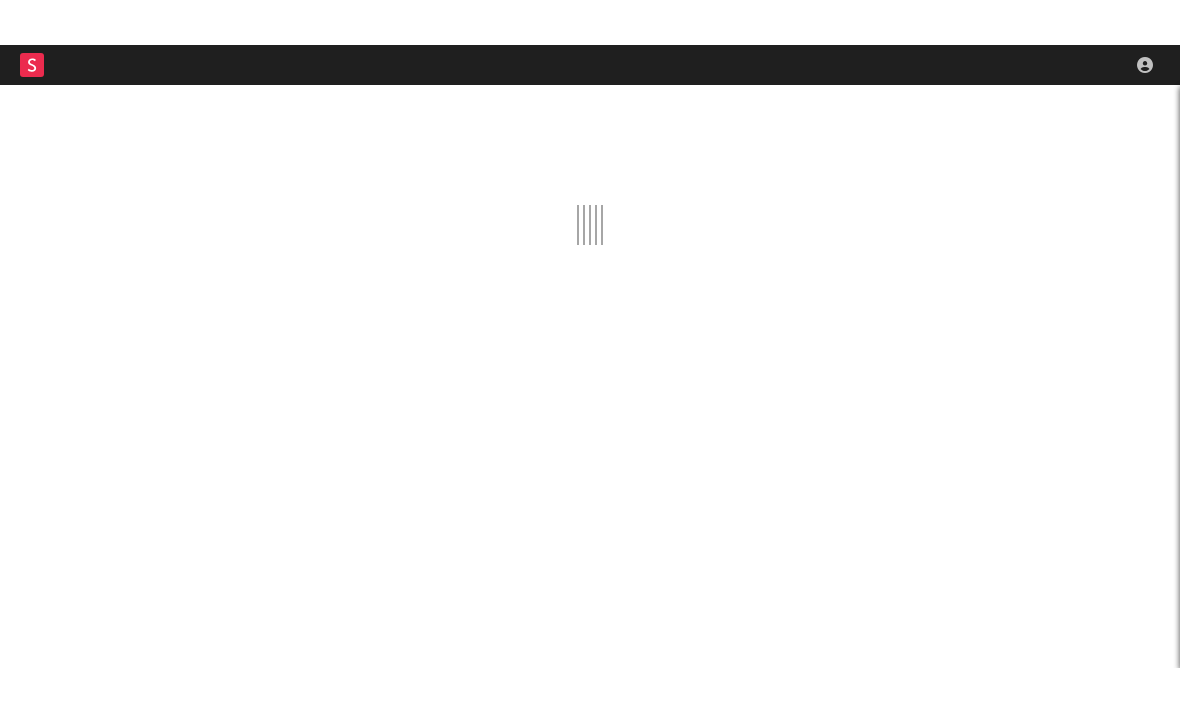 scroll, scrollTop: 0, scrollLeft: 0, axis: both 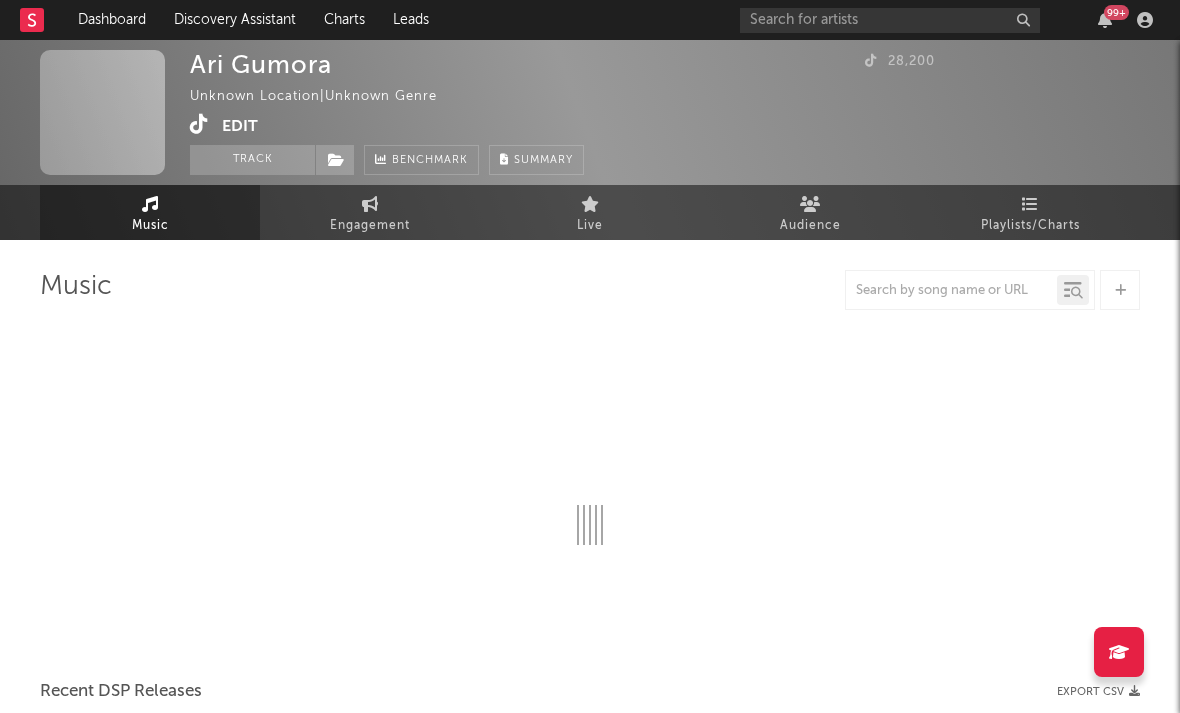 select on "1w" 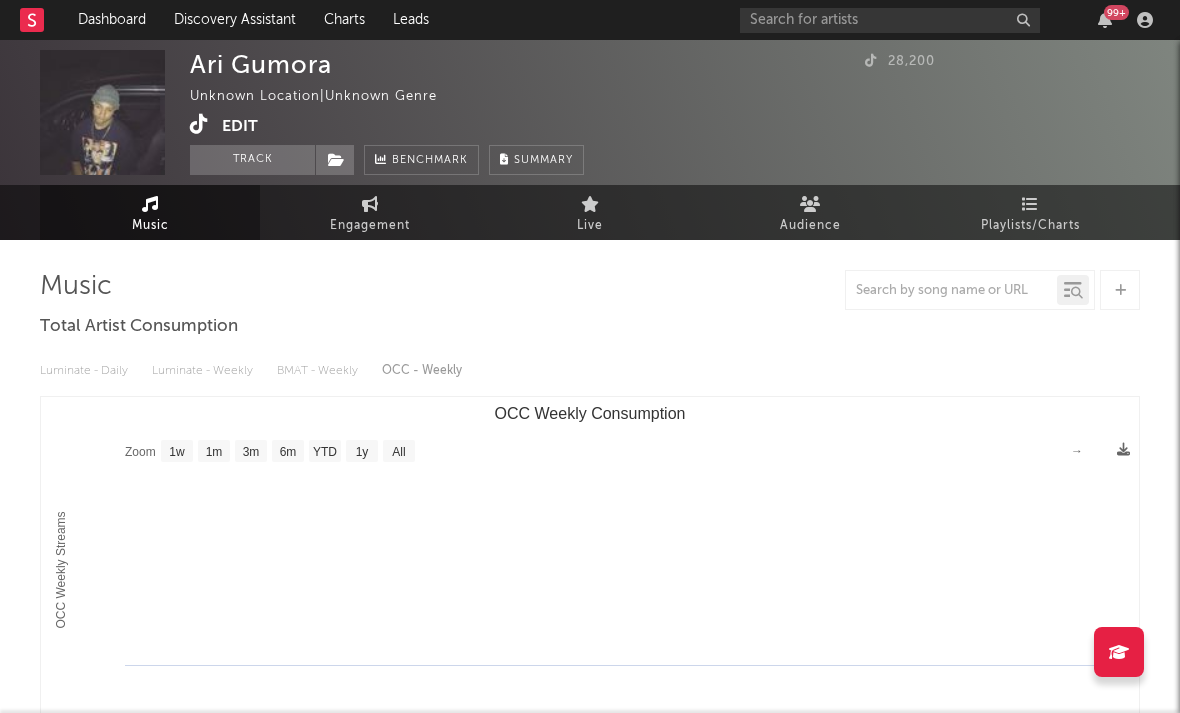 click at bounding box center [199, 124] 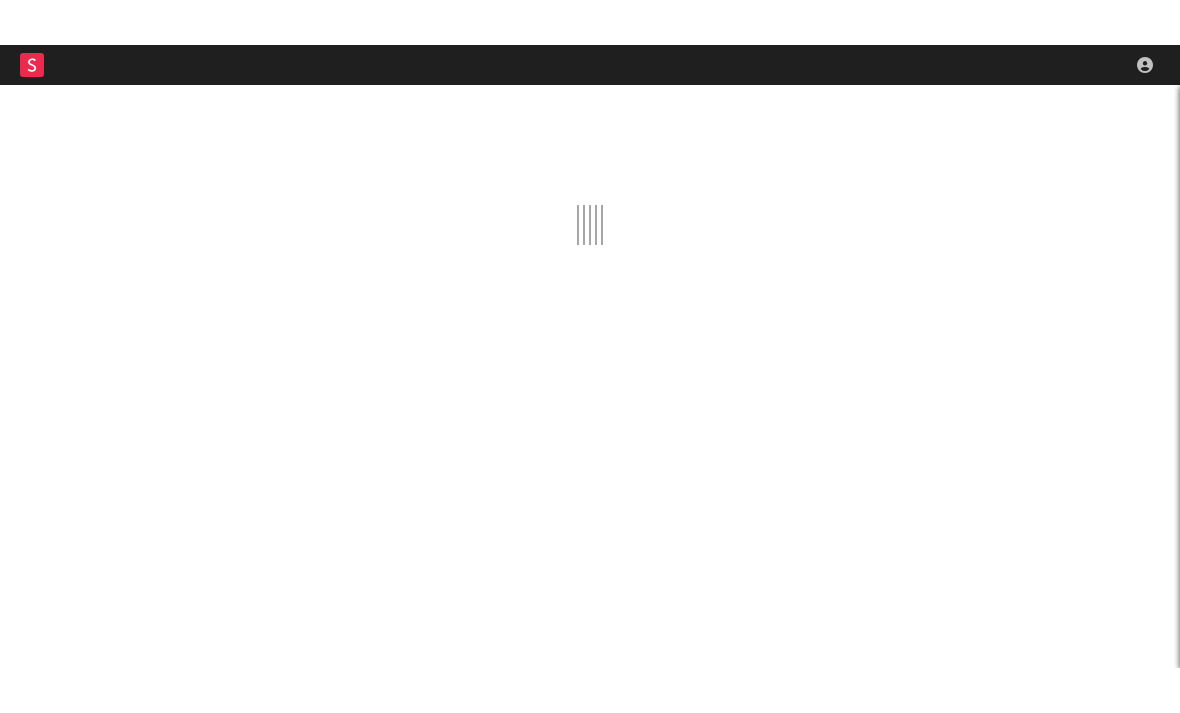 scroll, scrollTop: 0, scrollLeft: 0, axis: both 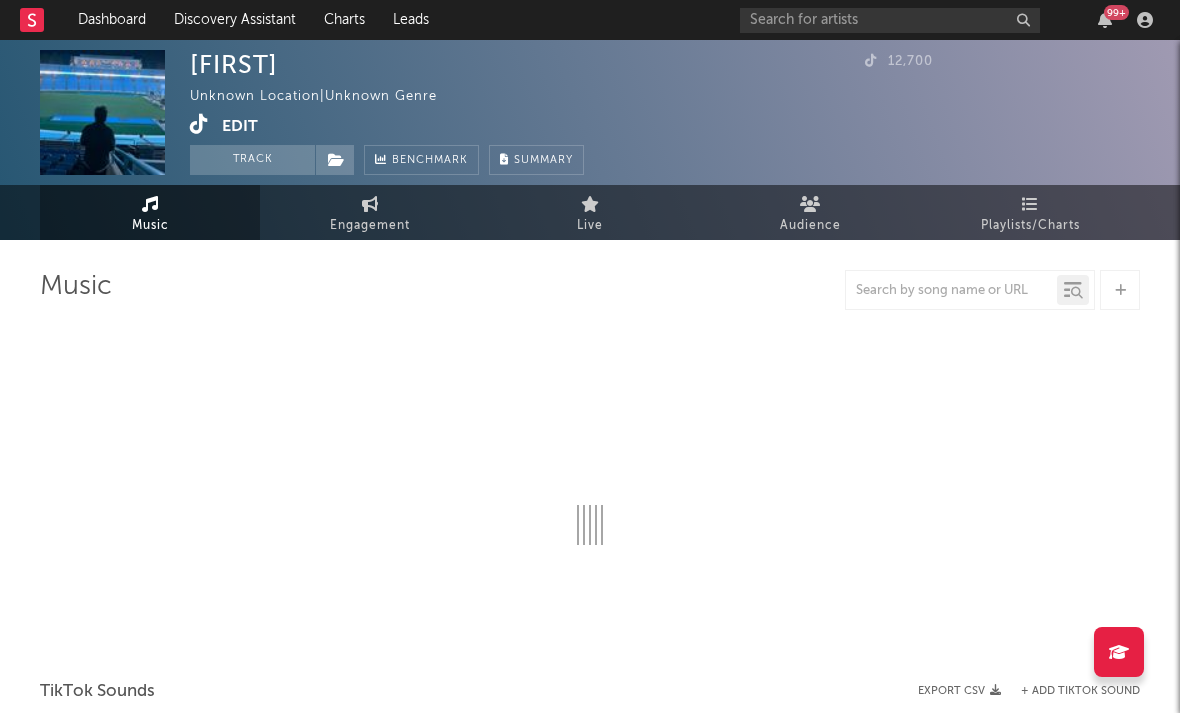 select on "1w" 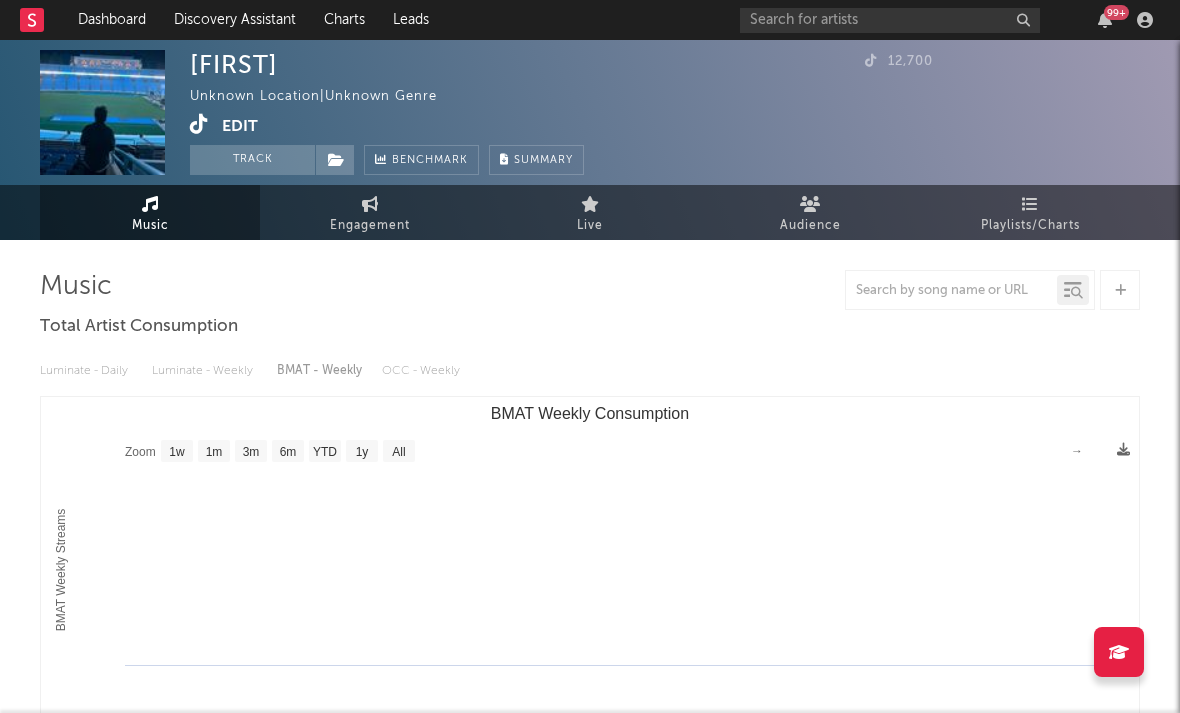 click at bounding box center [199, 124] 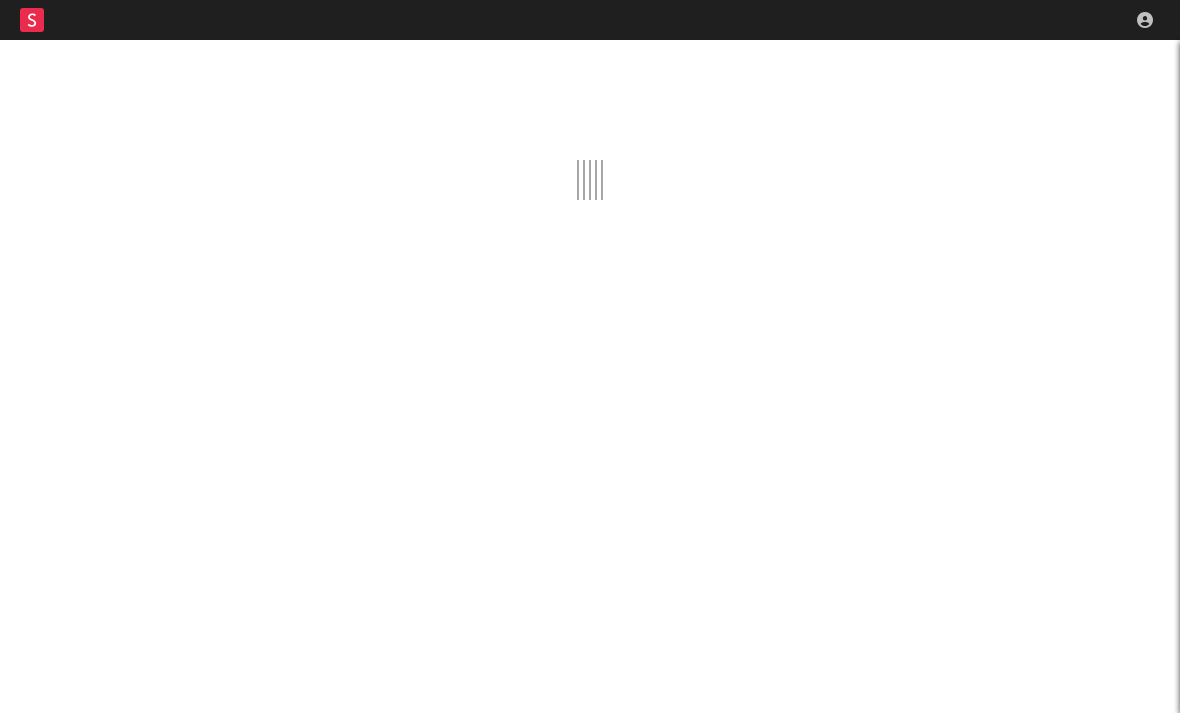 scroll, scrollTop: 0, scrollLeft: 0, axis: both 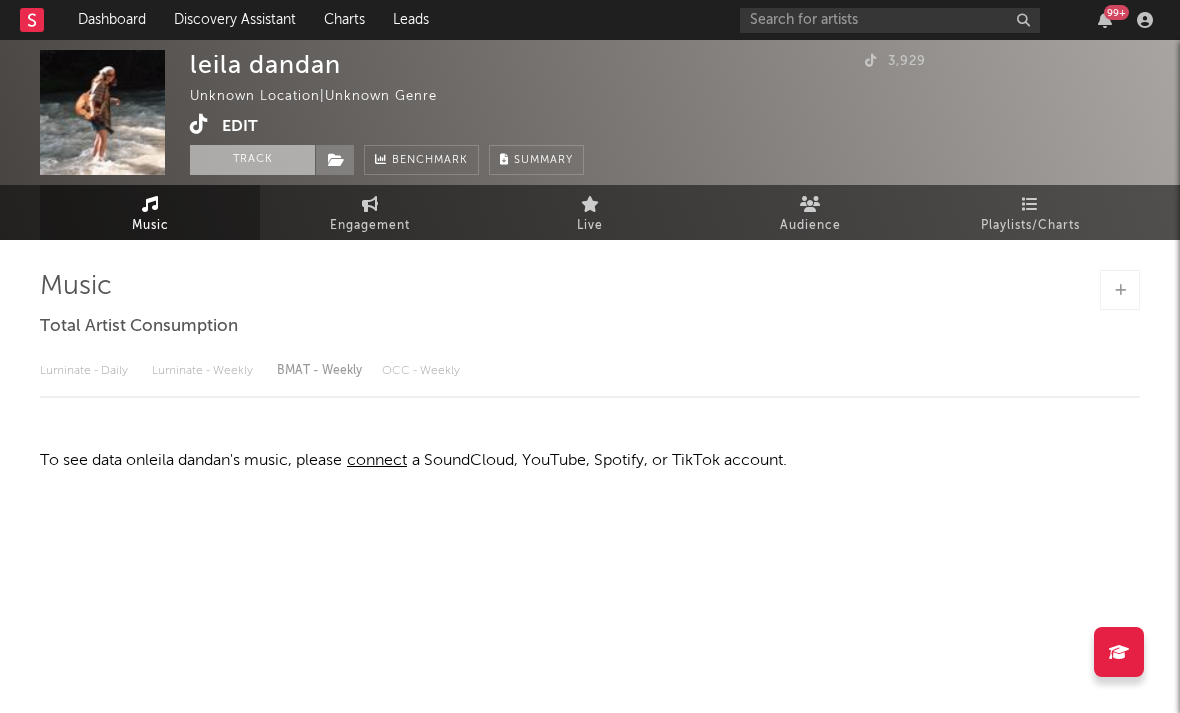 select on "1w" 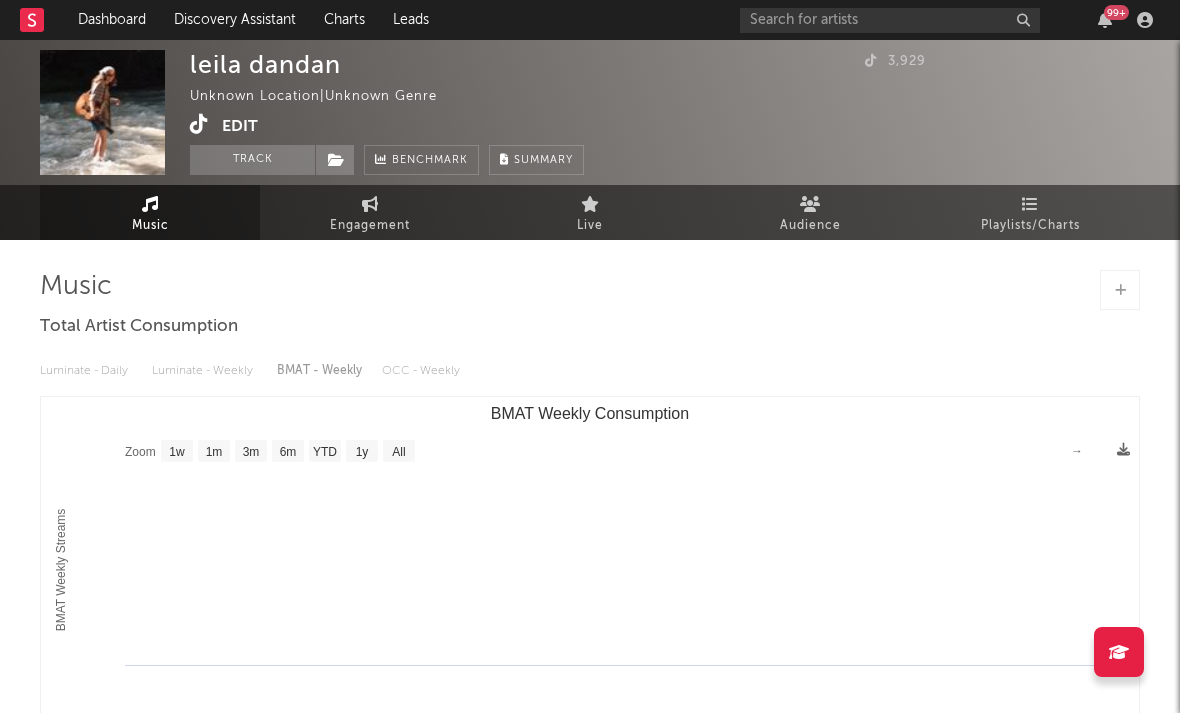 click at bounding box center (199, 124) 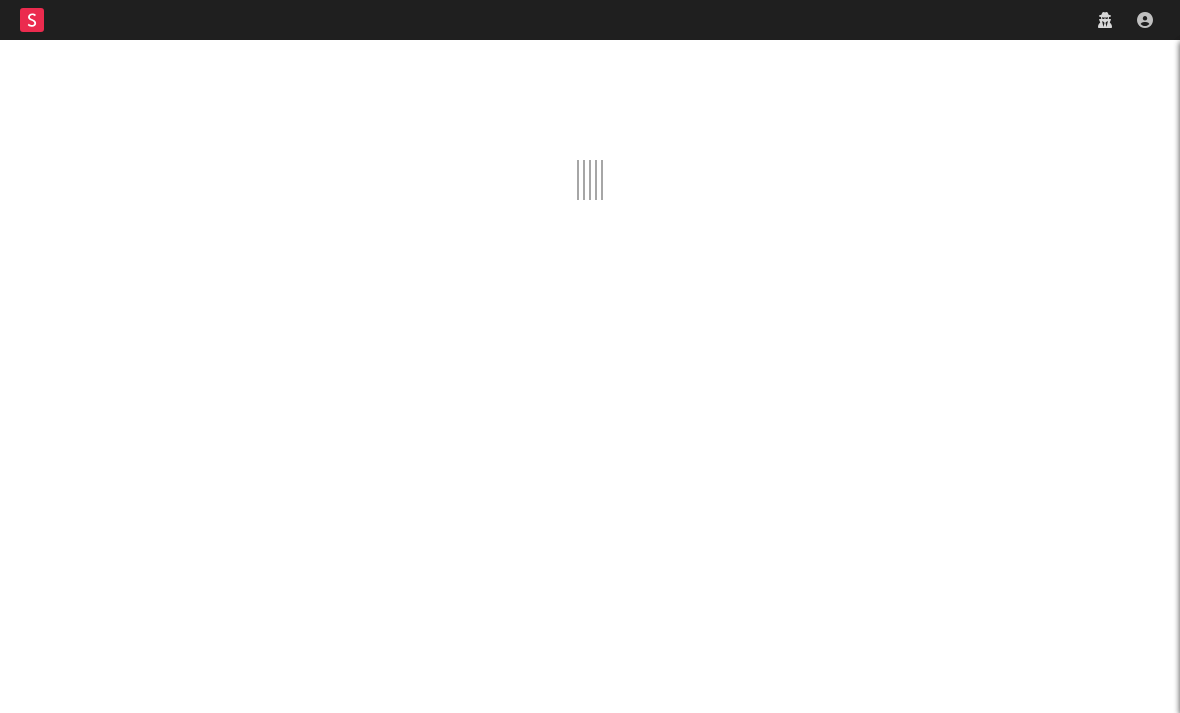 scroll, scrollTop: 0, scrollLeft: 0, axis: both 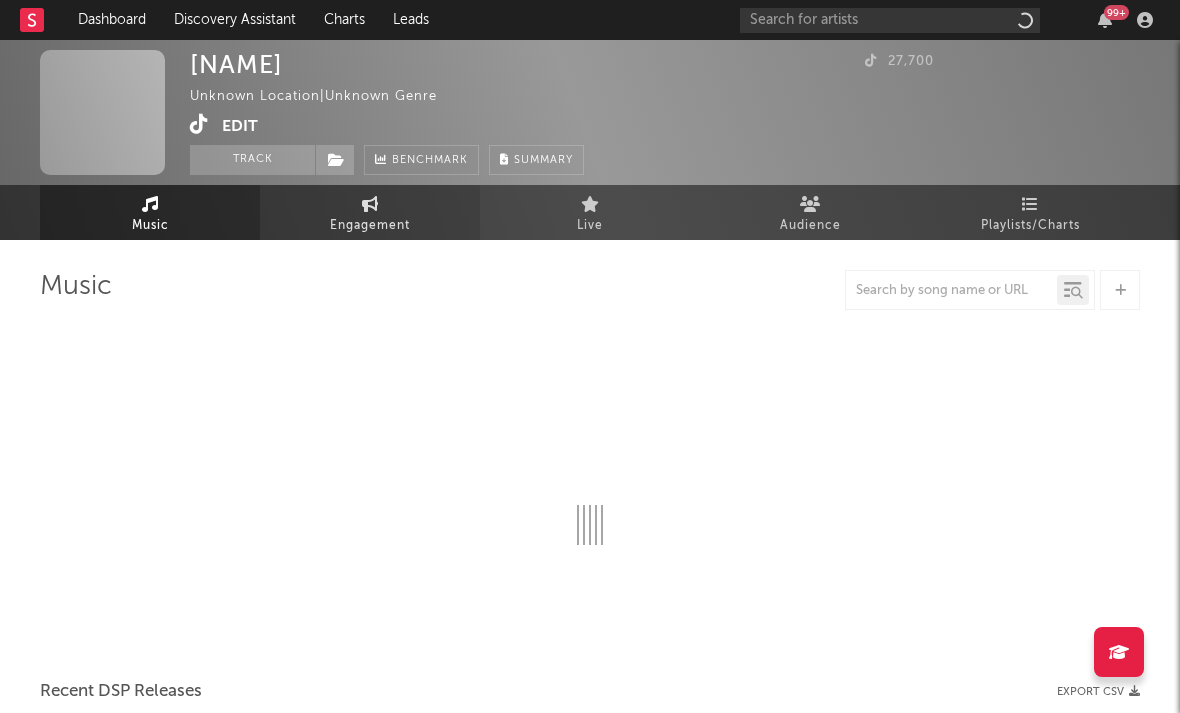select on "1w" 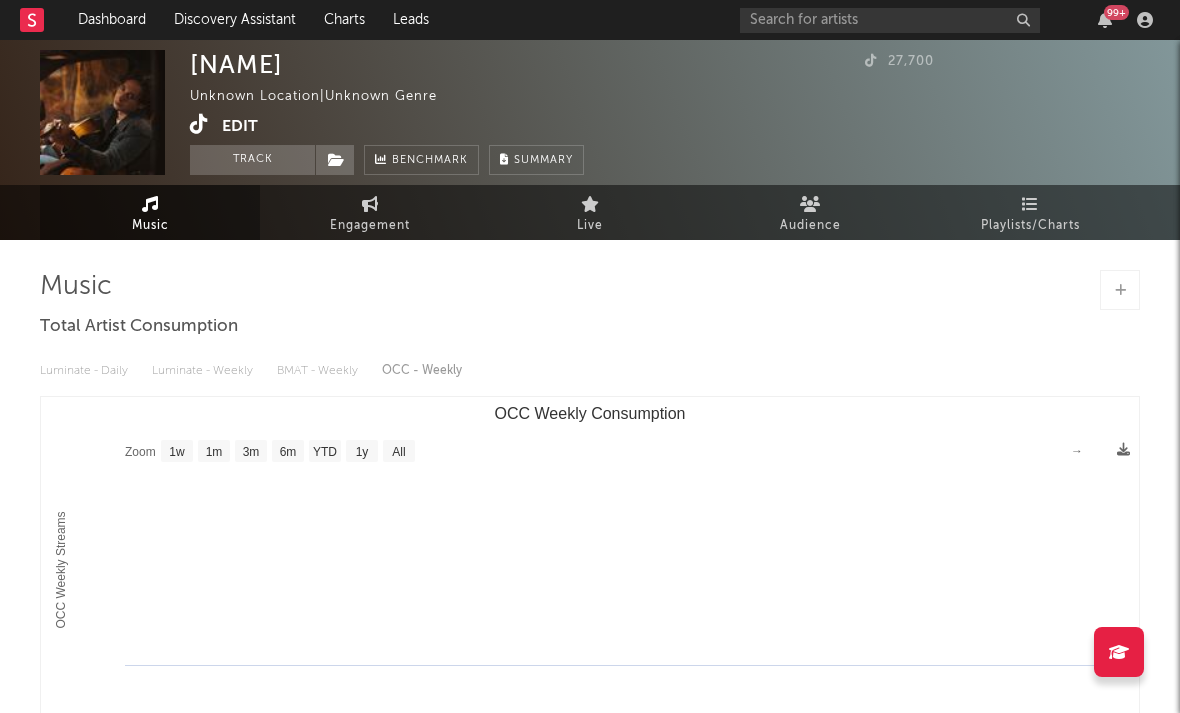 click at bounding box center (199, 124) 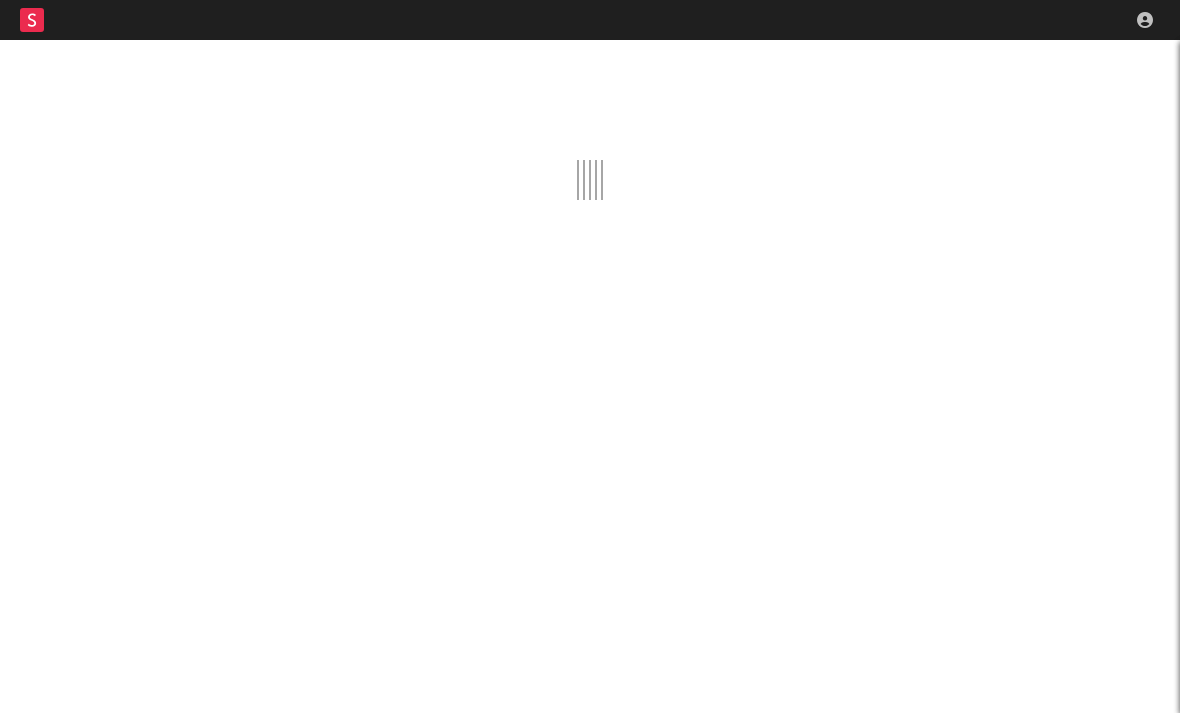 scroll, scrollTop: 0, scrollLeft: 0, axis: both 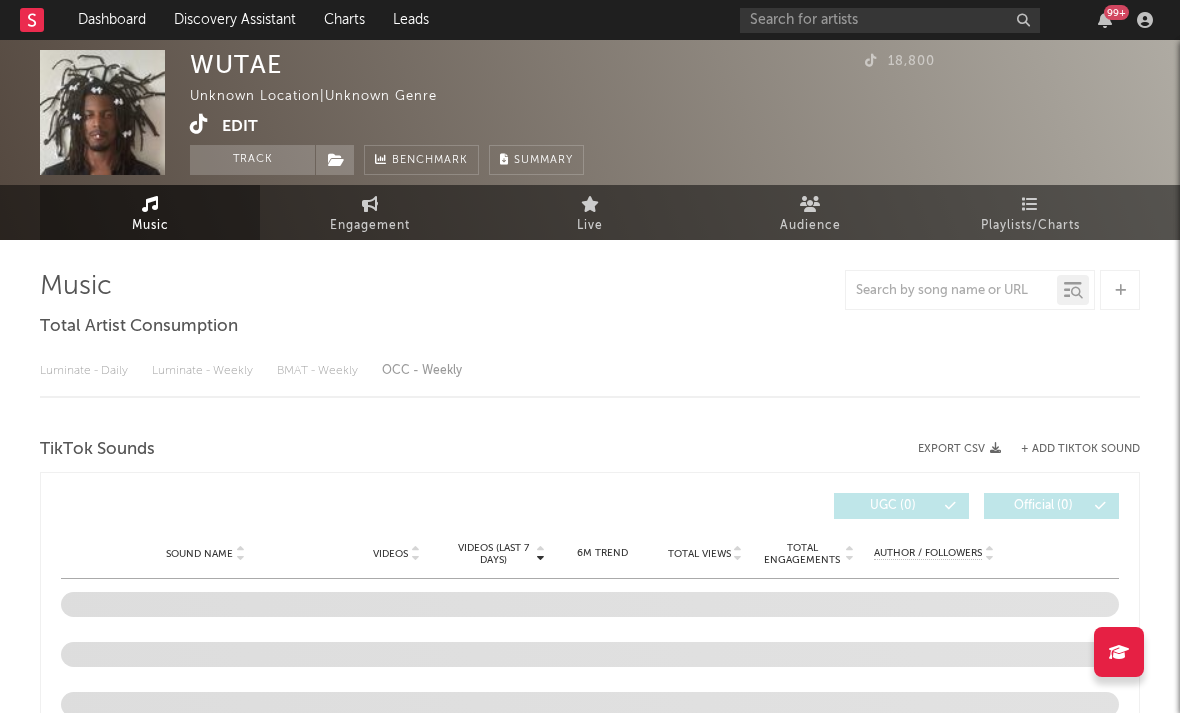 select on "1w" 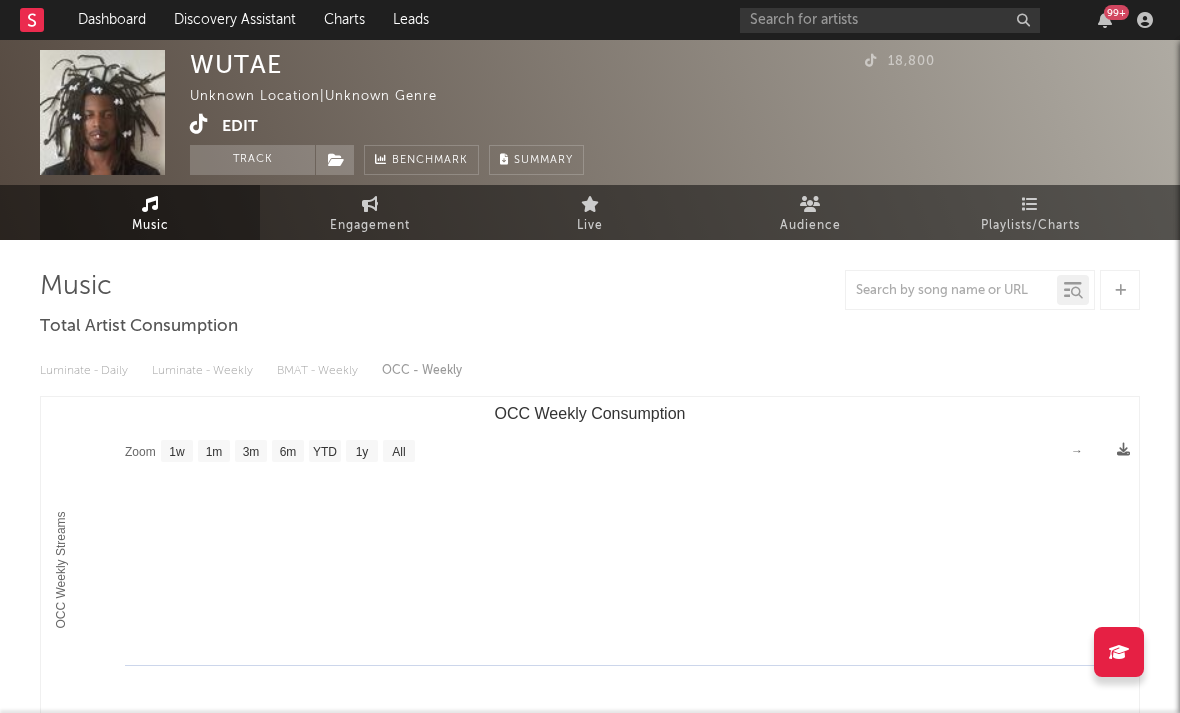click at bounding box center (206, 126) 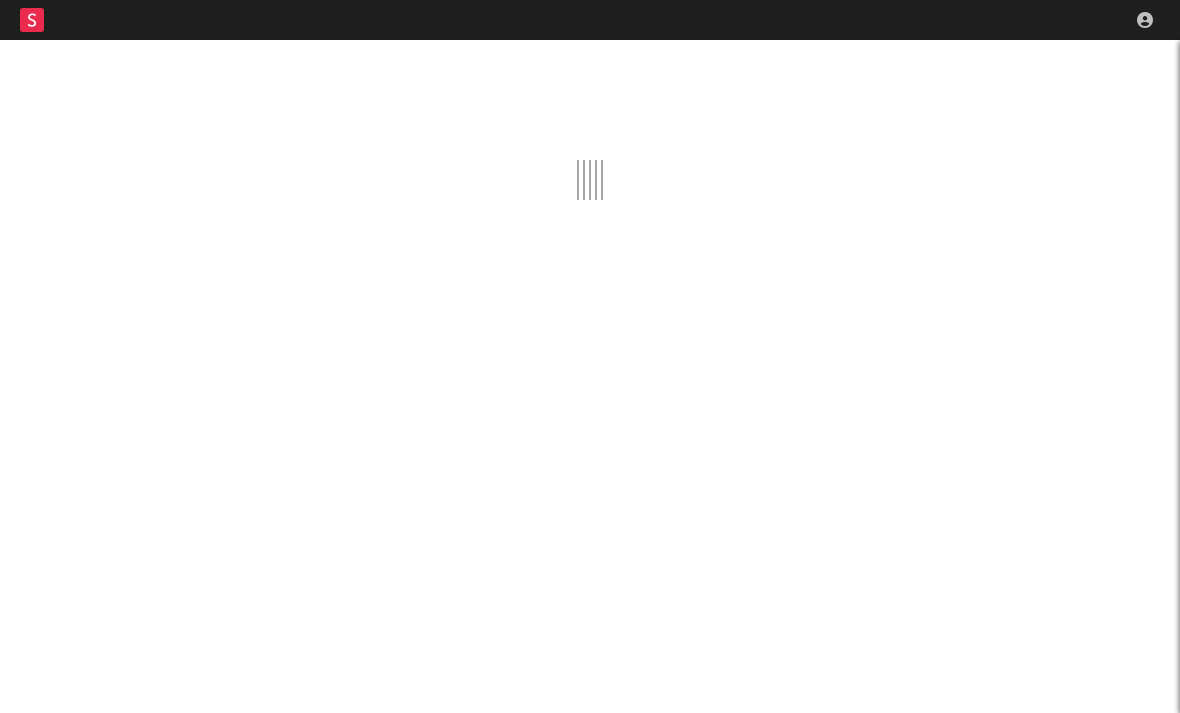 scroll, scrollTop: 0, scrollLeft: 0, axis: both 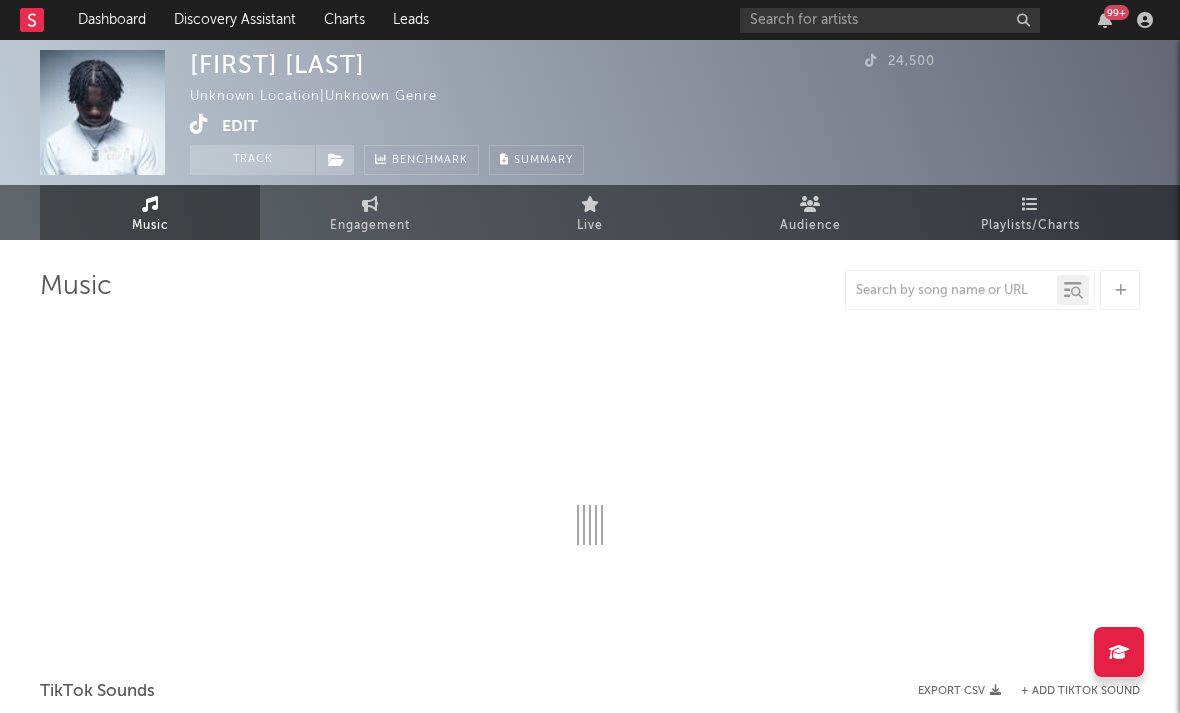 select on "1w" 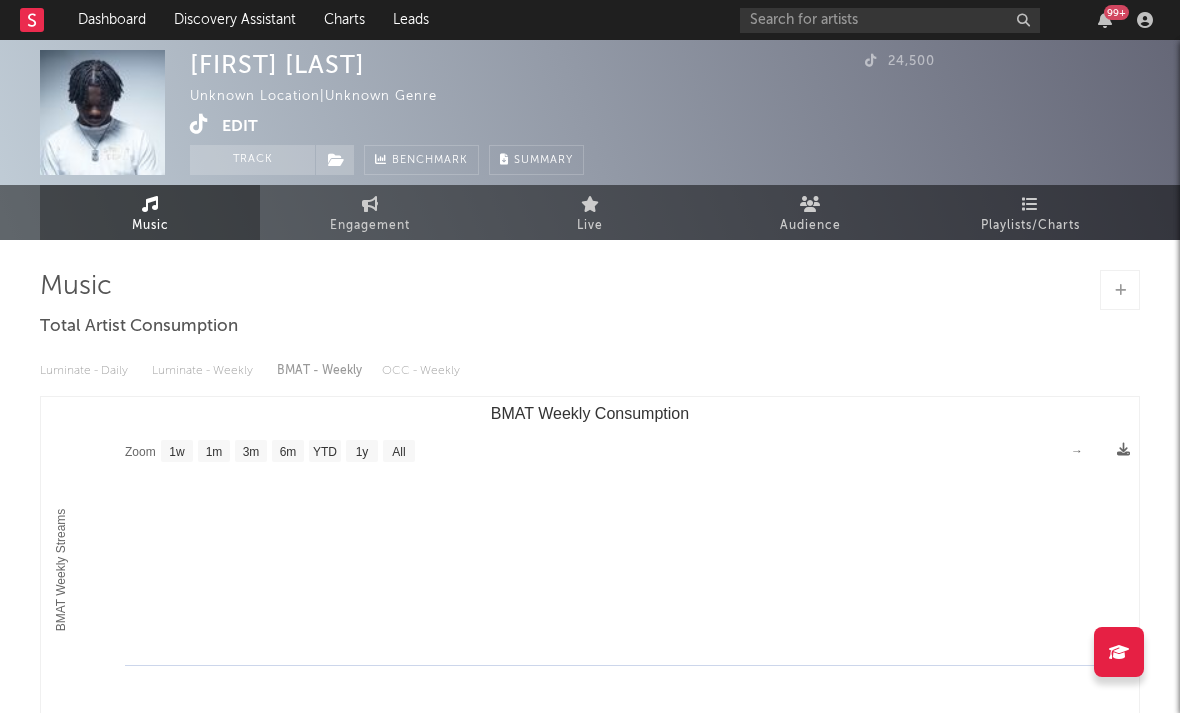 click at bounding box center (199, 124) 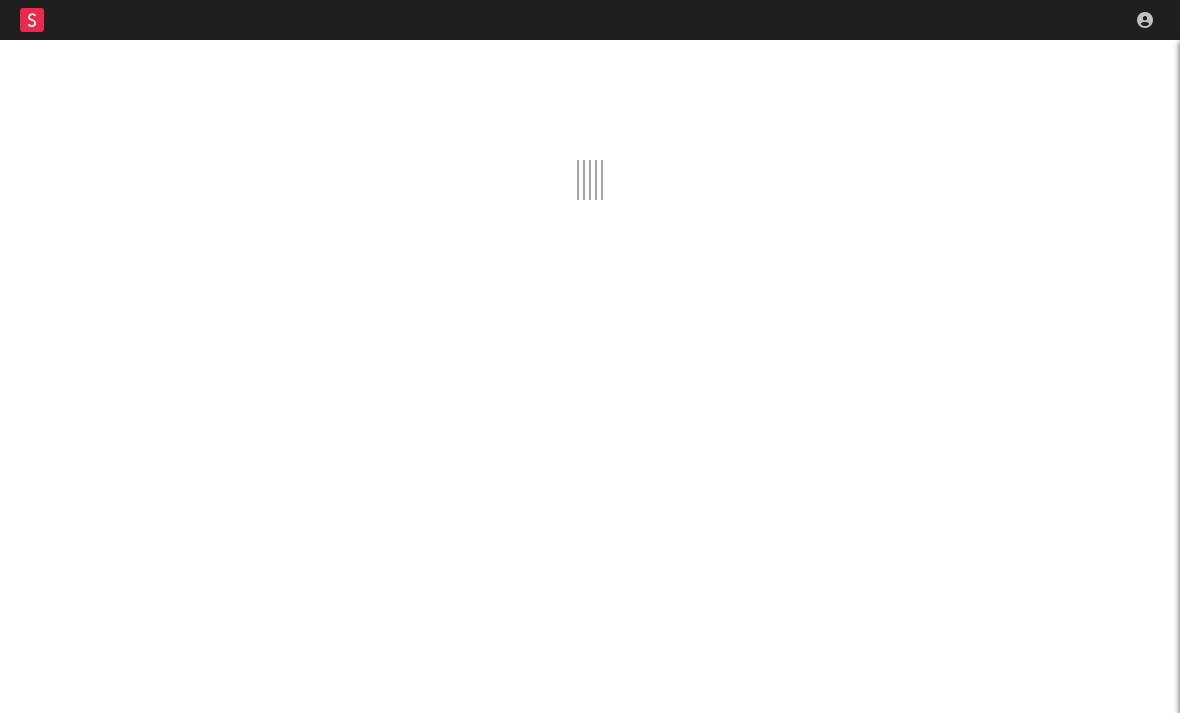 scroll, scrollTop: 0, scrollLeft: 0, axis: both 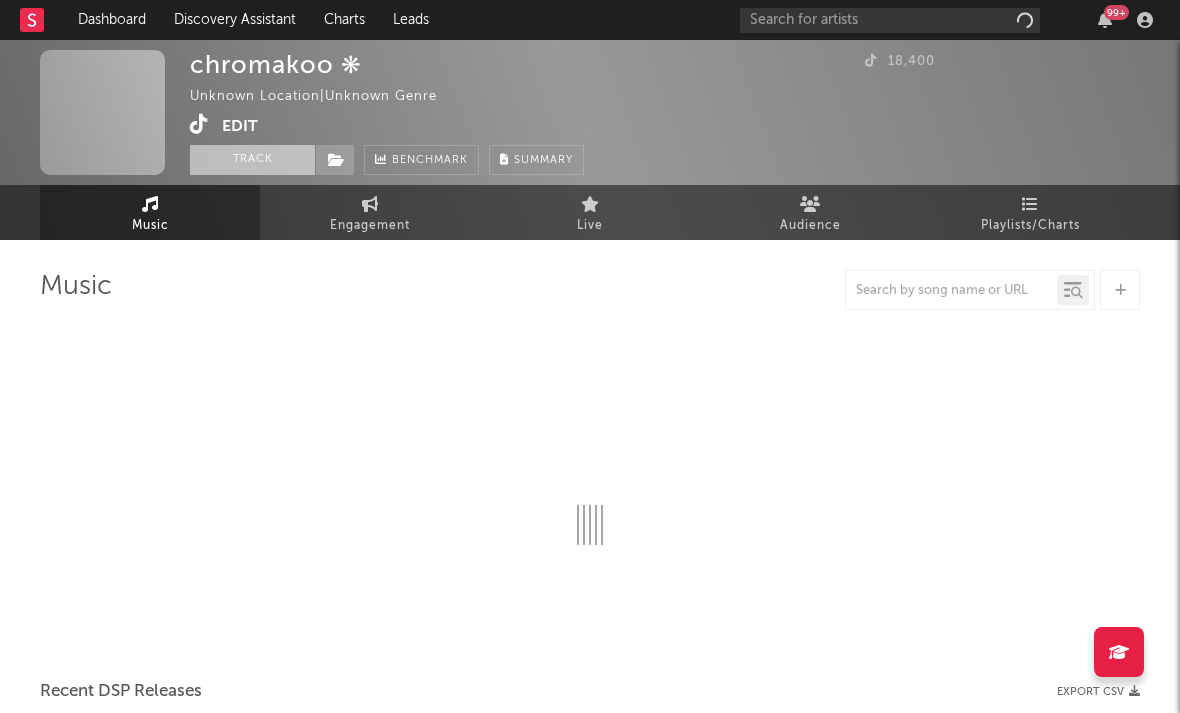 select on "1w" 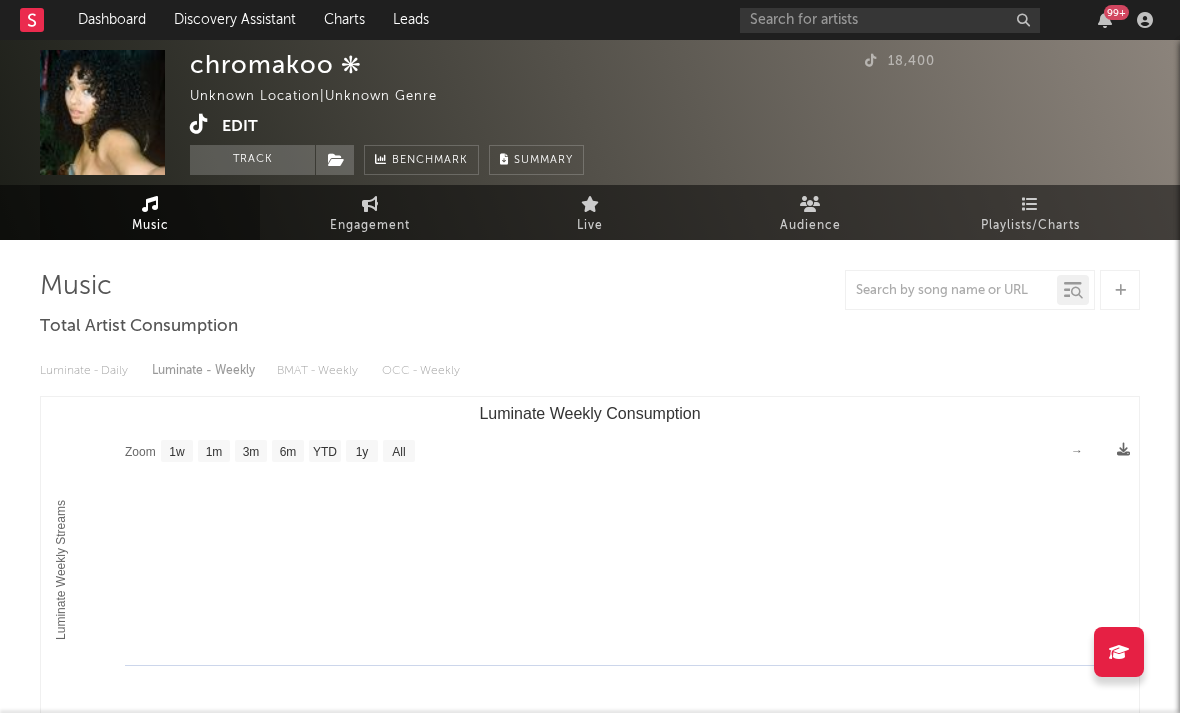 click at bounding box center (199, 124) 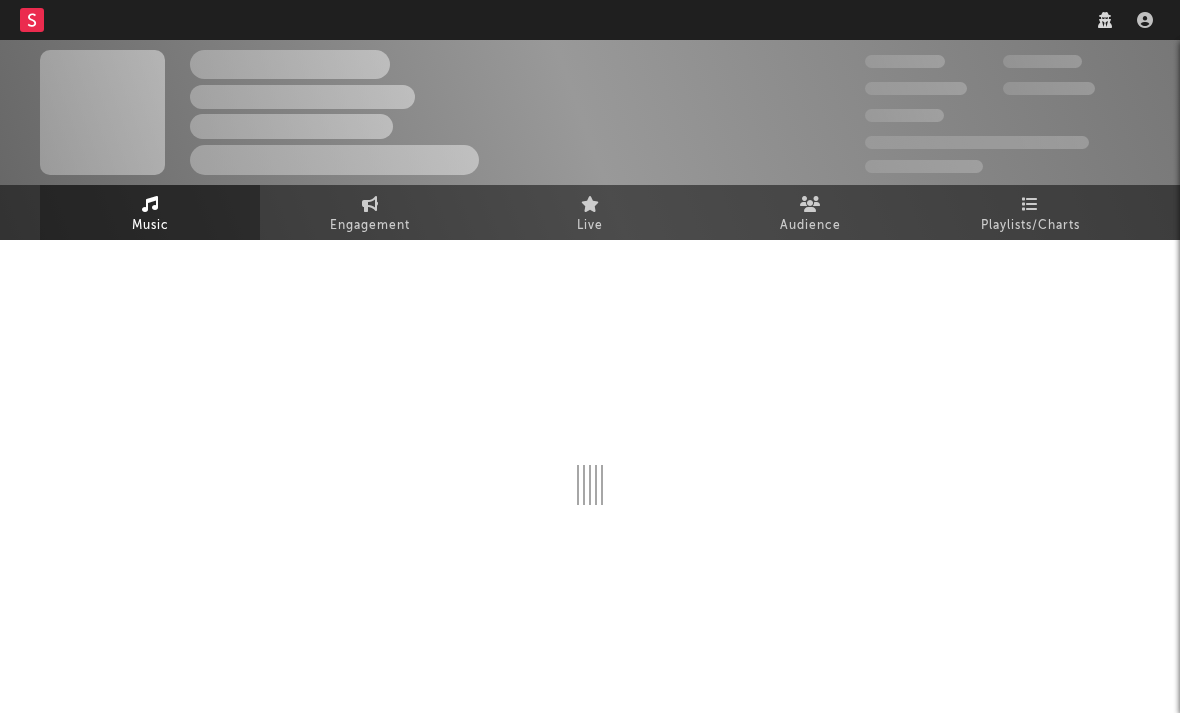 scroll, scrollTop: 0, scrollLeft: 0, axis: both 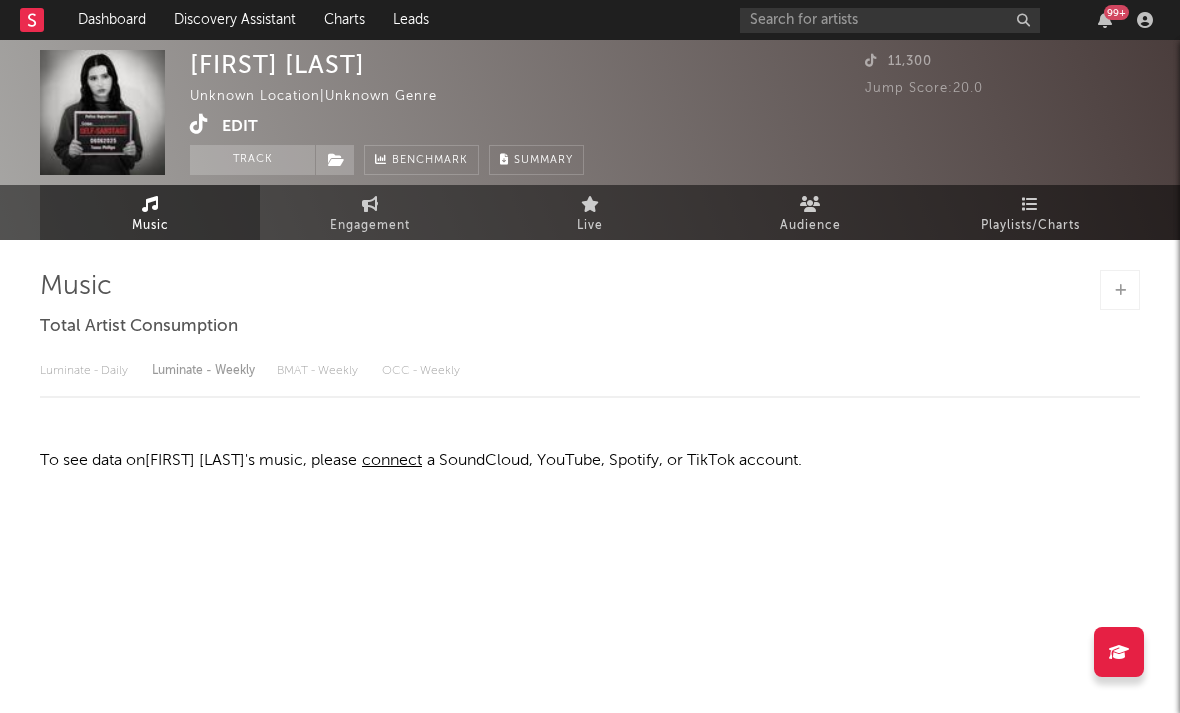 select on "1w" 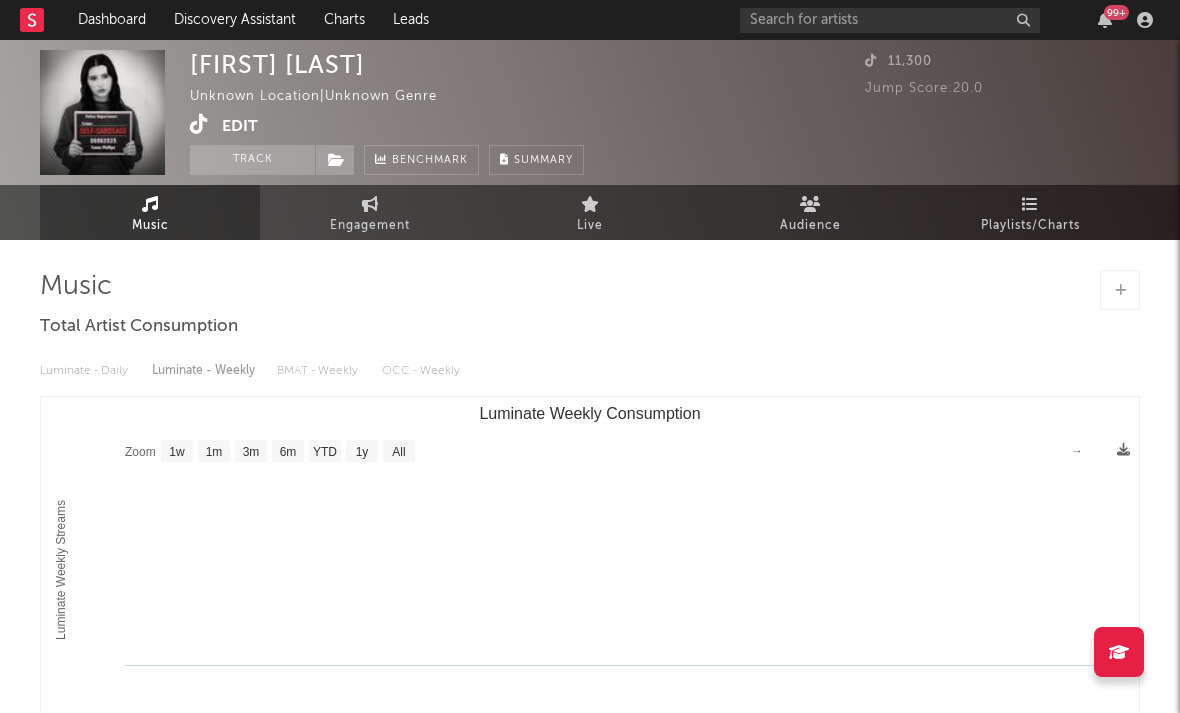 click on "[FIRST] [LAST] Unknown Location  |  Unknown Genre Edit Track Benchmark Summary 11,300 Jump Score:  20.0" at bounding box center (590, 112) 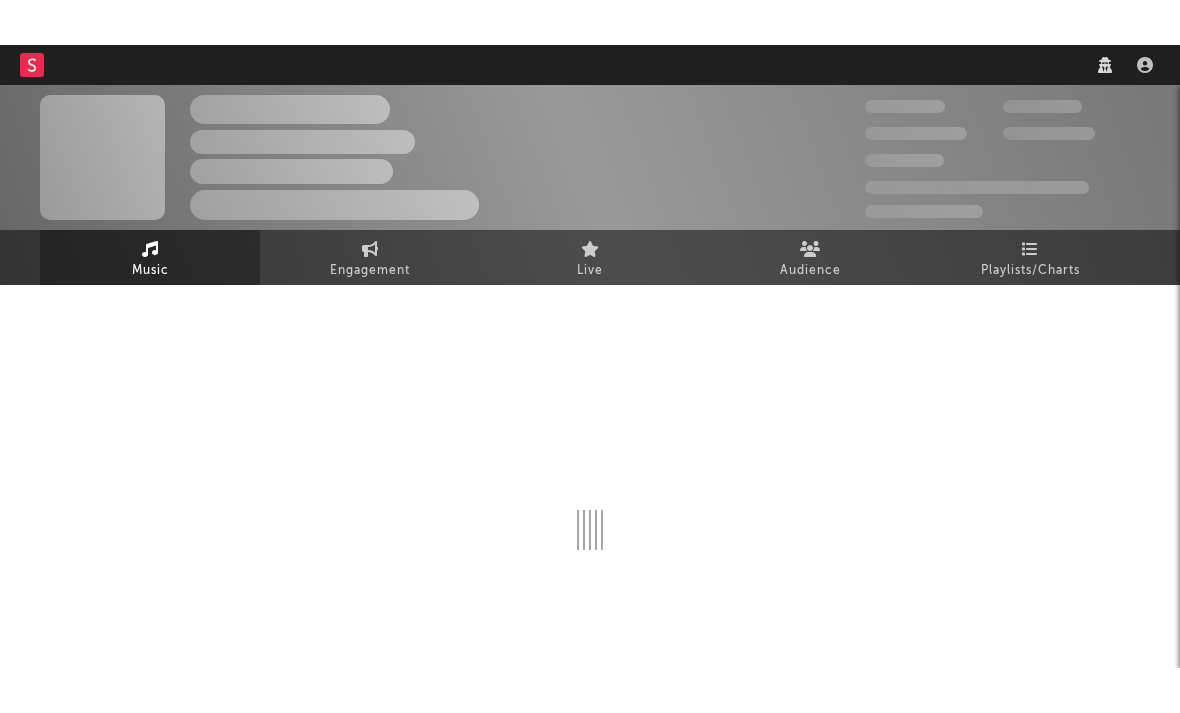 scroll, scrollTop: 0, scrollLeft: 0, axis: both 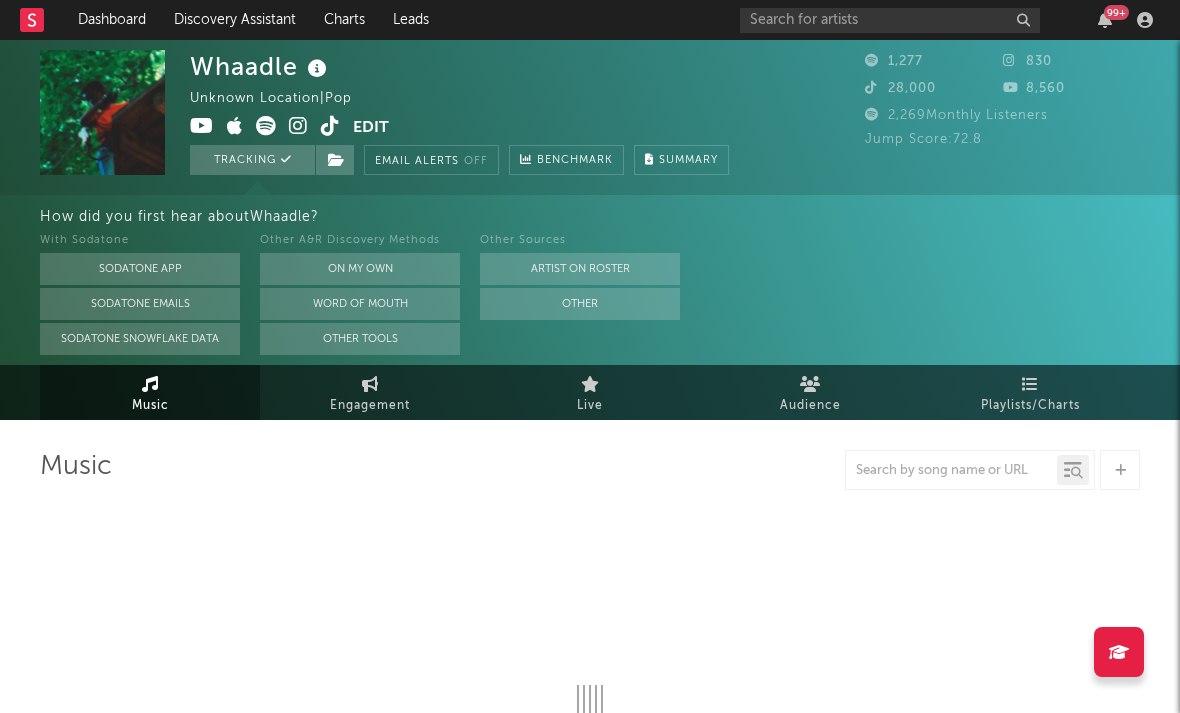 select on "6m" 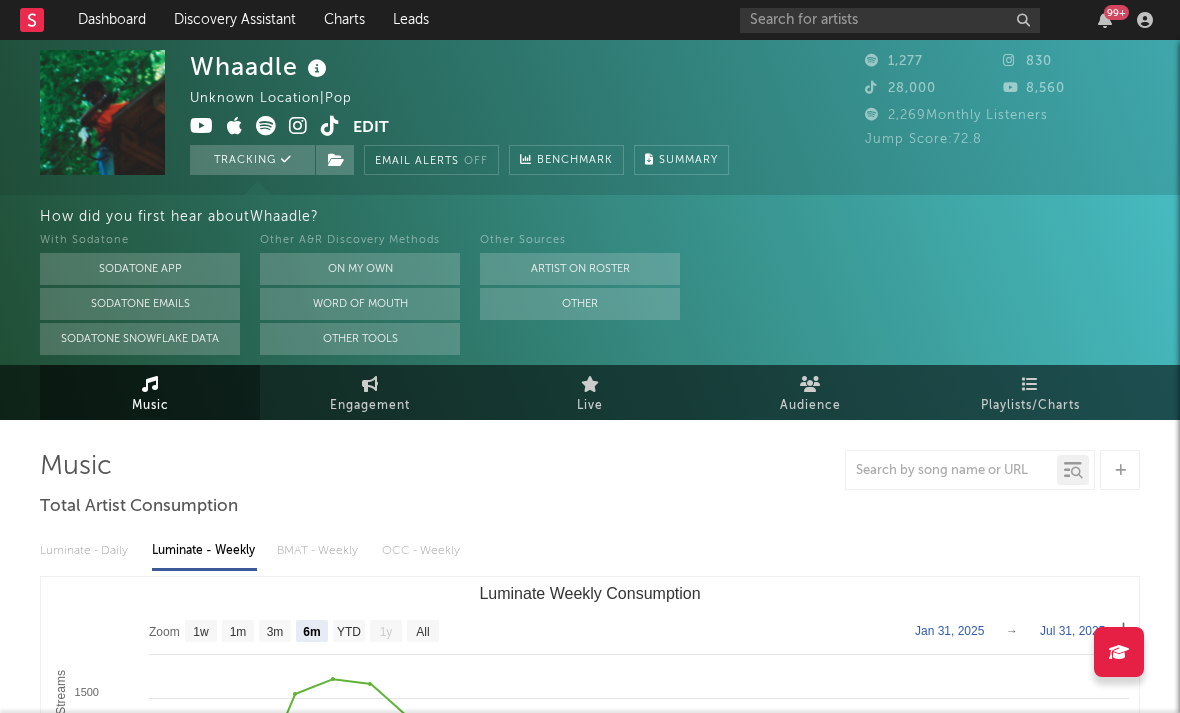 click at bounding box center (298, 126) 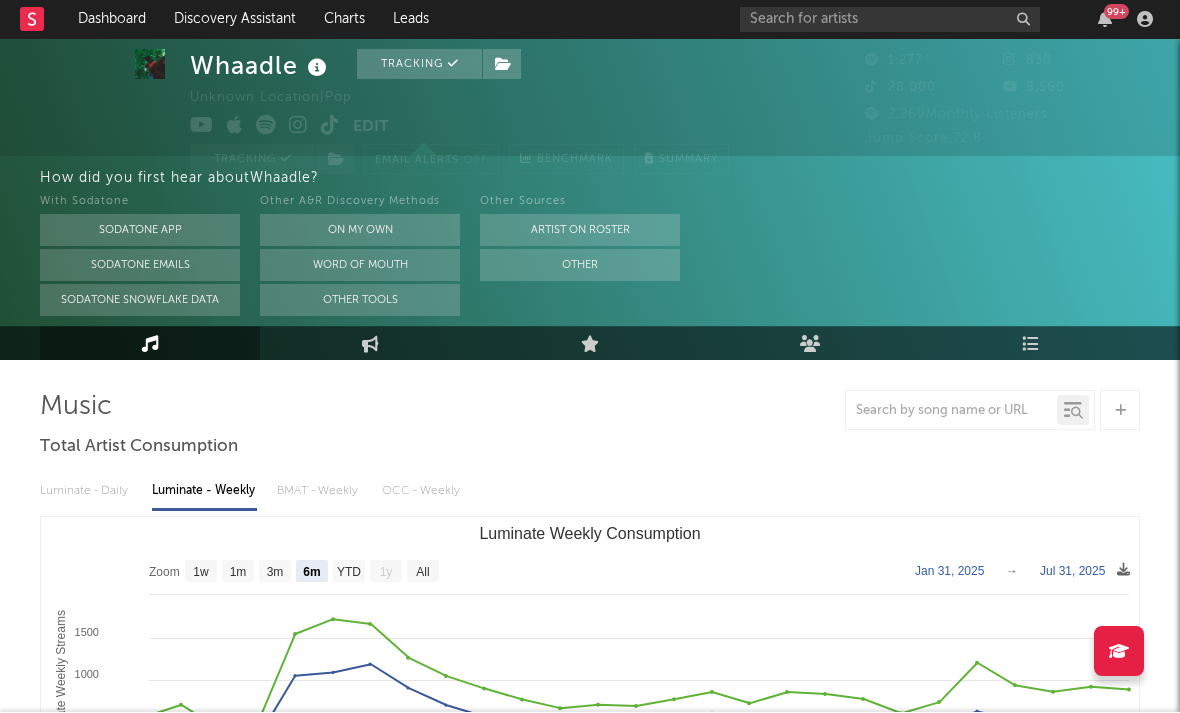 scroll, scrollTop: 60, scrollLeft: 0, axis: vertical 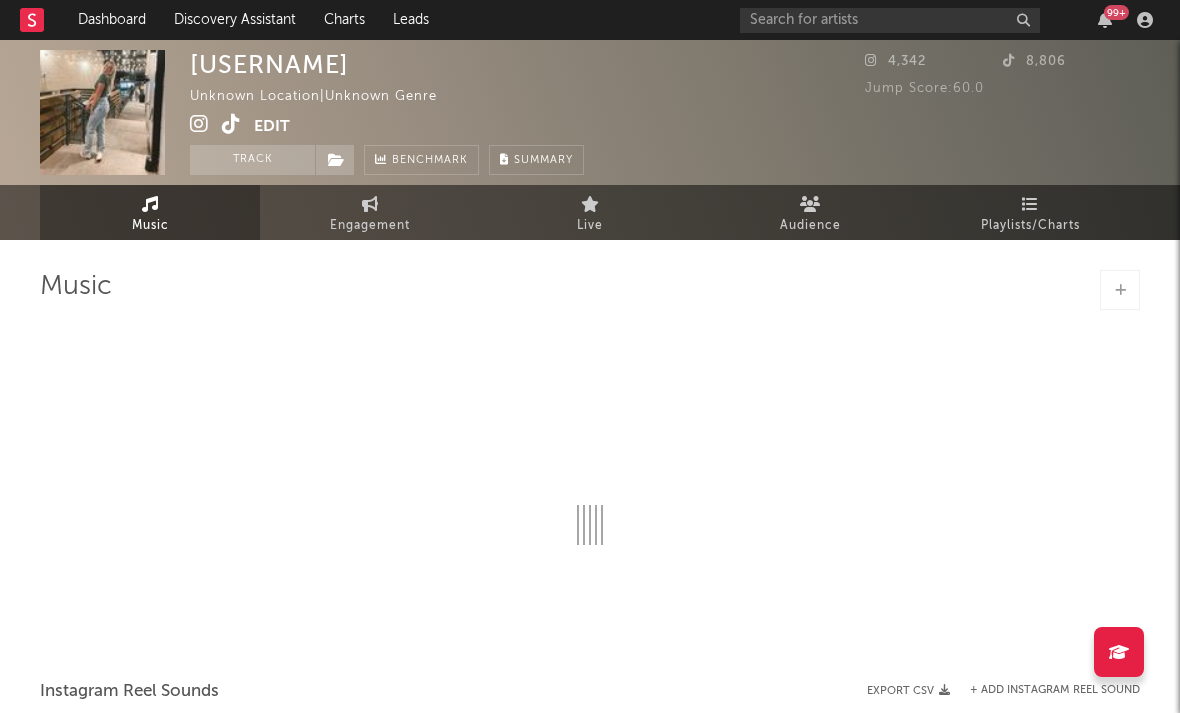 click at bounding box center [199, 124] 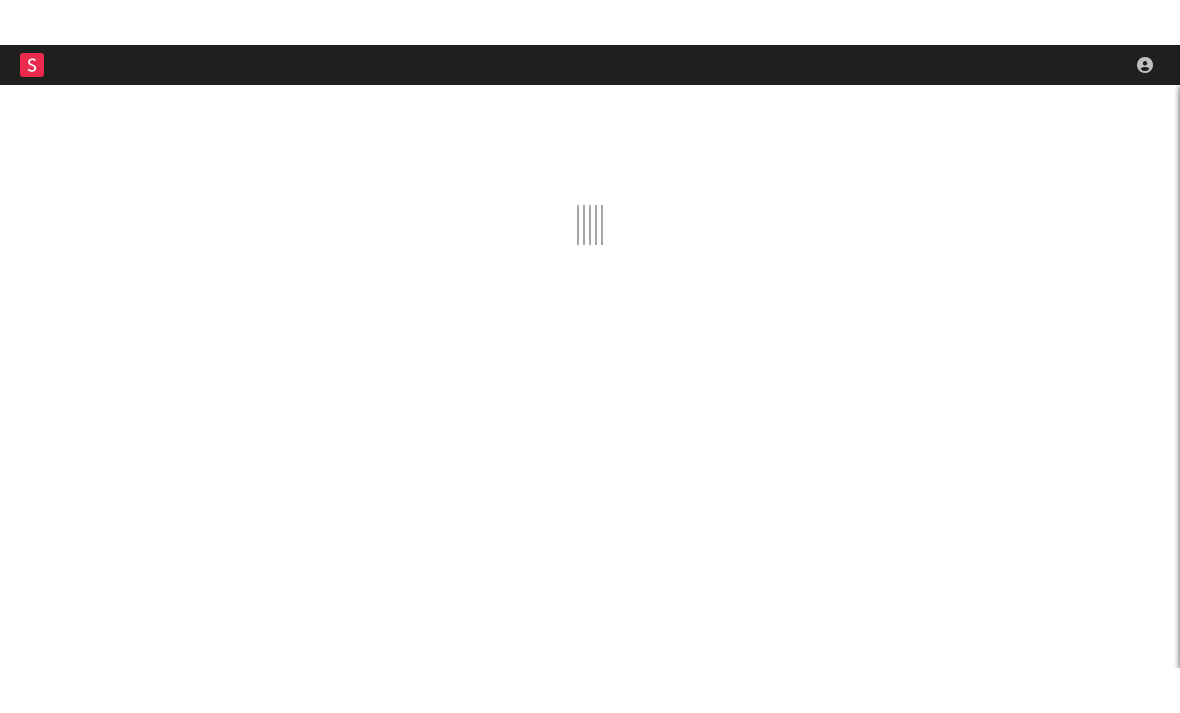 scroll, scrollTop: 0, scrollLeft: 0, axis: both 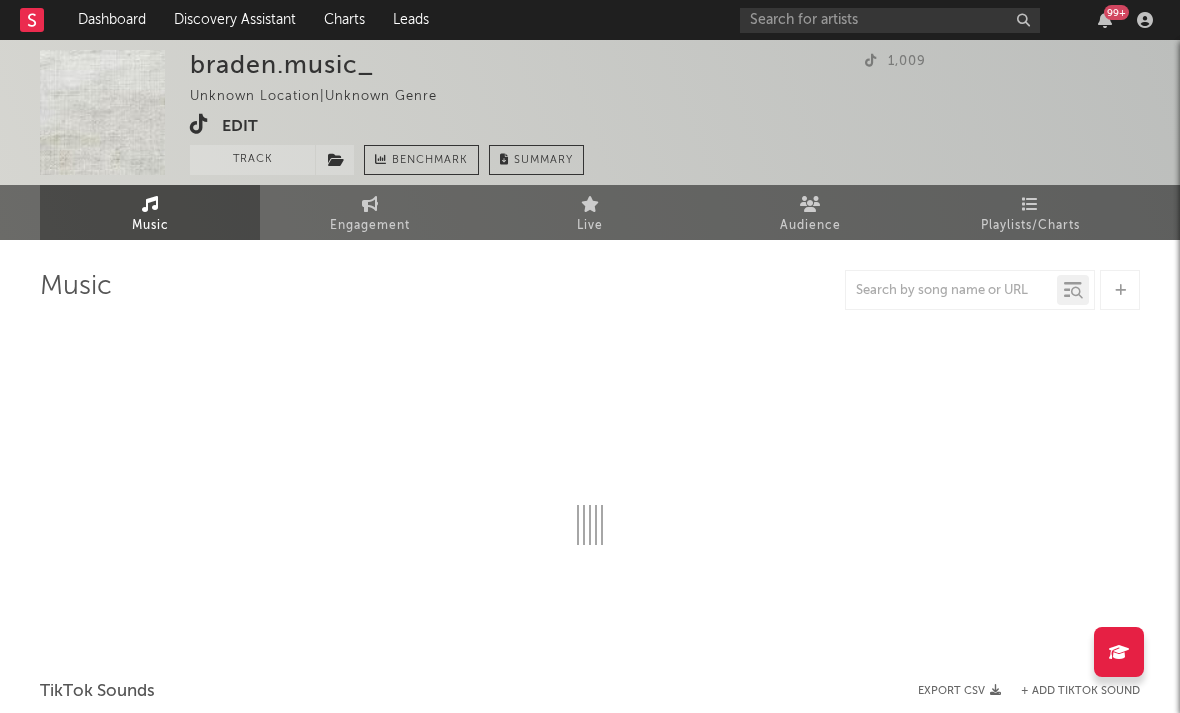select on "1w" 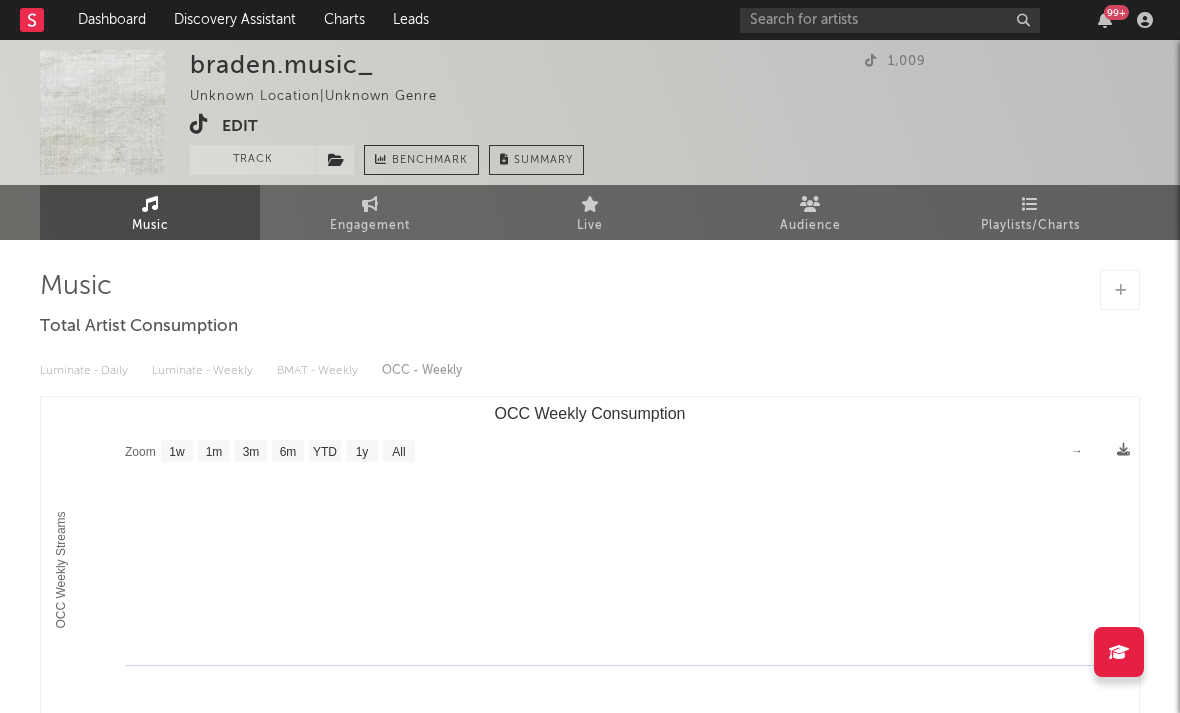 click at bounding box center (199, 124) 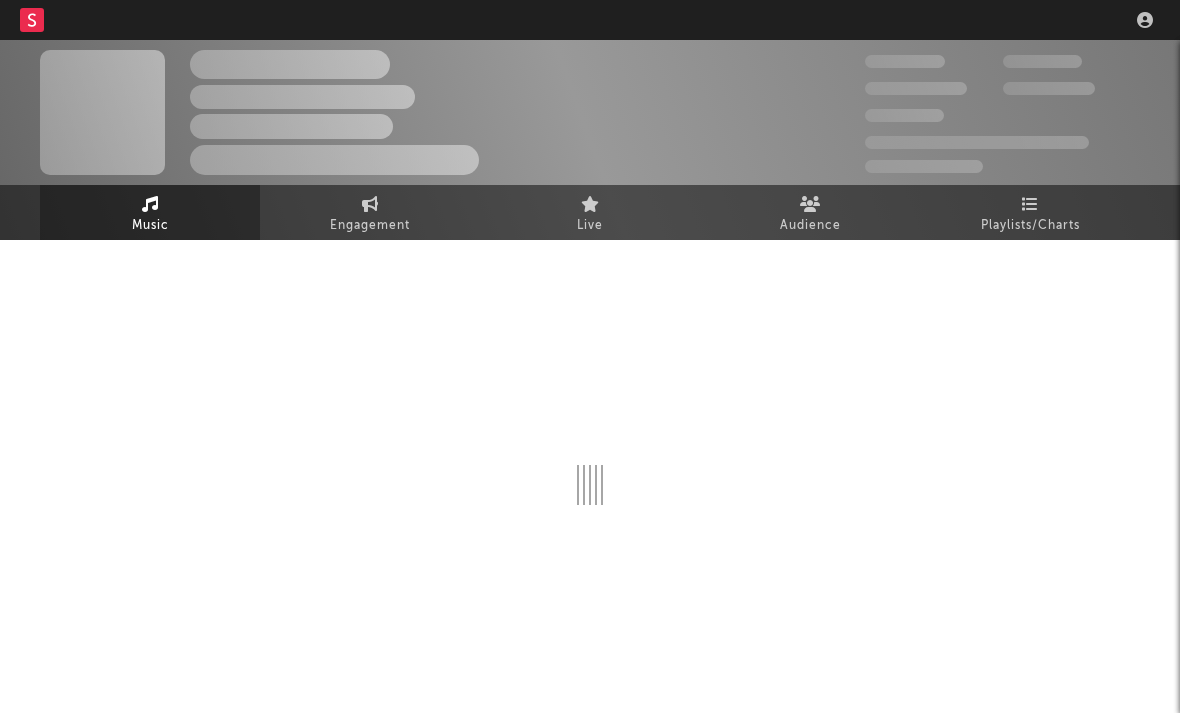 scroll, scrollTop: 0, scrollLeft: 0, axis: both 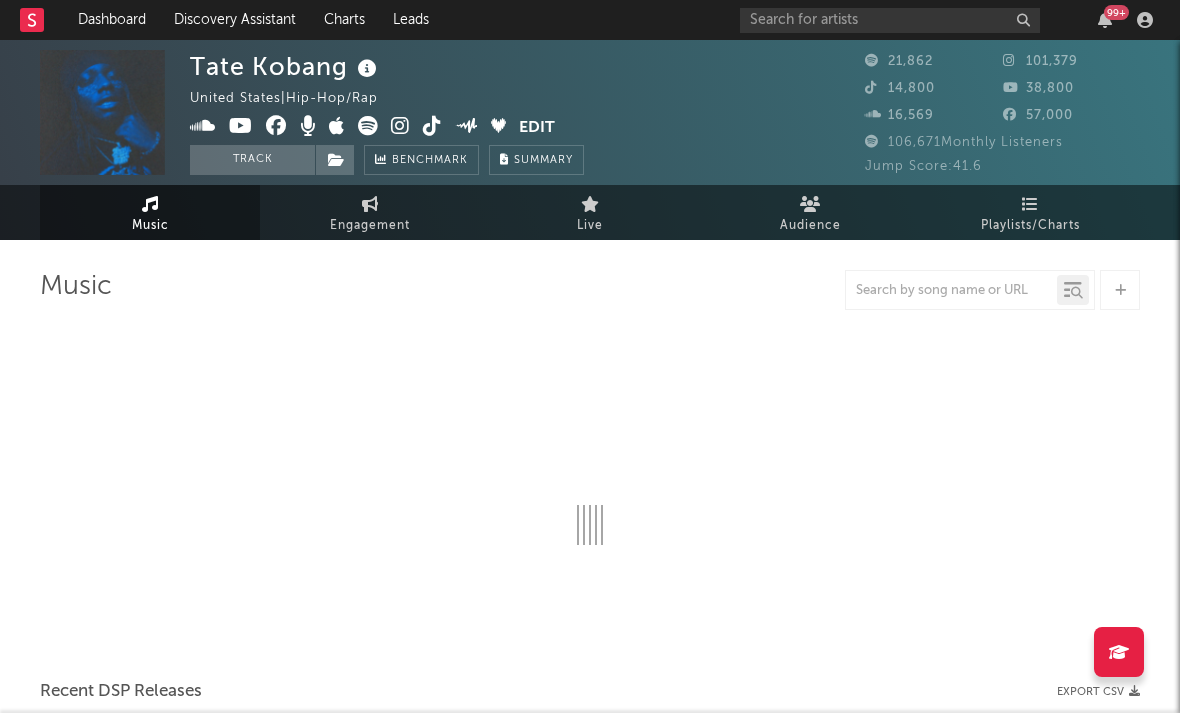 click at bounding box center (432, 128) 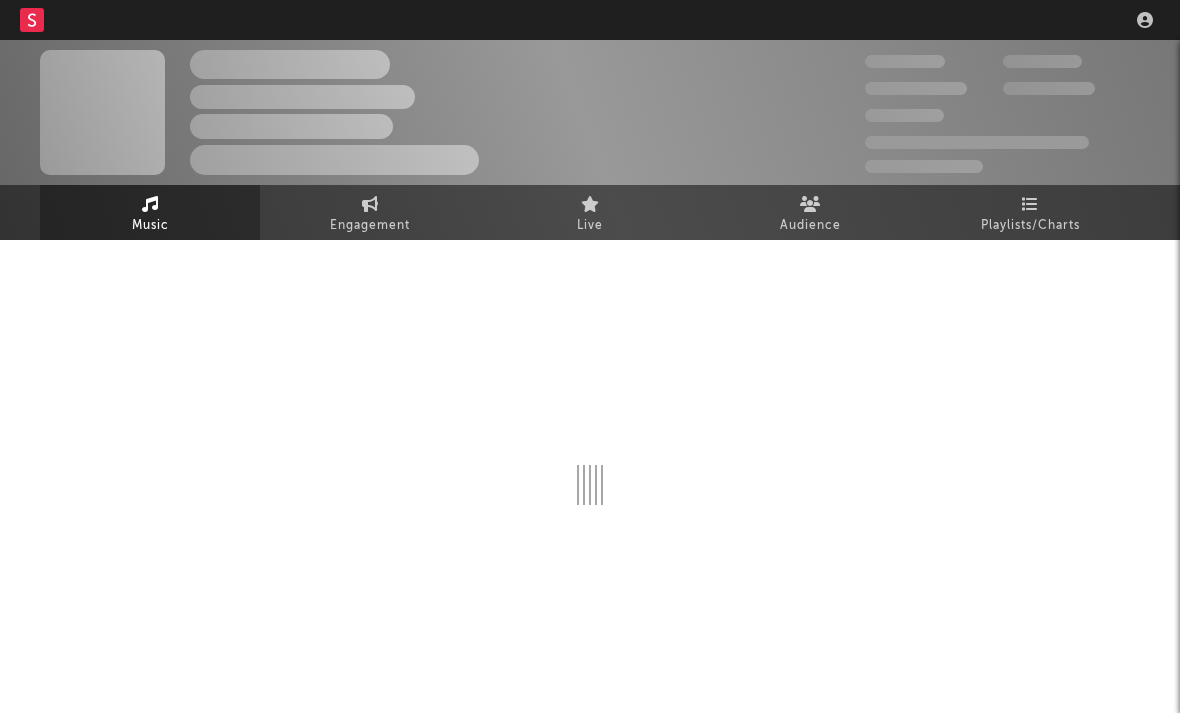 scroll, scrollTop: 0, scrollLeft: 0, axis: both 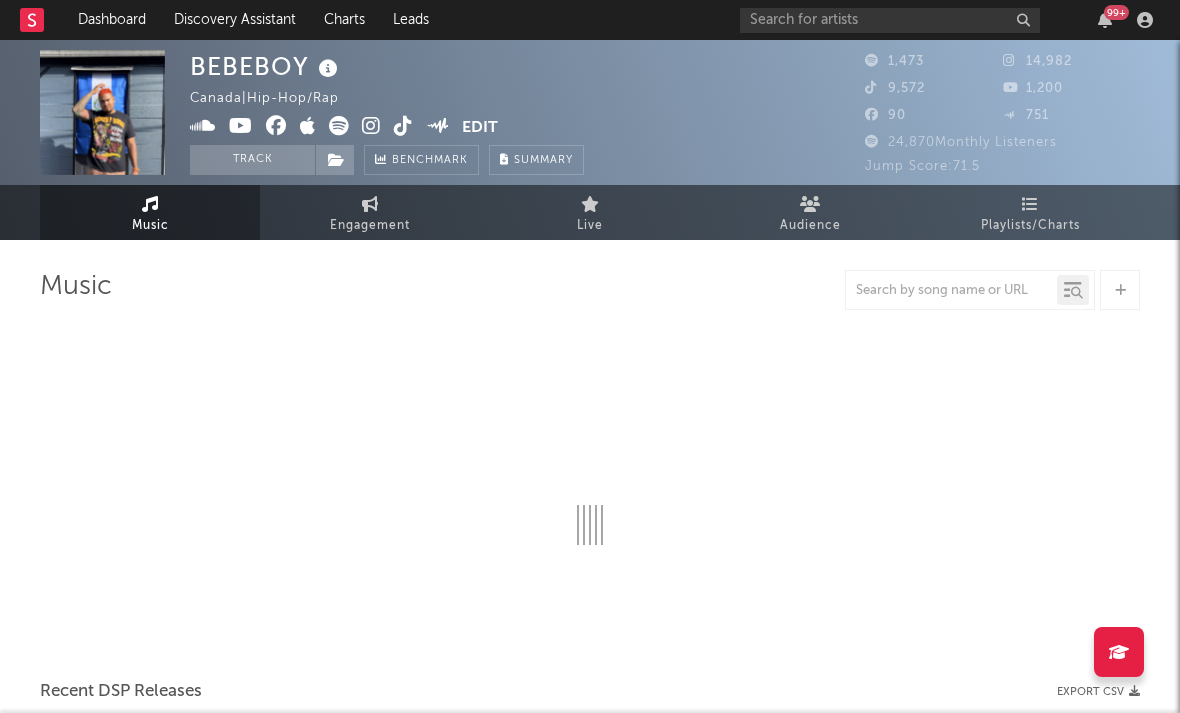select on "6m" 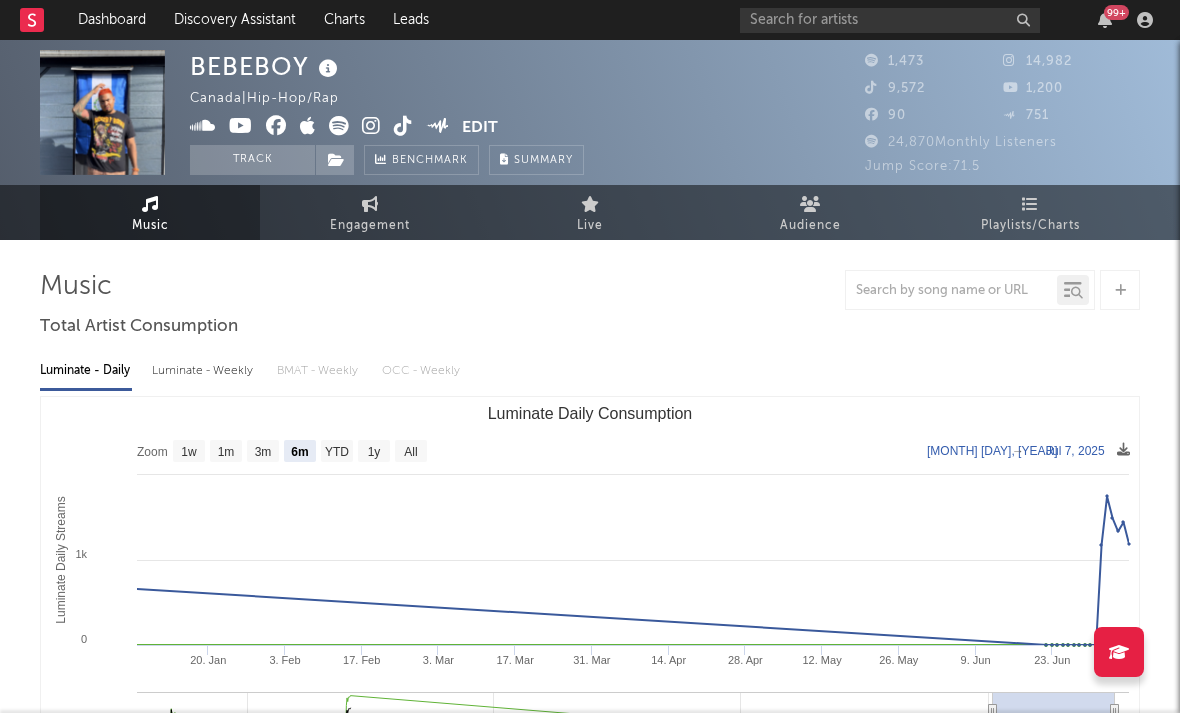 click at bounding box center (371, 126) 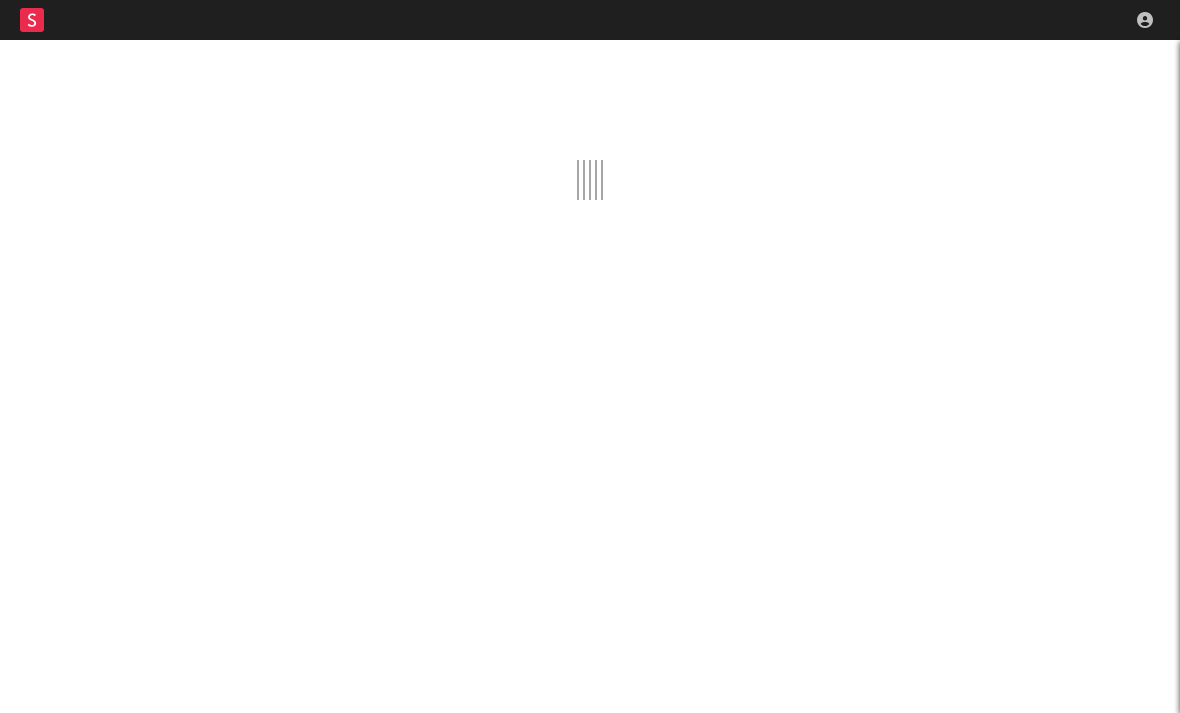 scroll, scrollTop: 0, scrollLeft: 0, axis: both 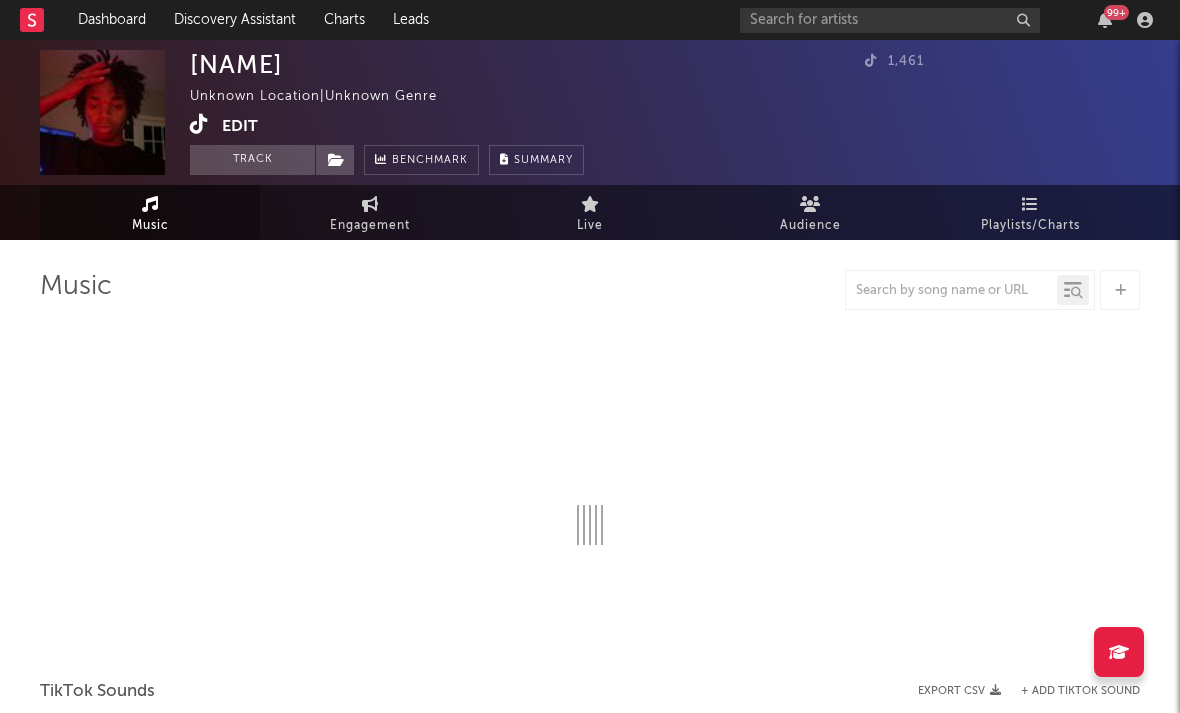 select on "1w" 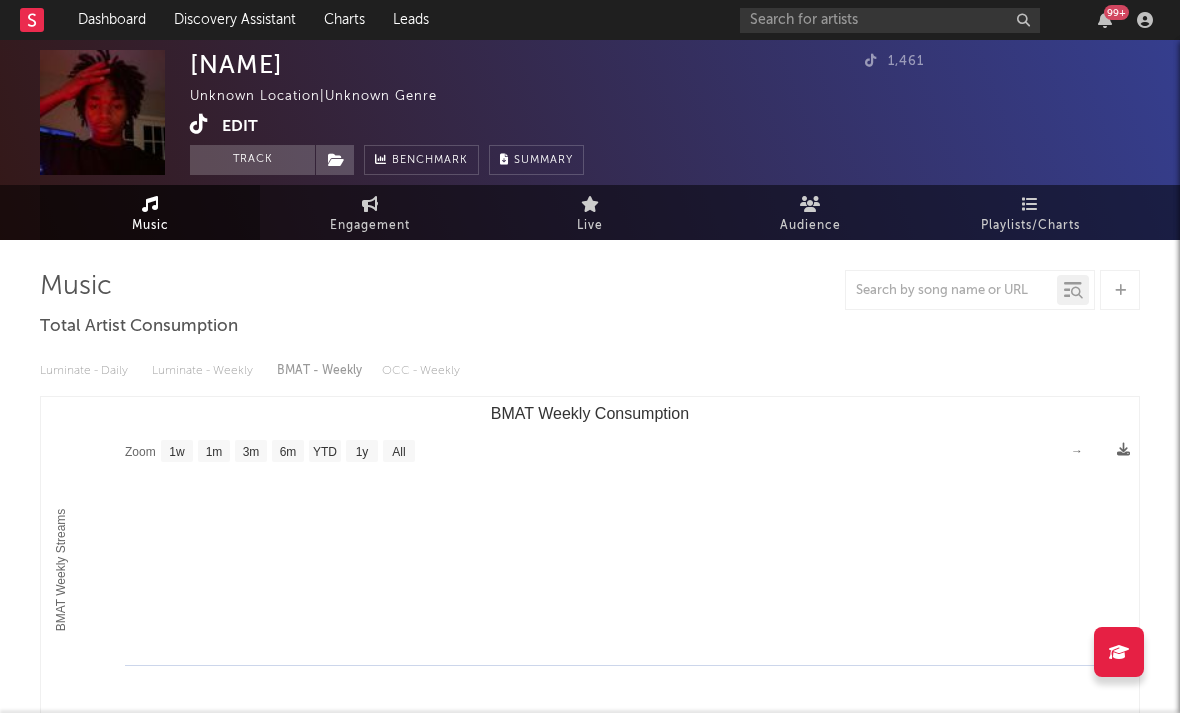 click at bounding box center (199, 124) 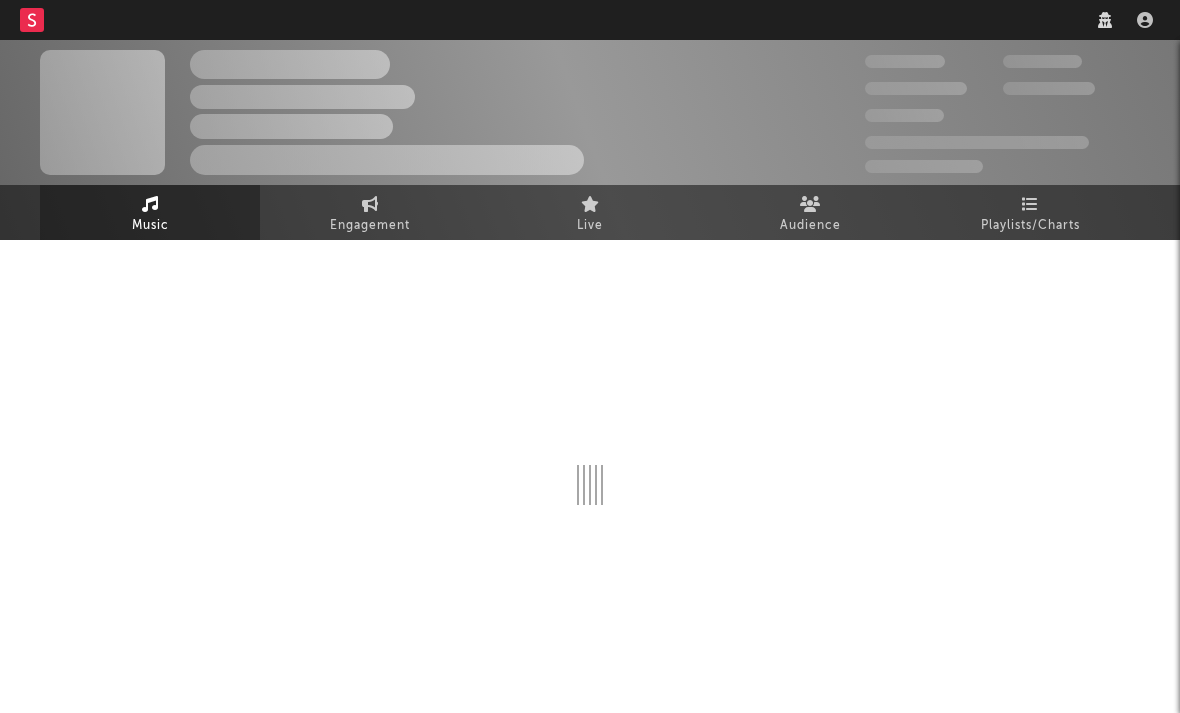 scroll, scrollTop: 0, scrollLeft: 0, axis: both 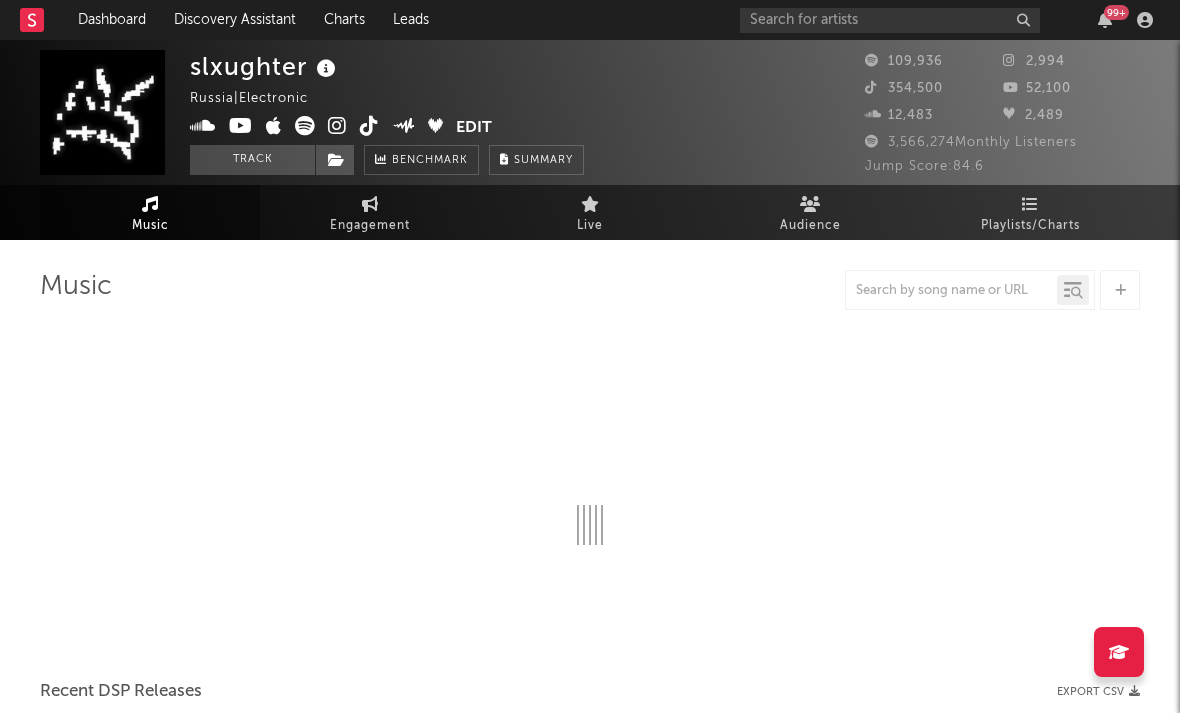 click at bounding box center (337, 126) 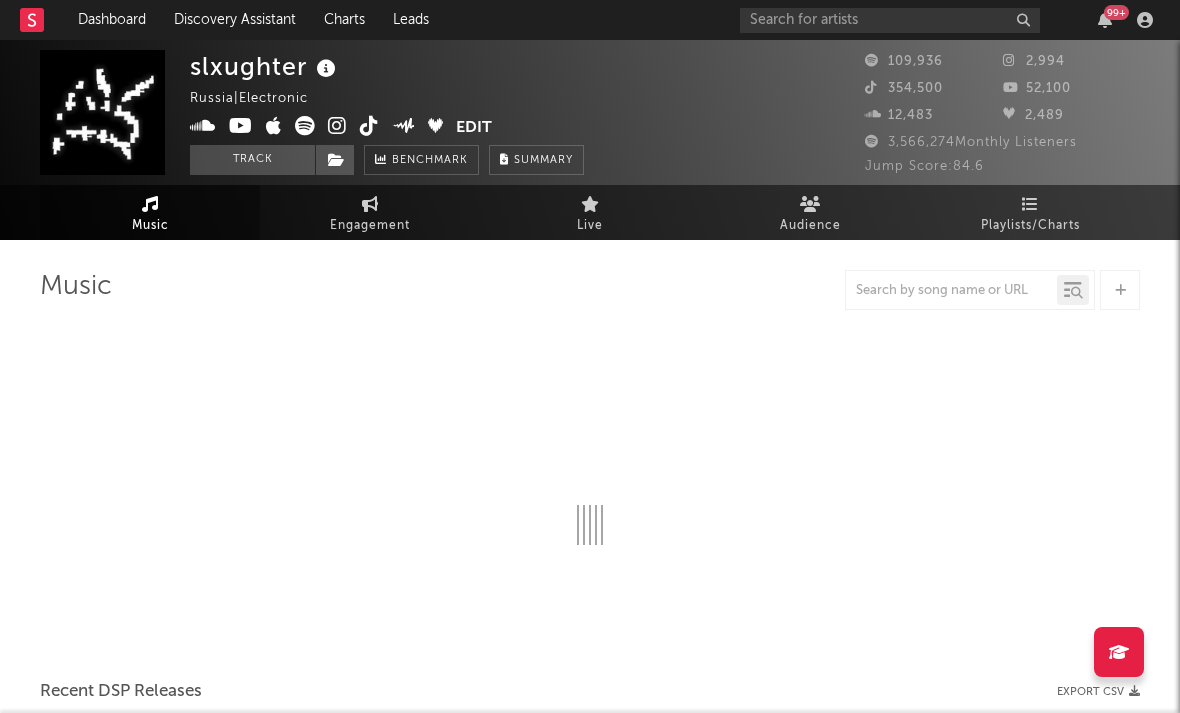 select on "6m" 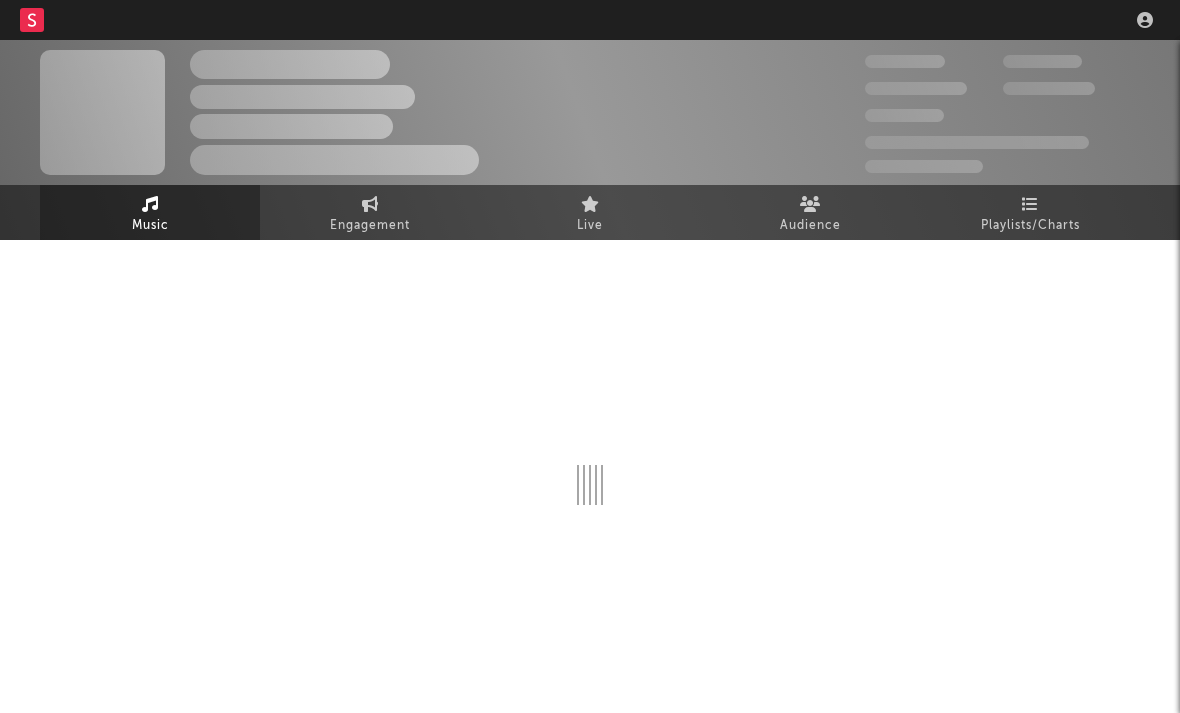scroll, scrollTop: 0, scrollLeft: 0, axis: both 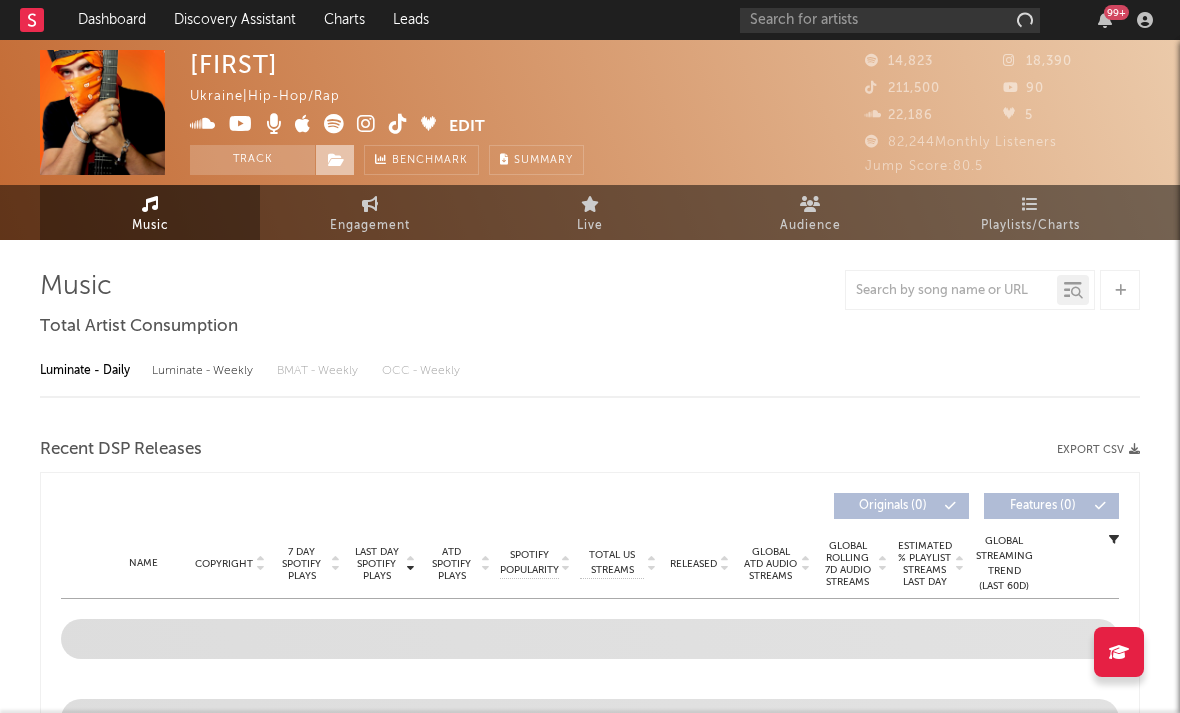 select on "6m" 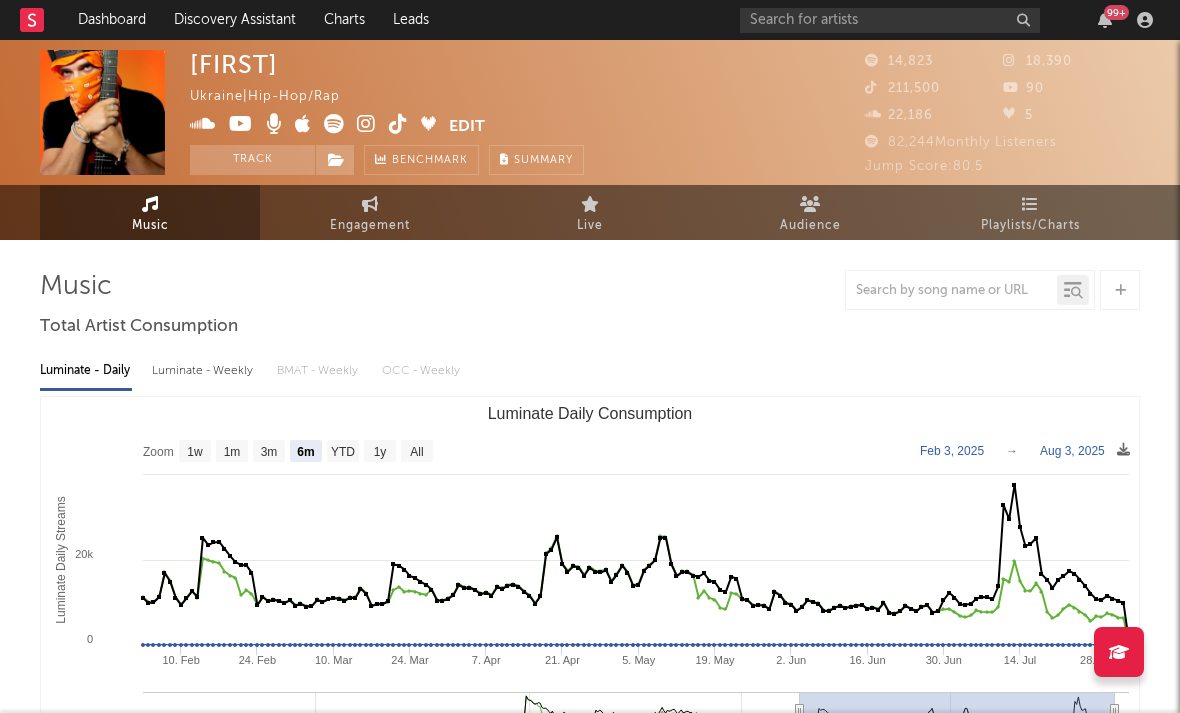 click at bounding box center [366, 124] 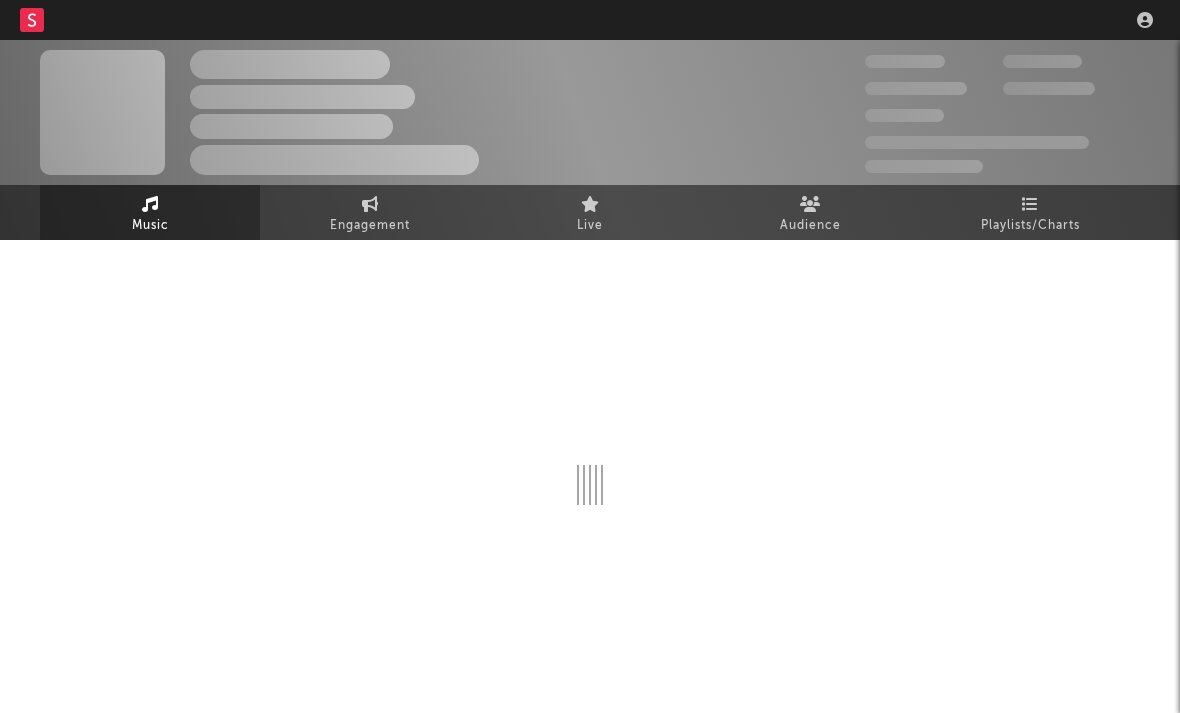 scroll, scrollTop: 0, scrollLeft: 0, axis: both 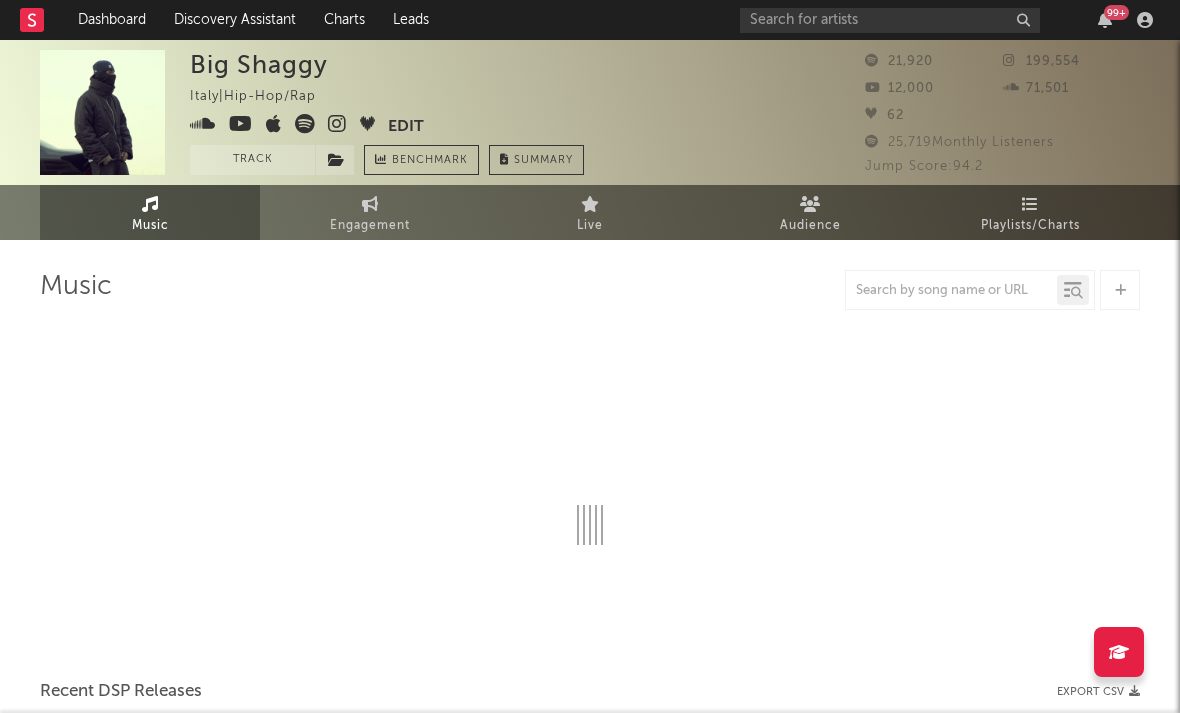 click at bounding box center (337, 124) 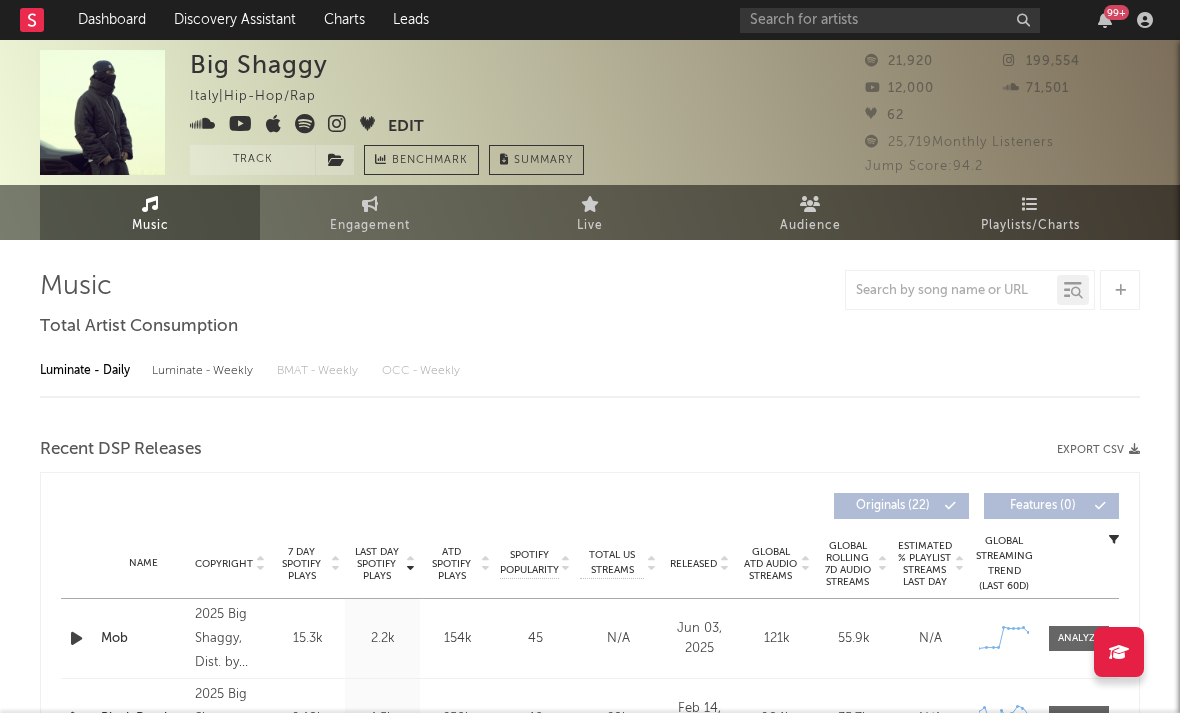 select on "6m" 